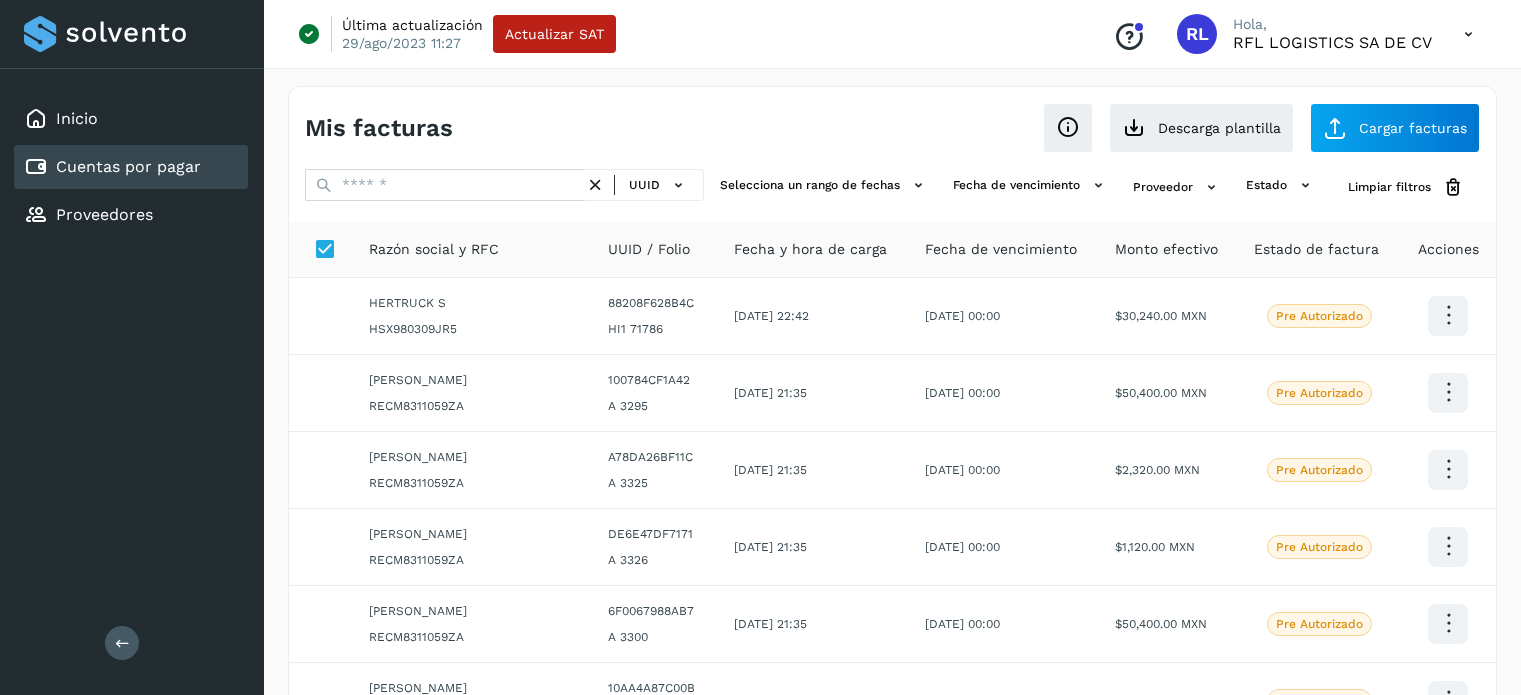 scroll, scrollTop: 0, scrollLeft: 0, axis: both 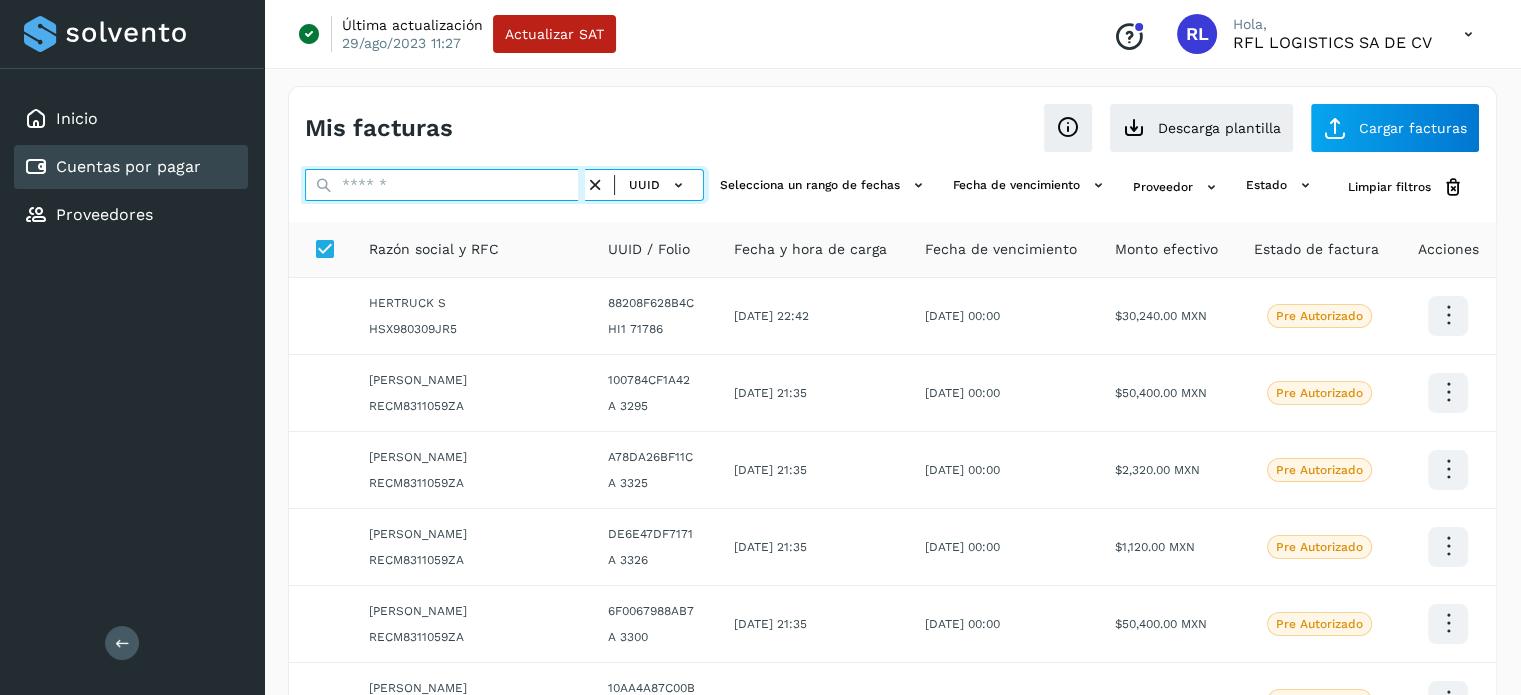 click at bounding box center (445, 185) 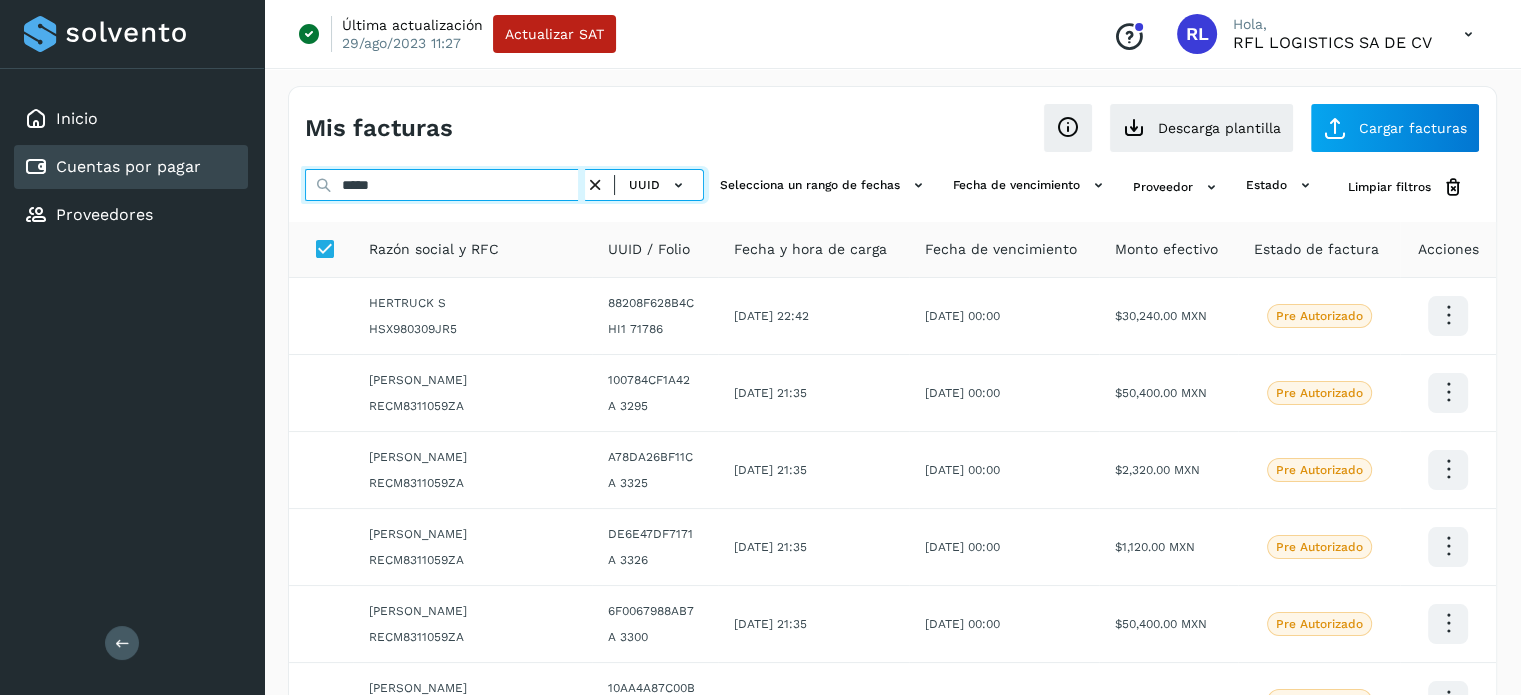 type on "*****" 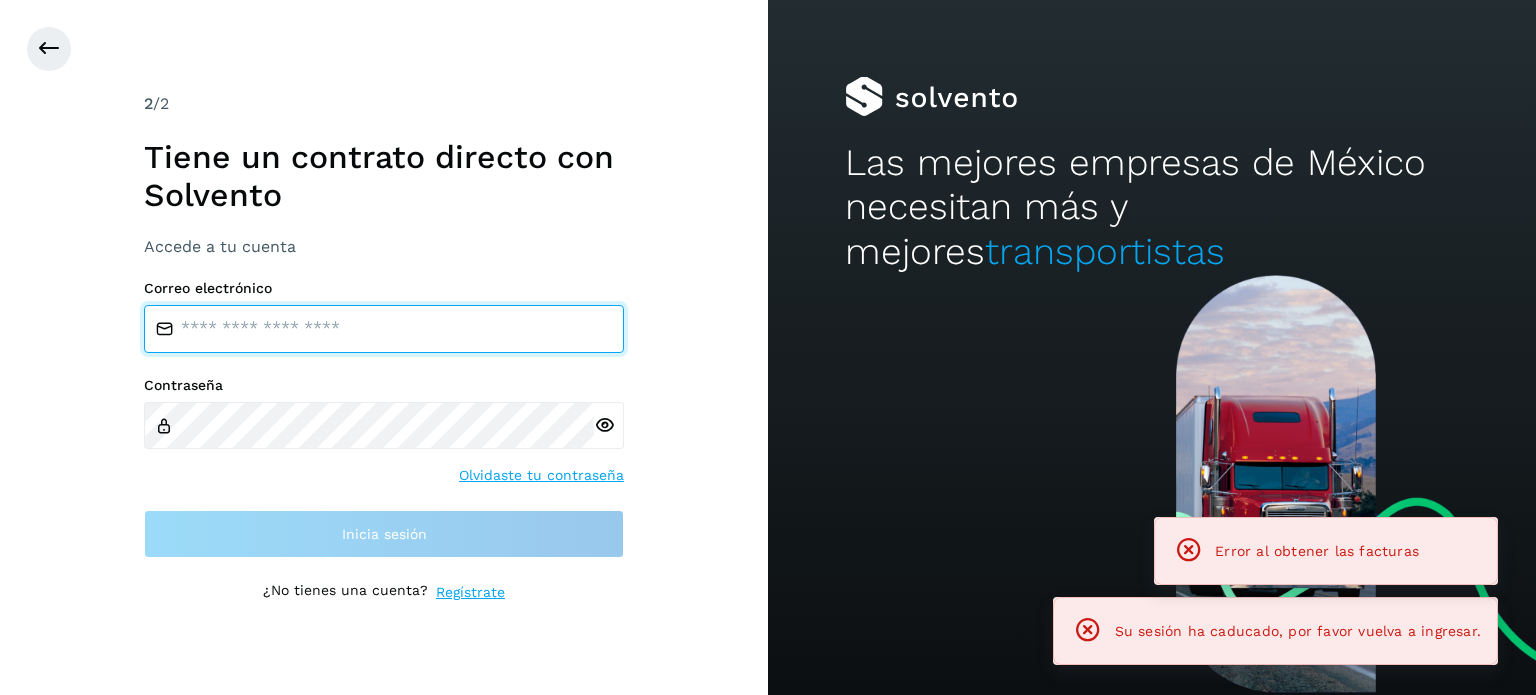 type on "**********" 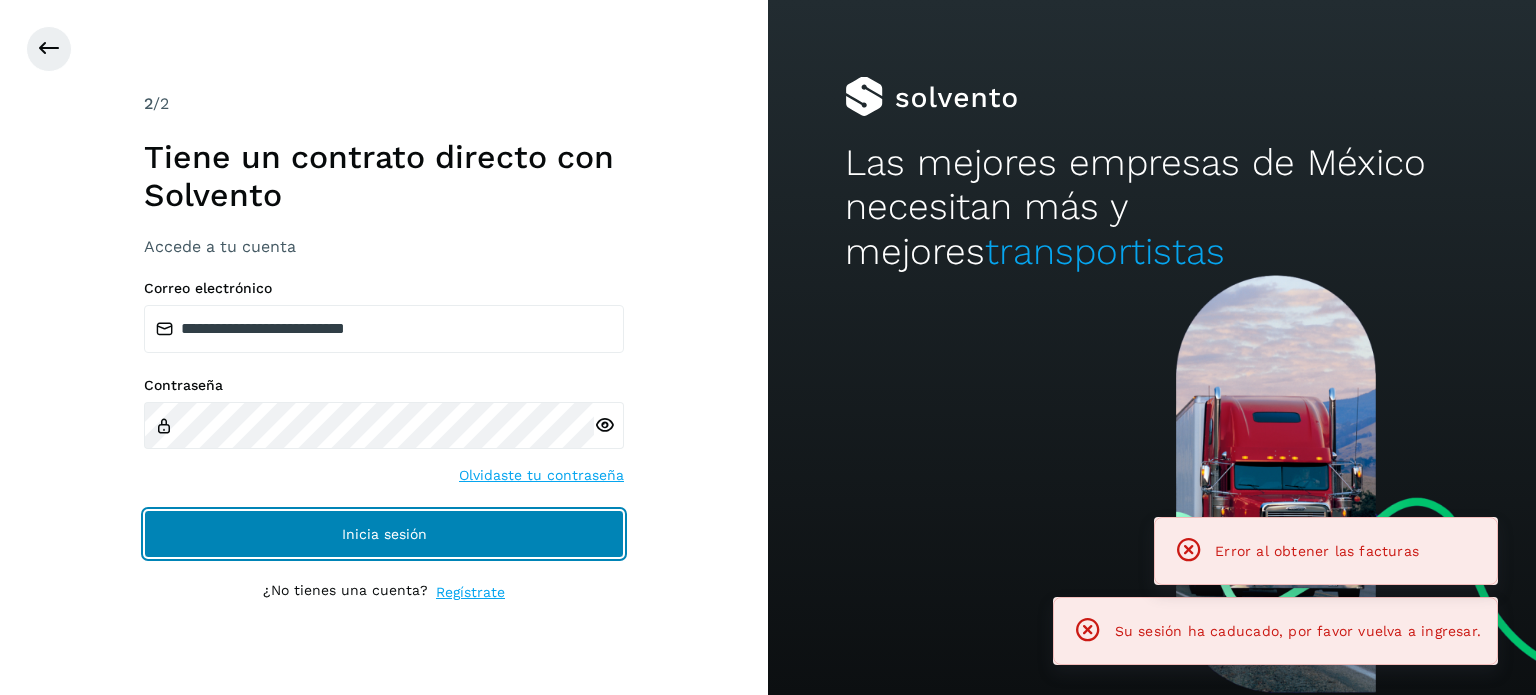 click on "Inicia sesión" at bounding box center (384, 534) 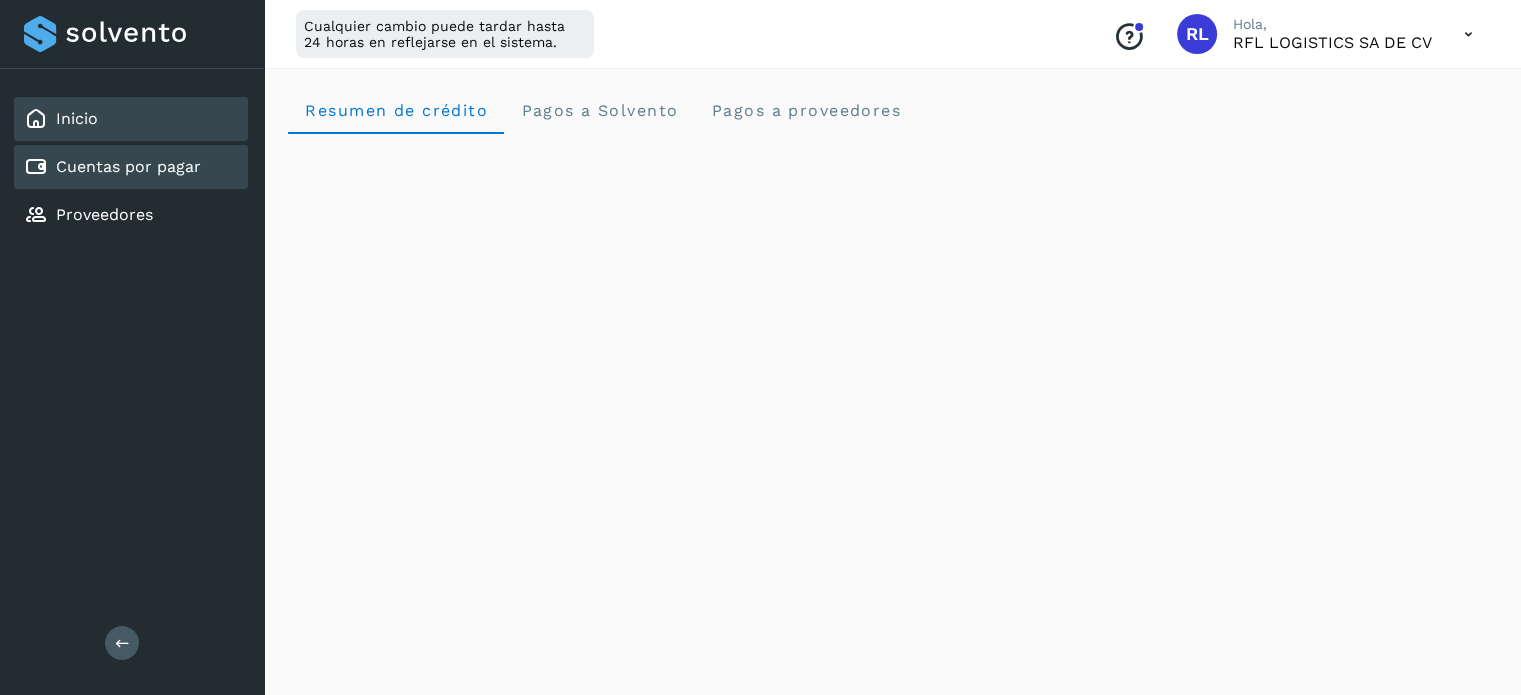 click on "Cuentas por pagar" at bounding box center (128, 166) 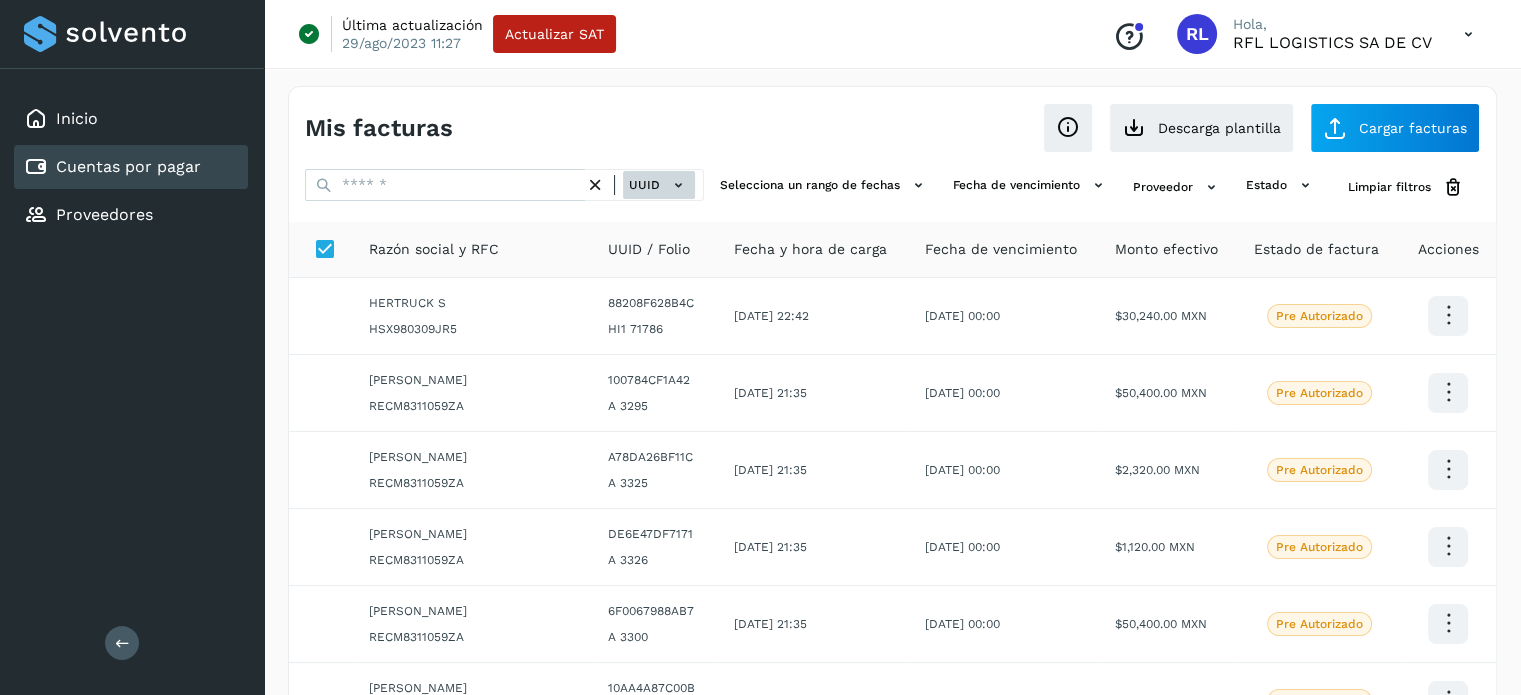 click 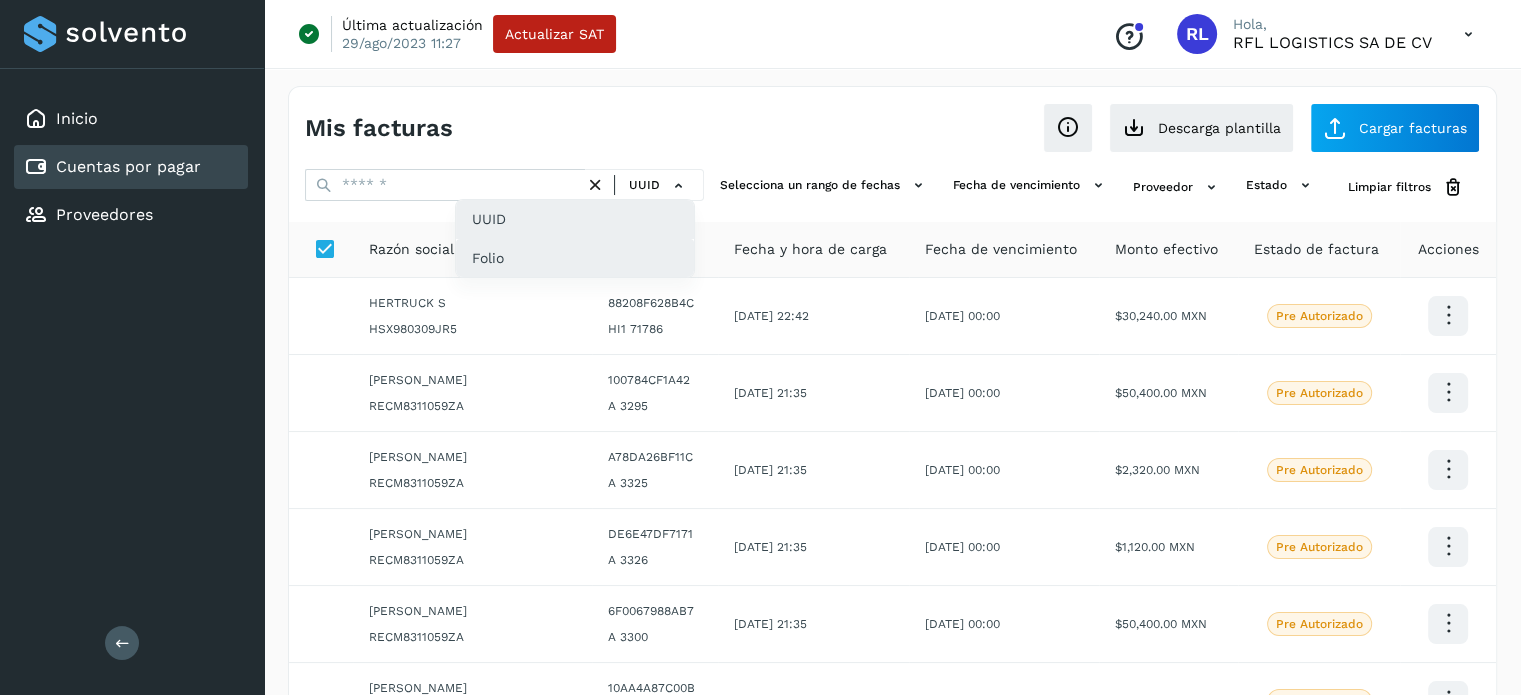 click on "Folio" 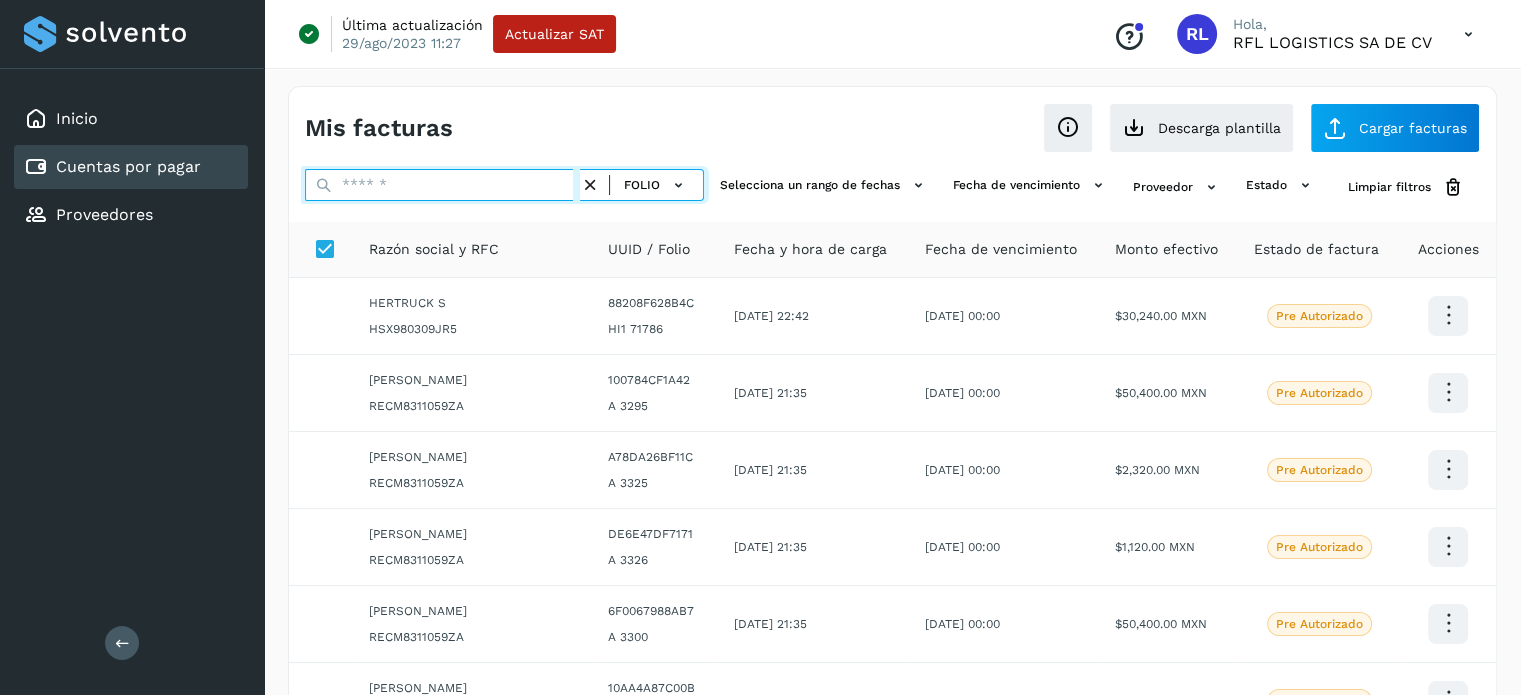 click at bounding box center (442, 185) 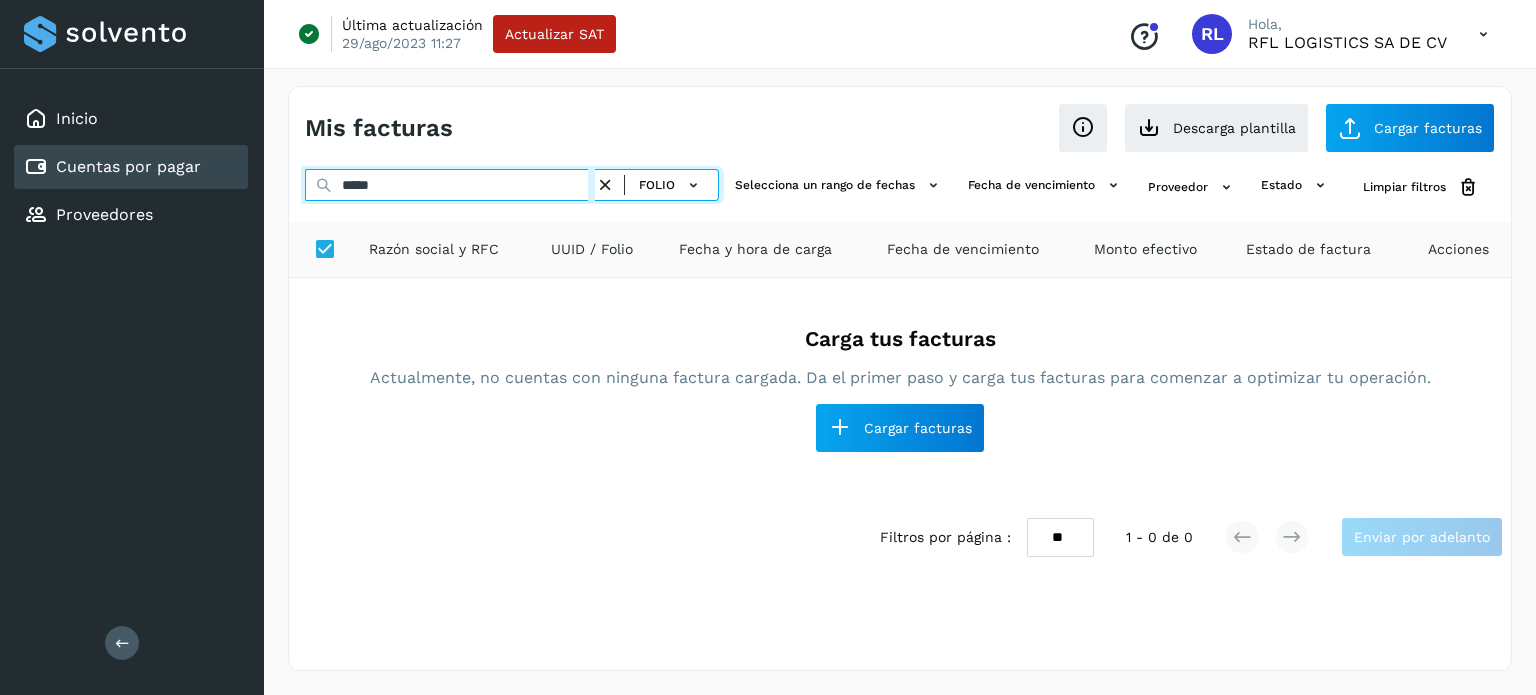 click on "*****" at bounding box center [450, 185] 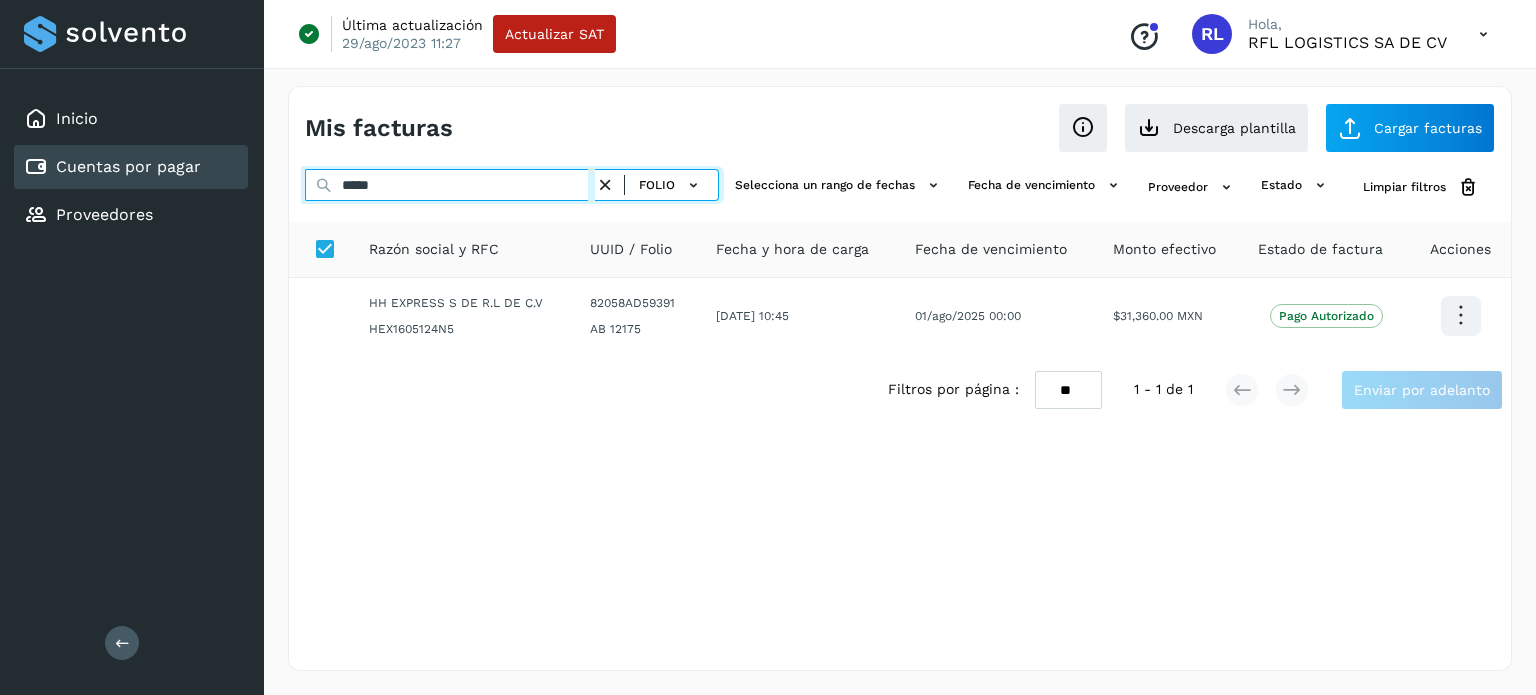 drag, startPoint x: 396, startPoint y: 178, endPoint x: 304, endPoint y: 190, distance: 92.779305 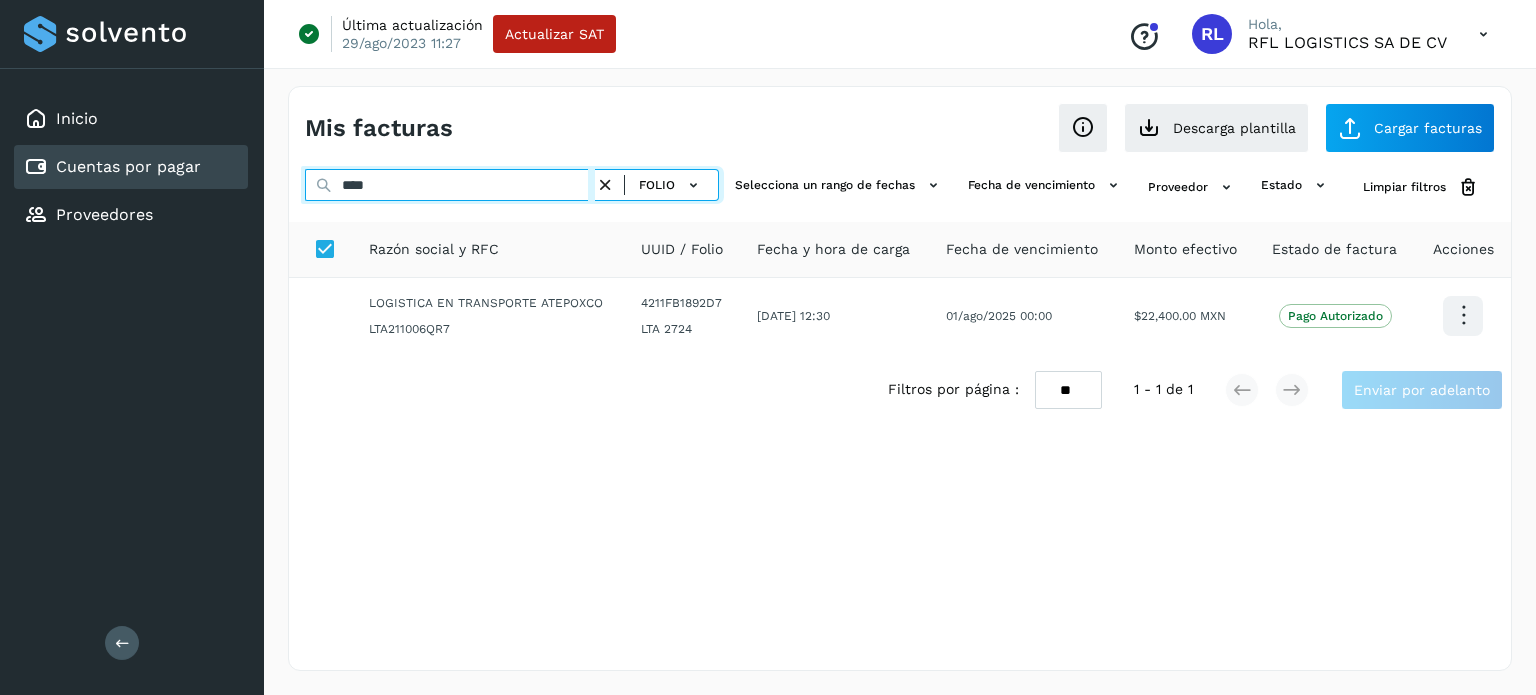 type on "****" 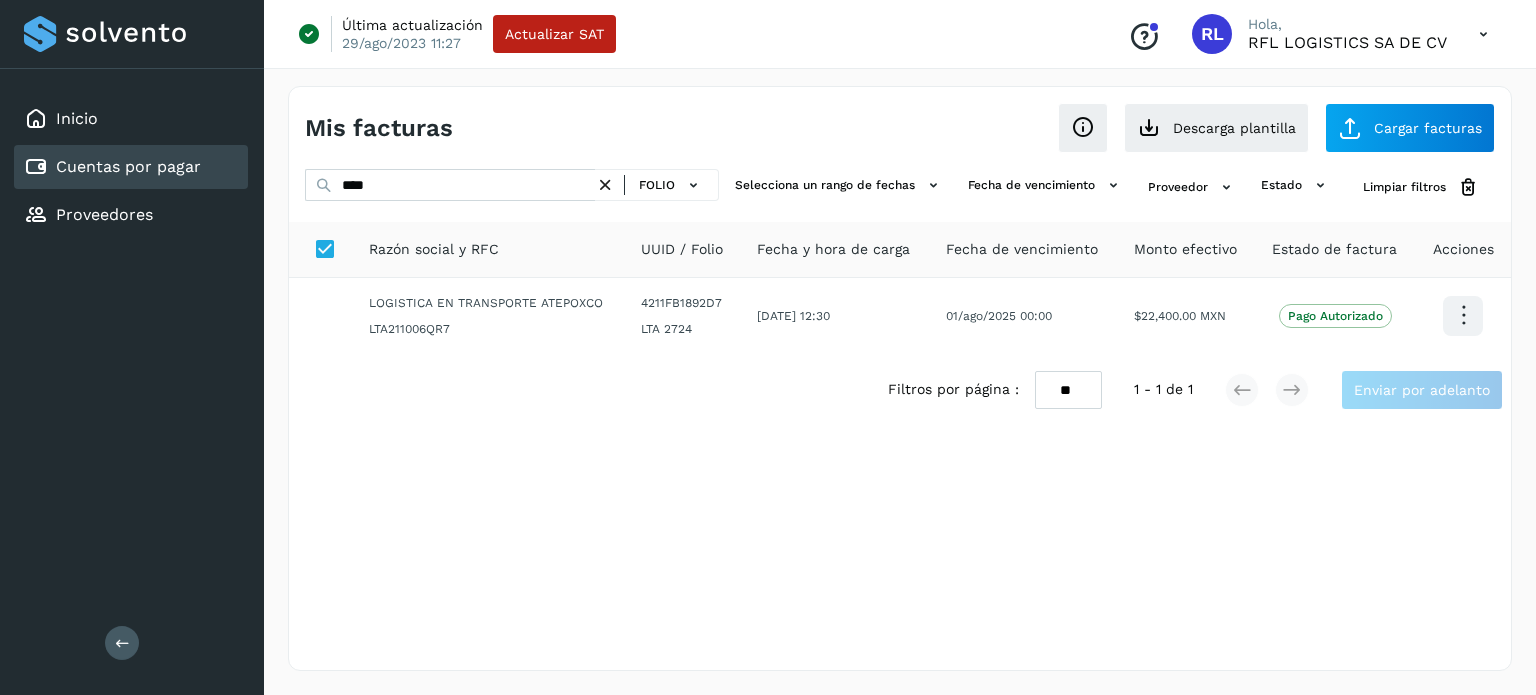 click on "Filtros por página : ** ** ** 1 - 1 de 1 Enviar por adelanto" at bounding box center (900, 390) 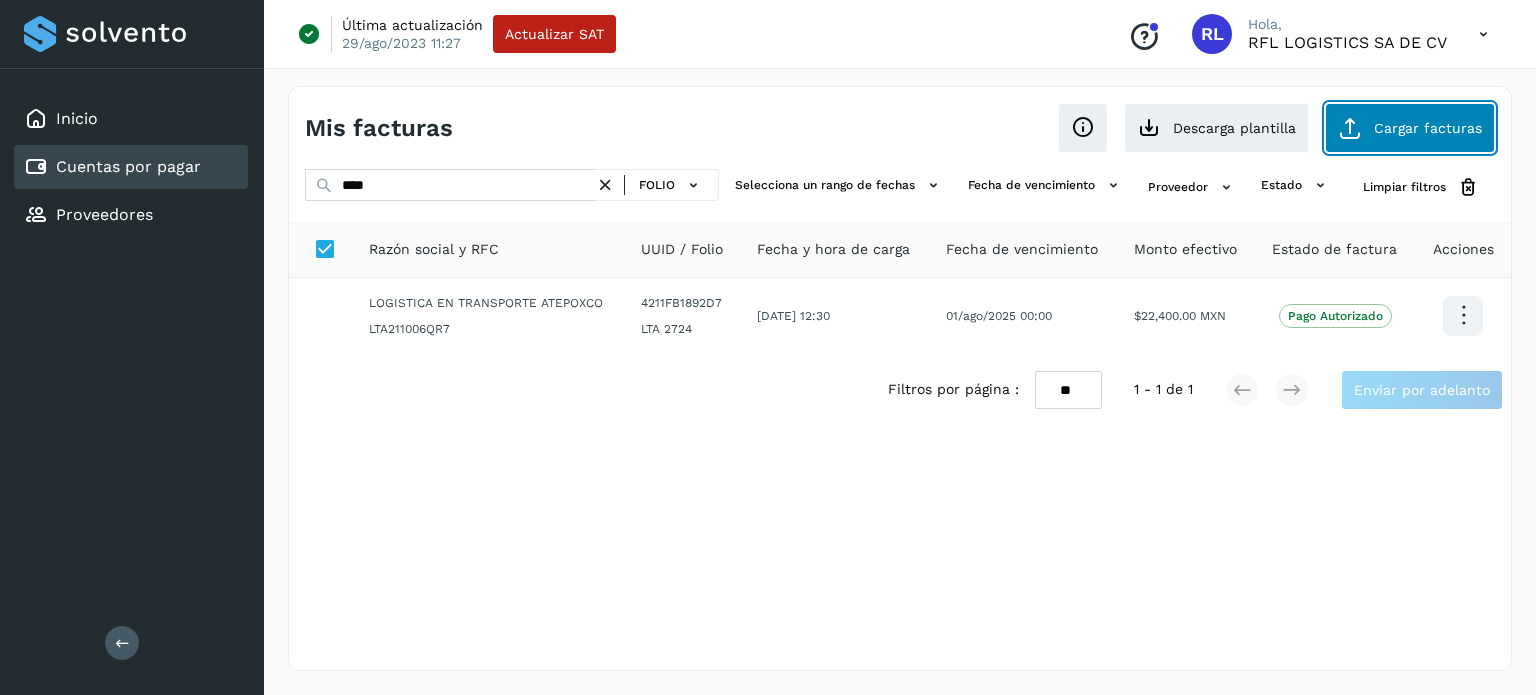 click on "Cargar facturas" 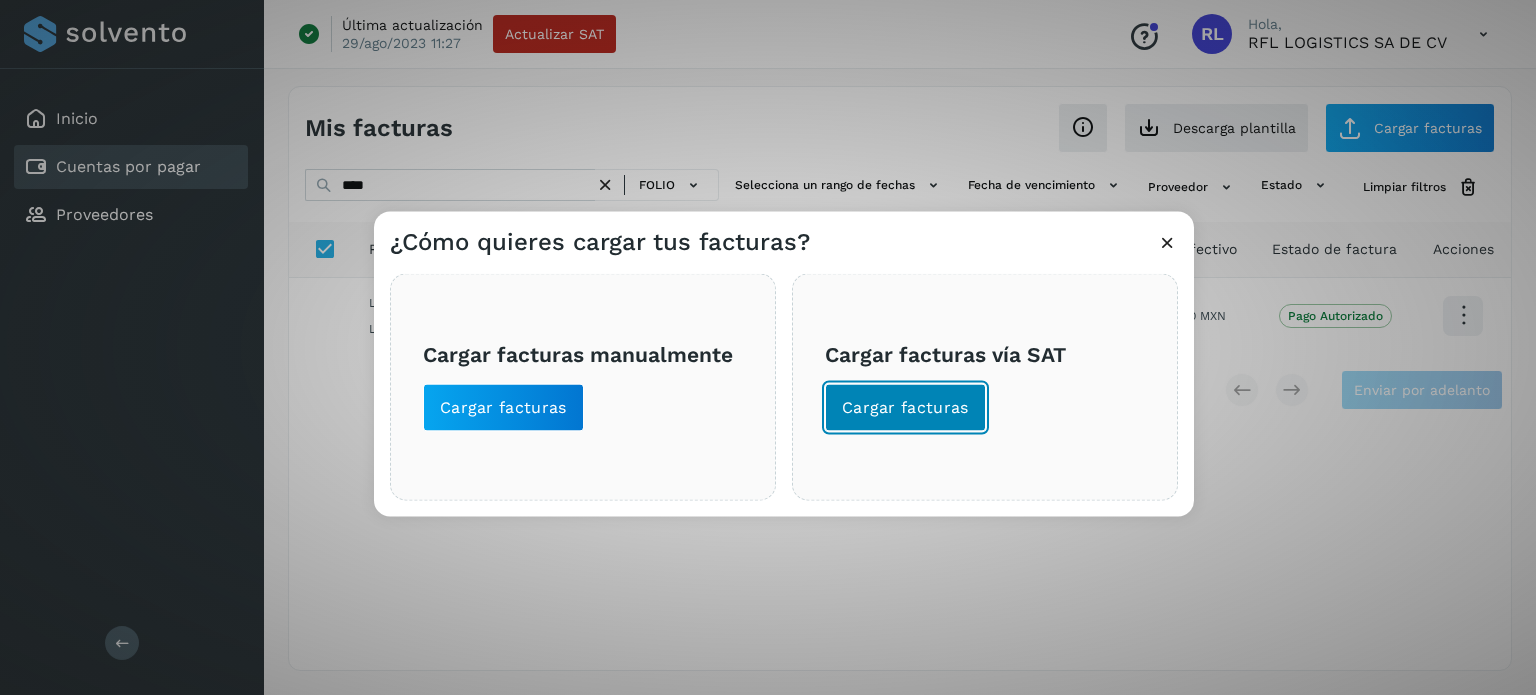 click on "Cargar facturas" at bounding box center [905, 407] 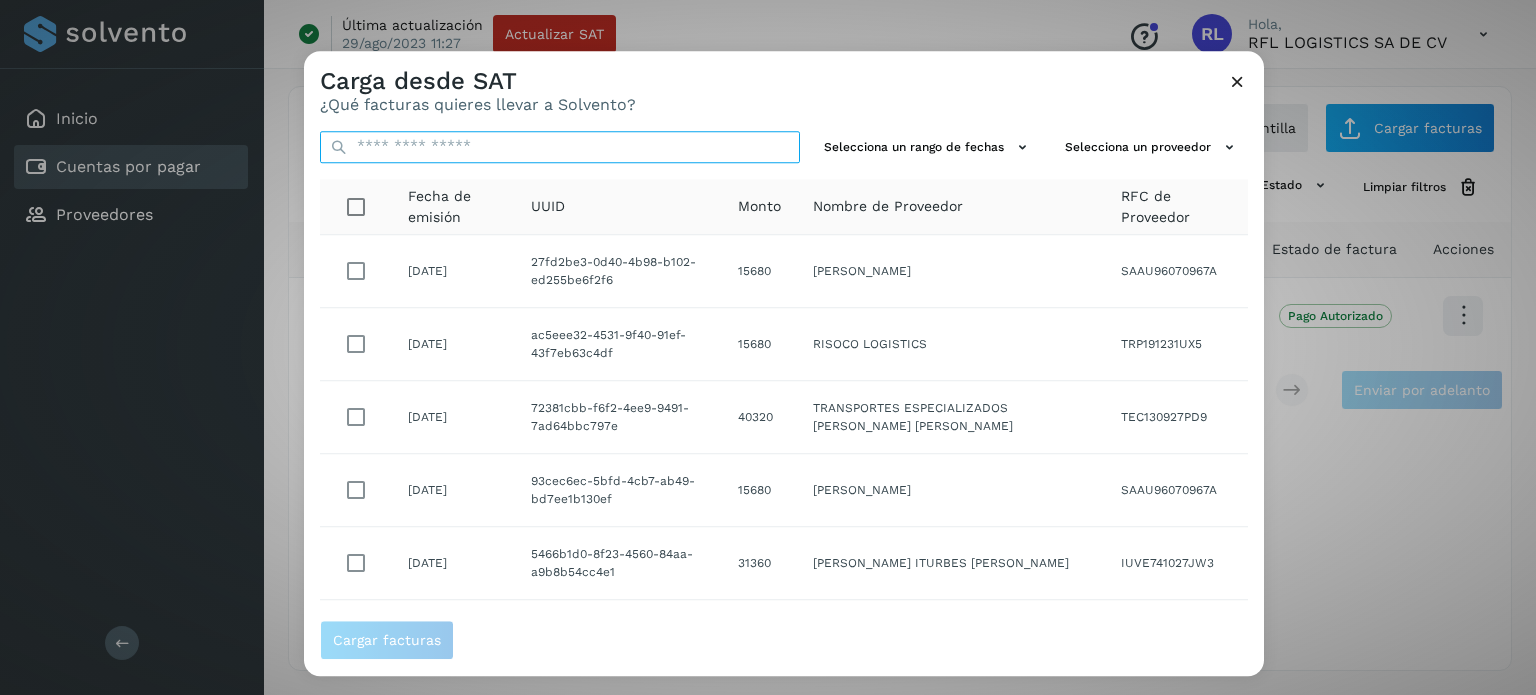 click at bounding box center [560, 147] 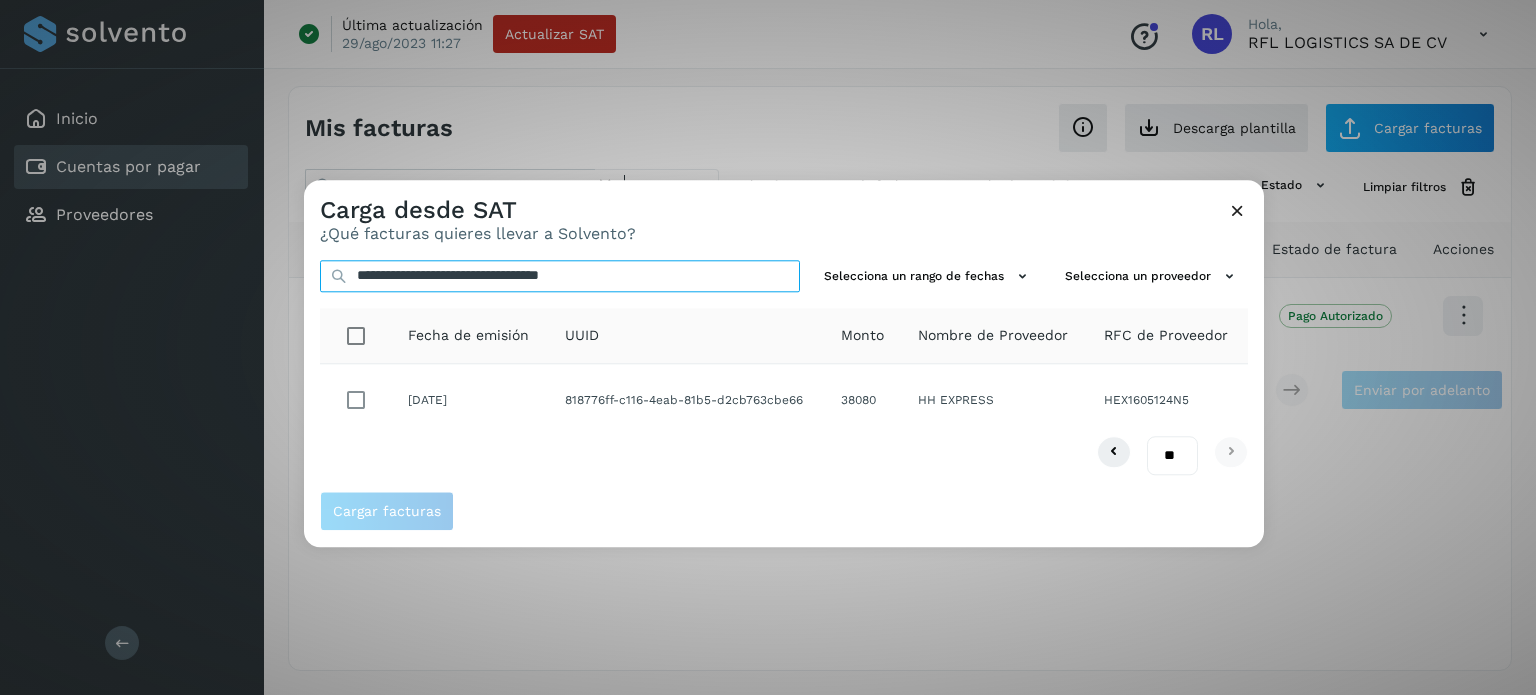 type on "**********" 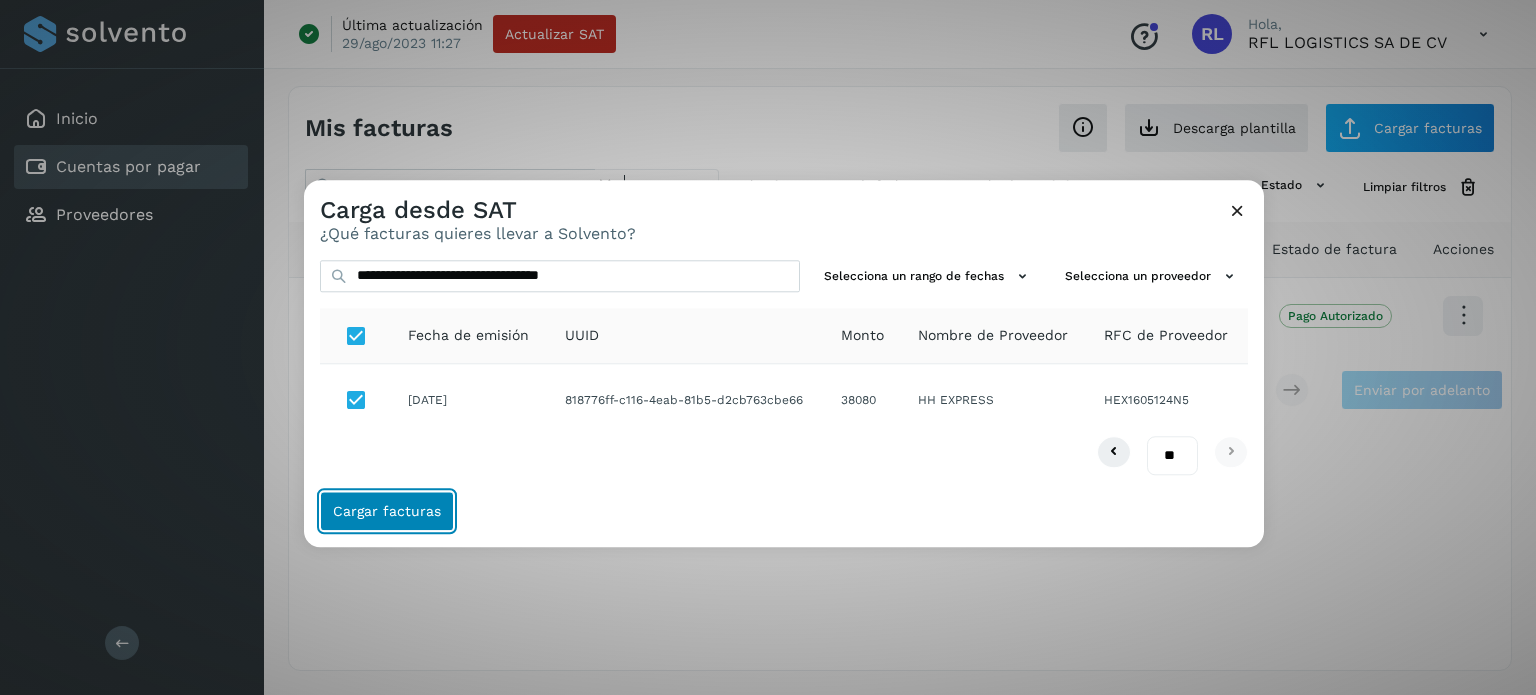click on "Cargar facturas" 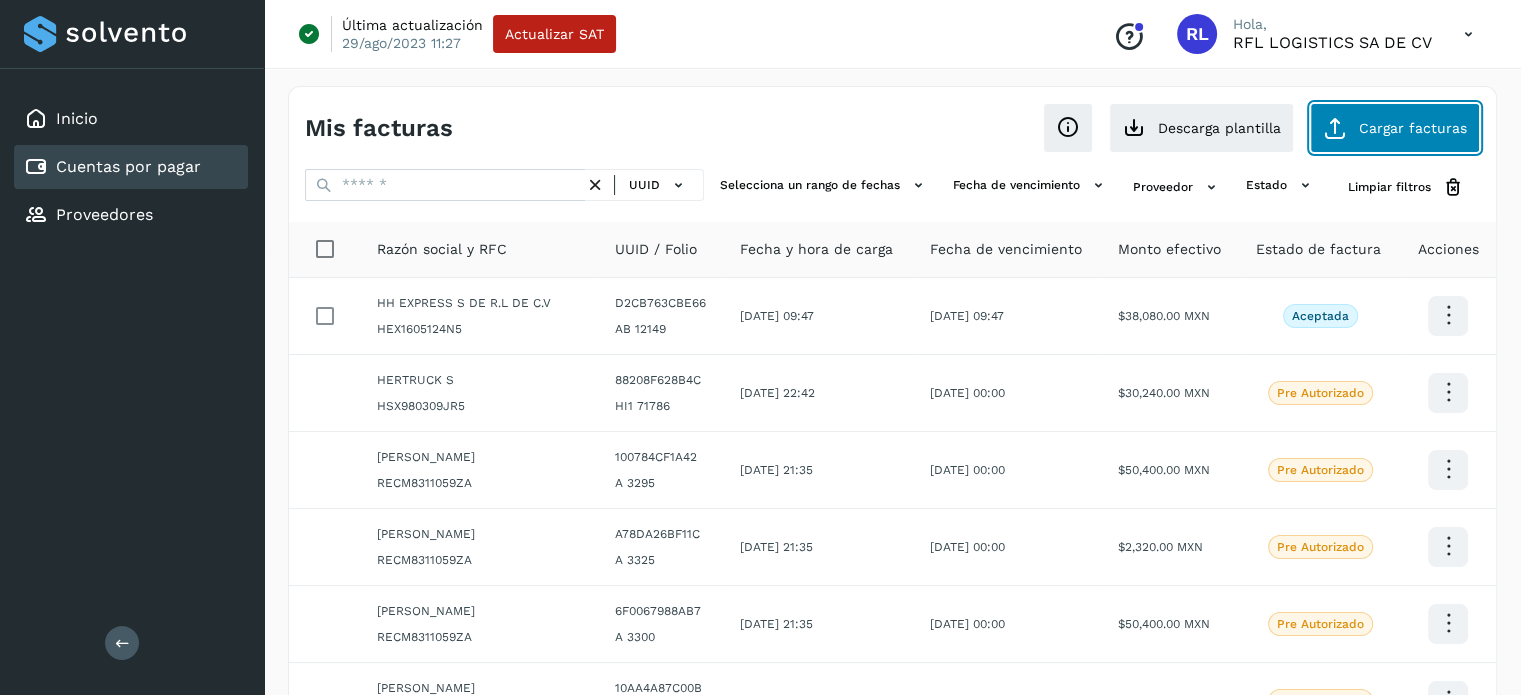 click on "Cargar facturas" 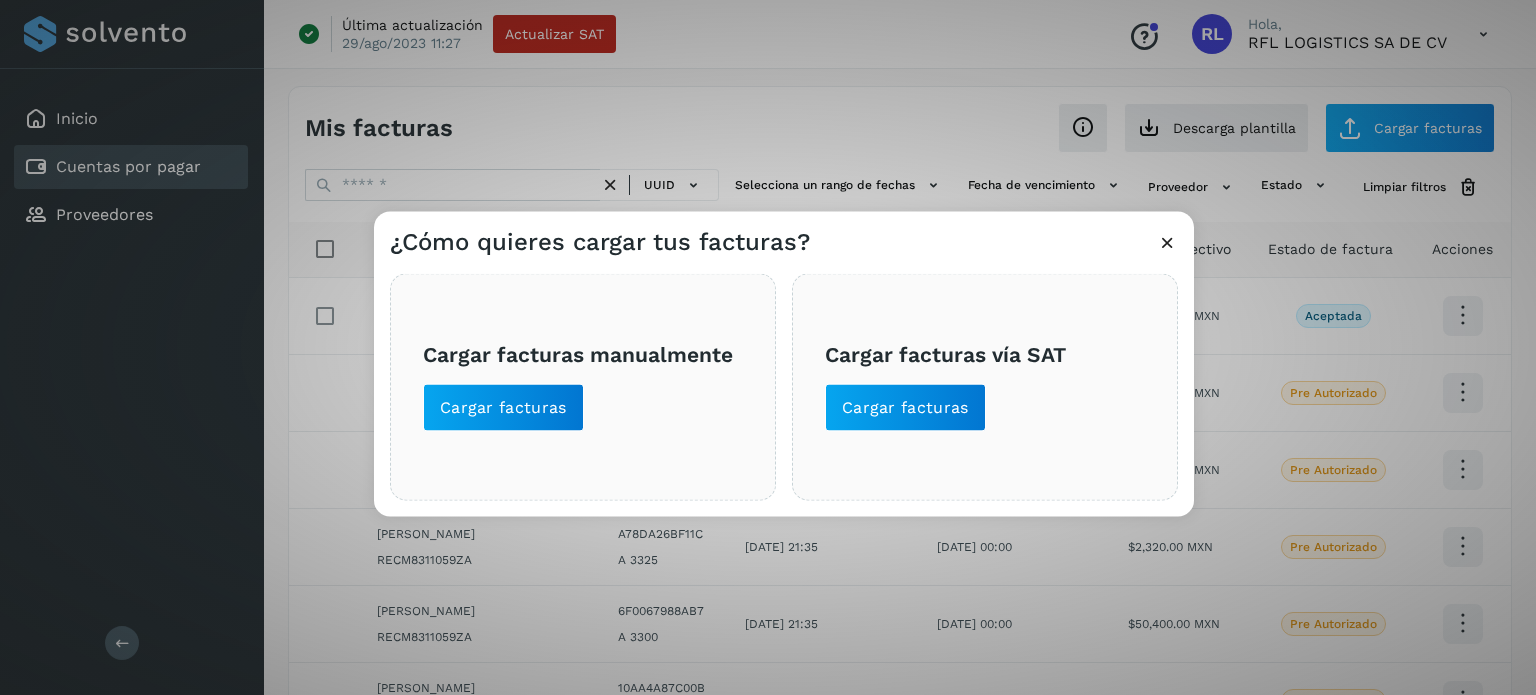 click on "Cargar facturas vía SAT Cargar facturas" at bounding box center (985, 386) 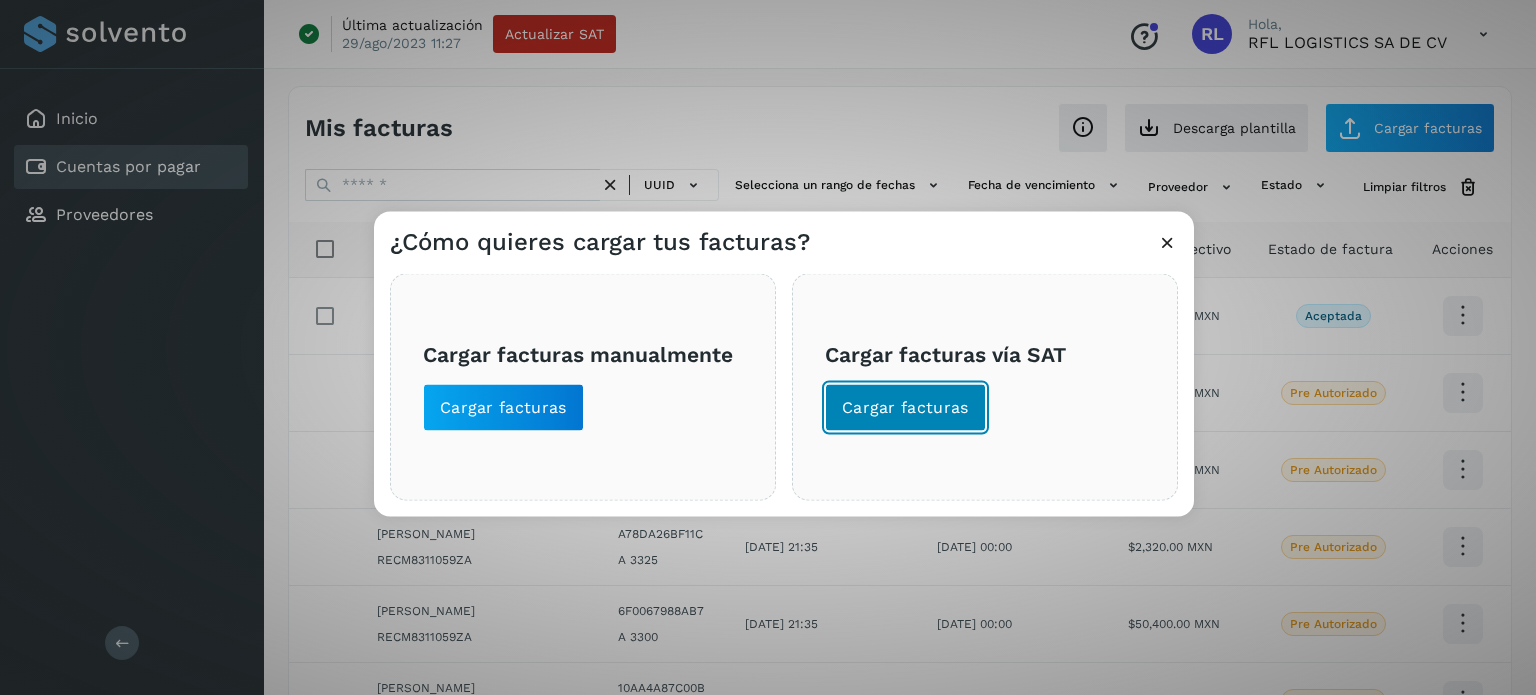click on "Cargar facturas" 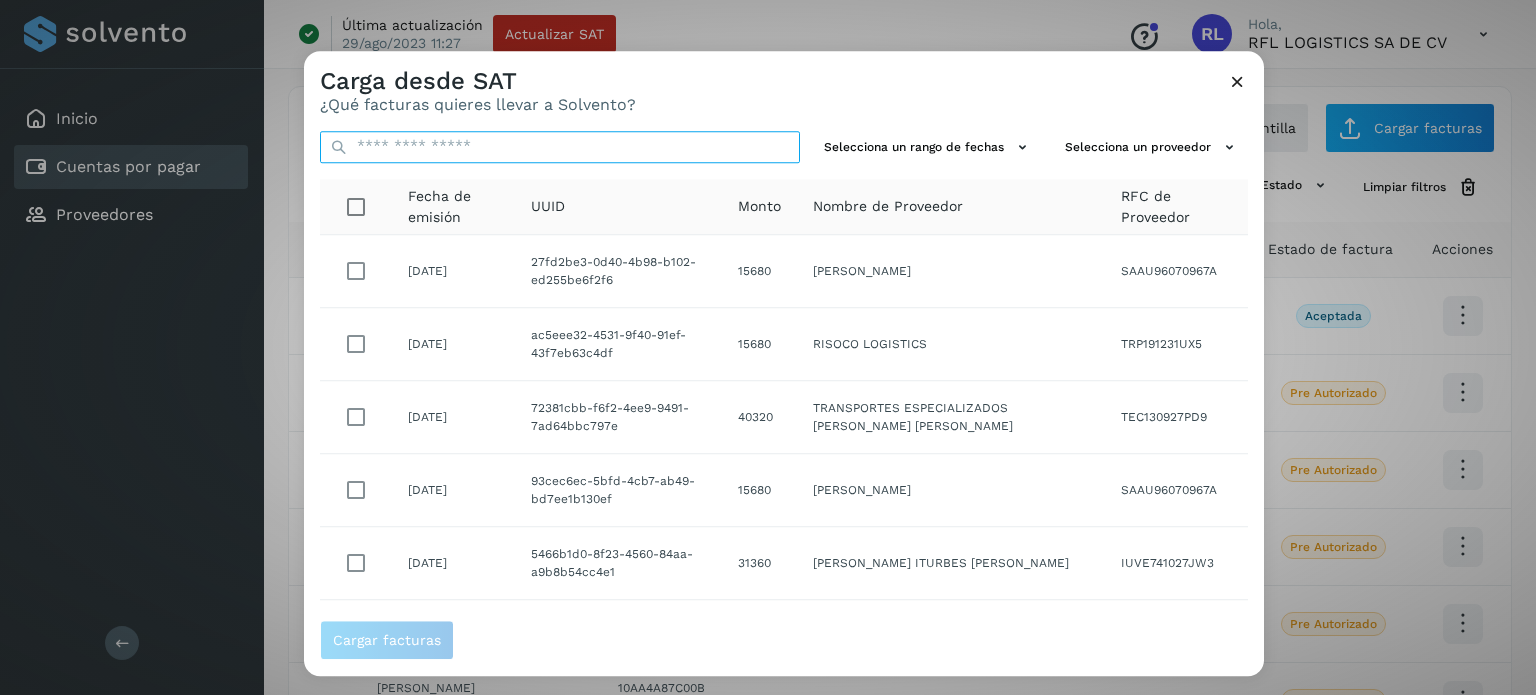click at bounding box center (560, 147) 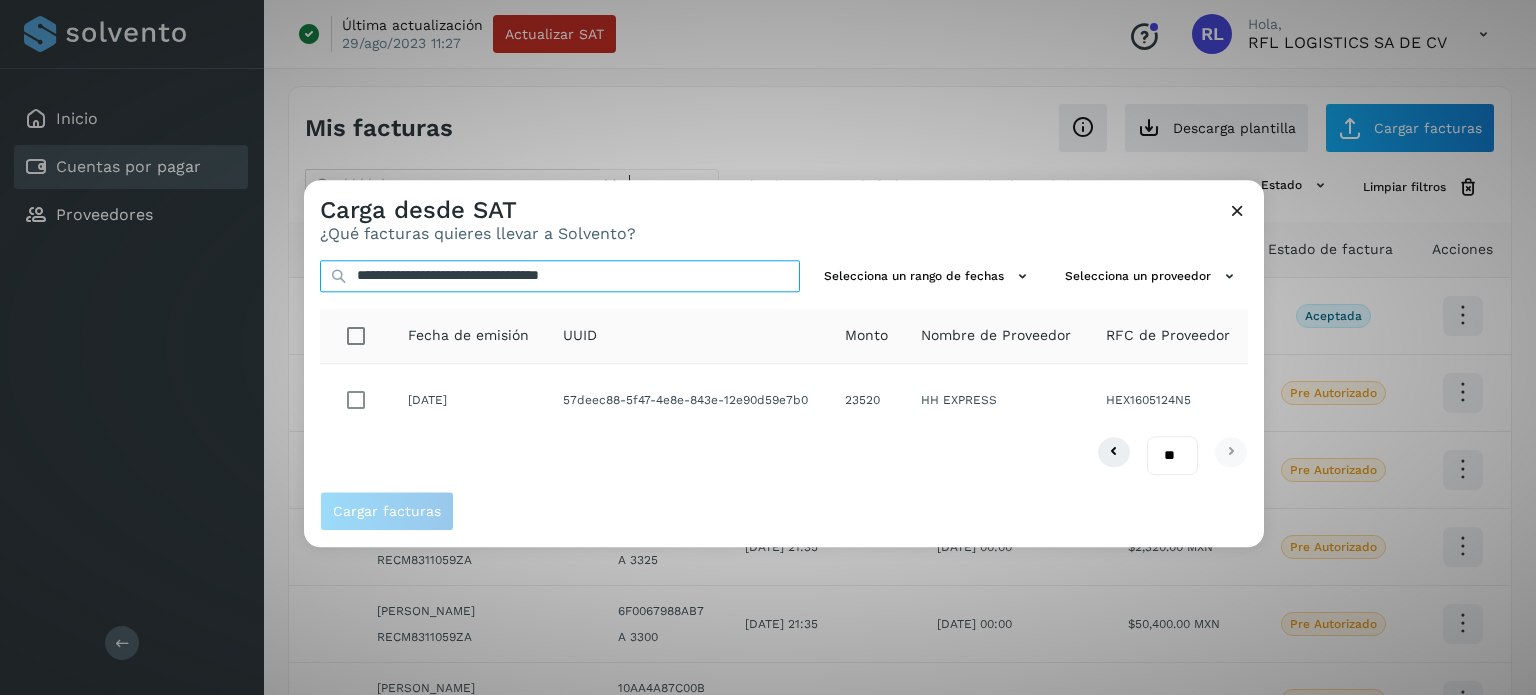 type on "**********" 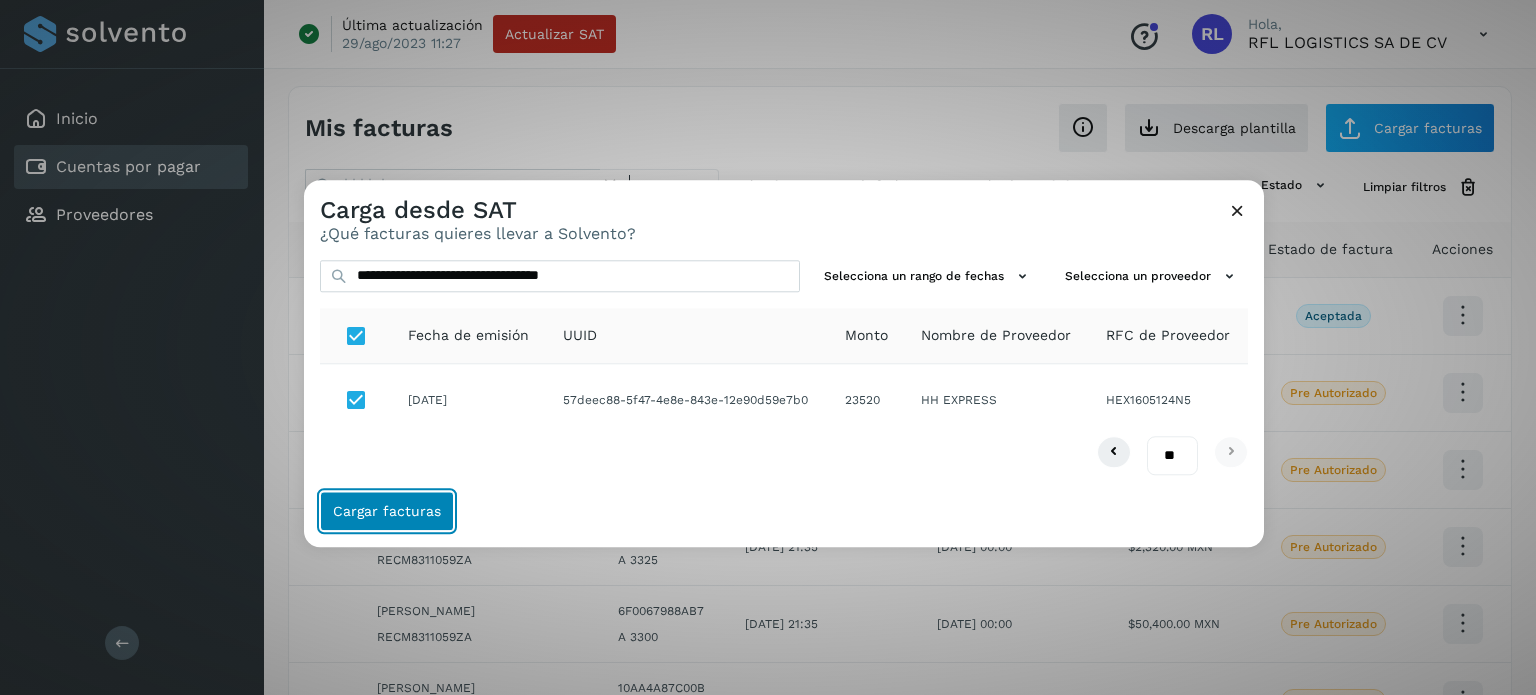 click on "Cargar facturas" at bounding box center [387, 511] 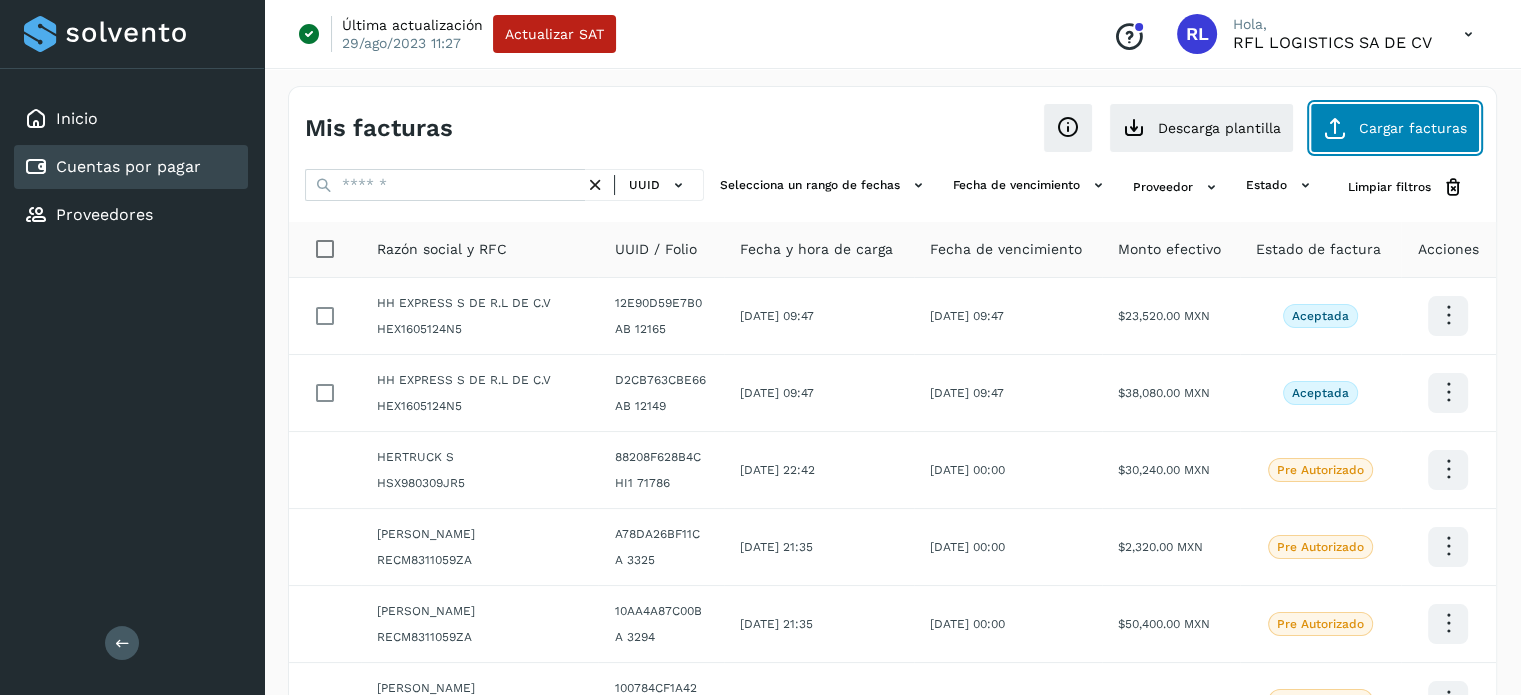 click on "Cargar facturas" 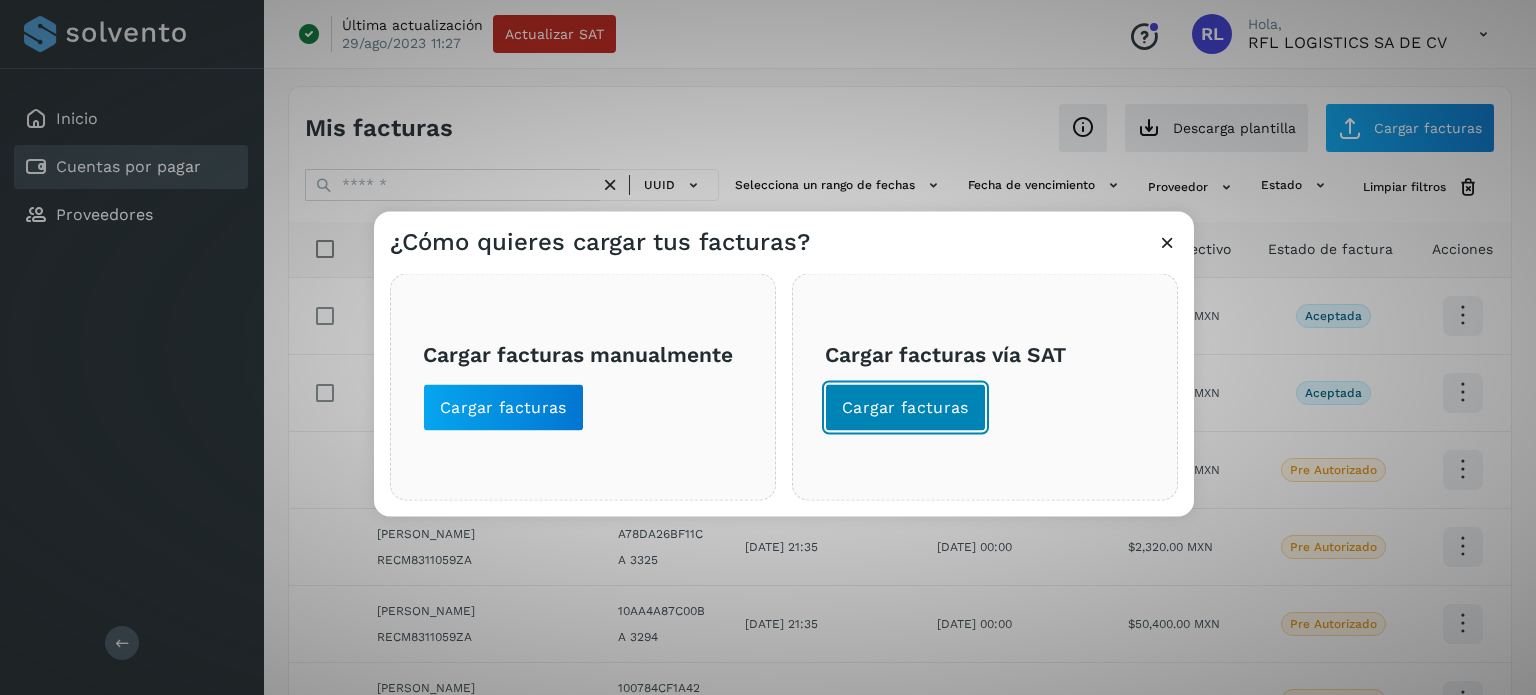 click on "Cargar facturas" 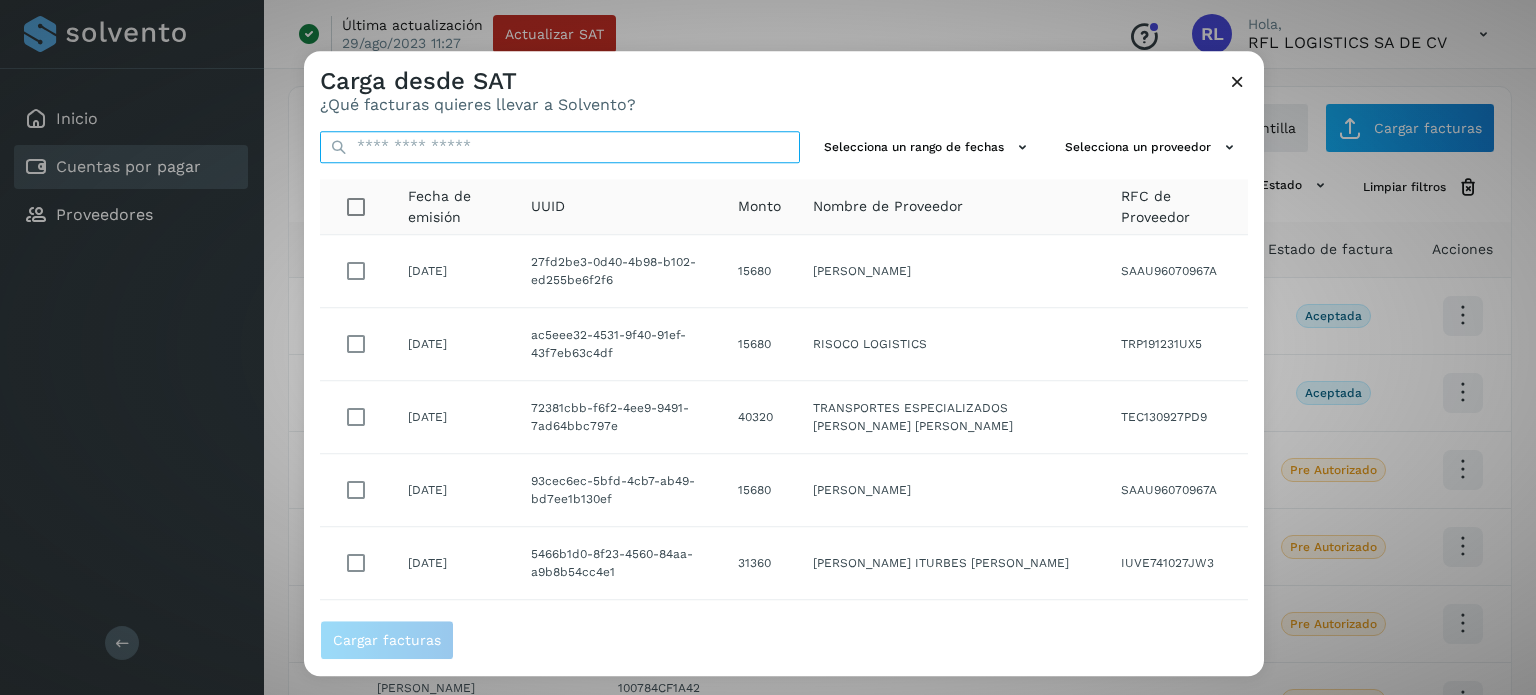 click at bounding box center (560, 147) 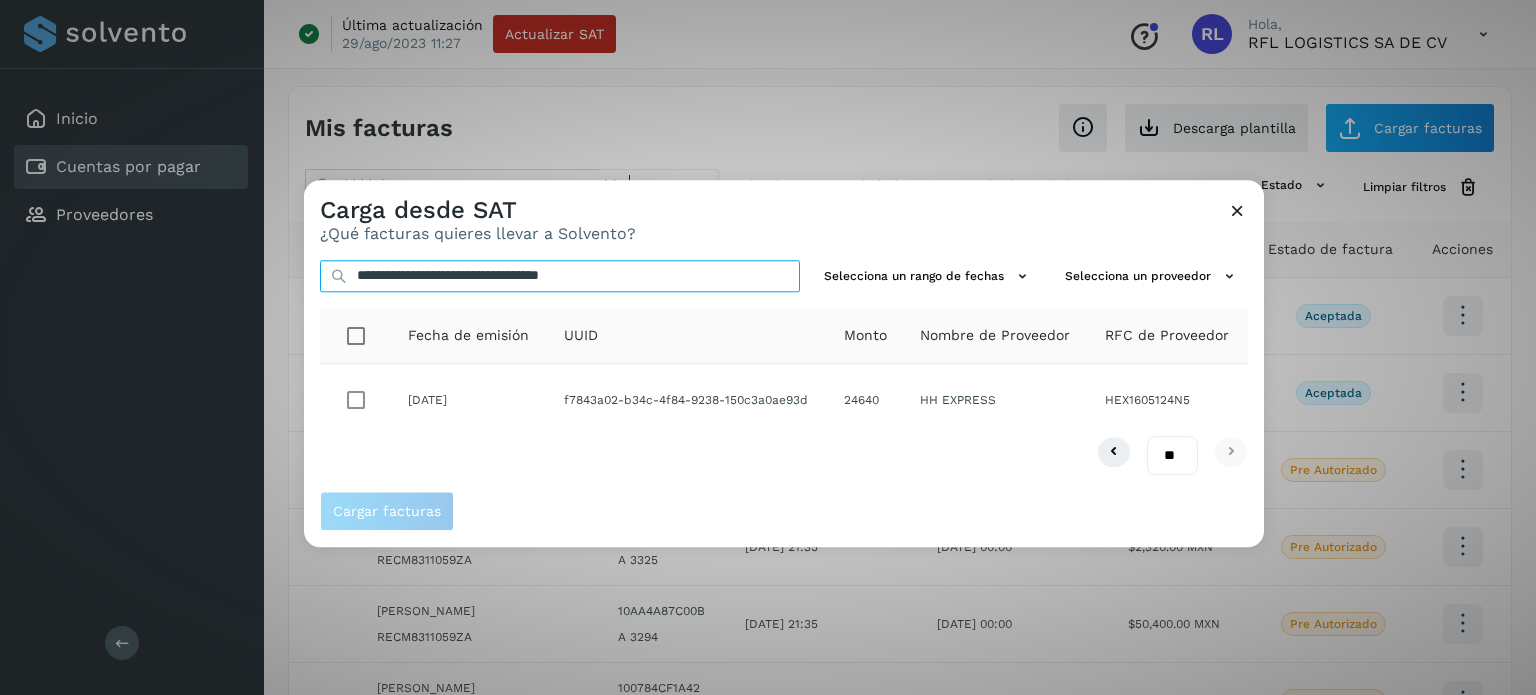 type on "**********" 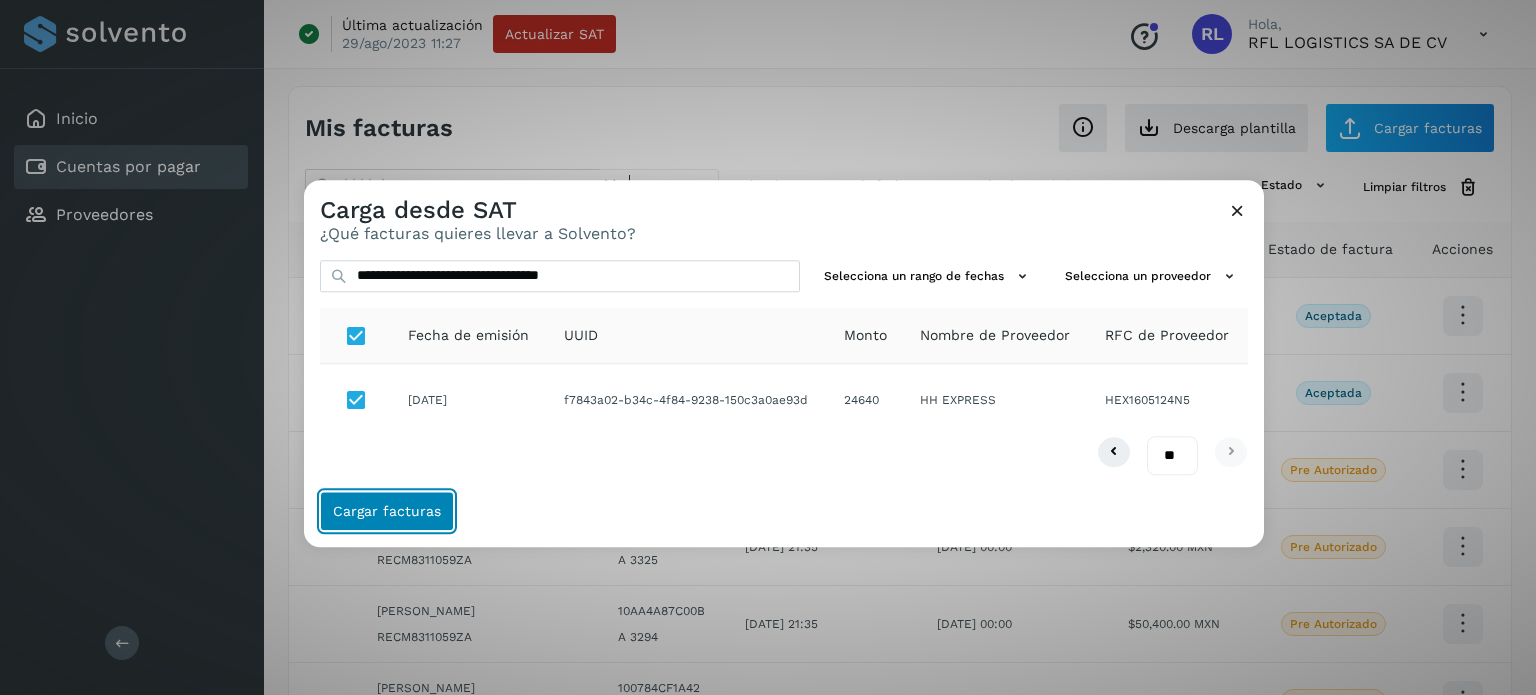 click on "Cargar facturas" 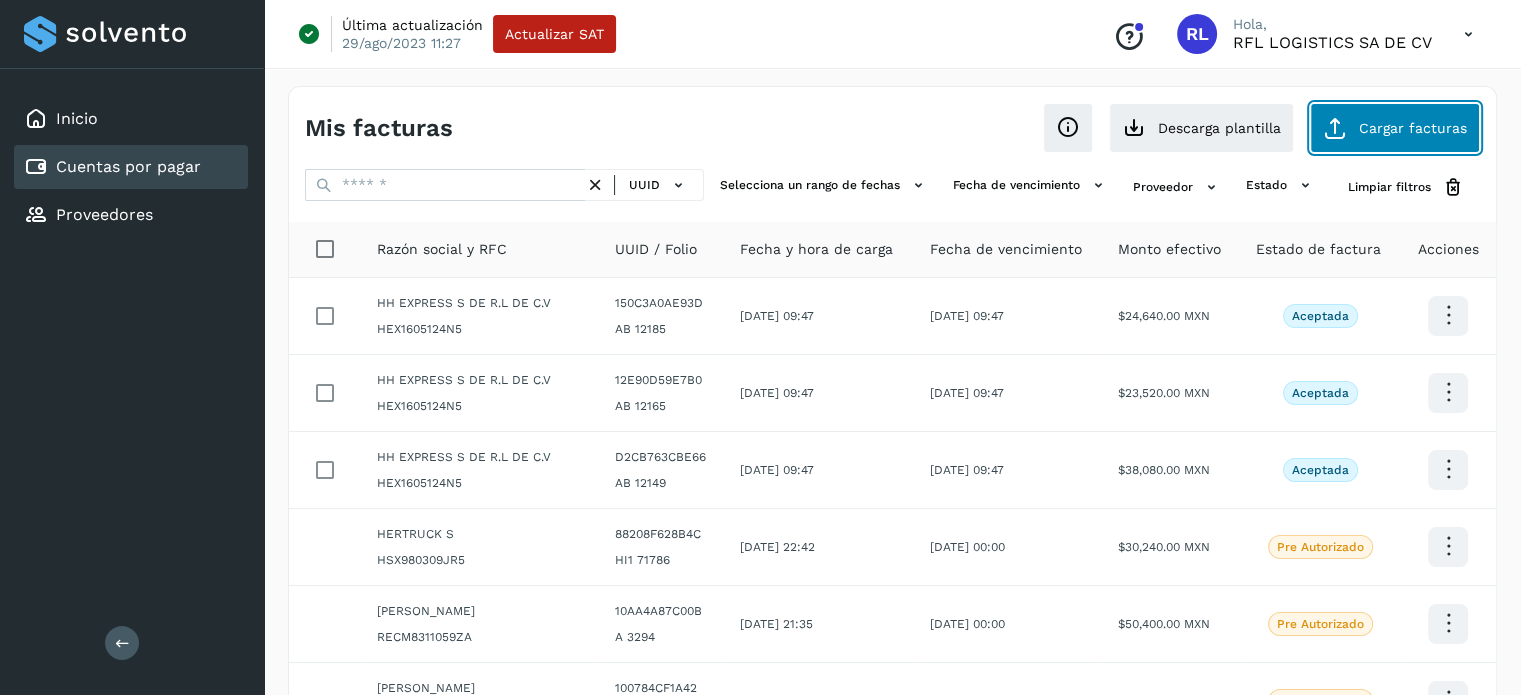 click on "Cargar facturas" 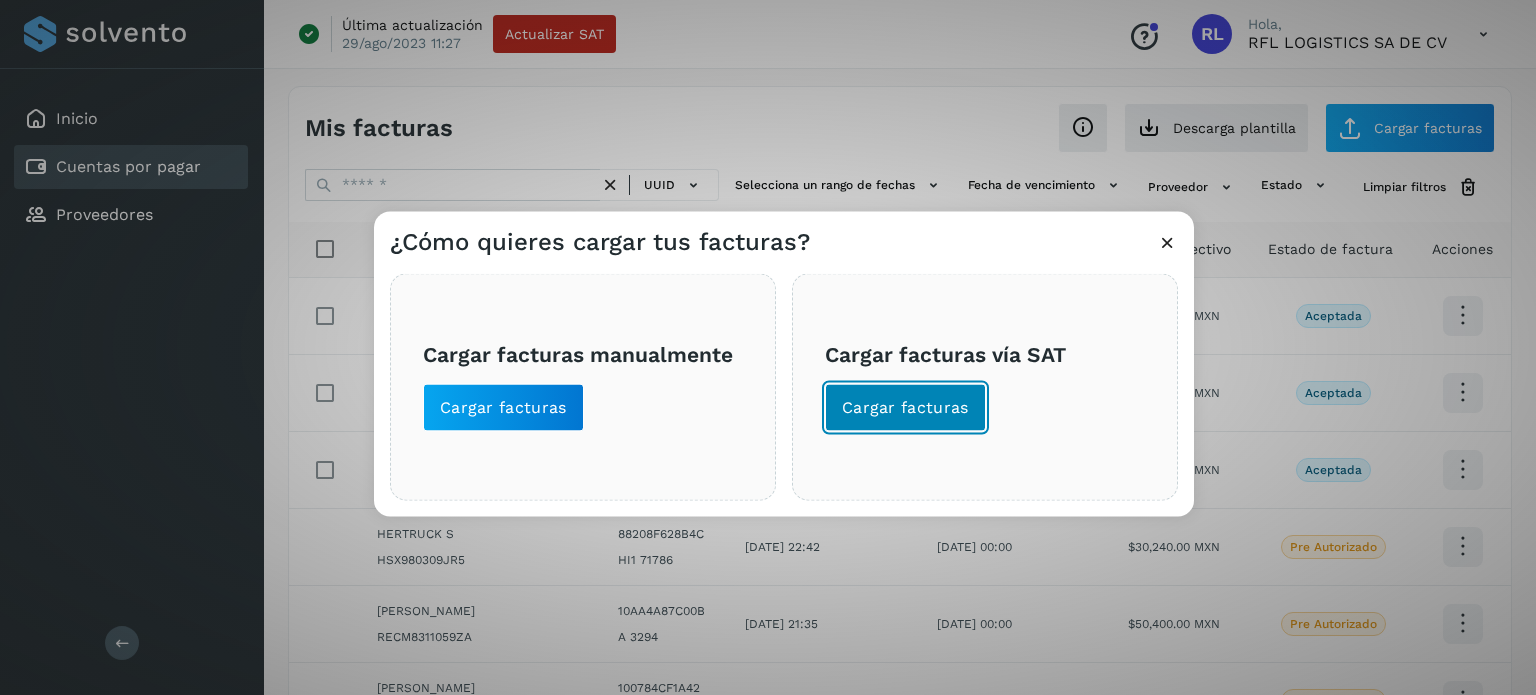 click on "Cargar facturas" at bounding box center (905, 407) 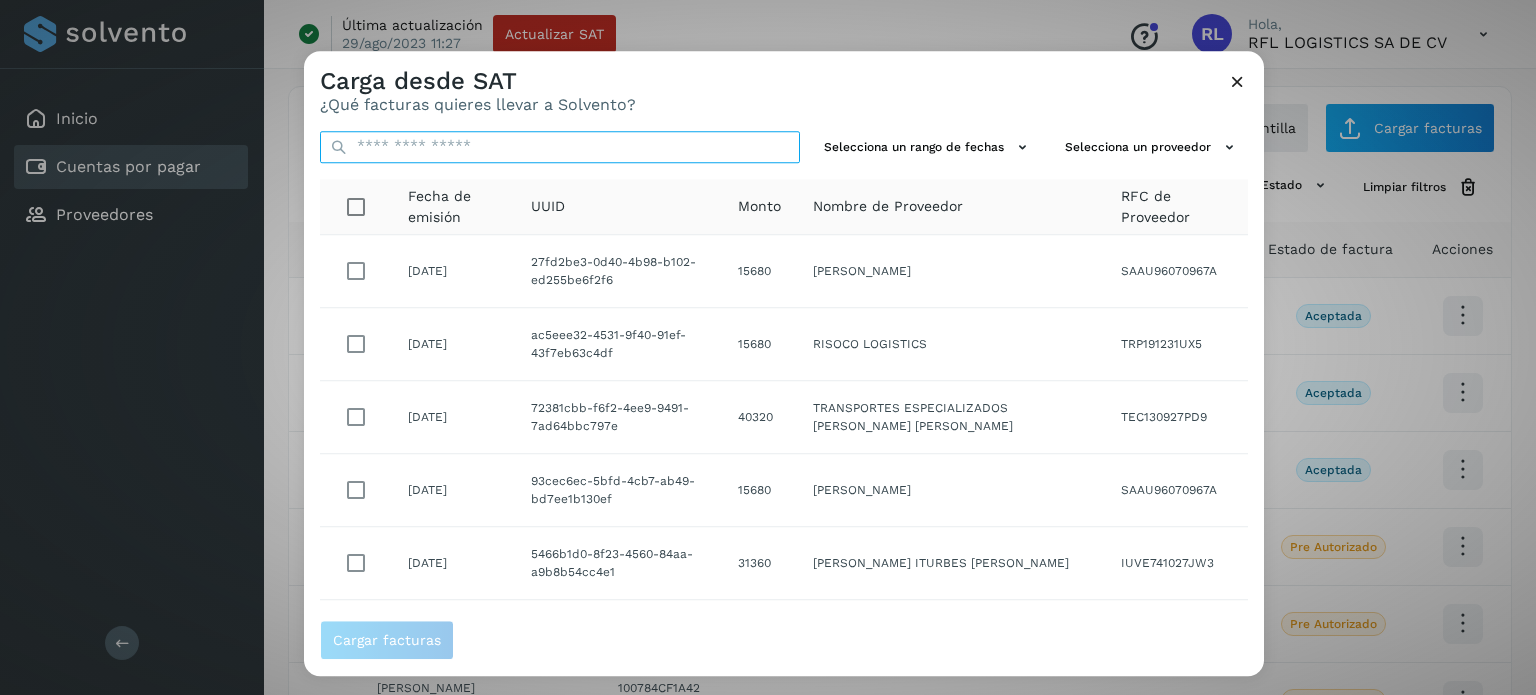 click at bounding box center [560, 147] 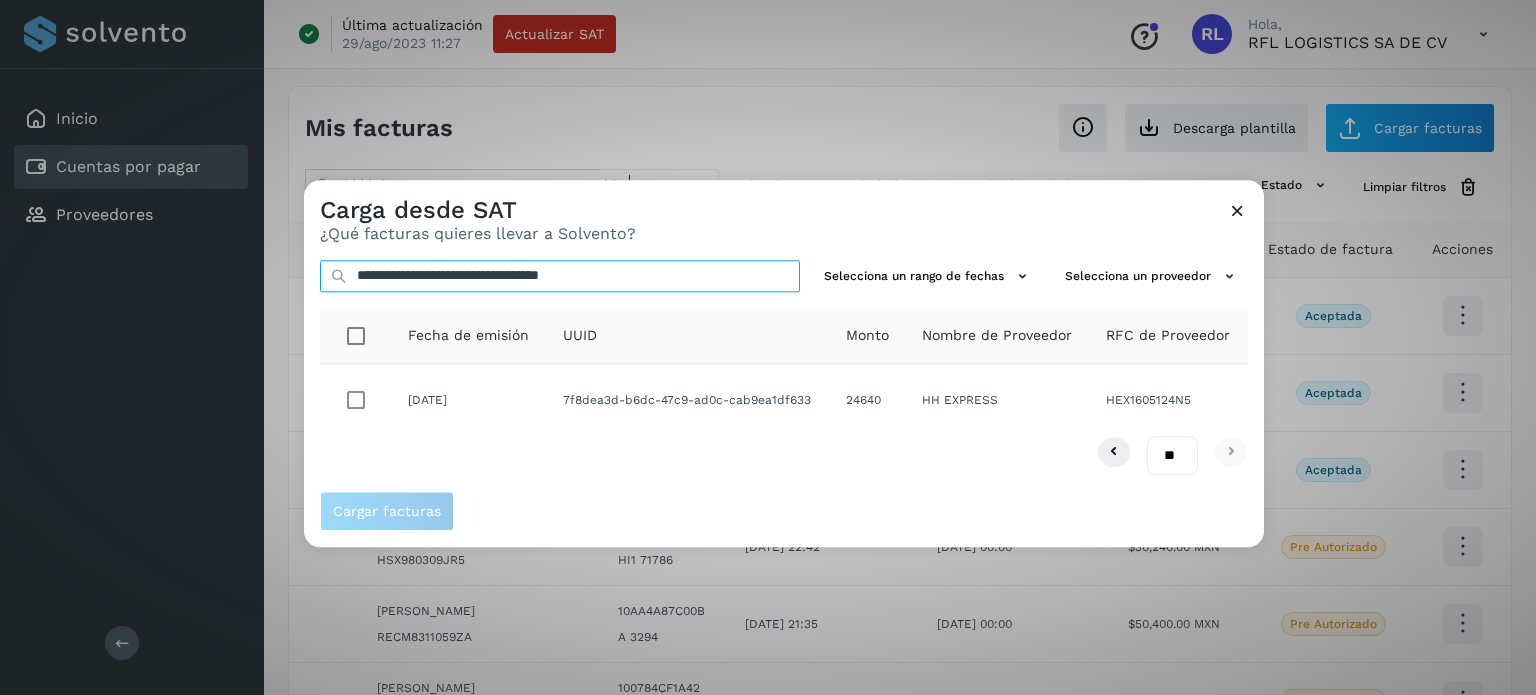 type on "**********" 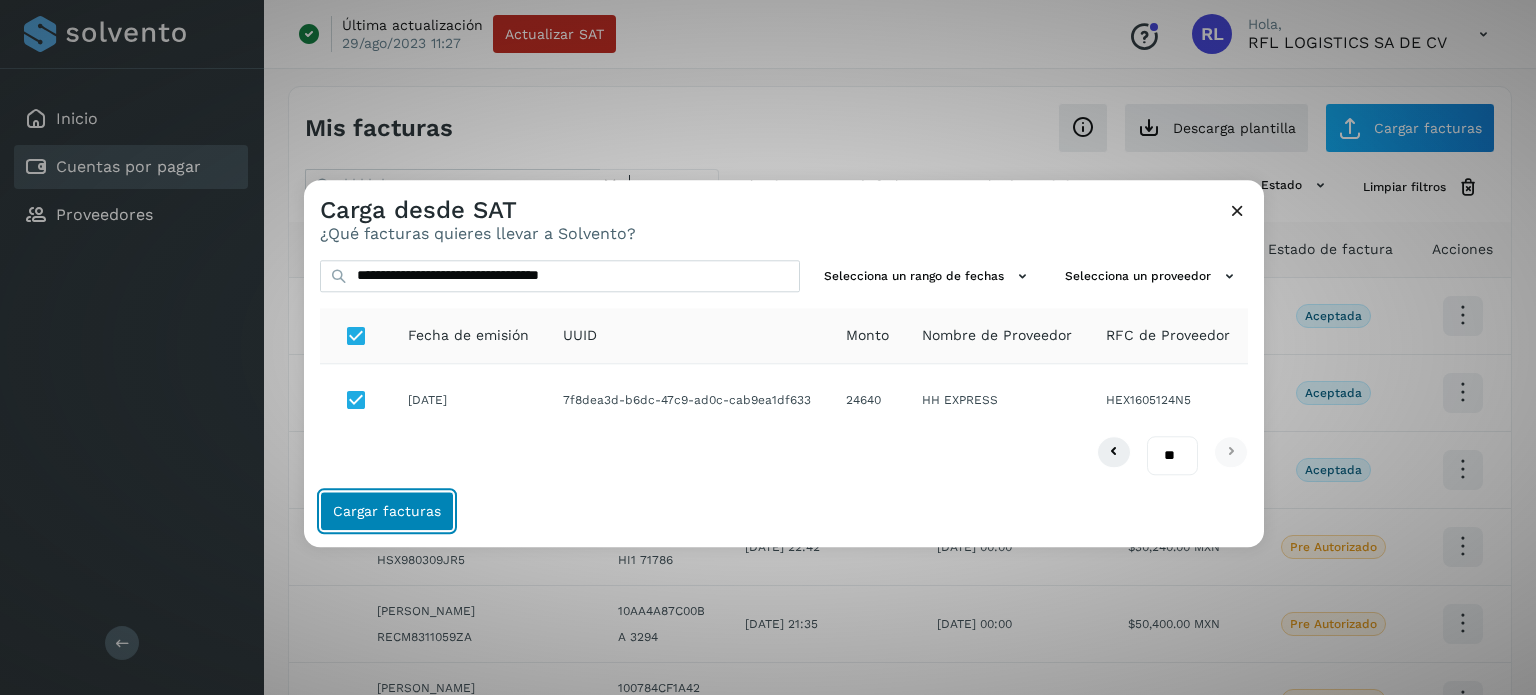 click on "Cargar facturas" 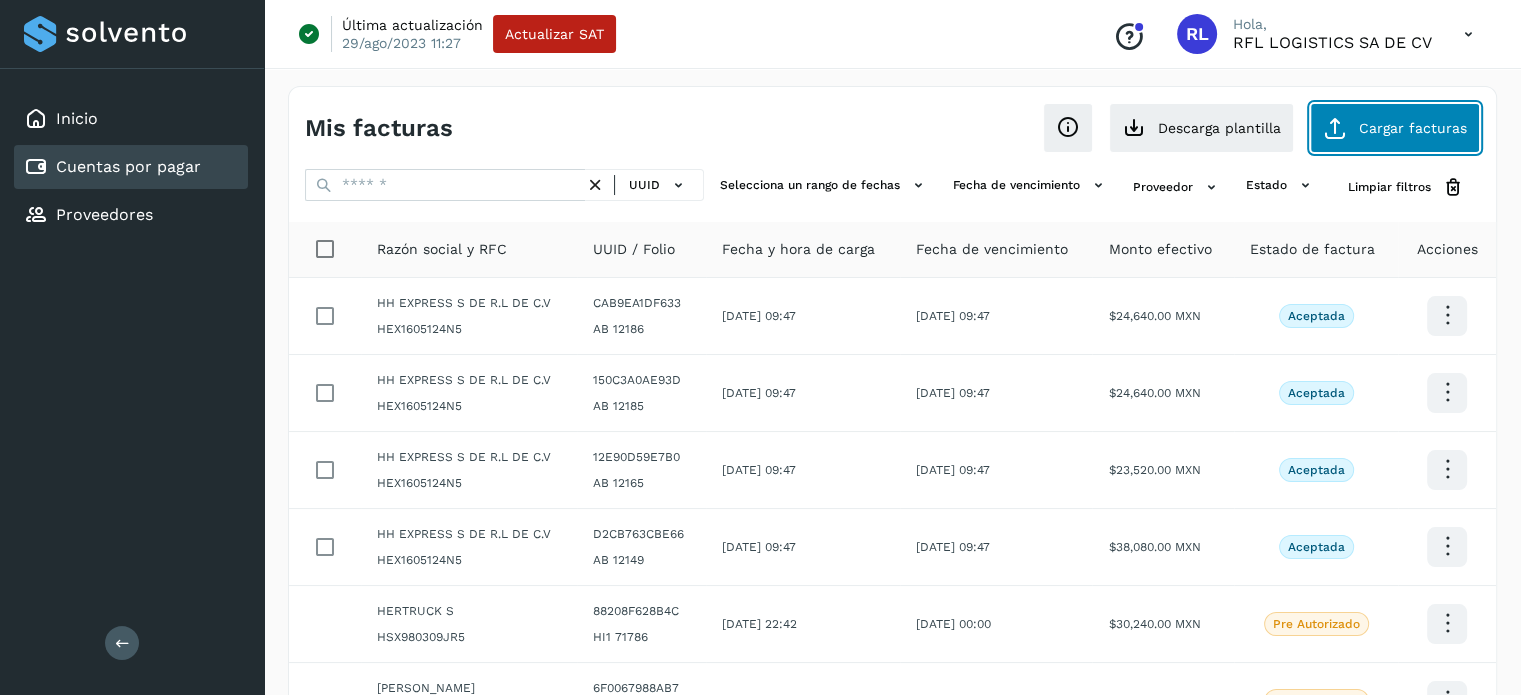 click on "Cargar facturas" 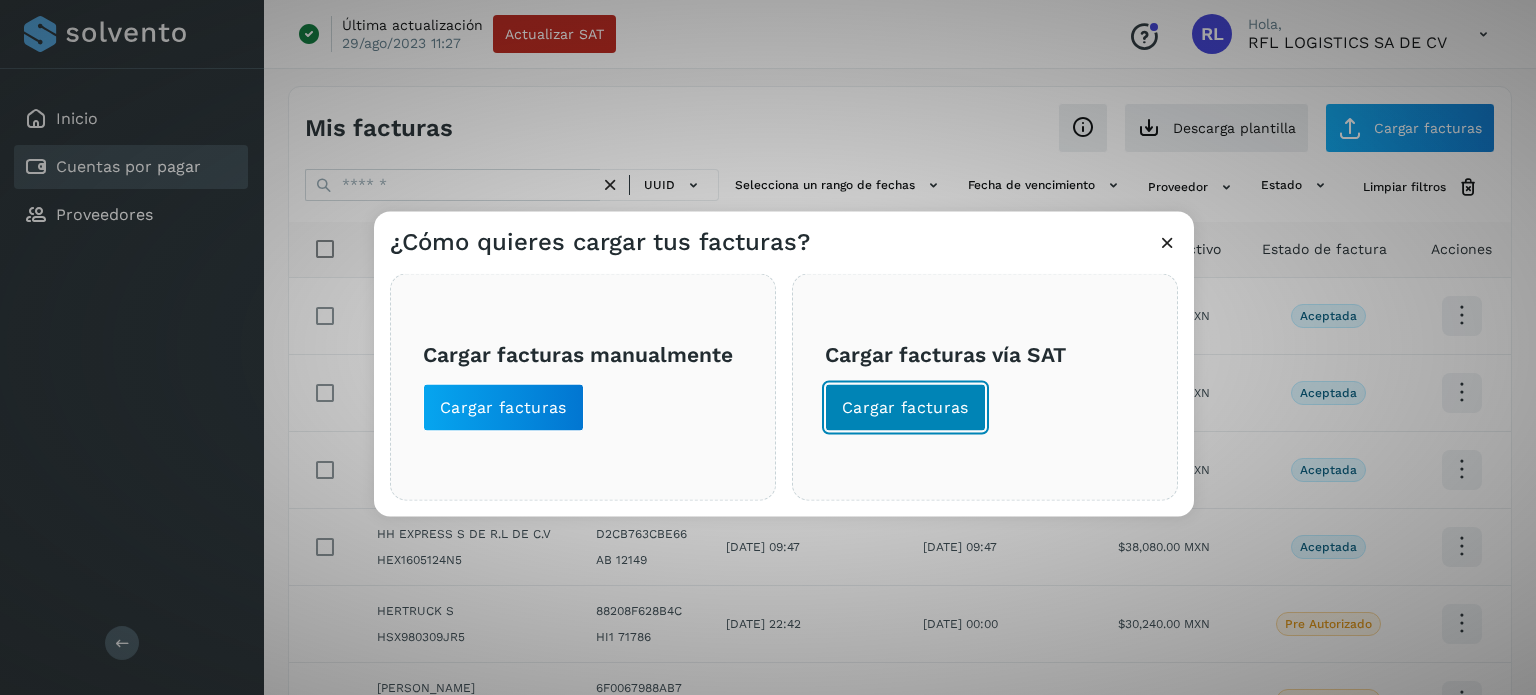 click on "Cargar facturas" 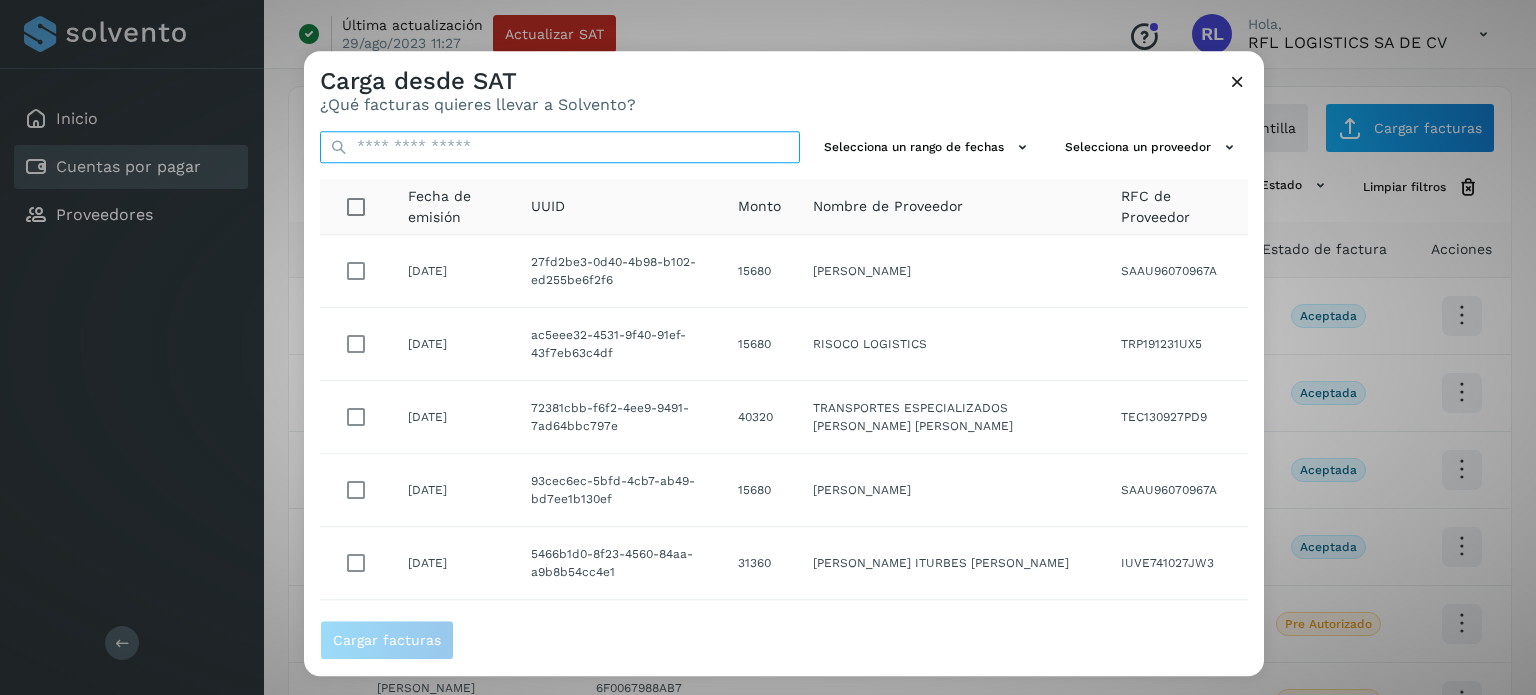 click at bounding box center [560, 147] 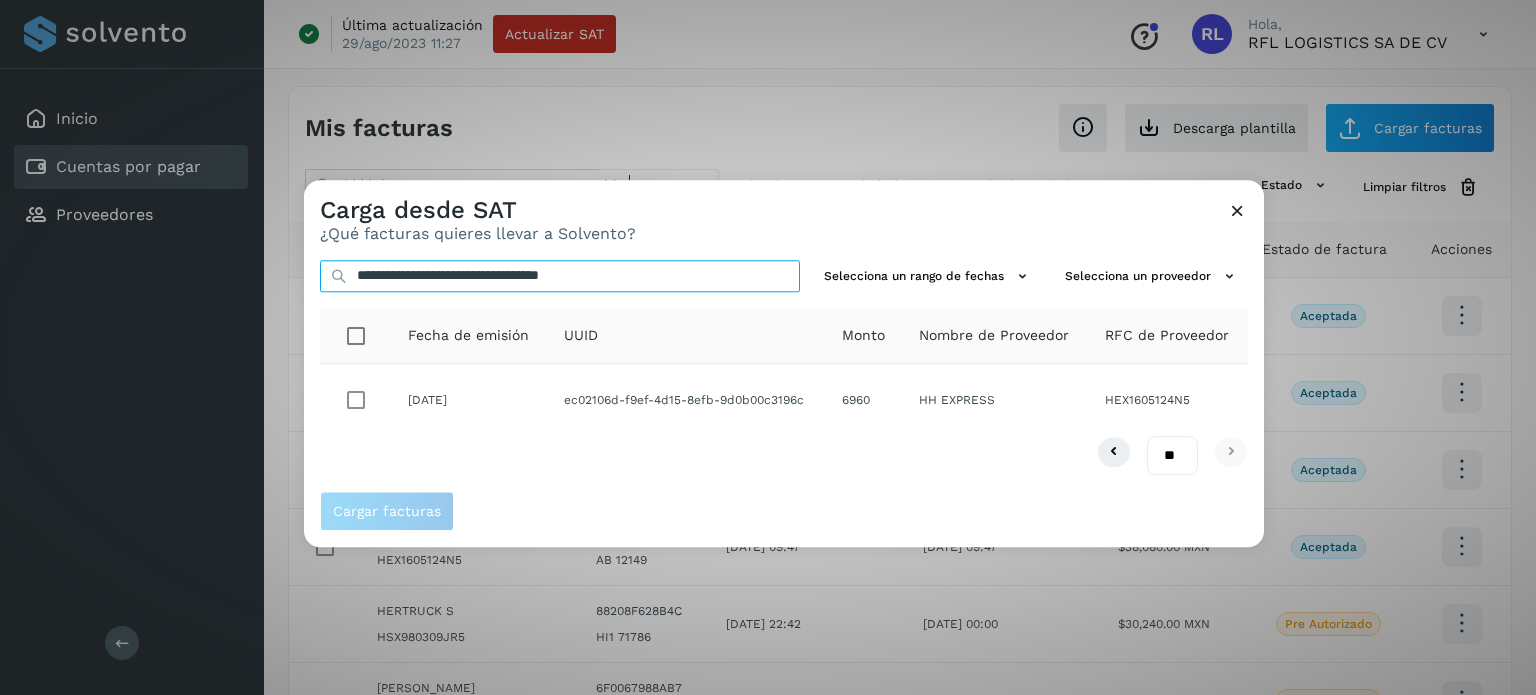 type on "**********" 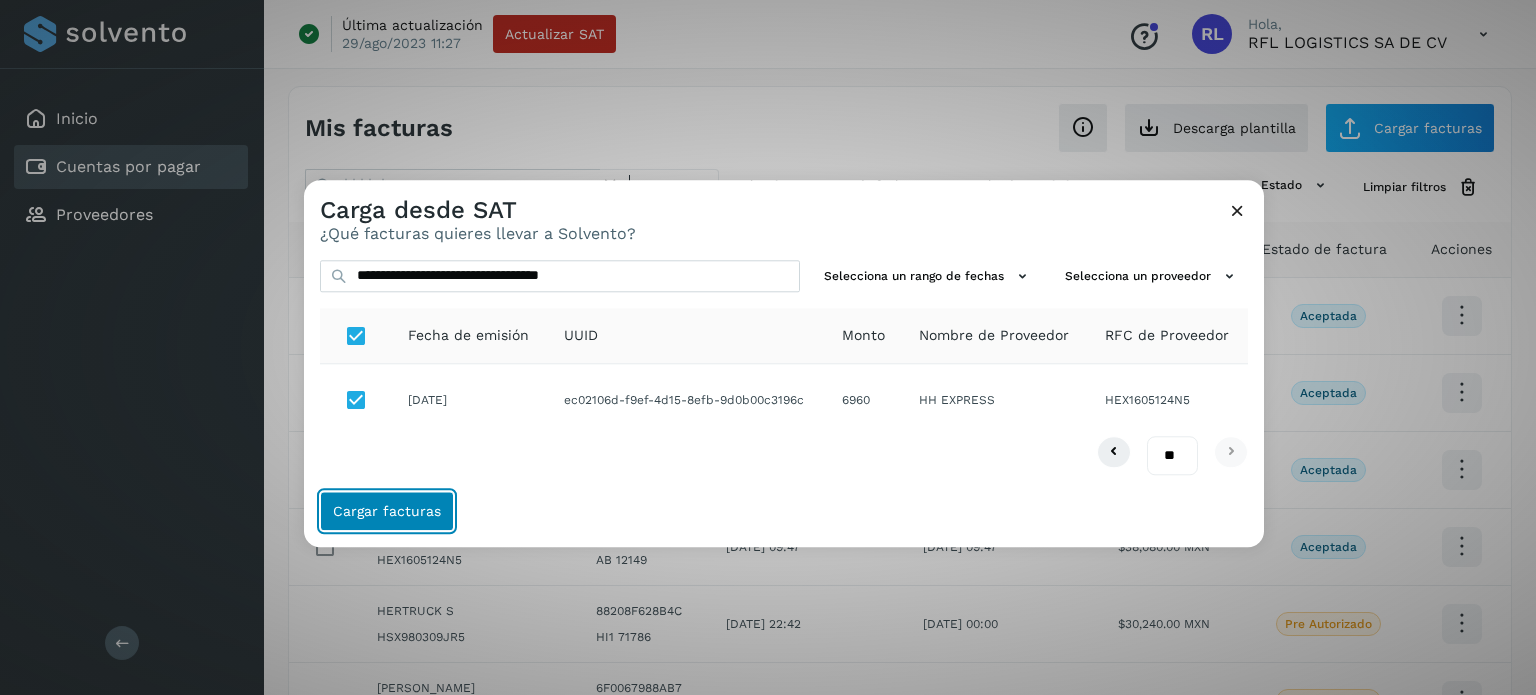 click on "Cargar facturas" 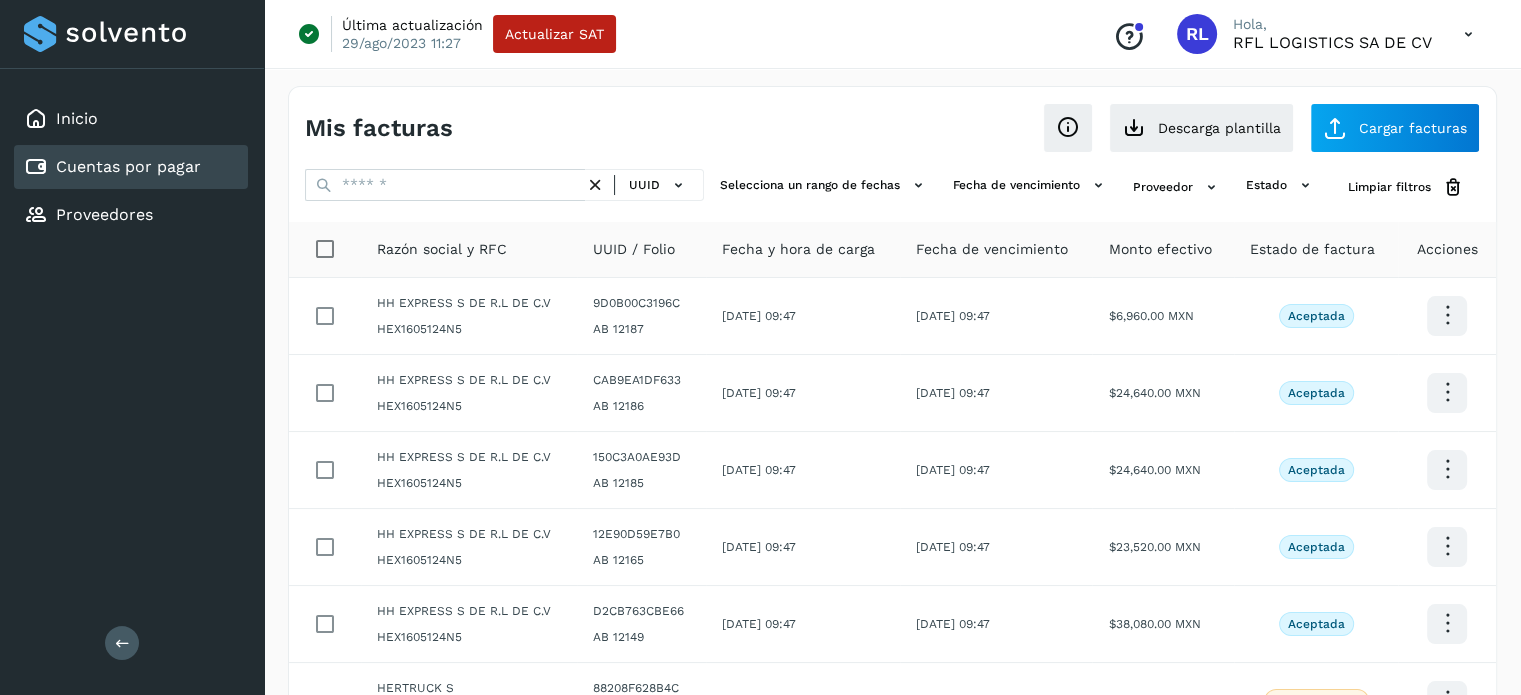 click on "Mis facturas
Ver instrucciones para cargar Facturas
Descarga plantilla Cargar facturas UUID Selecciona un rango de fechas
Selecciona el rango de fechas en el que se carga la factura.
Fecha de vencimiento
Selecciona rango de fechas cuando vence la factura
Proveedor estado Limpiar filtros Razón social y RFC UUID / Folio Fecha y hora de carga Fecha de vencimiento Monto efectivo Estado de factura Acciones HH EXPRESS S DE R.L DE C.V HEX1605124N5 9D0B00C3196C AB 12187 17/jul/2025 09:47 15/sep/2025 09:47 $6,960.00 MXN Aceptada HH EXPRESS S DE R.L DE C.V HEX1605124N5 CAB9EA1DF633 AB 12186 17/jul/2025 09:47 15/sep/2025 09:47 $24,640.00 MXN Aceptada HH EXPRESS S DE R.L DE C.V HEX1605124N5 150C3A0AE93D AB 12185 17/jul/2025 09:47 15/sep/2025 09:47 $24,640.00 MXN Aceptada HH EXPRESS S DE R.L DE C.V HEX1605124N5 12E90D59E7B0 AB 12165 17/jul/2025 09:47 $23,520.00 MXN" at bounding box center [892, 603] 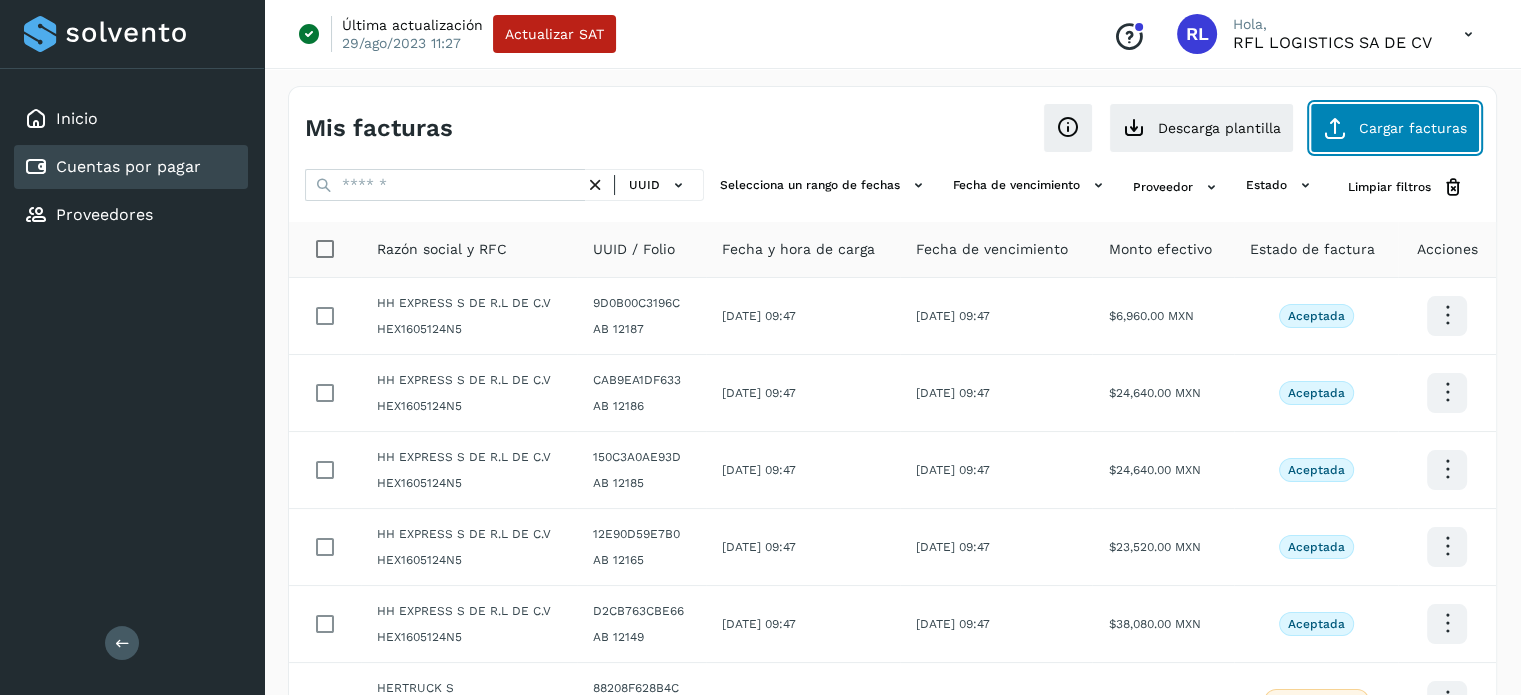 click on "Cargar facturas" 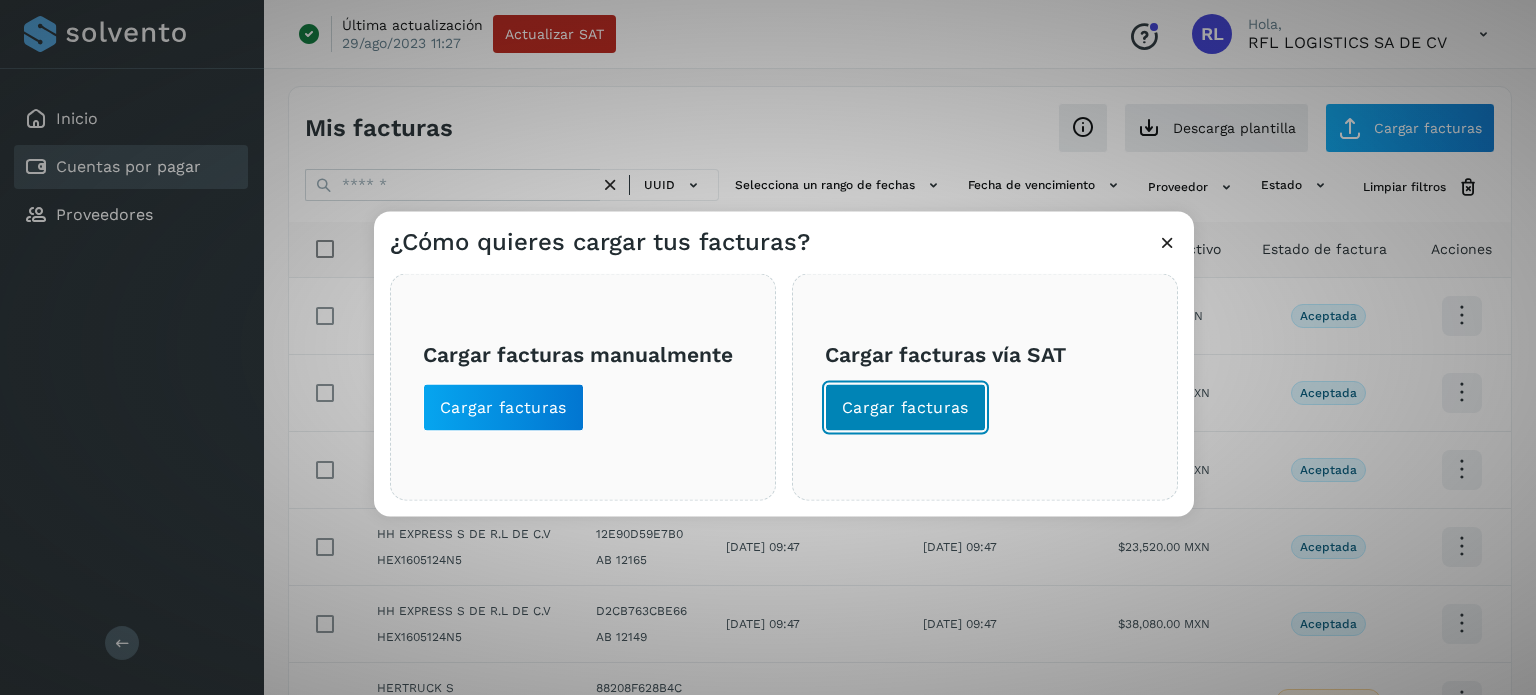 click on "Cargar facturas" 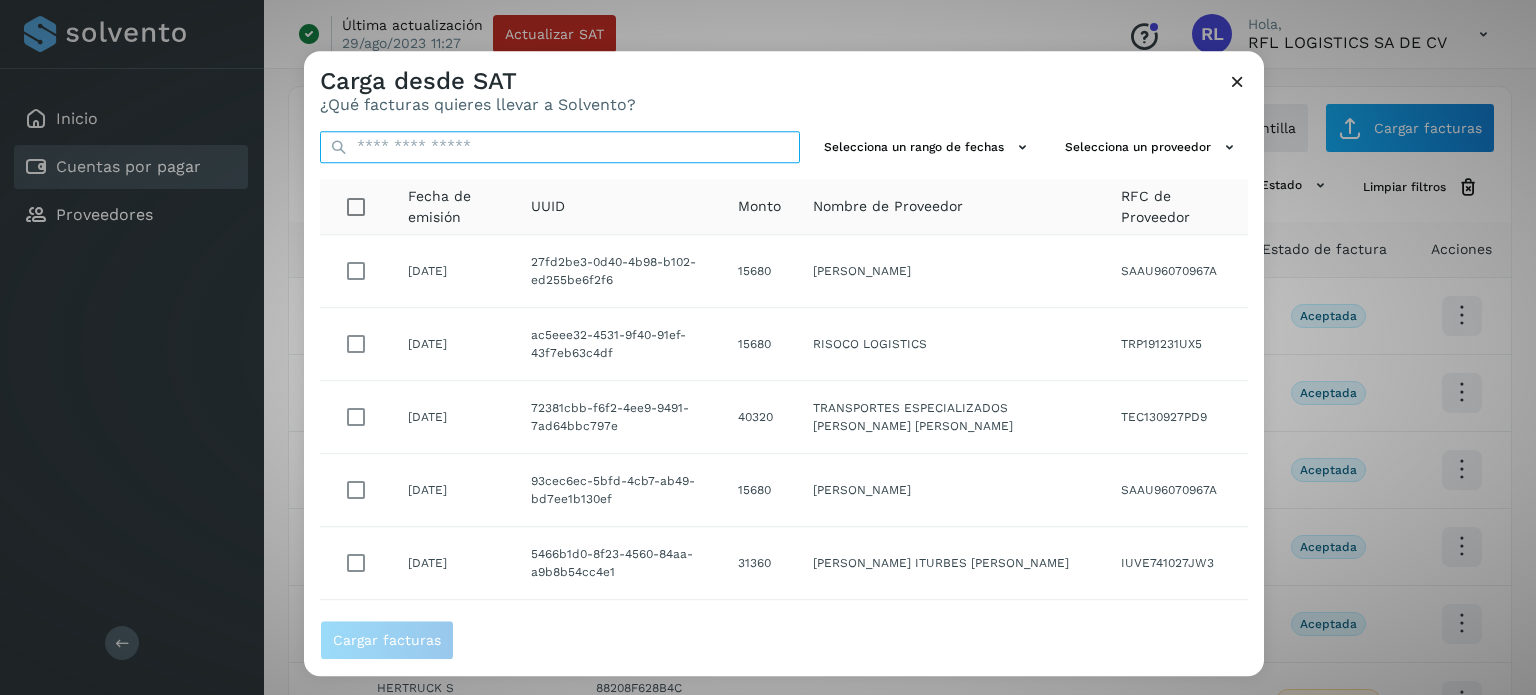 click at bounding box center [560, 147] 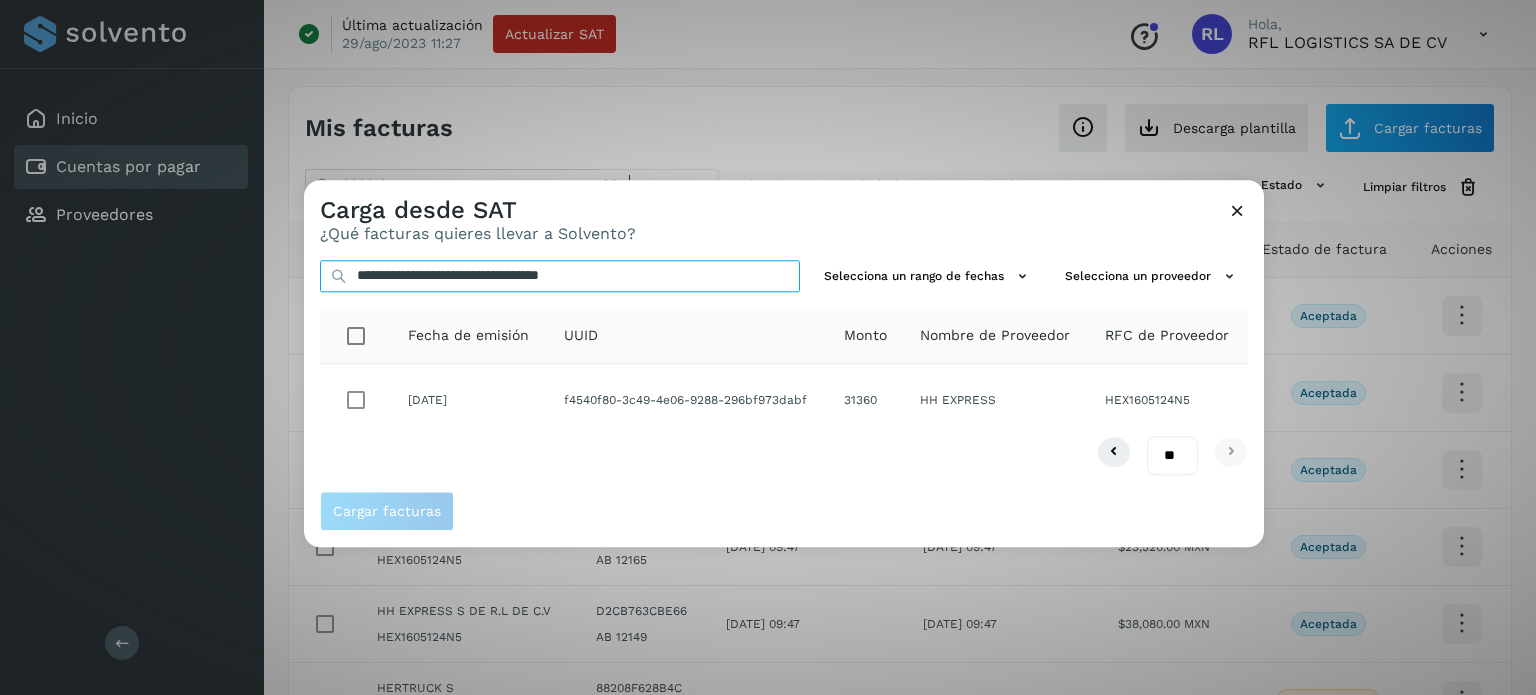 type on "**********" 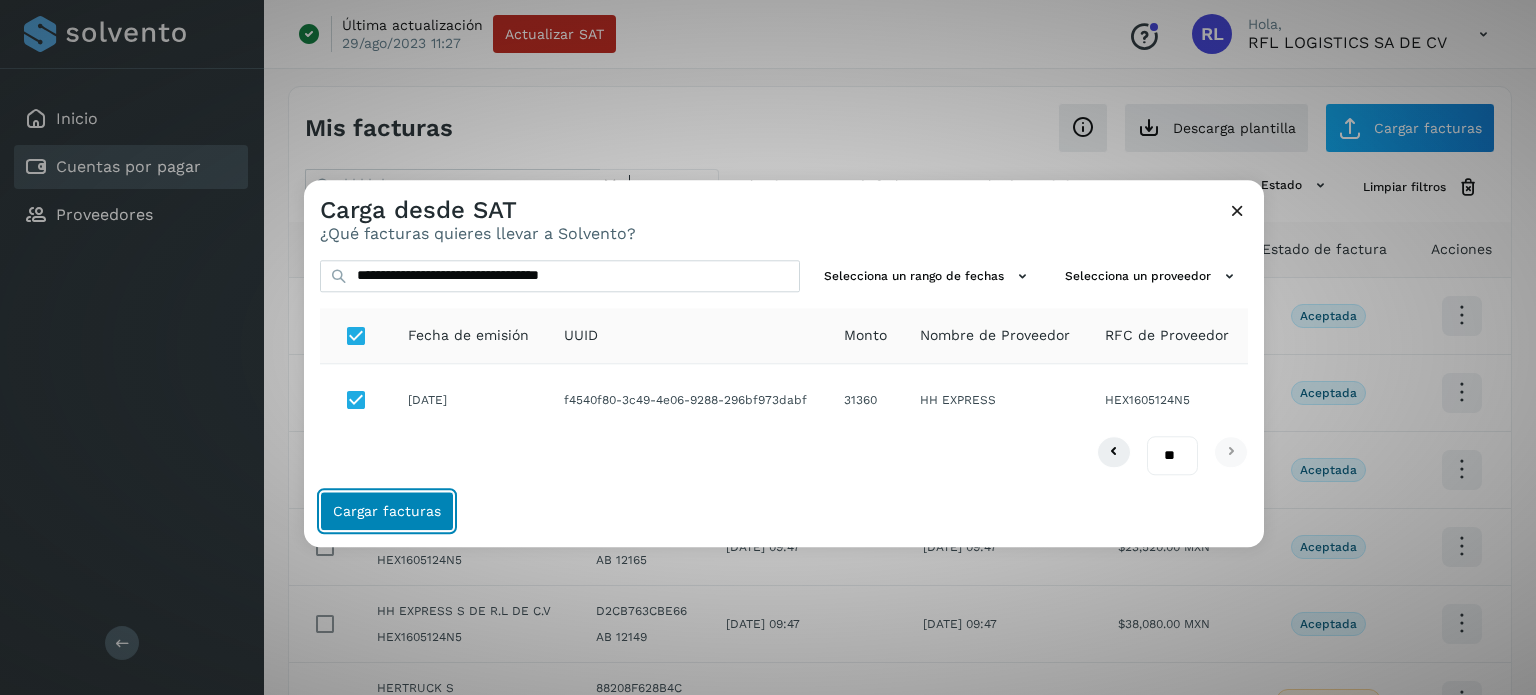 click on "Cargar facturas" 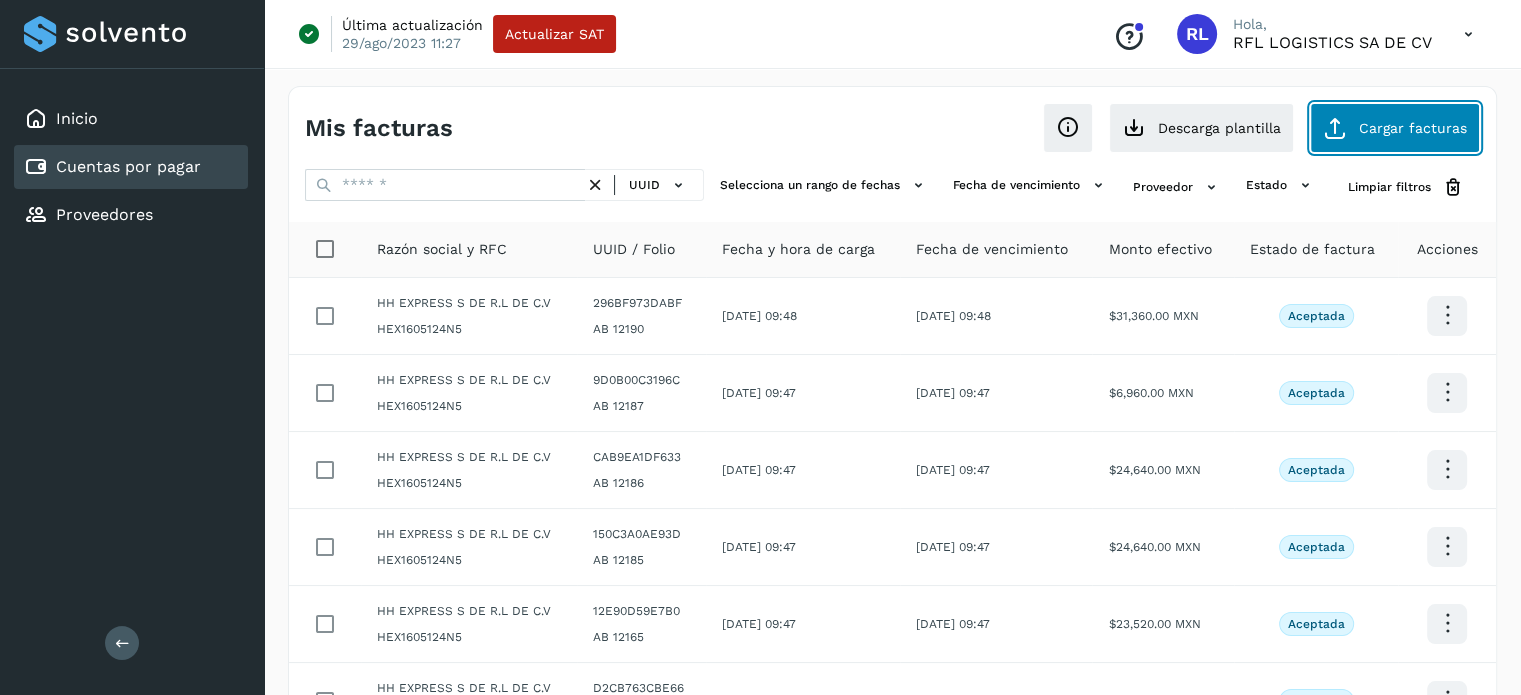 click on "Cargar facturas" 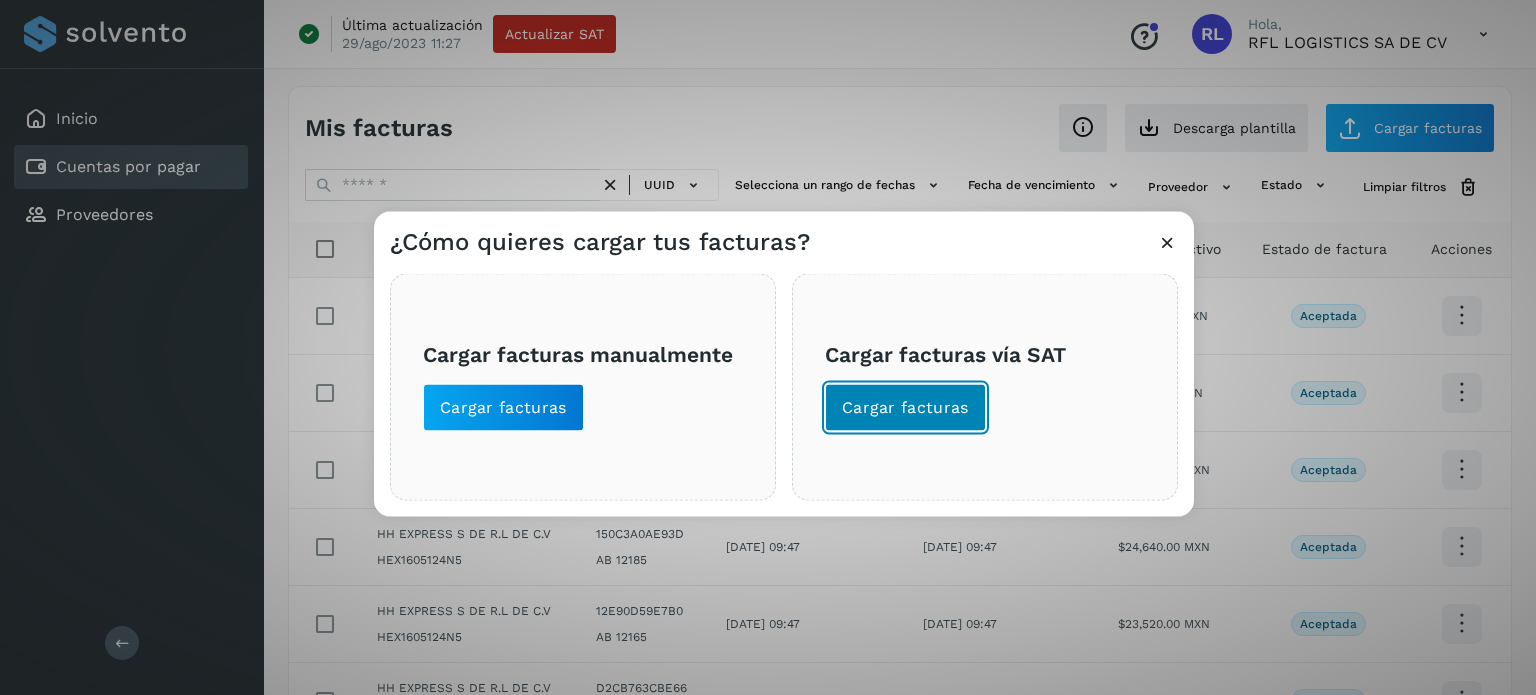 click on "Cargar facturas" 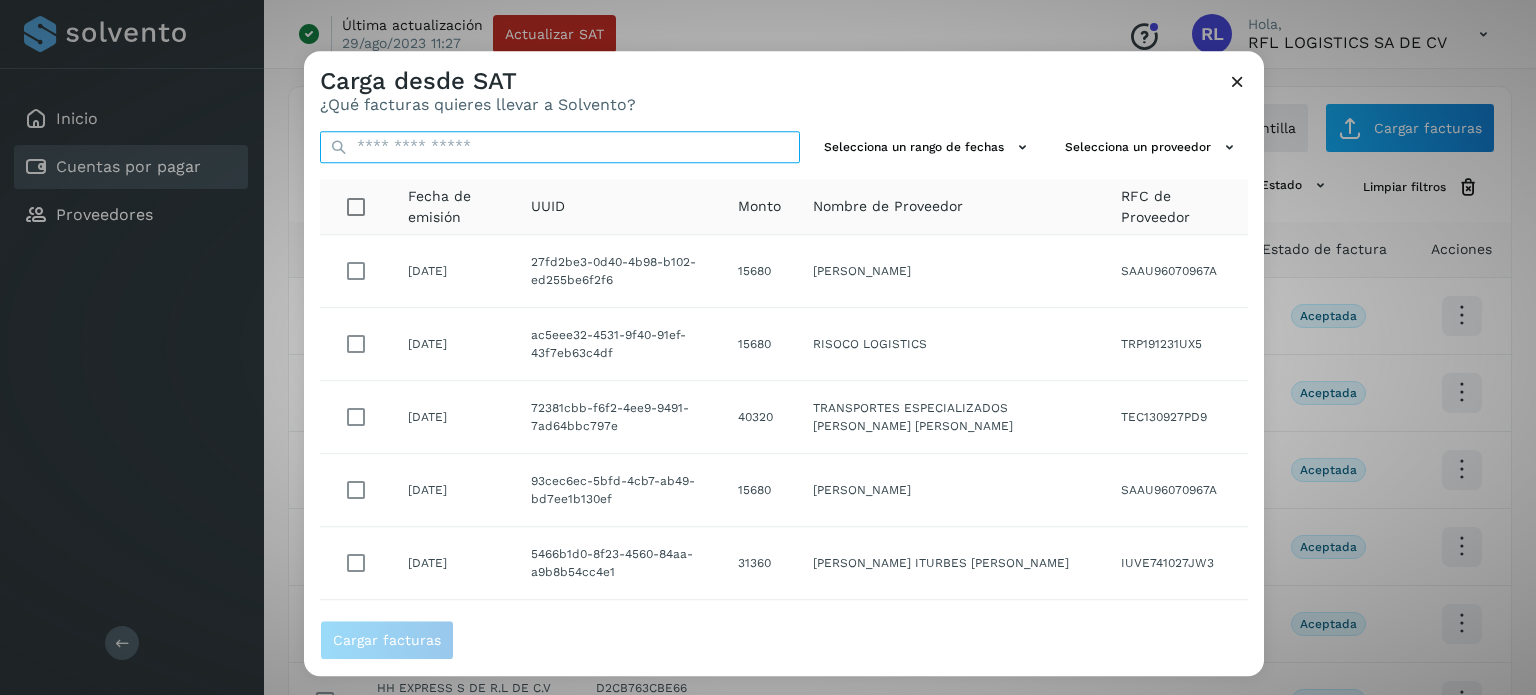 click at bounding box center (560, 147) 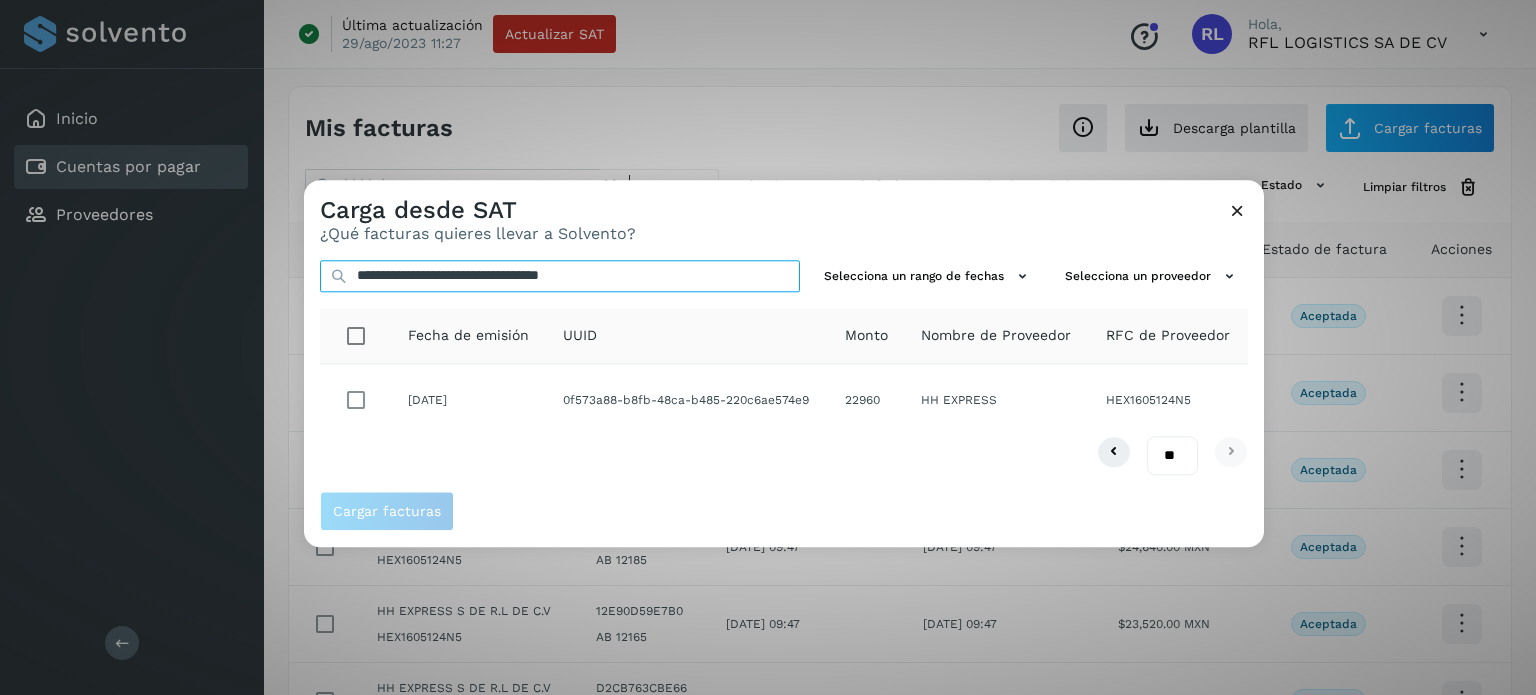 type on "**********" 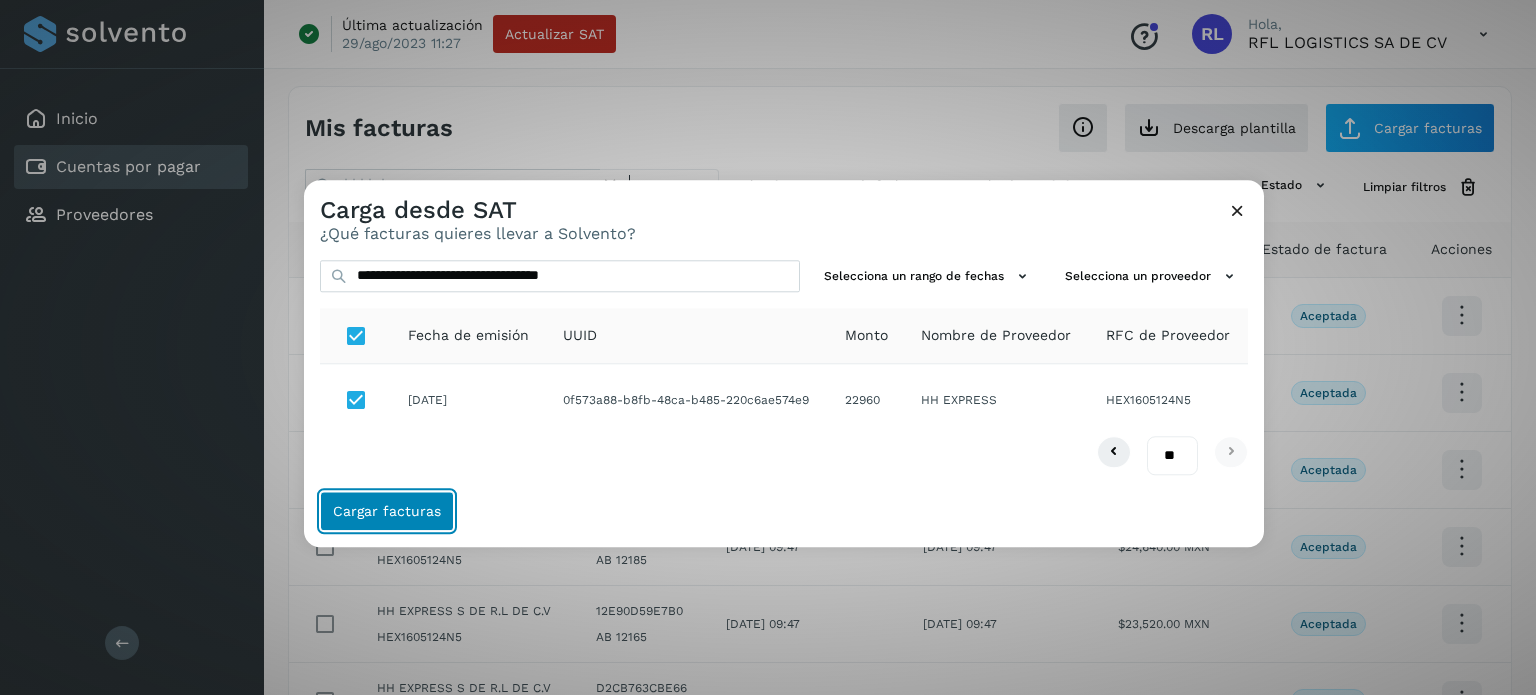 click on "Cargar facturas" 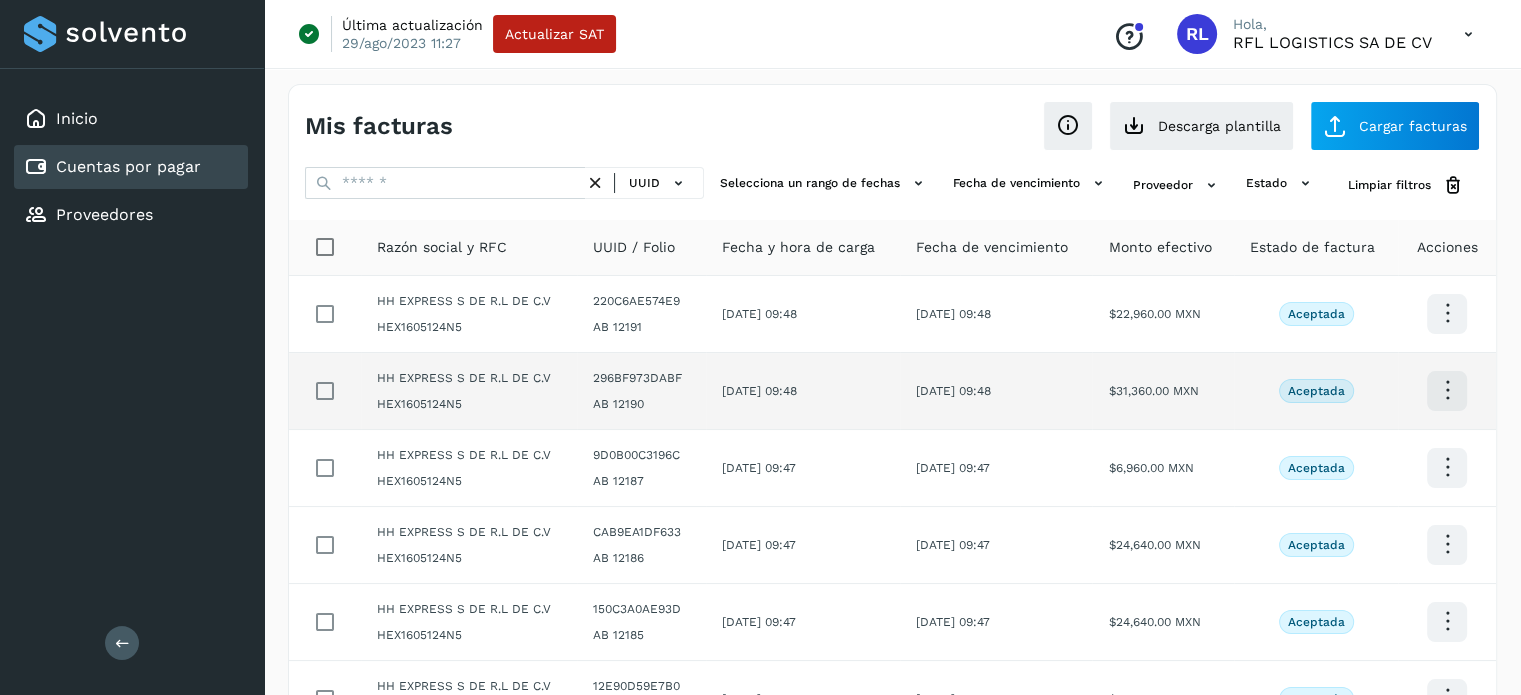scroll, scrollTop: 0, scrollLeft: 0, axis: both 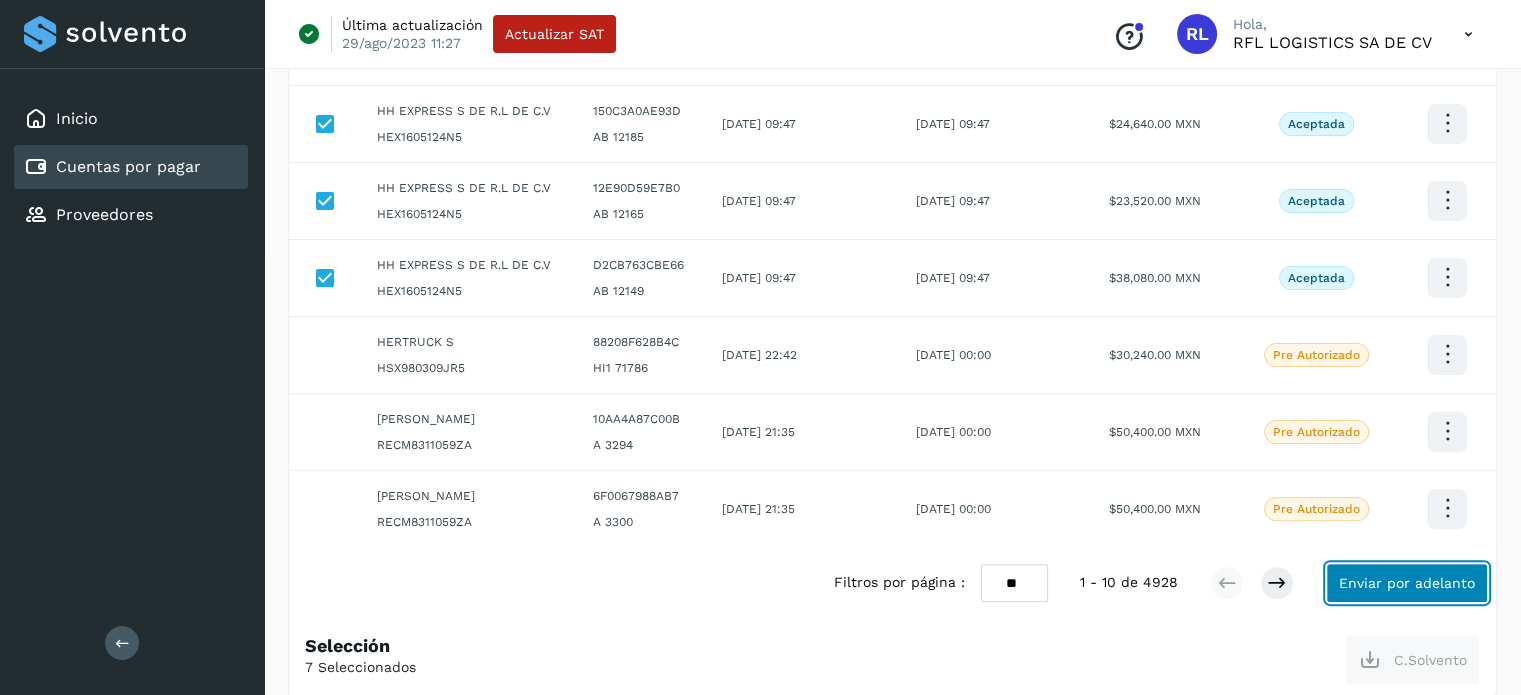 click on "Enviar por adelanto" 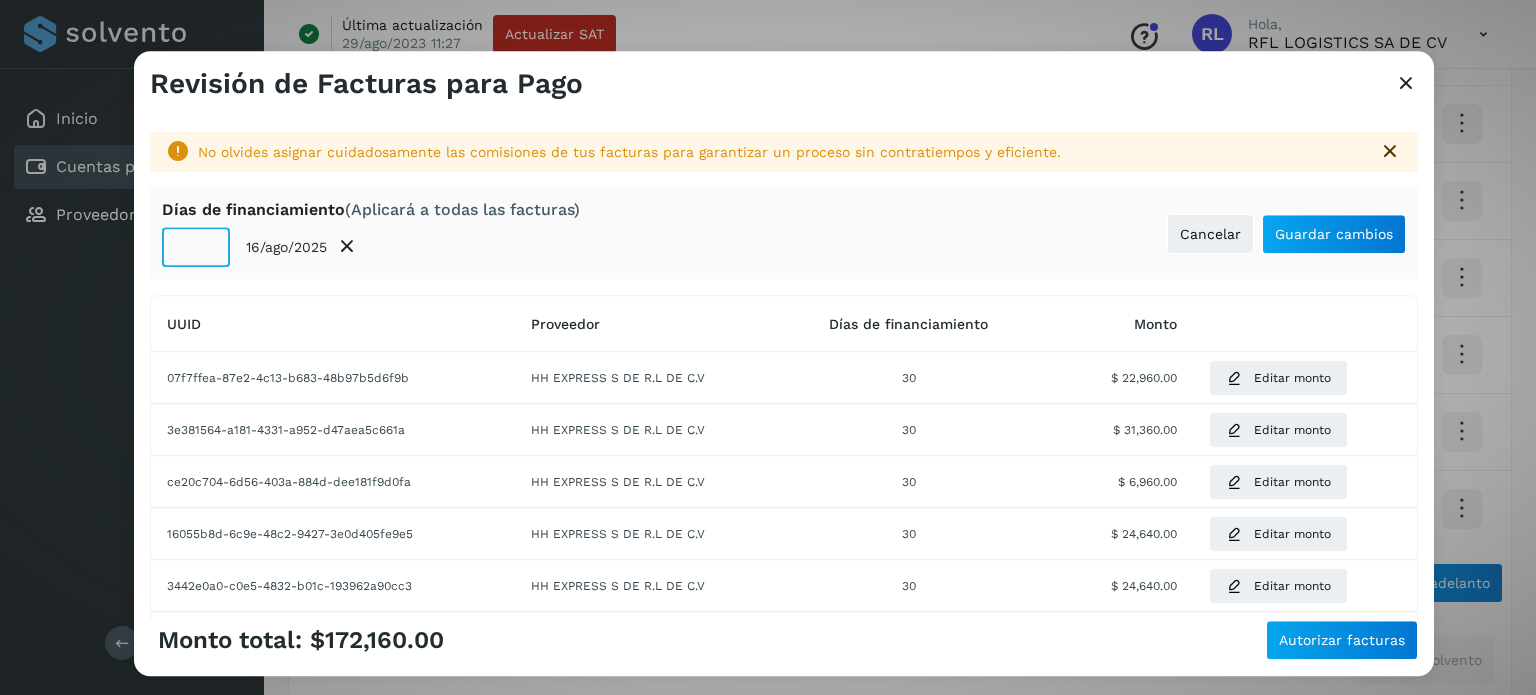 click on "**" 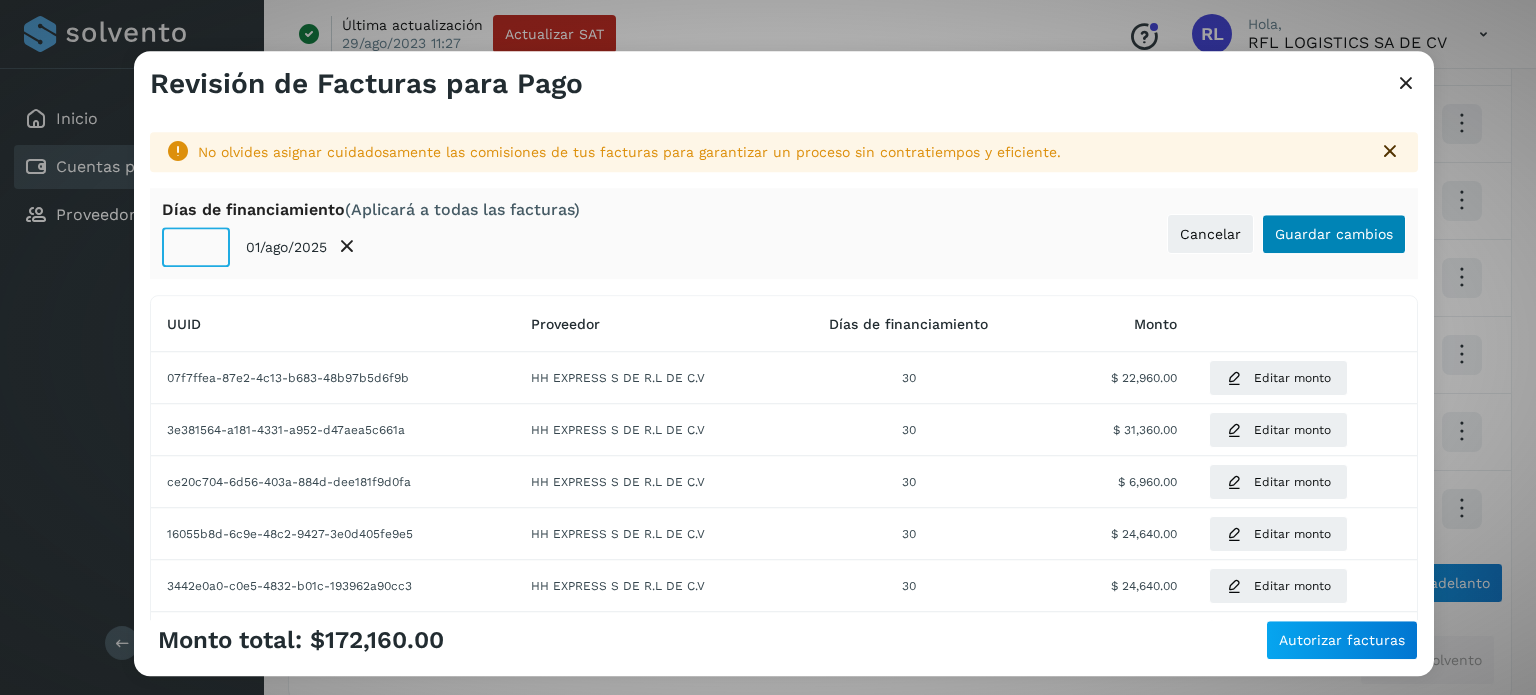 type on "**" 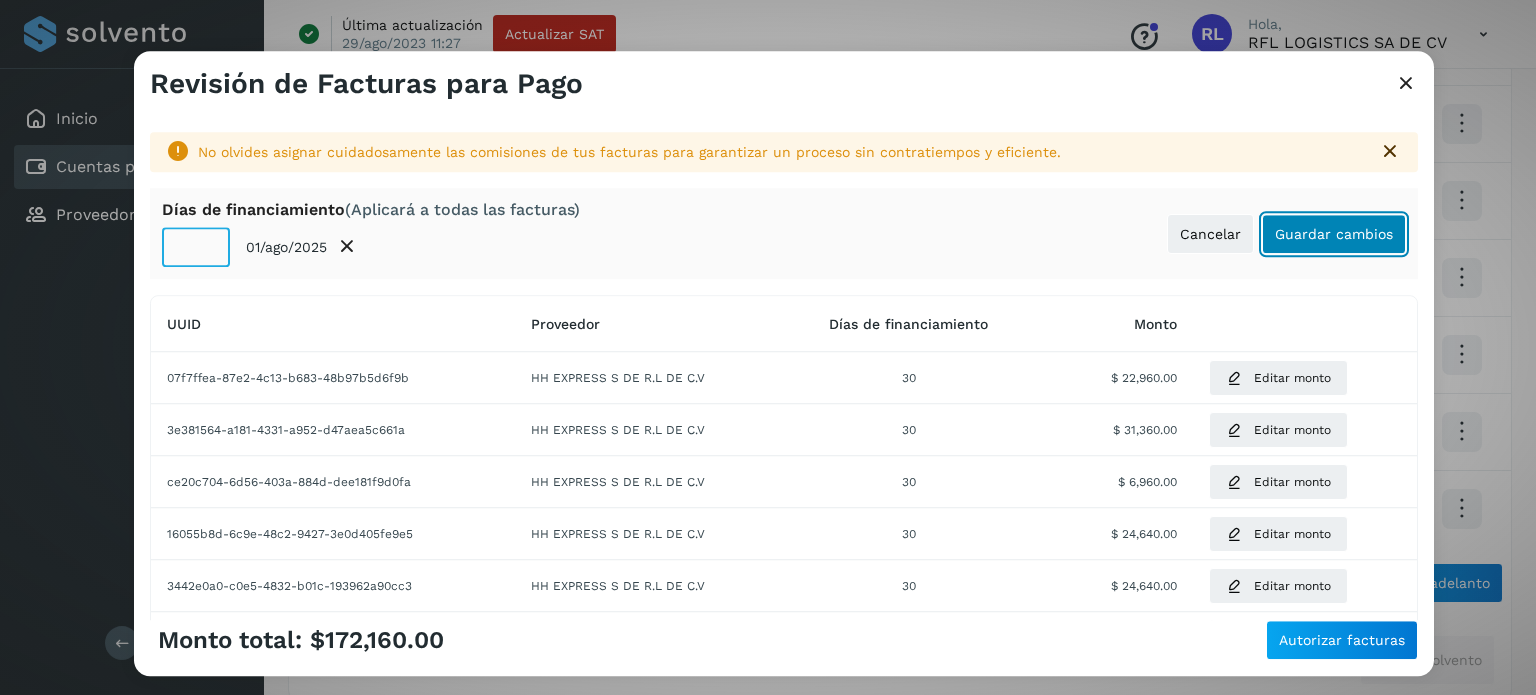 click on "Guardar cambios" 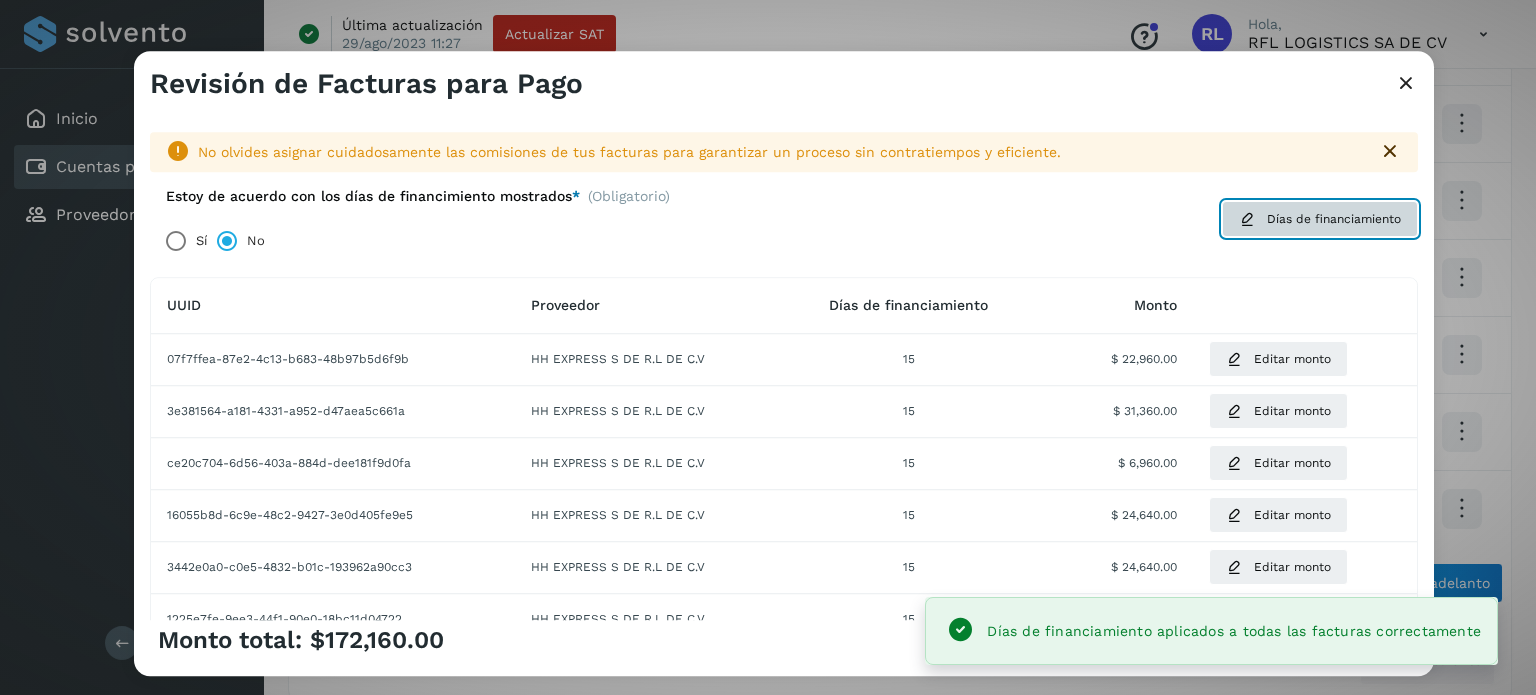 click on "Días de financiamiento" 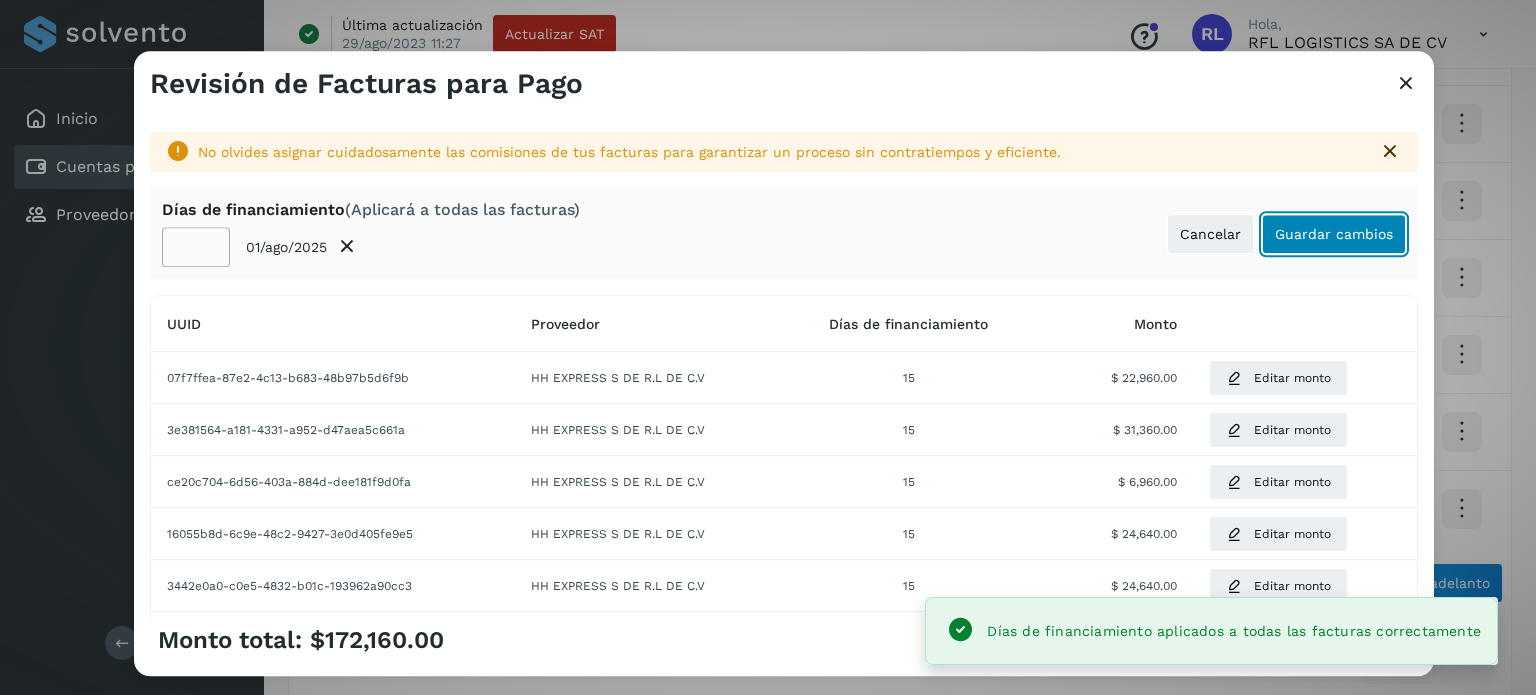 click on "Guardar cambios" at bounding box center (1334, 234) 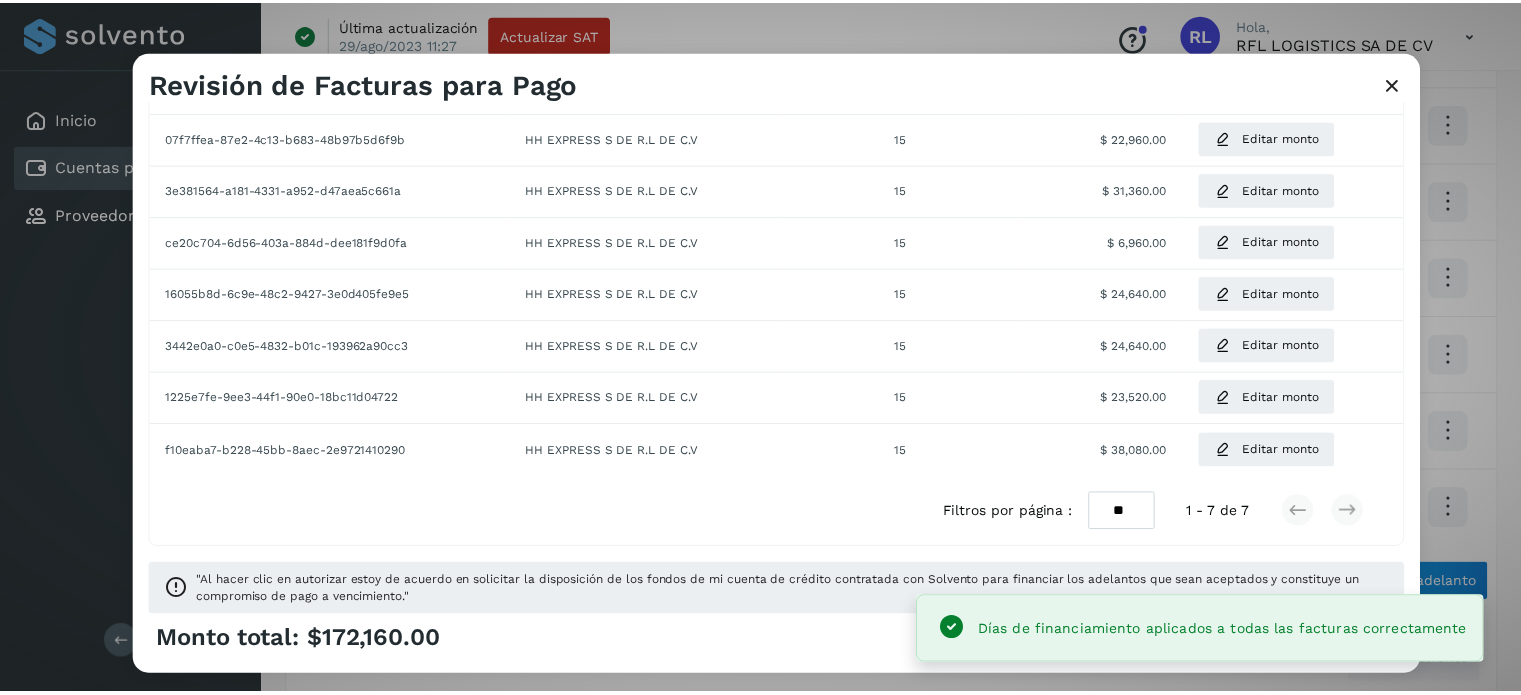 scroll, scrollTop: 236, scrollLeft: 0, axis: vertical 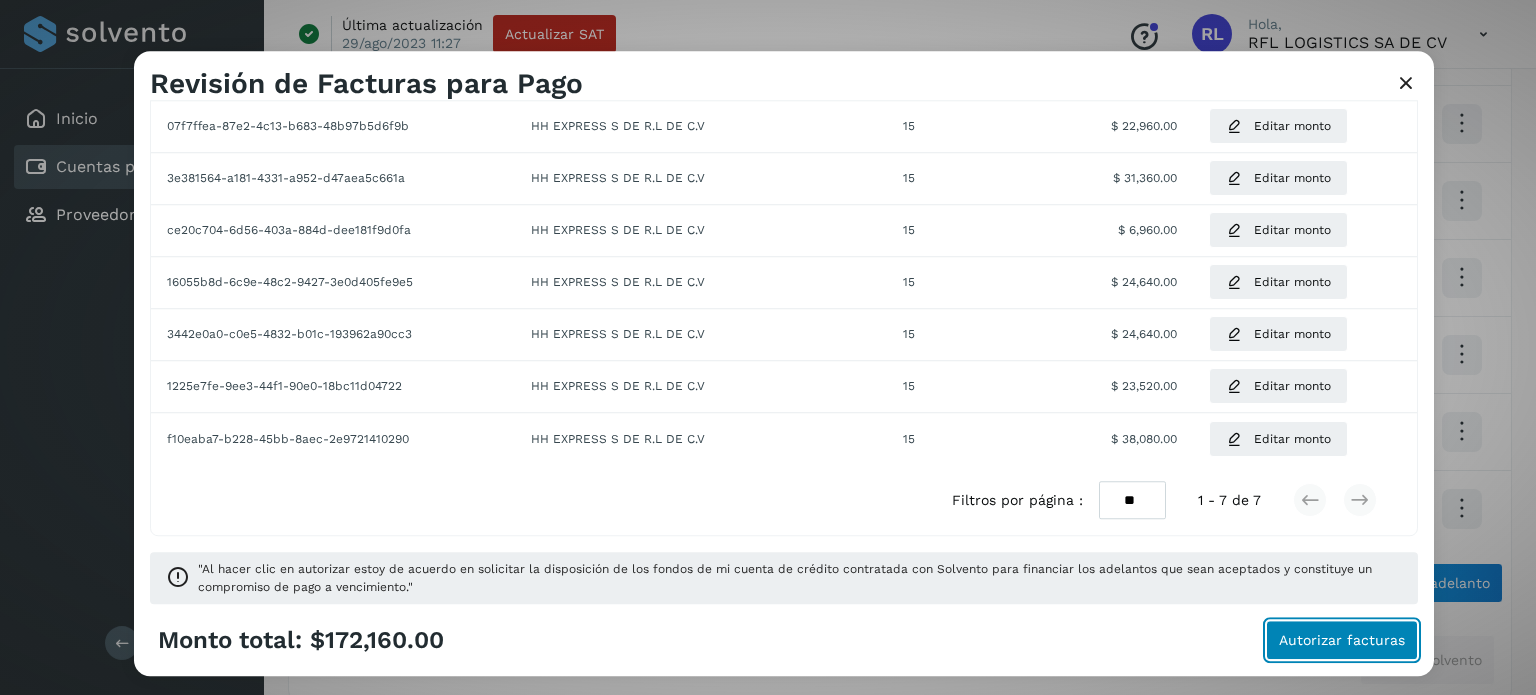 click on "Autorizar facturas" 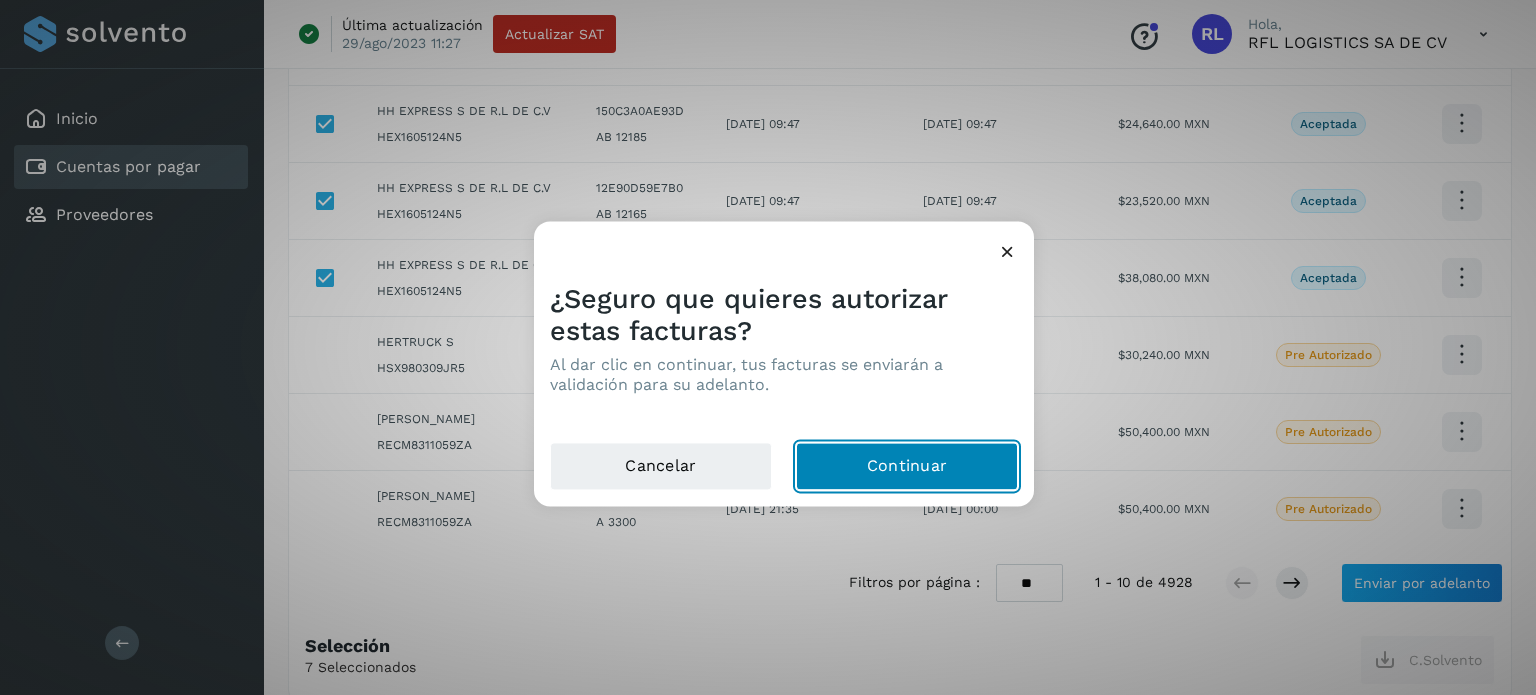 click on "Continuar" 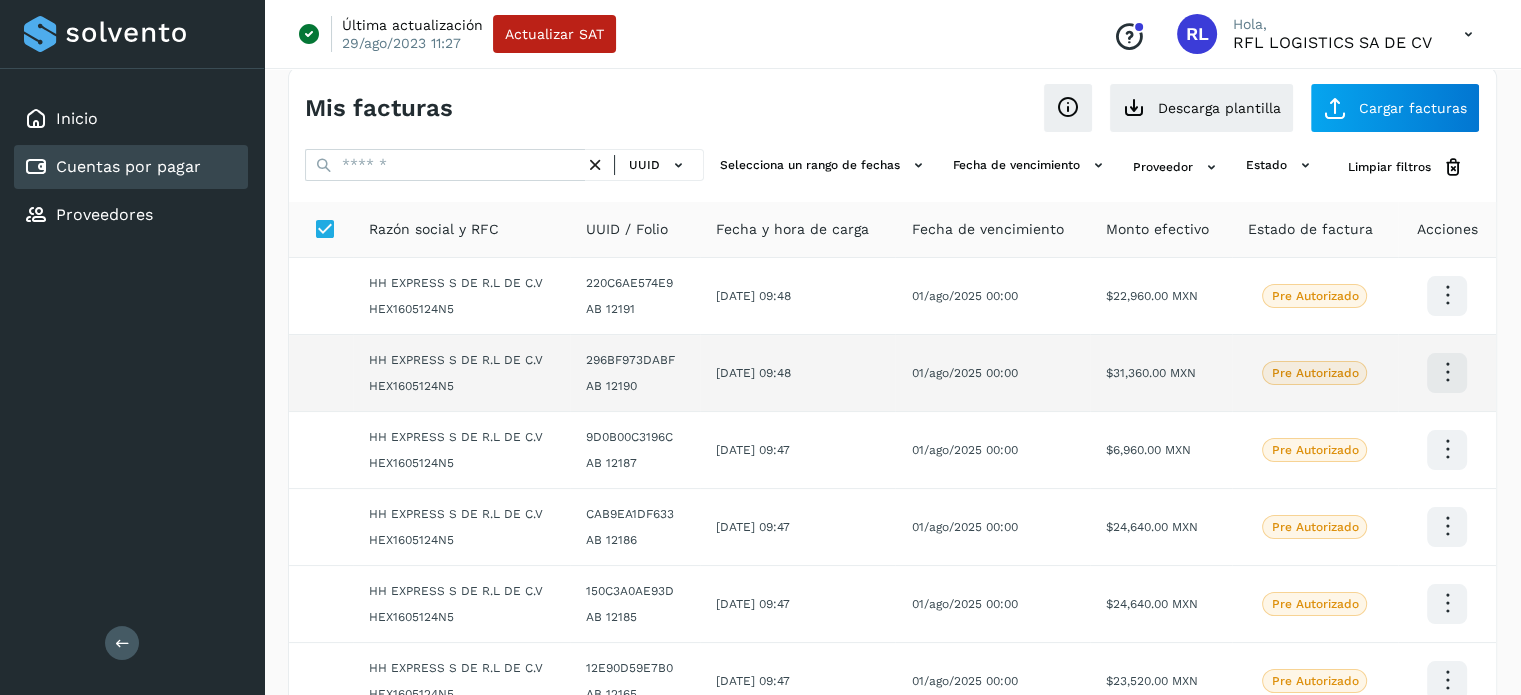 scroll, scrollTop: 0, scrollLeft: 0, axis: both 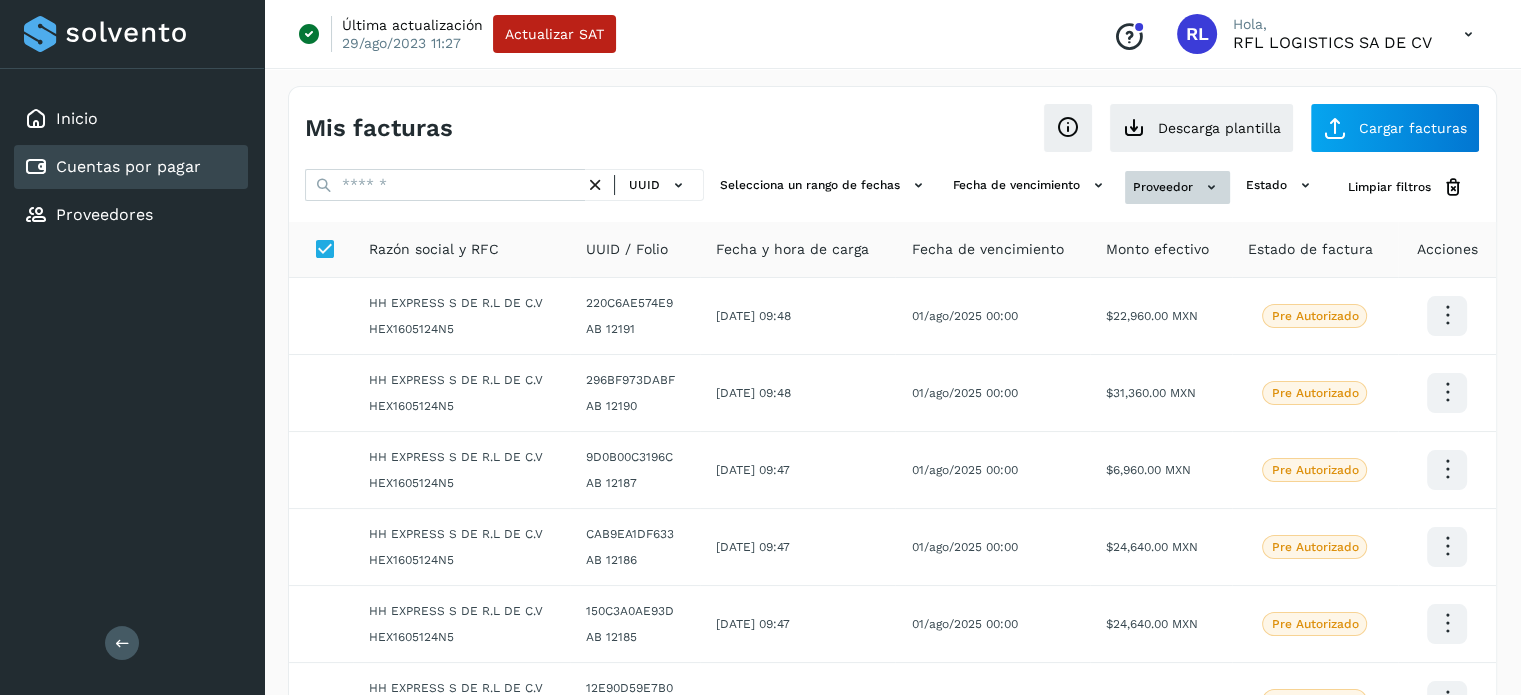 click on "Proveedor" at bounding box center (1177, 187) 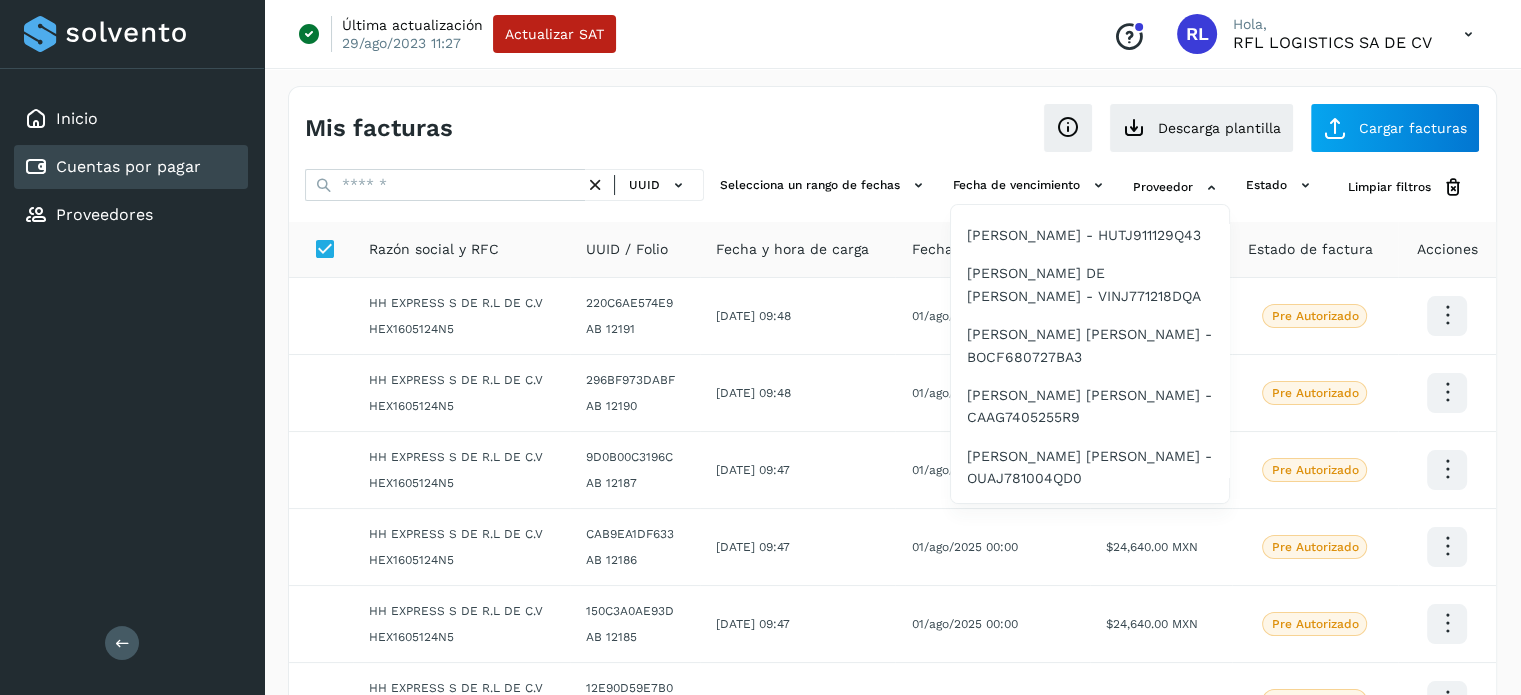 scroll, scrollTop: 11643, scrollLeft: 0, axis: vertical 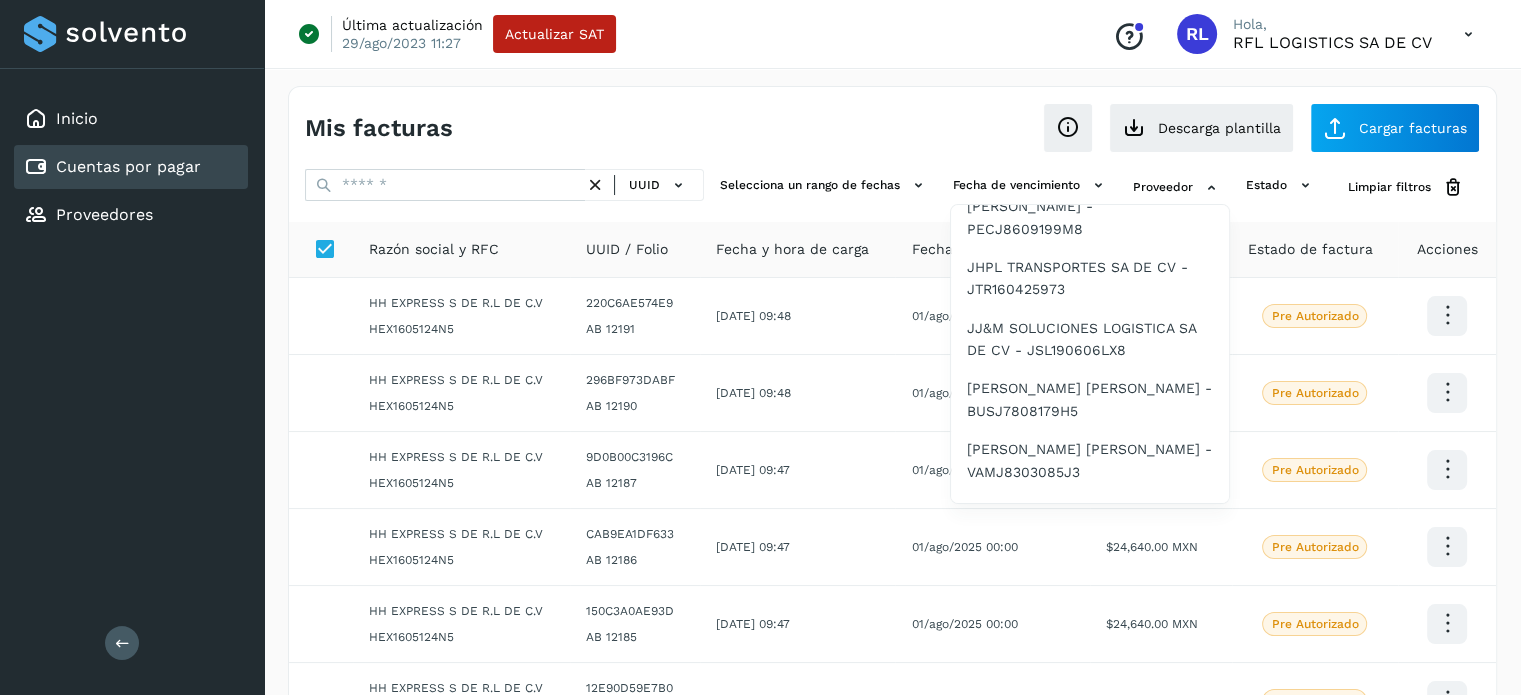 click on "HH EXPRESS S DE R.L DE C.V - HEX1605124N5" 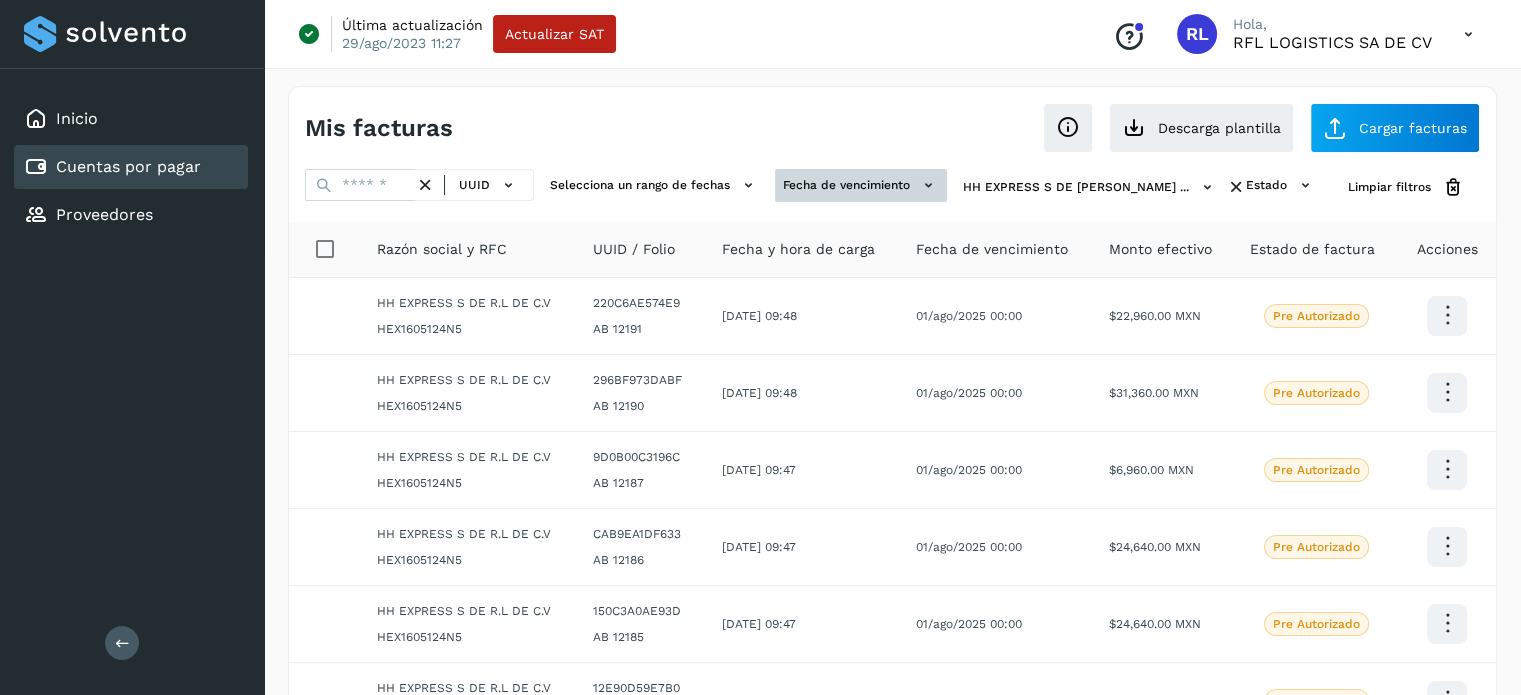 click at bounding box center (928, 185) 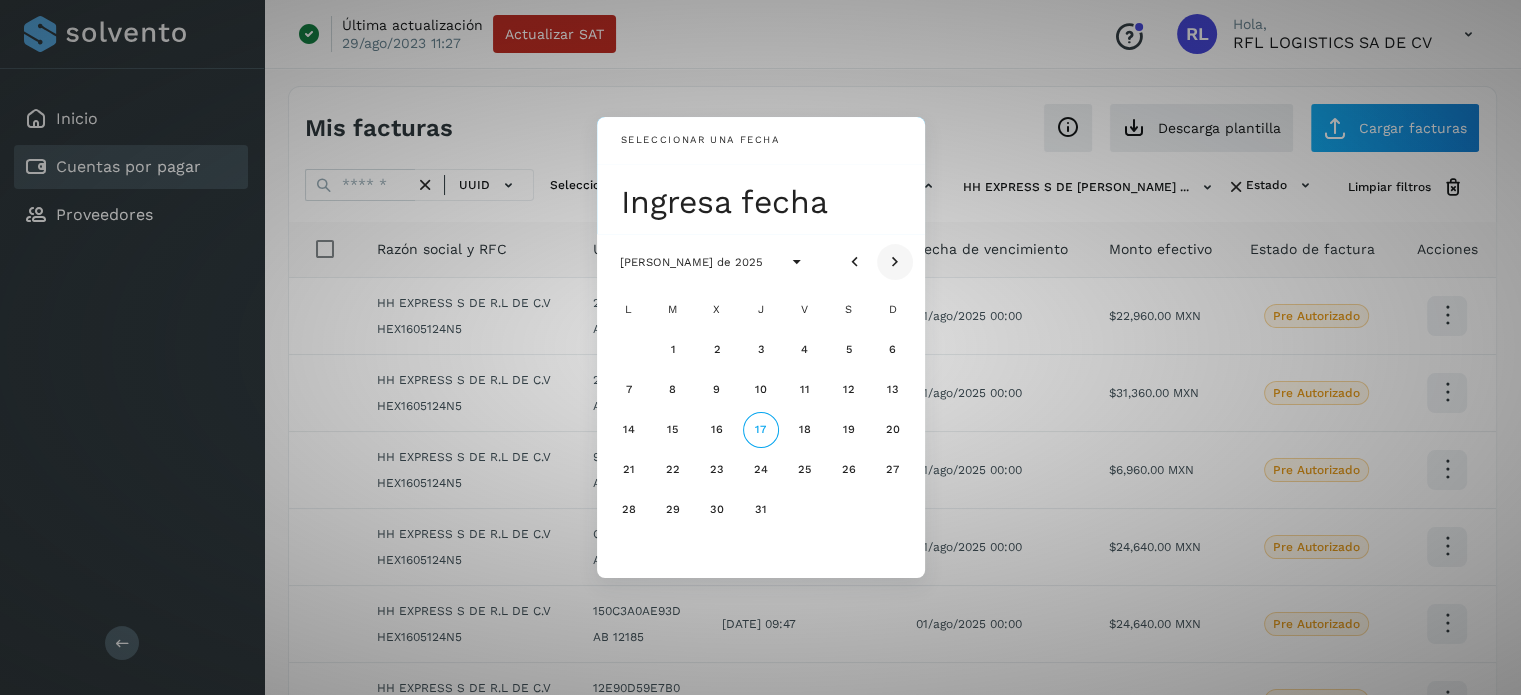 click at bounding box center (895, 262) 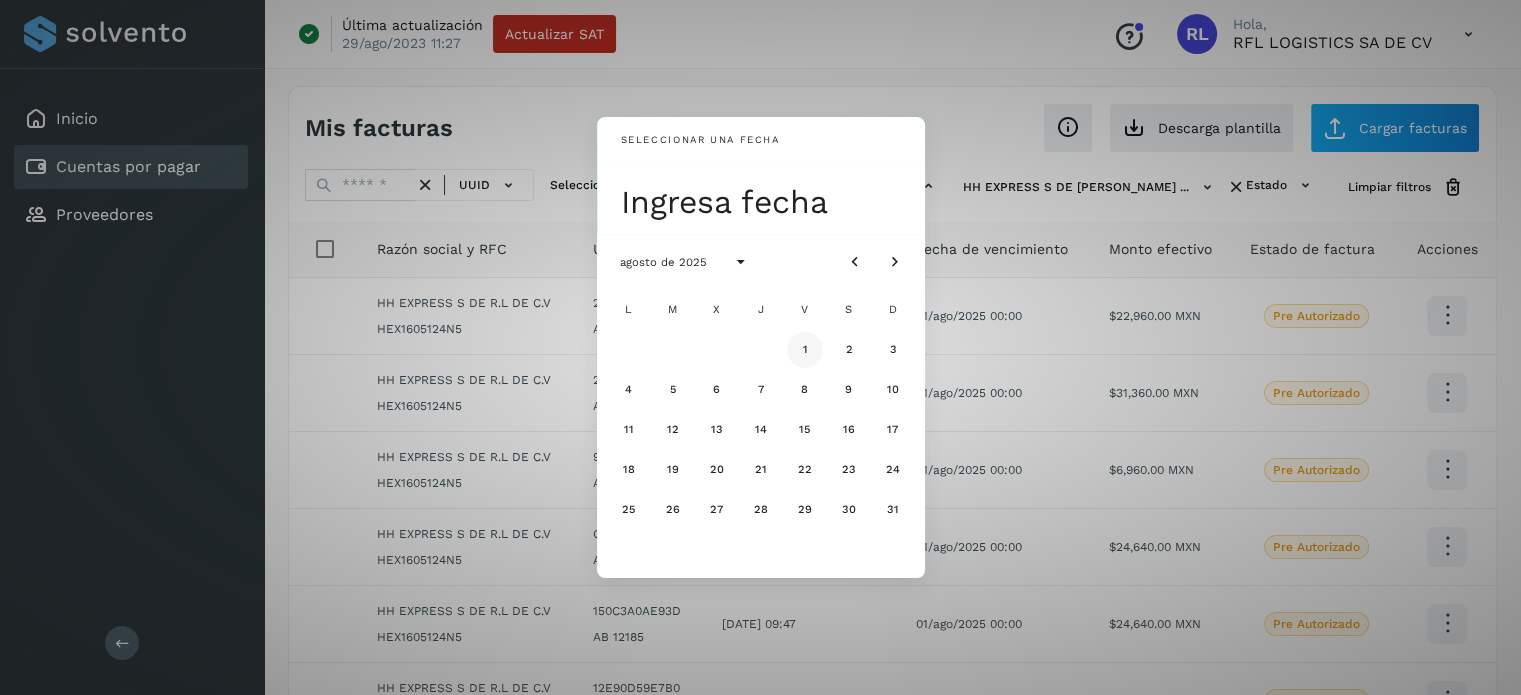 click on "1" at bounding box center [805, 350] 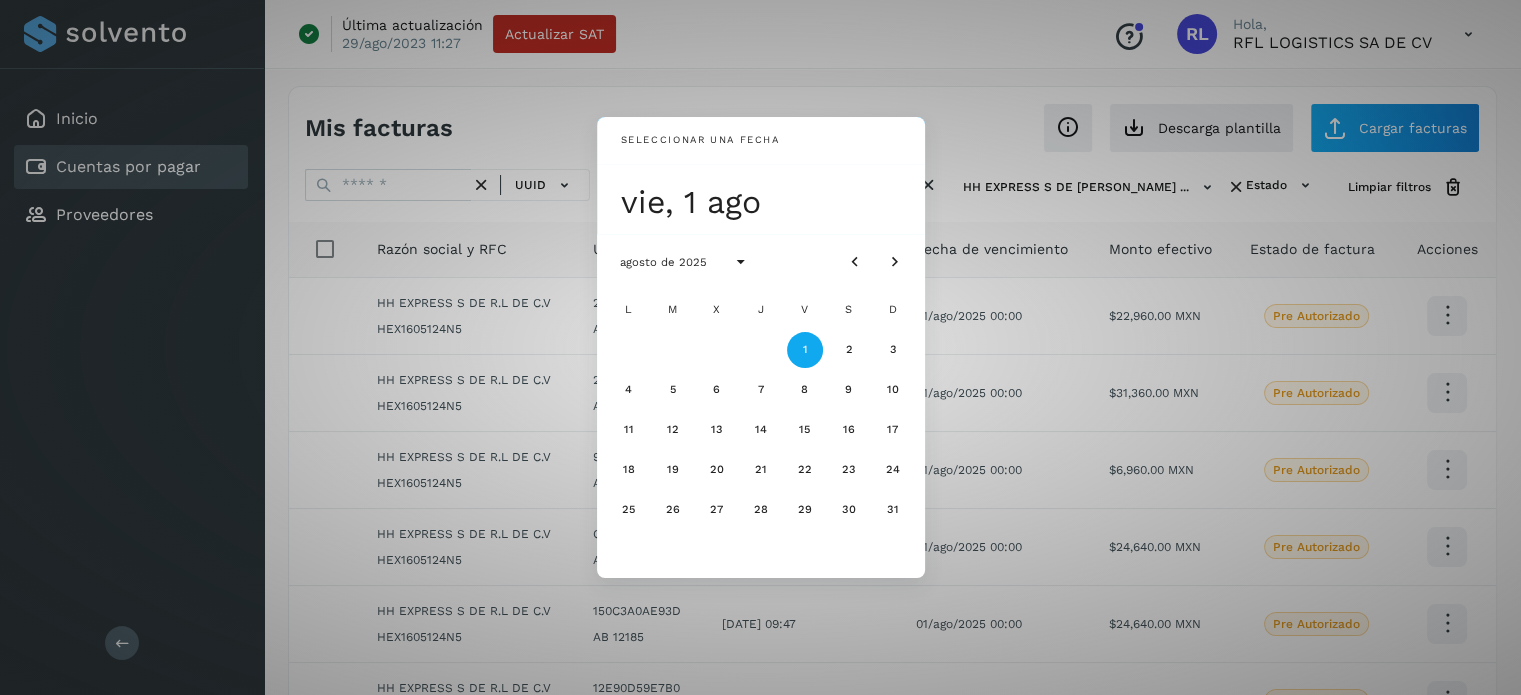 click on "1" at bounding box center [805, 350] 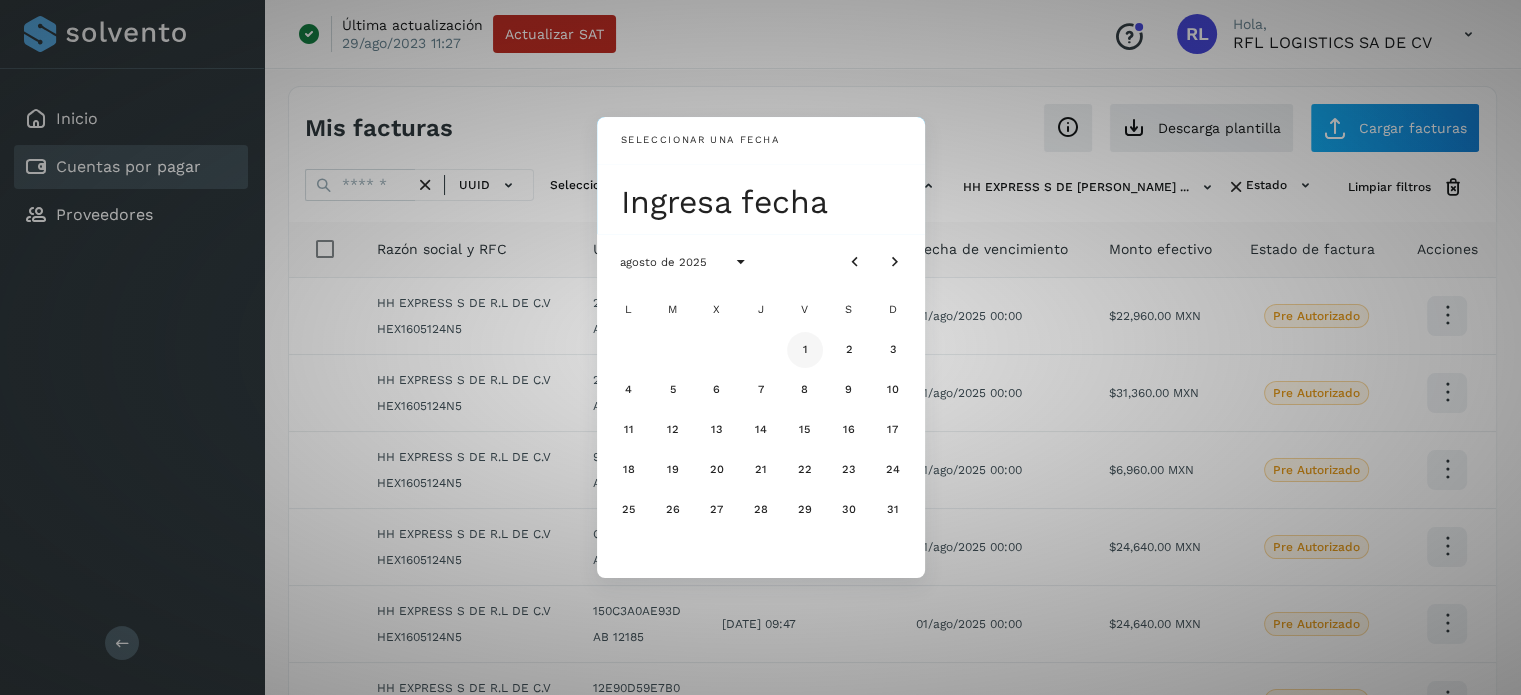 click on "1" at bounding box center [805, 350] 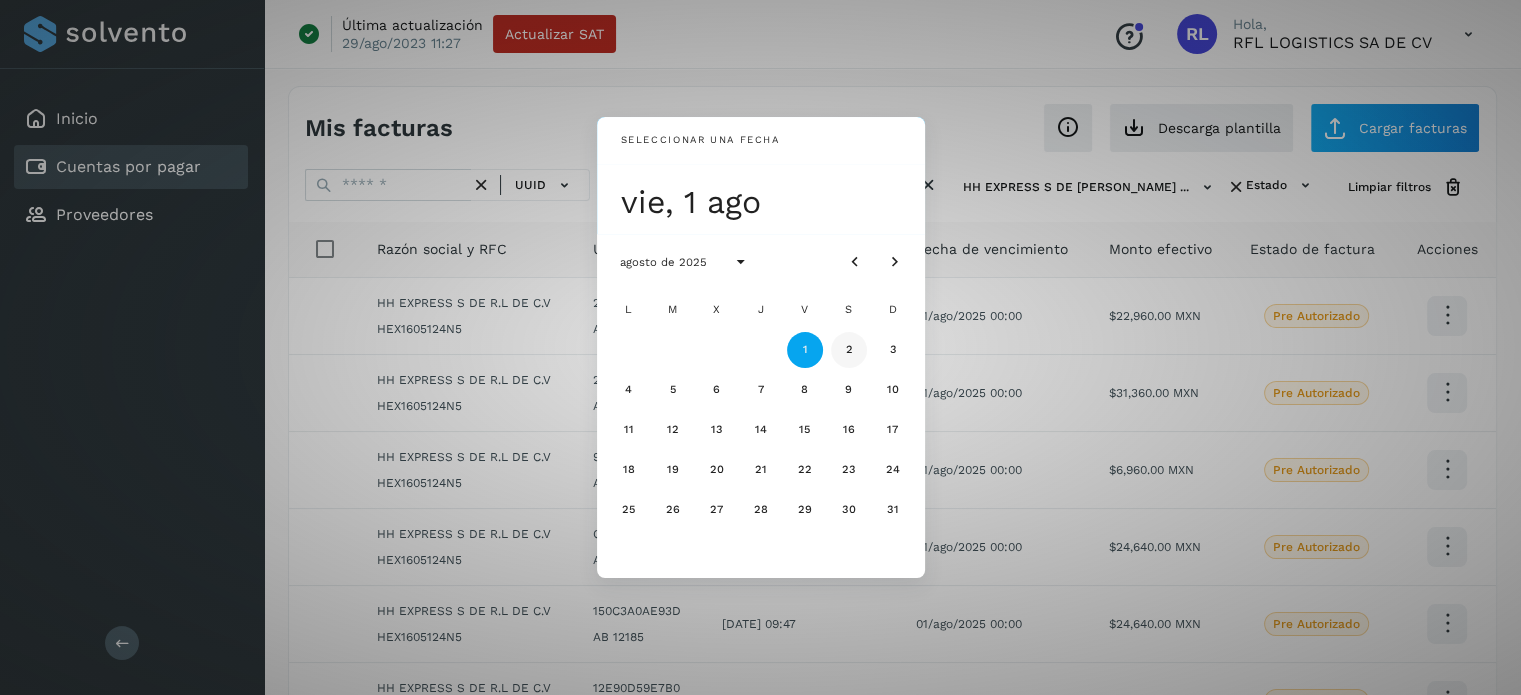 click on "2" 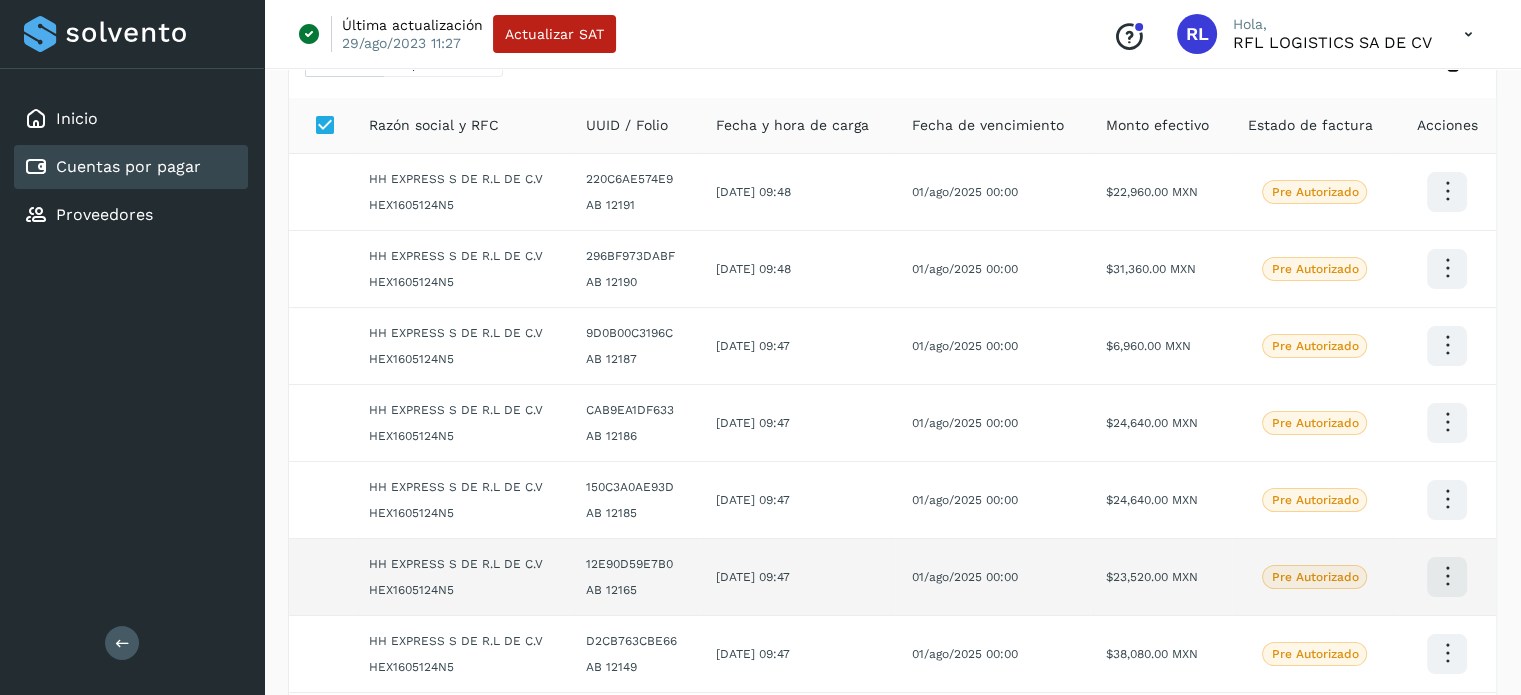 scroll, scrollTop: 0, scrollLeft: 0, axis: both 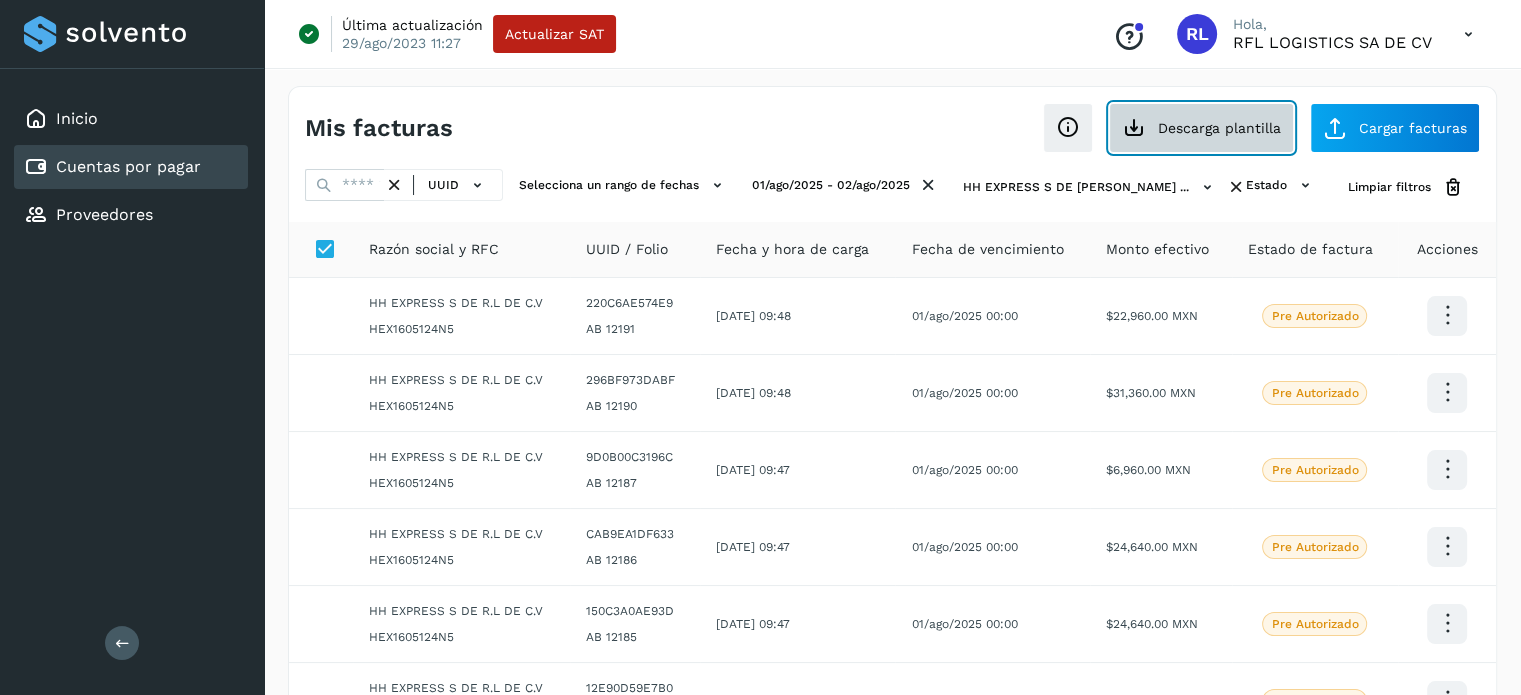 click on "Descarga plantilla" at bounding box center (1201, 128) 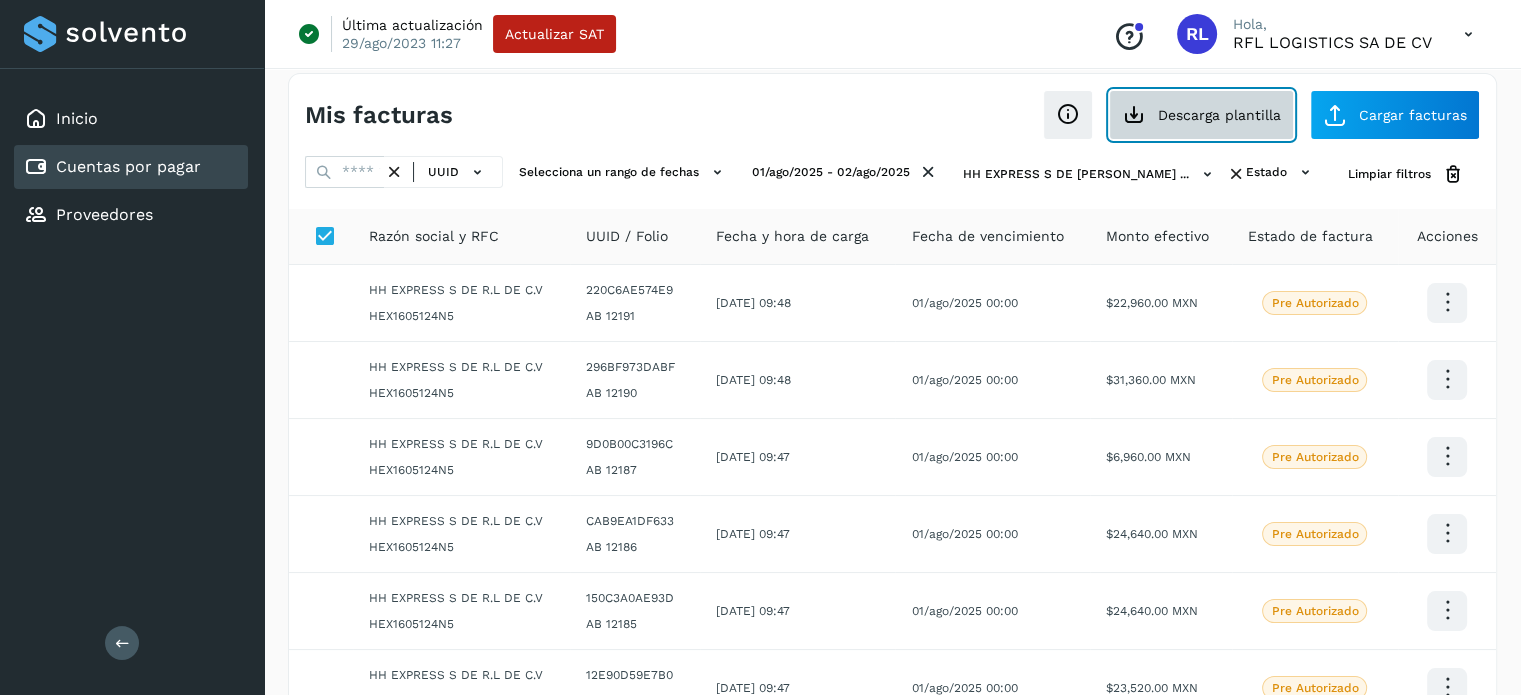 scroll, scrollTop: 0, scrollLeft: 0, axis: both 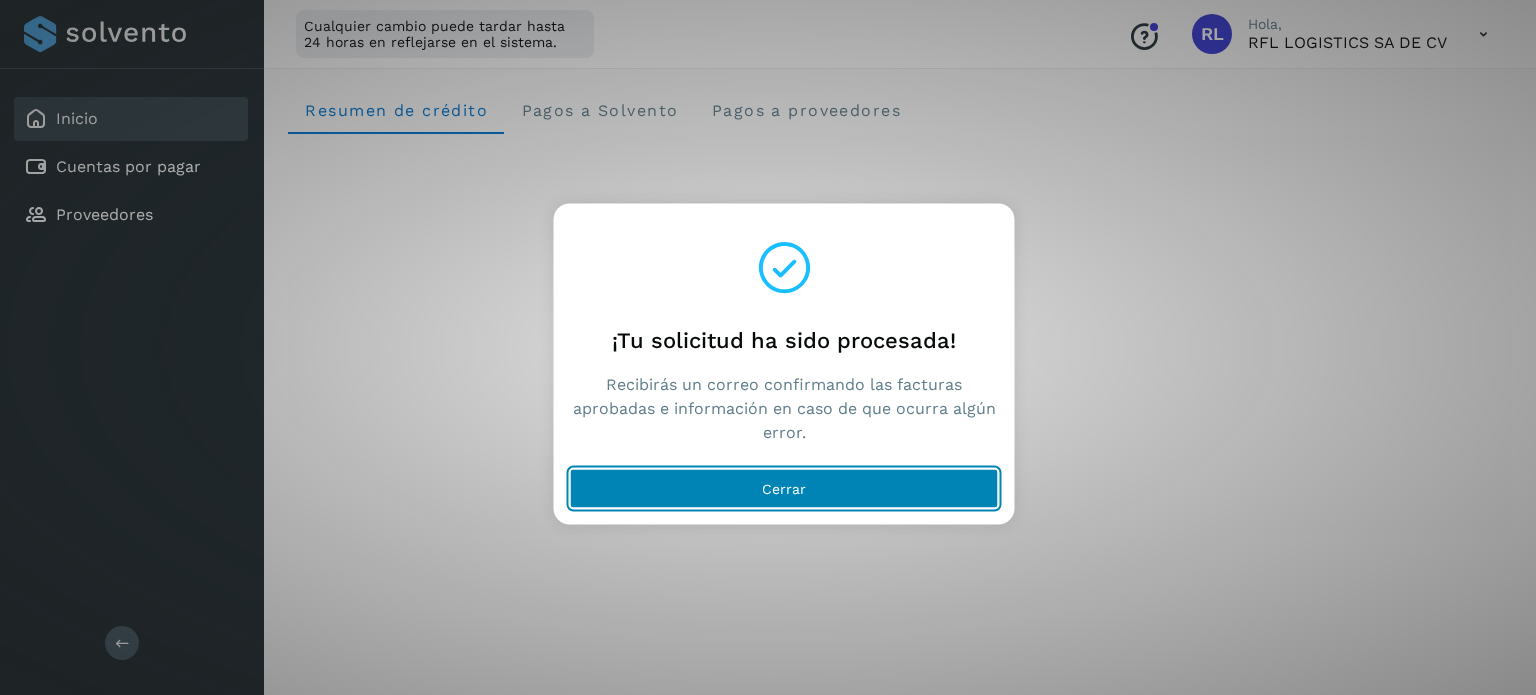 click on "Cerrar" 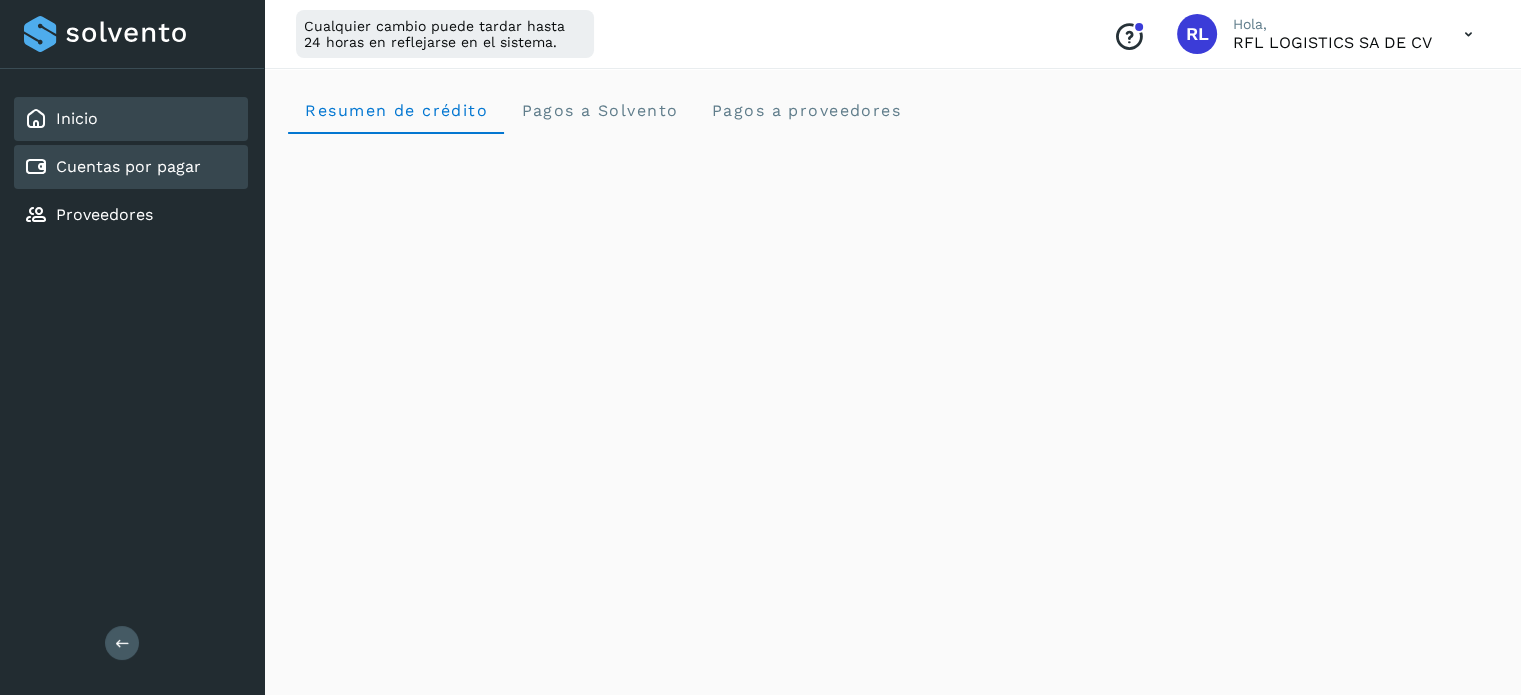 click on "Cuentas por pagar" at bounding box center (128, 166) 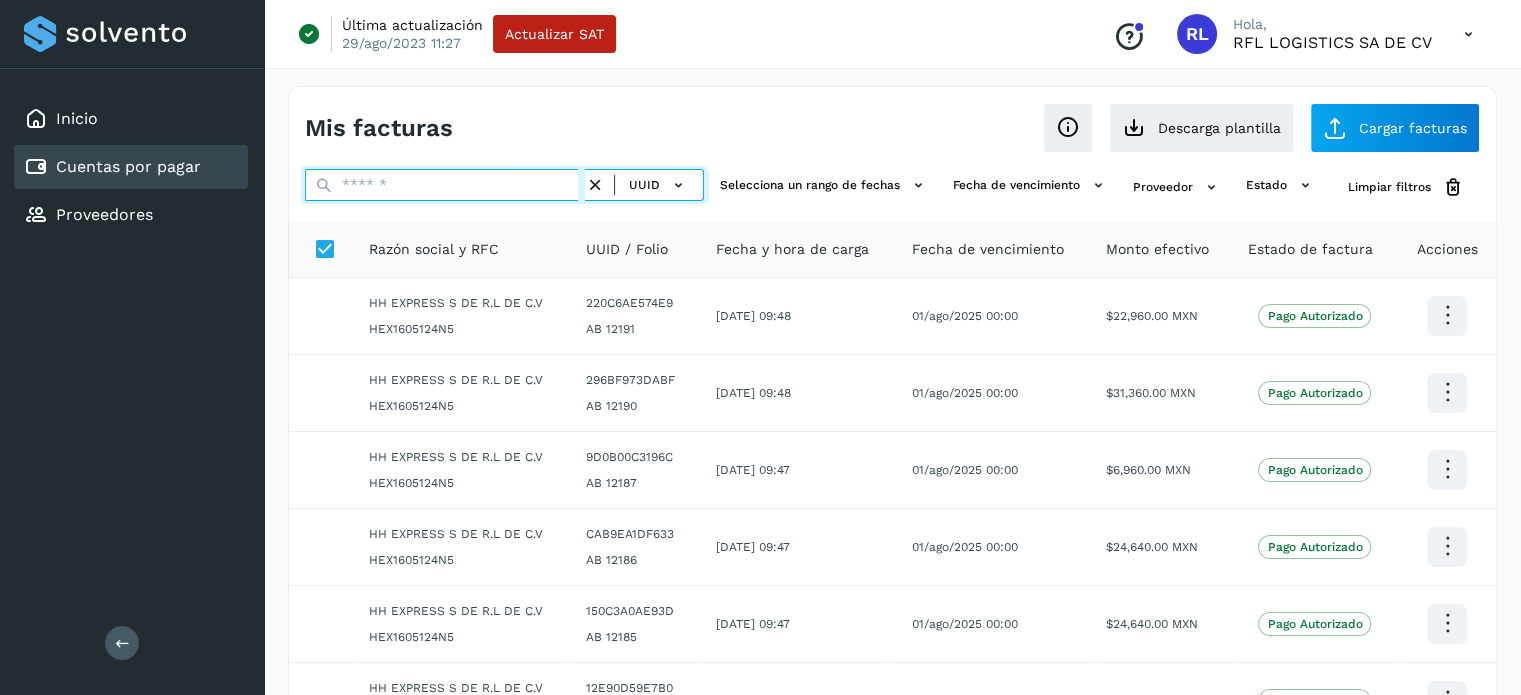 click at bounding box center [445, 185] 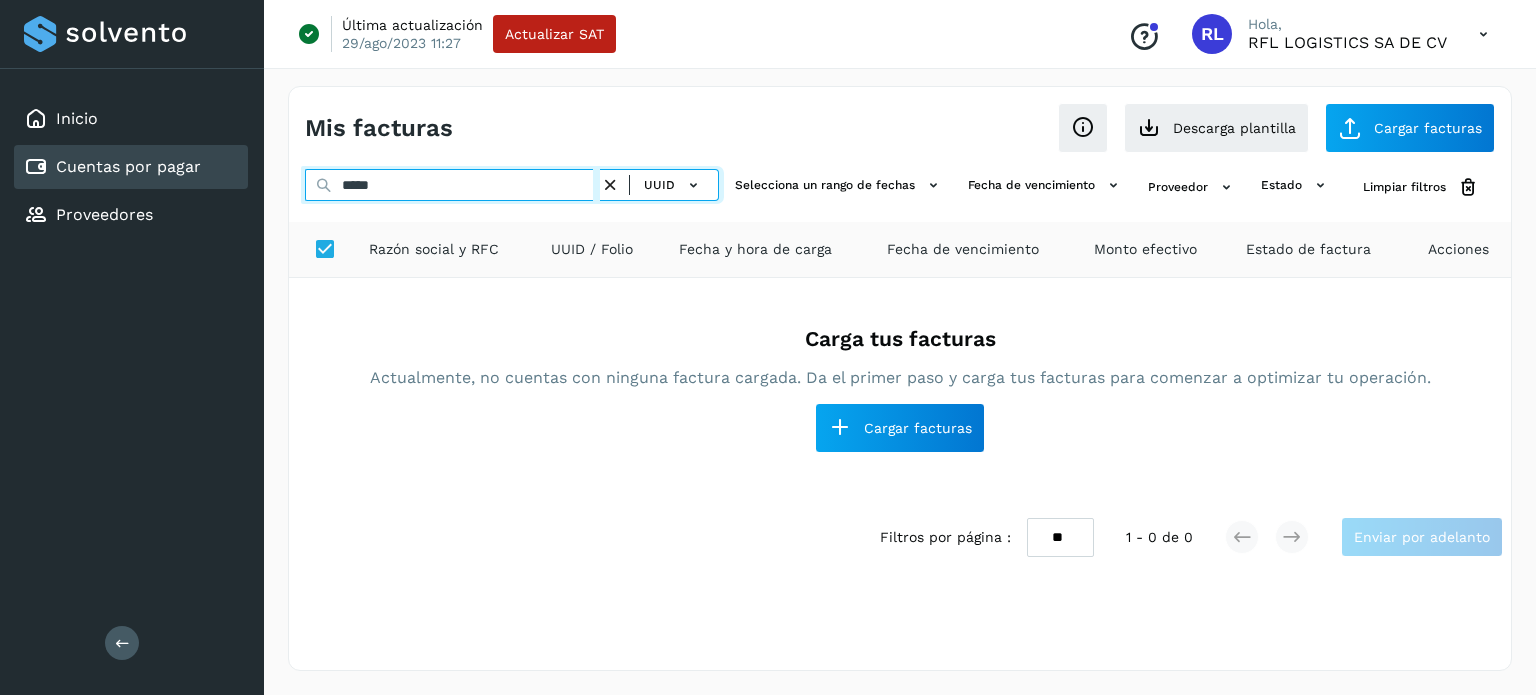 type on "*****" 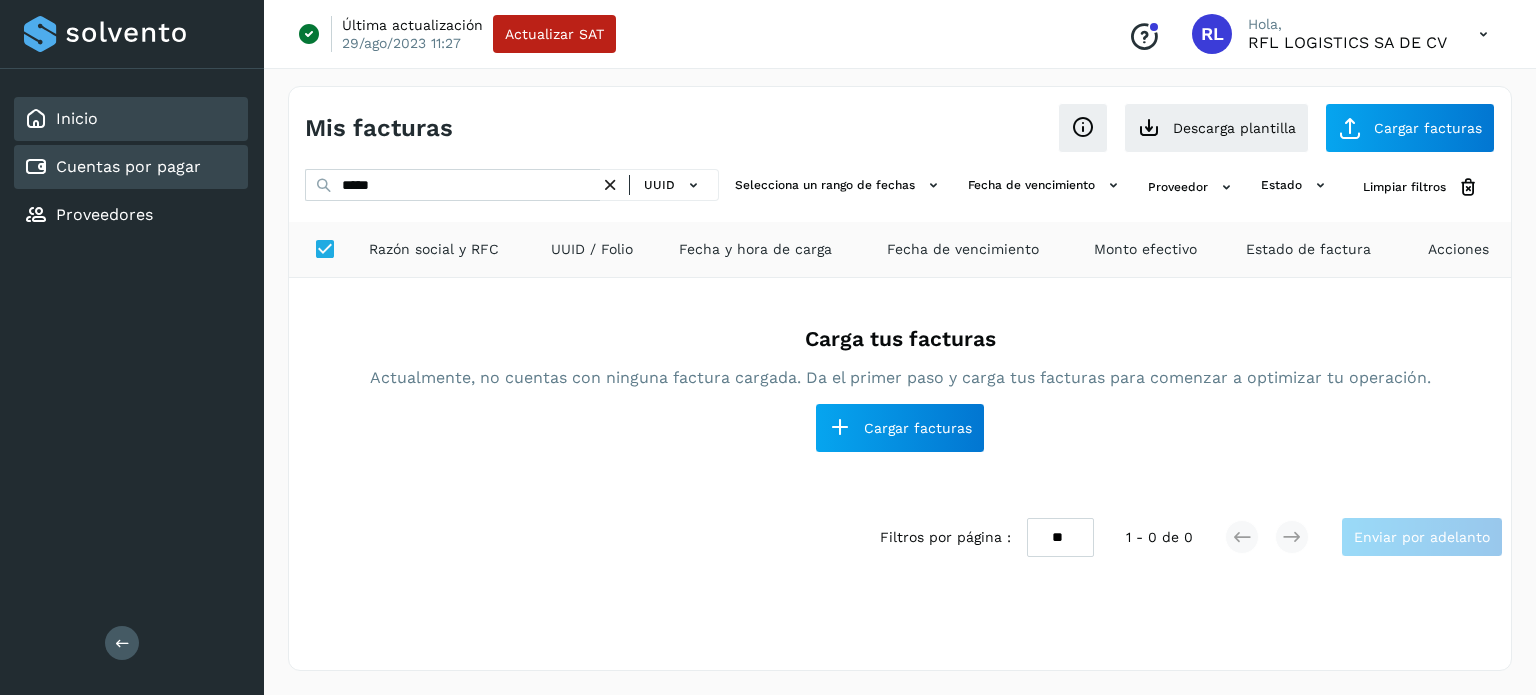 click on "Inicio" at bounding box center [77, 118] 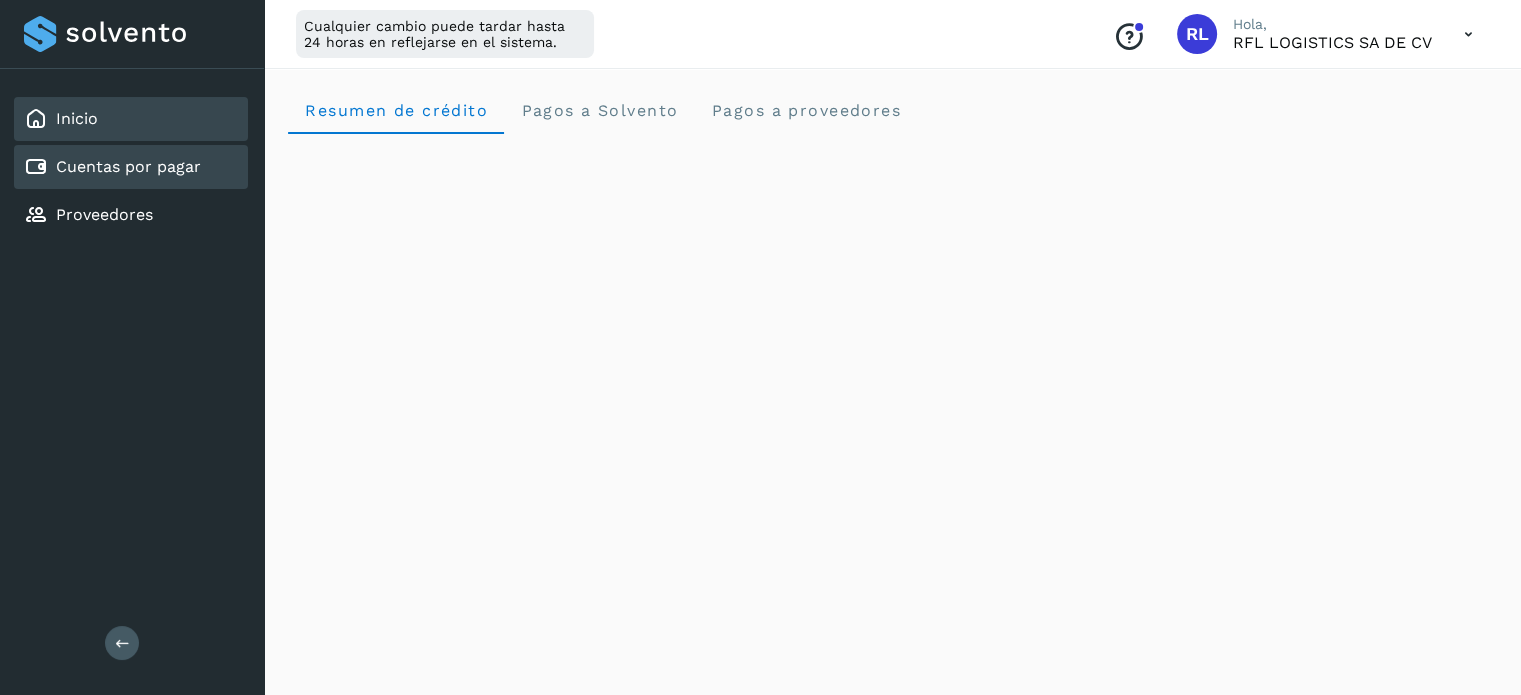 click on "Cuentas por pagar" at bounding box center (128, 166) 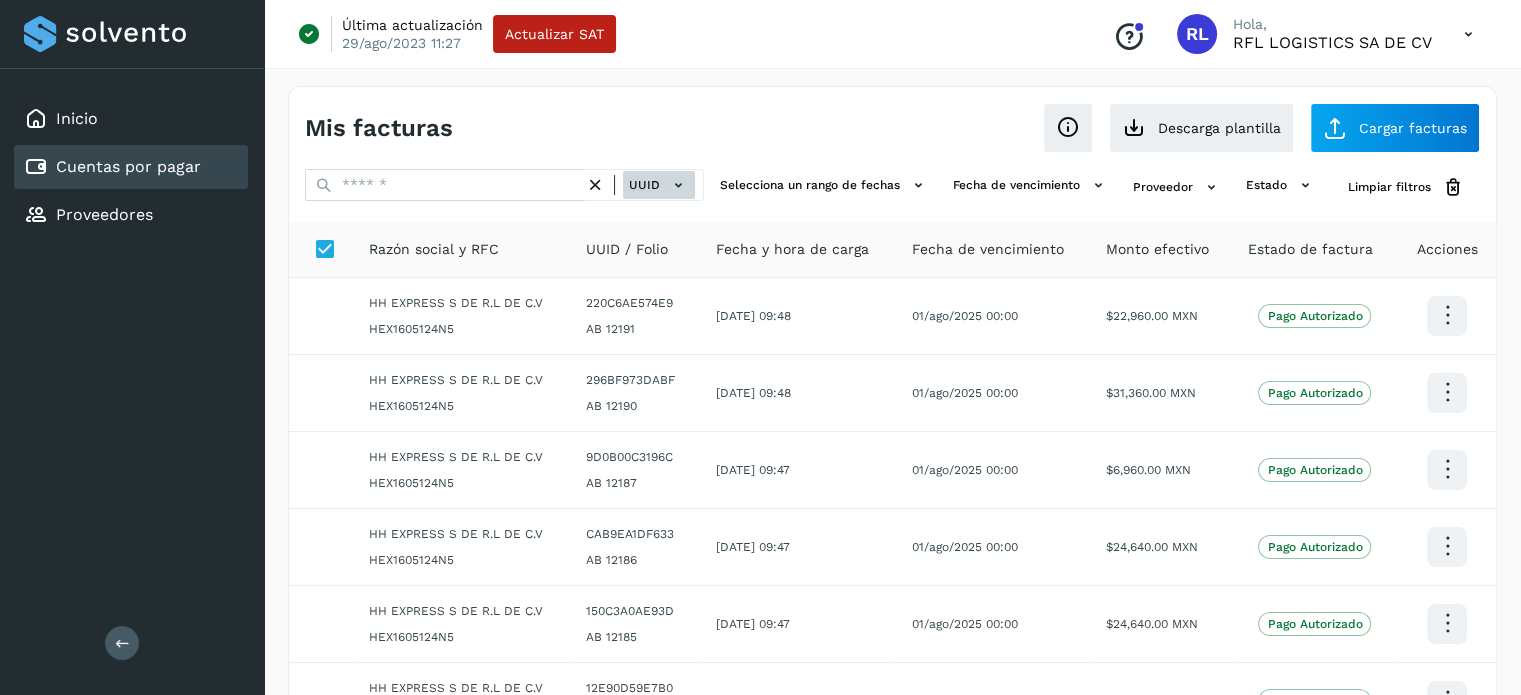 click 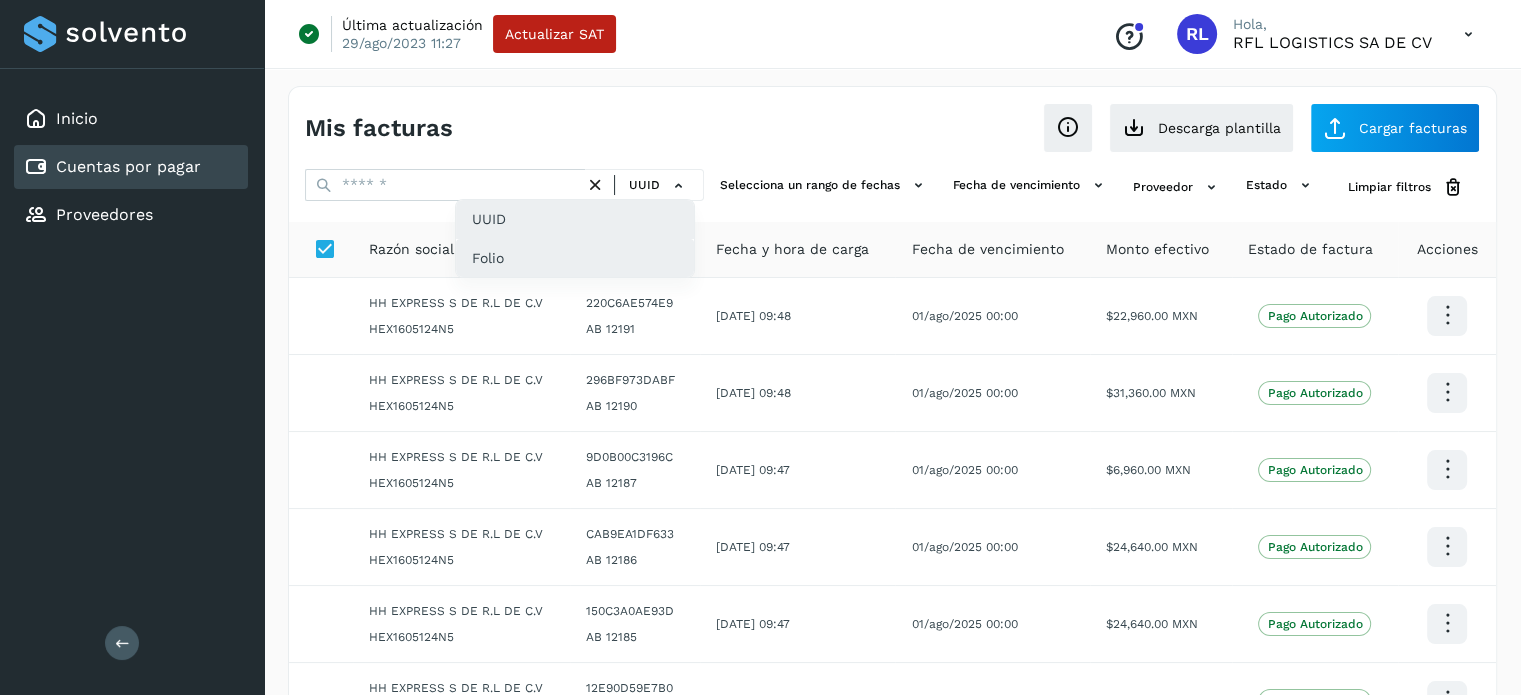 click on "Folio" 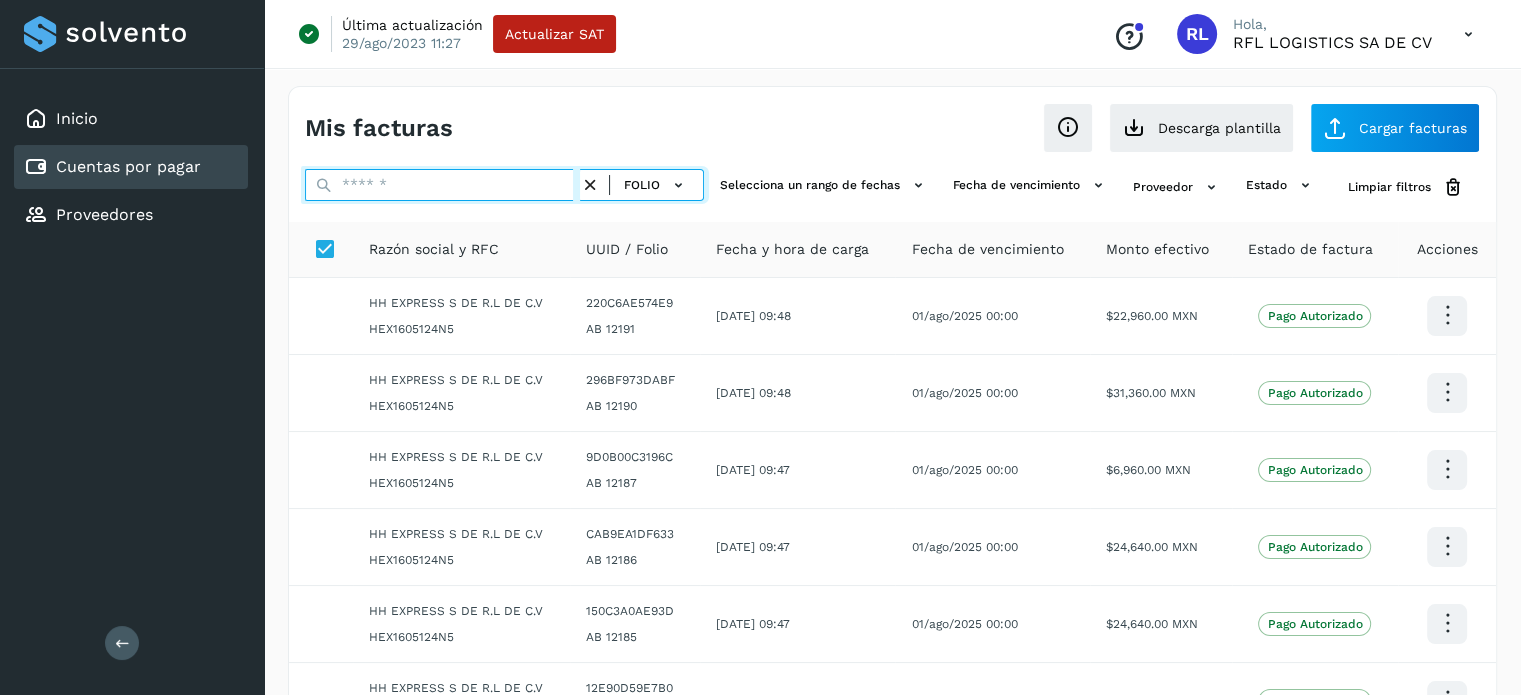 click at bounding box center (442, 185) 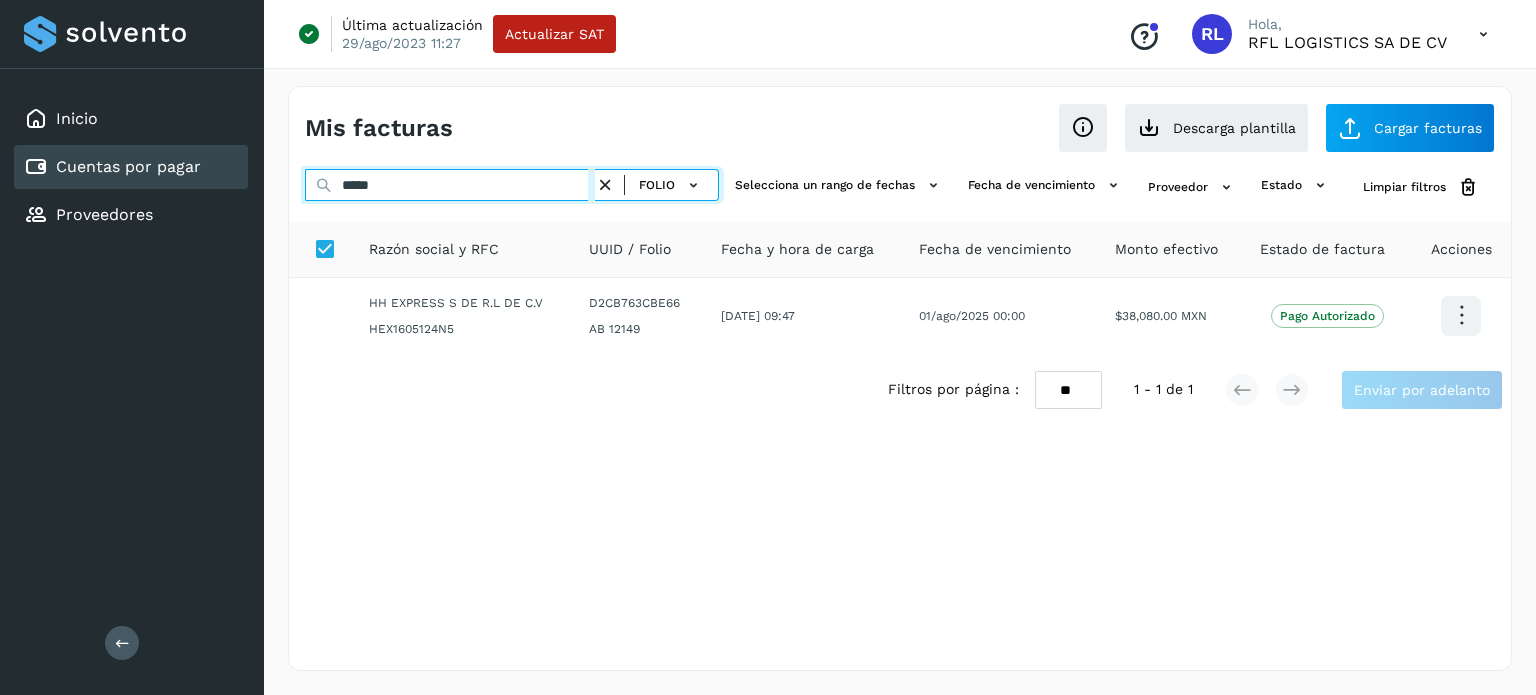 click on "*****" at bounding box center [450, 185] 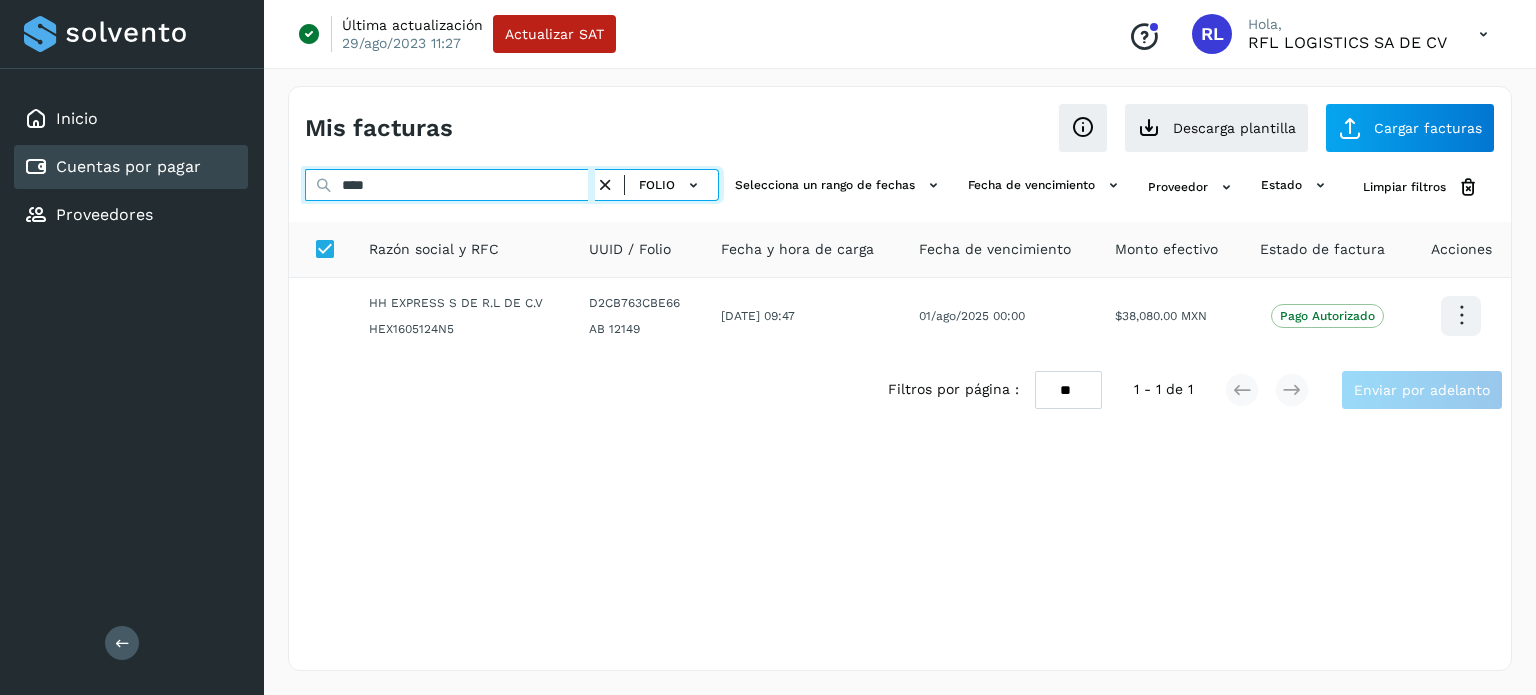 type on "****" 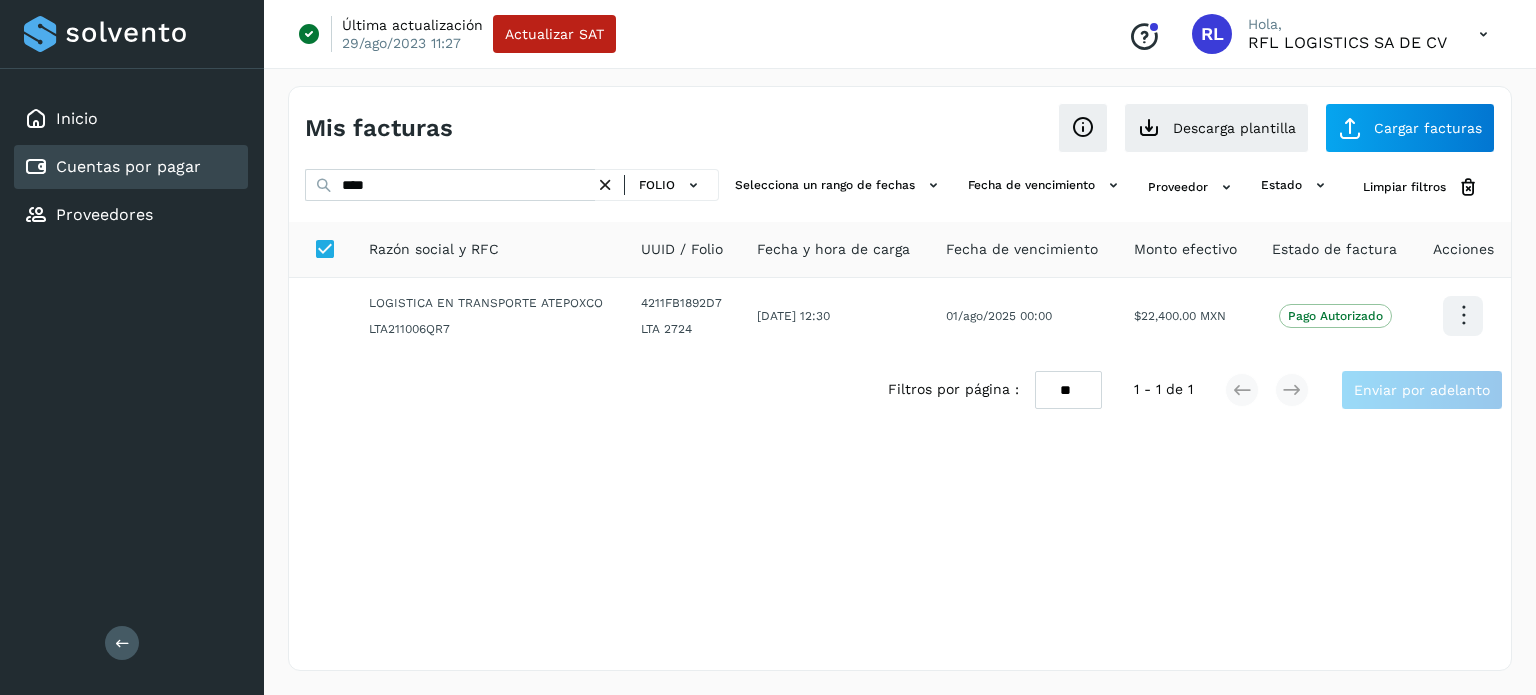click on "Mis facturas
Ver instrucciones para cargar Facturas
Descarga plantilla Cargar facturas **** Folio Selecciona un rango de fechas
Selecciona el rango de fechas en el que se carga la factura.
Fecha de vencimiento
Selecciona rango de fechas cuando vence la factura
Proveedor estado Limpiar filtros Razón social y RFC UUID / Folio Fecha y hora de carga Fecha de vencimiento Monto efectivo Estado de factura Acciones LOGISTICA EN TRANSPORTE ATEPOXCO LTA211006QR7 4211FB1892D7 LTA 2724 [DATE] 12:30 01/ago/2025 00:00 $22,400.00 MXN Pago Autorizado Filtros por página : ** ** ** 1 - 1 de 1 Enviar por adelanto" at bounding box center (900, 378) 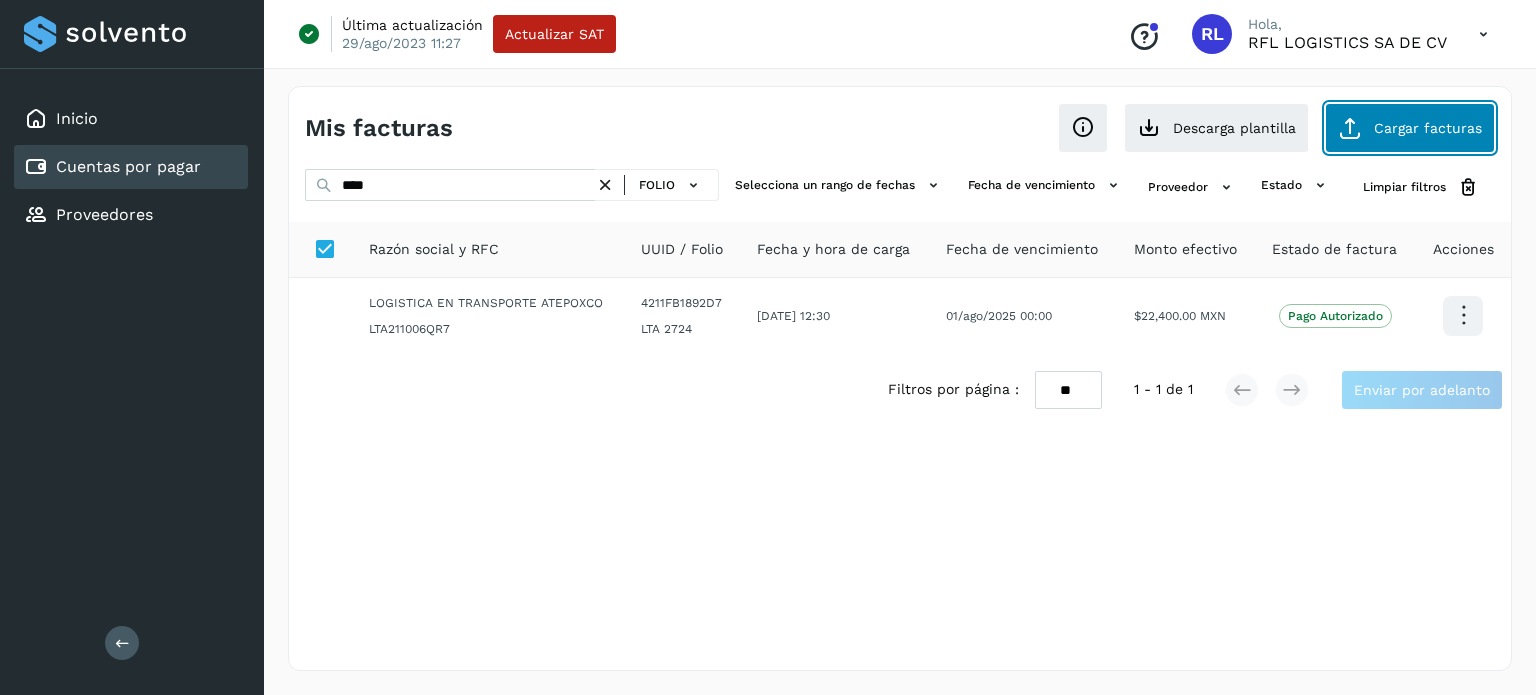 click on "Cargar facturas" 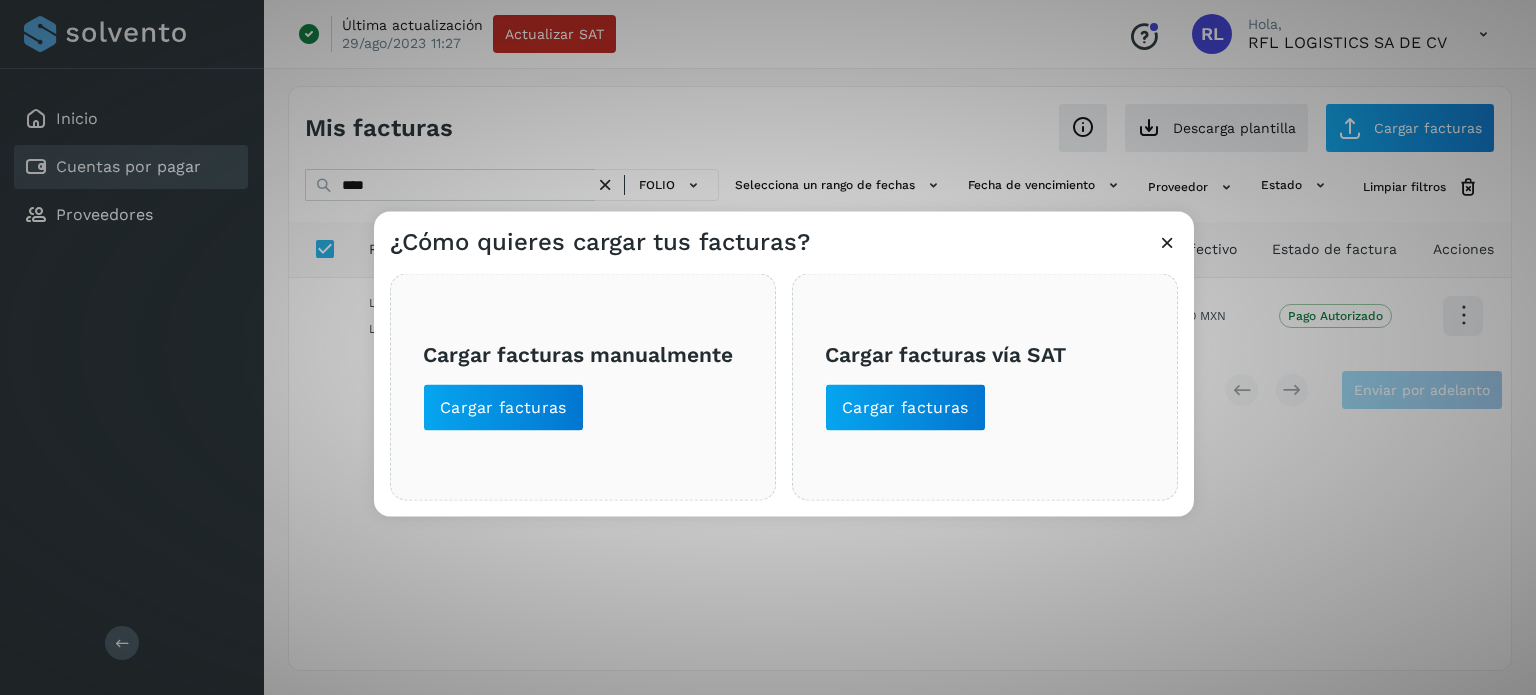 click on "Cargar facturas vía SAT Cargar facturas" at bounding box center [985, 386] 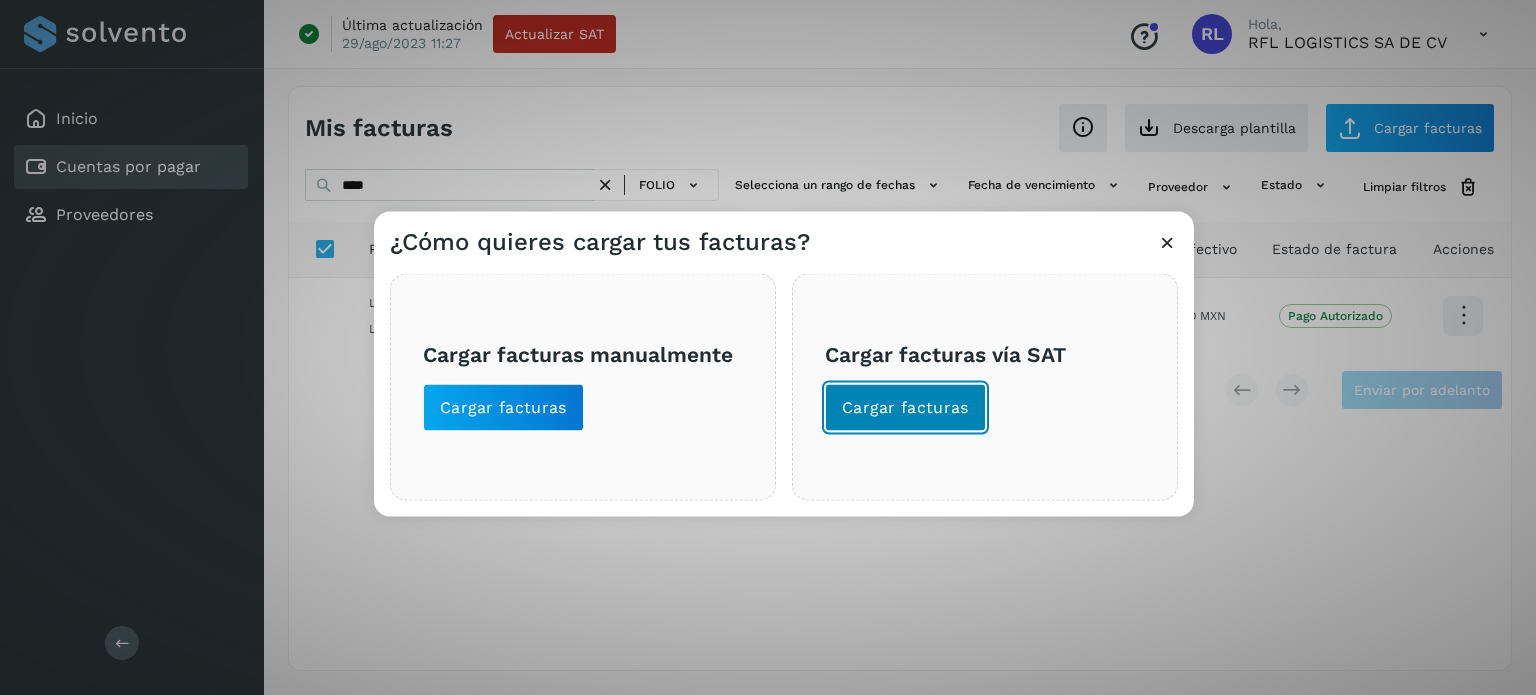 click on "Cargar facturas" 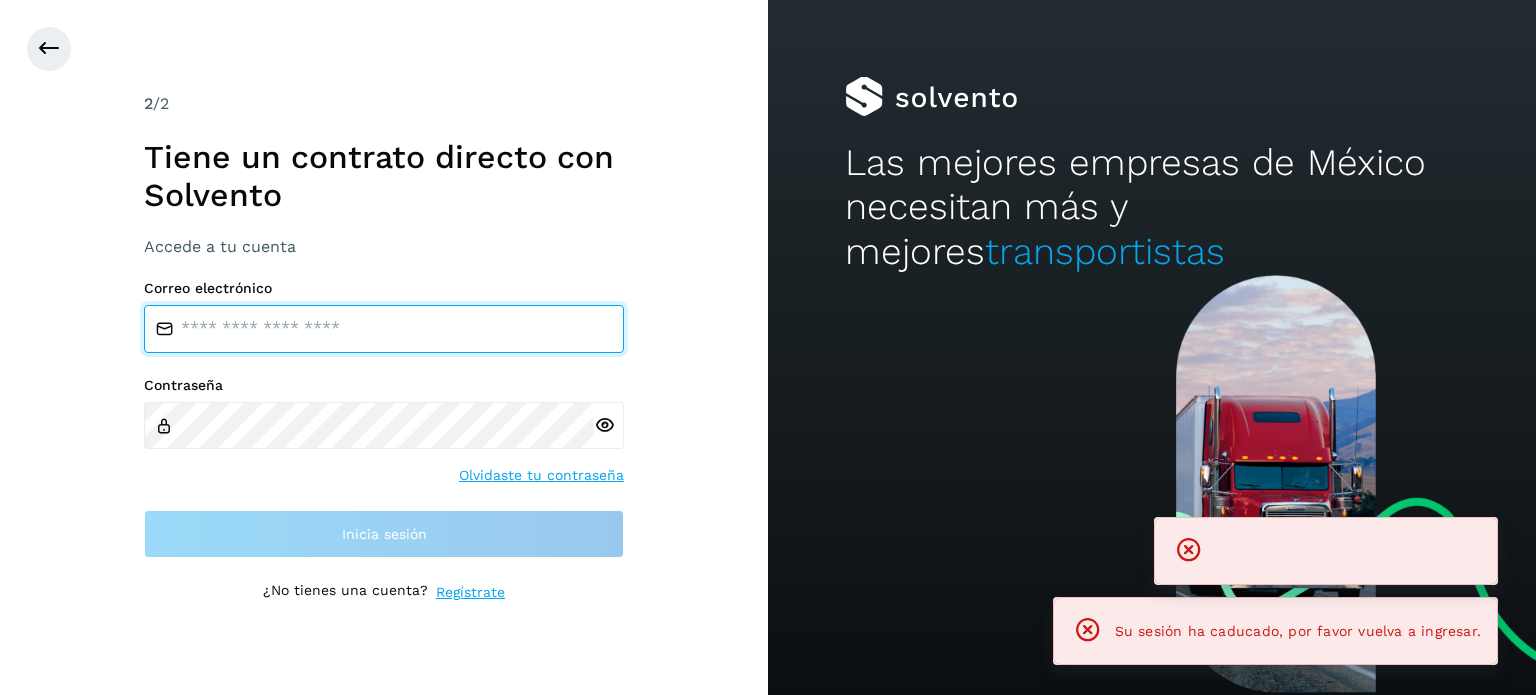 type on "**********" 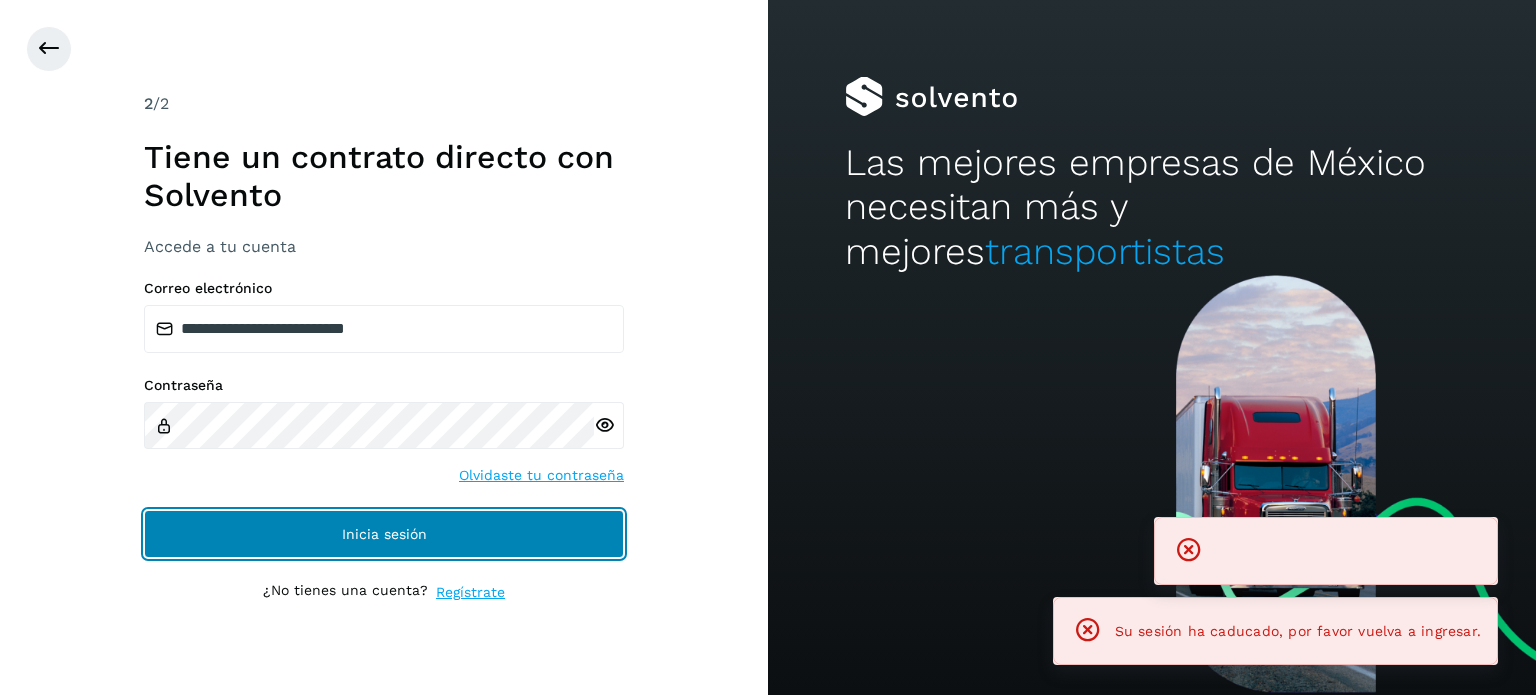 click on "Inicia sesión" at bounding box center [384, 534] 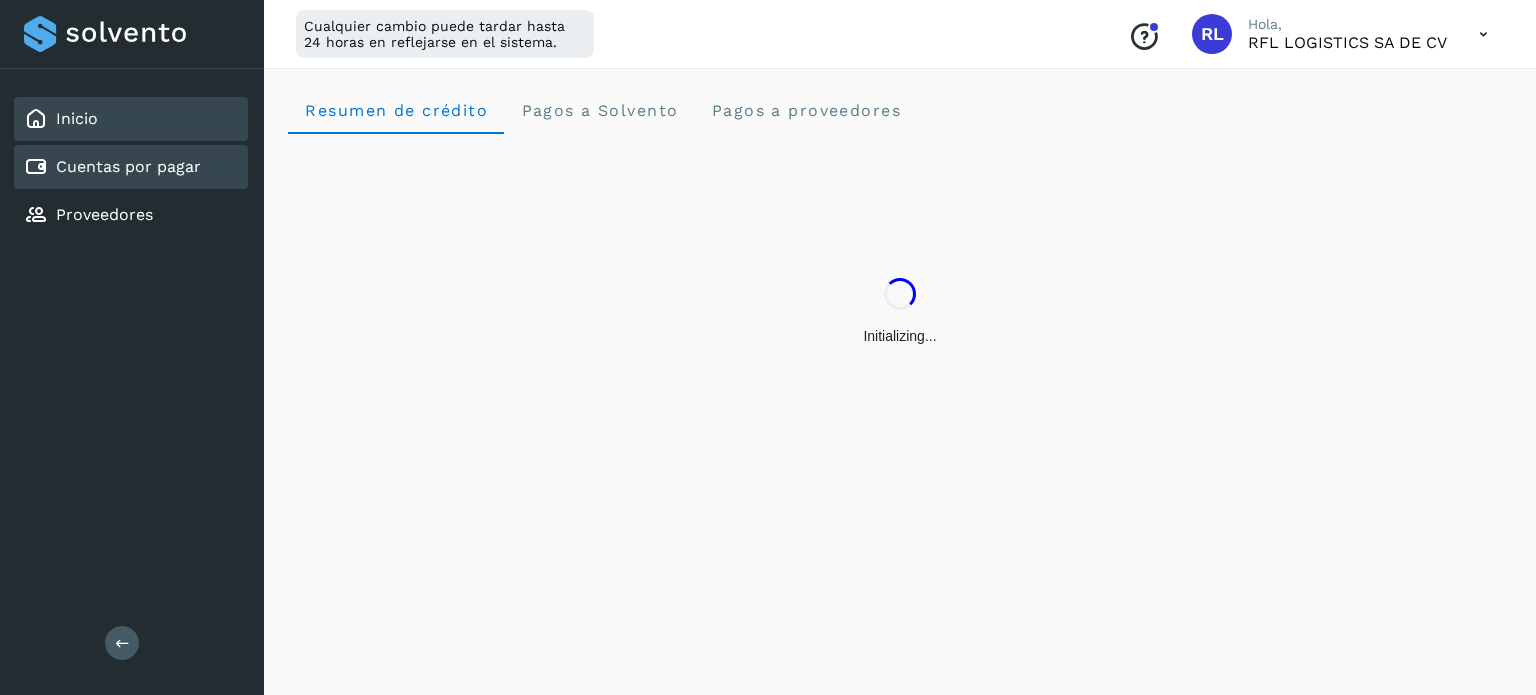 click on "Cuentas por pagar" at bounding box center [128, 166] 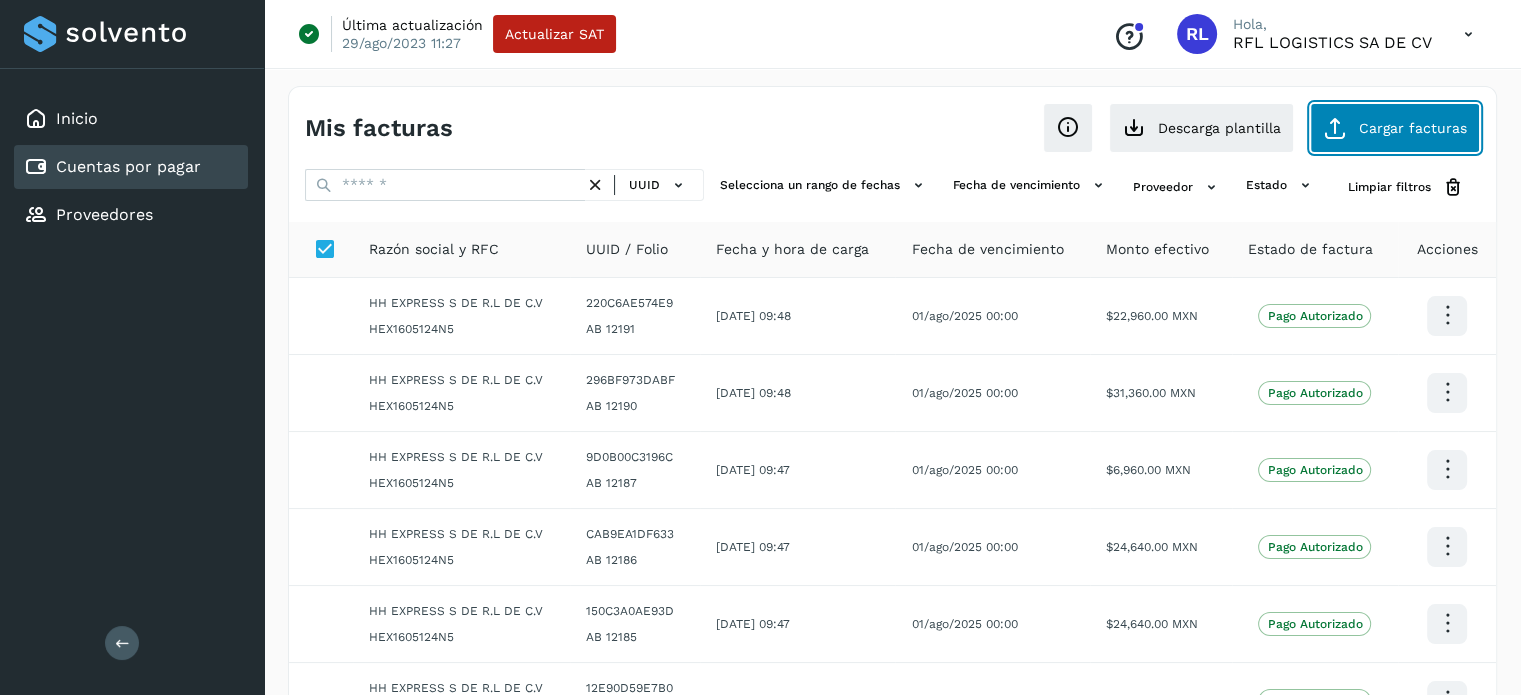 click on "Cargar facturas" 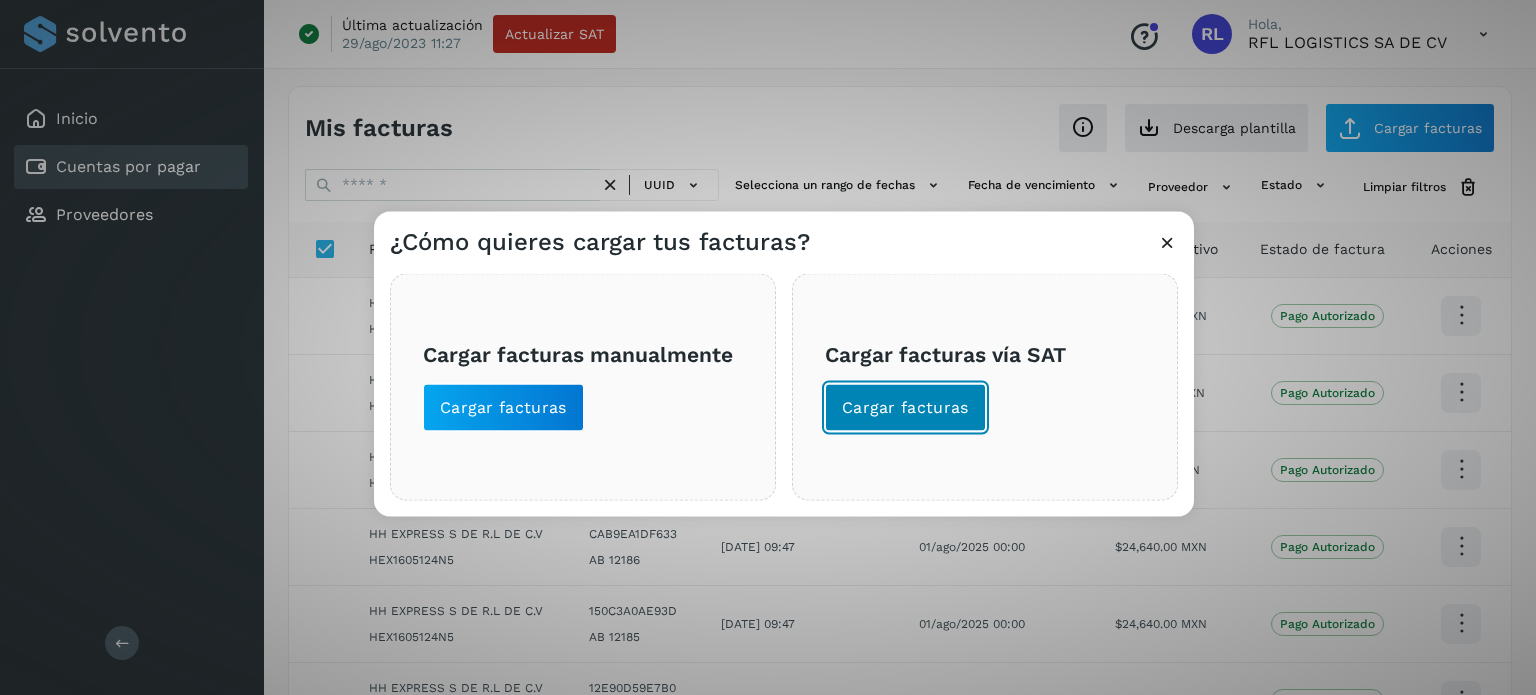 click on "Cargar facturas" 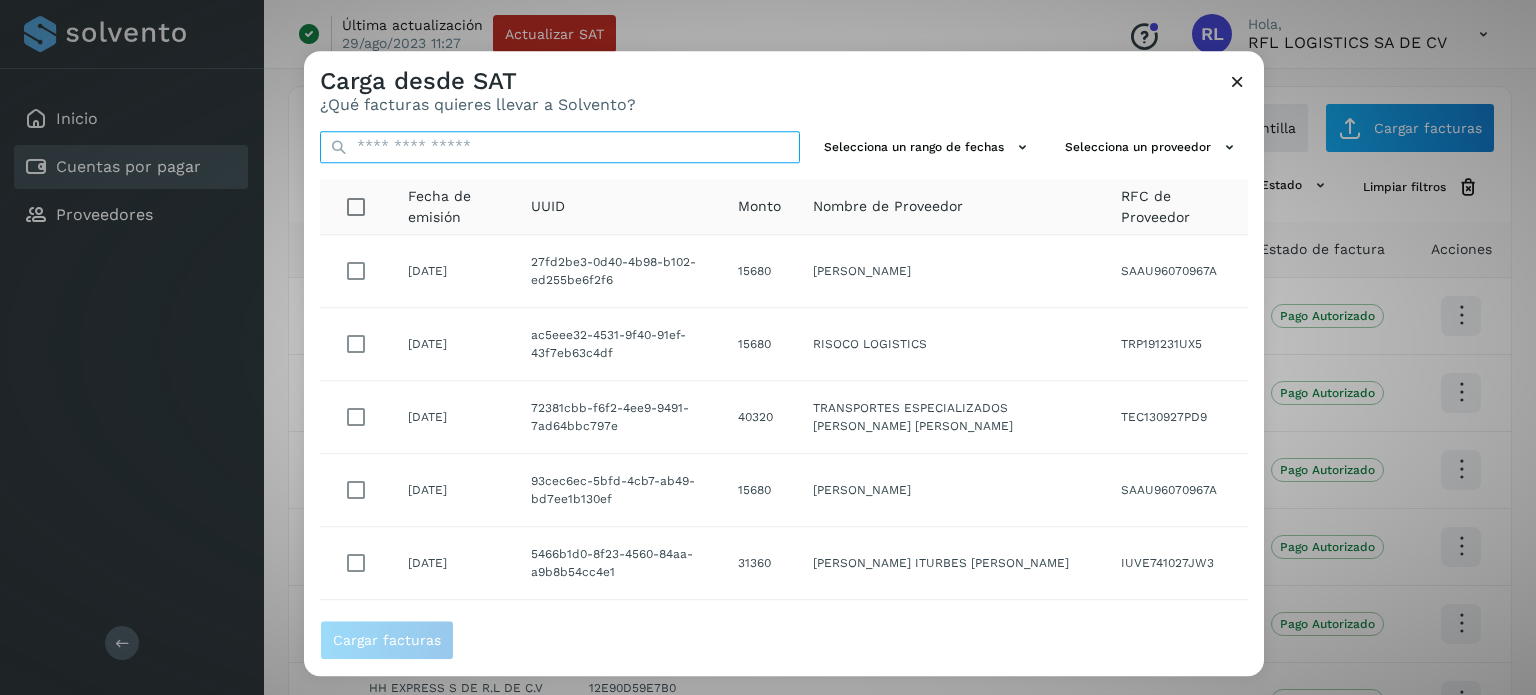 click at bounding box center (560, 147) 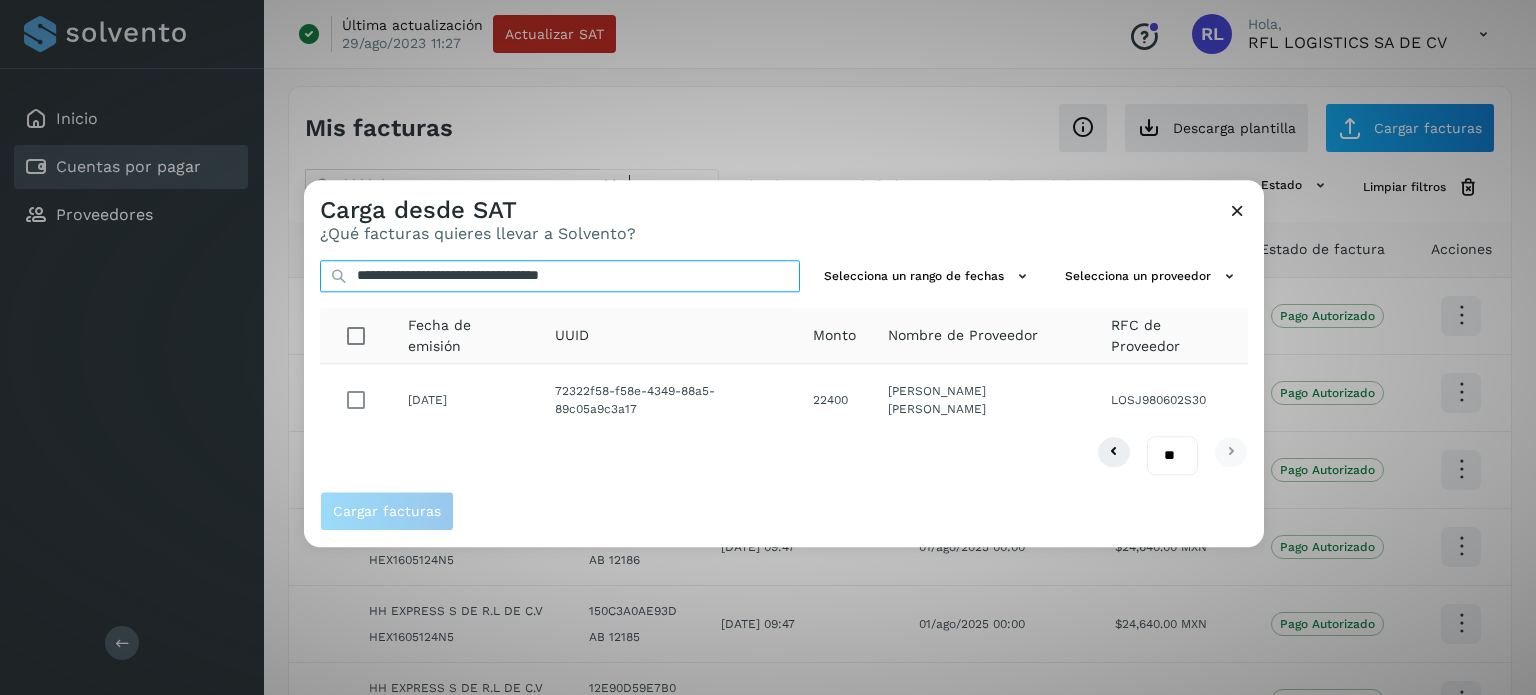 type on "**********" 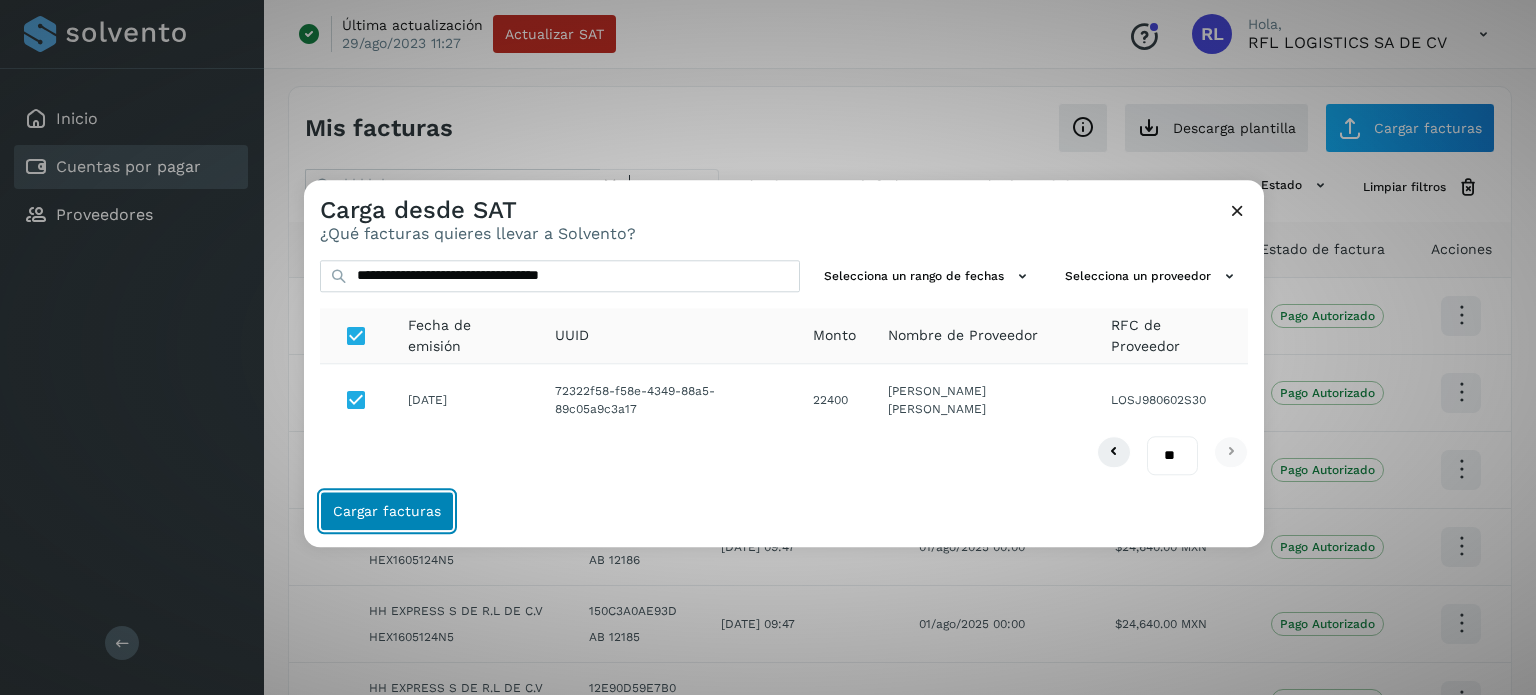 click on "Cargar facturas" 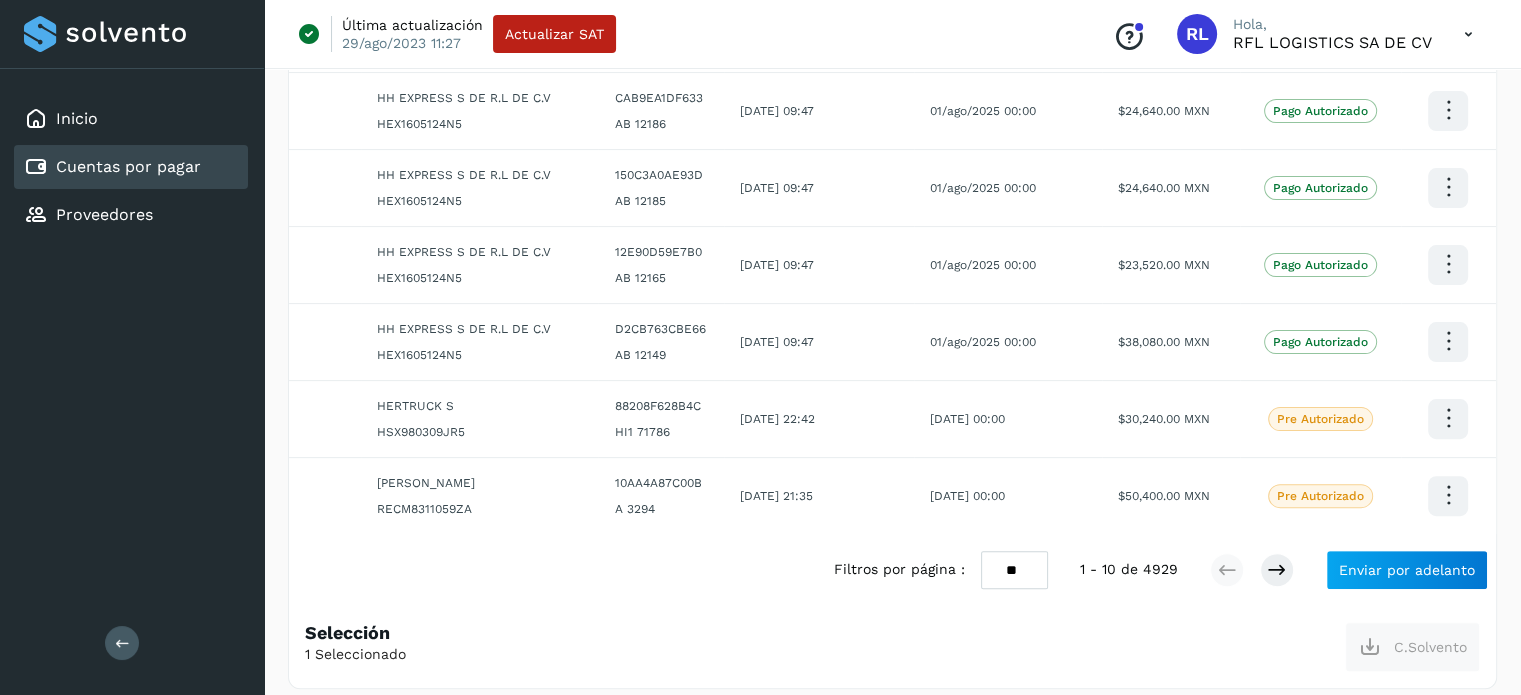 scroll, scrollTop: 527, scrollLeft: 0, axis: vertical 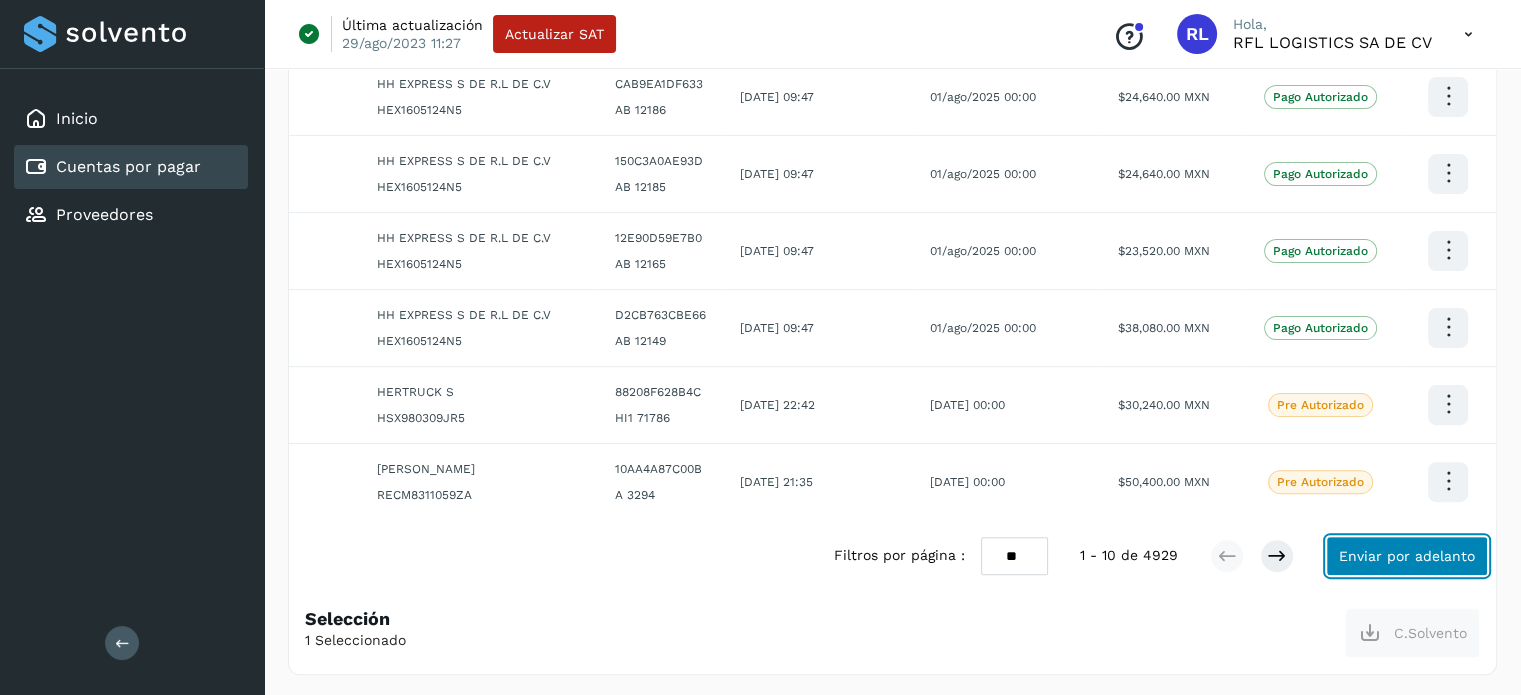 click on "Enviar por adelanto" 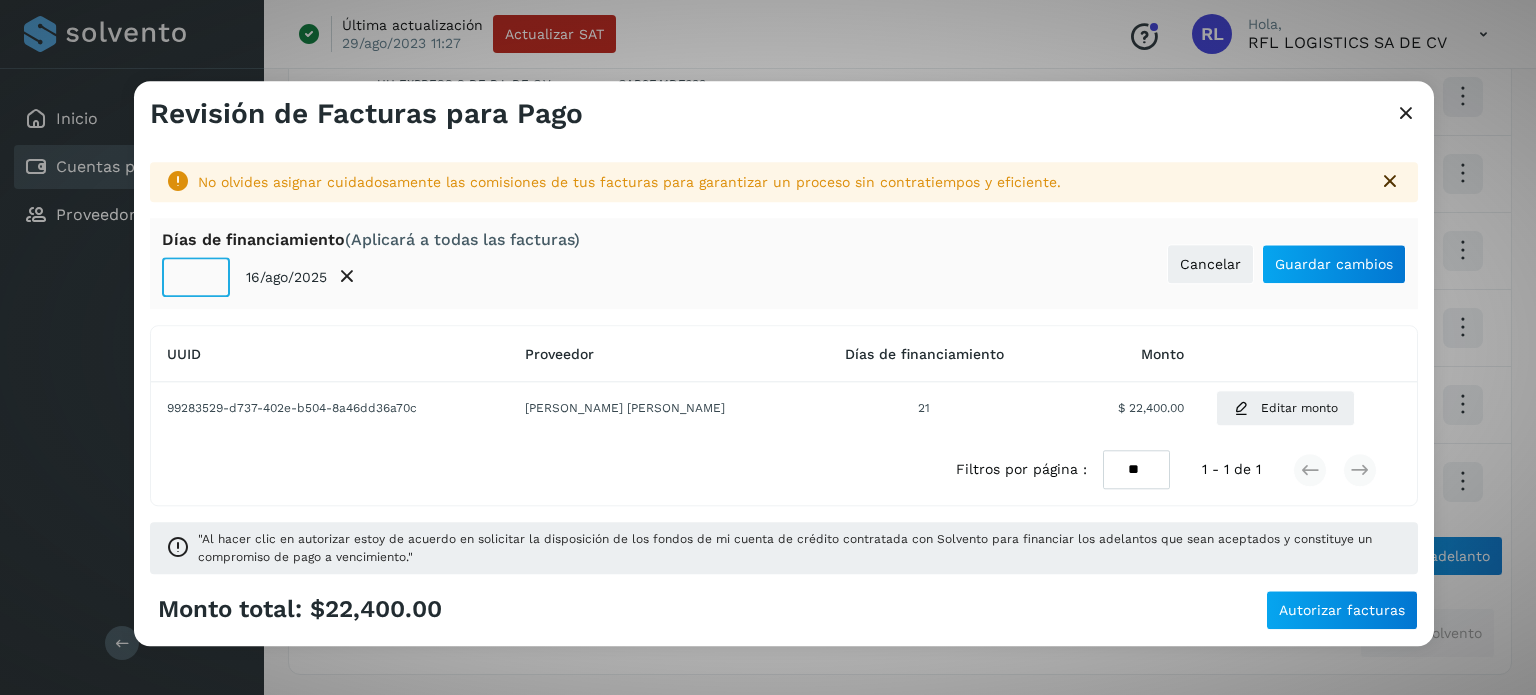 click on "**" 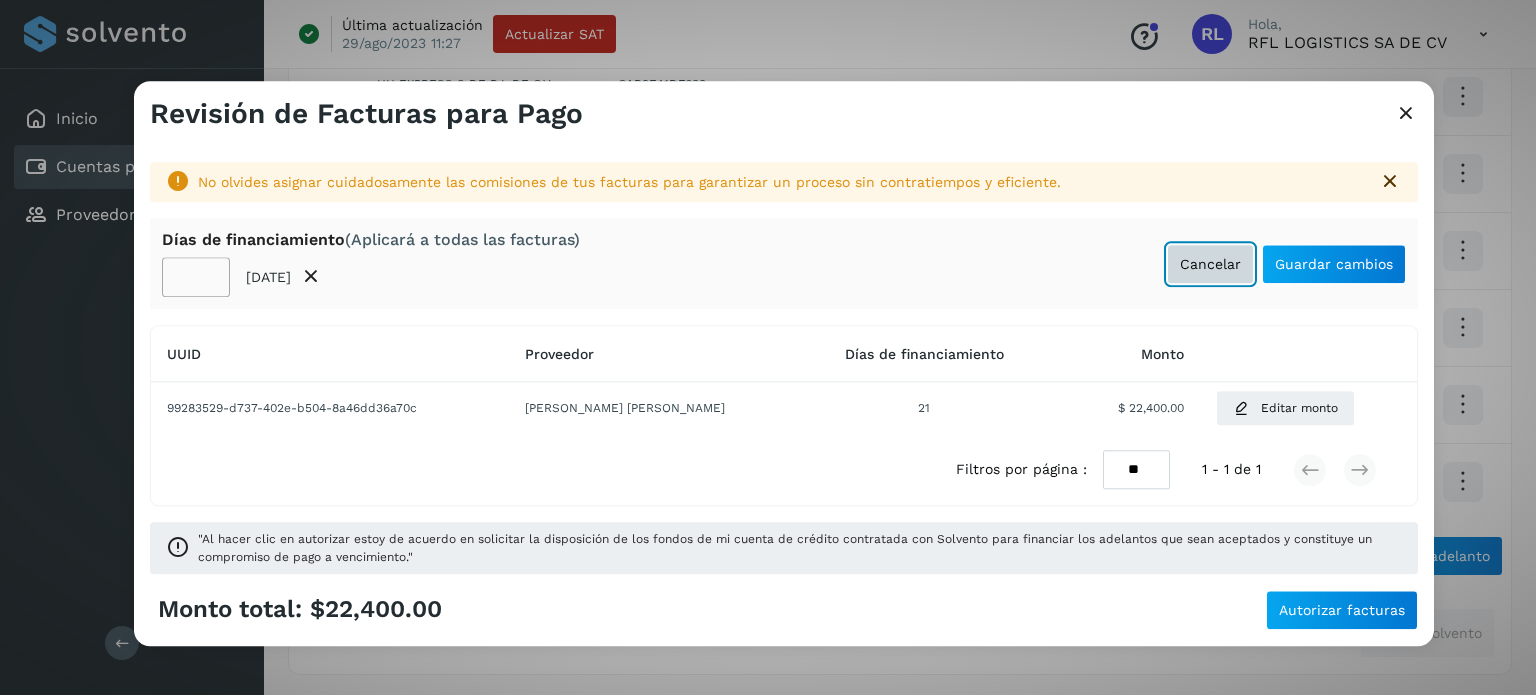 type 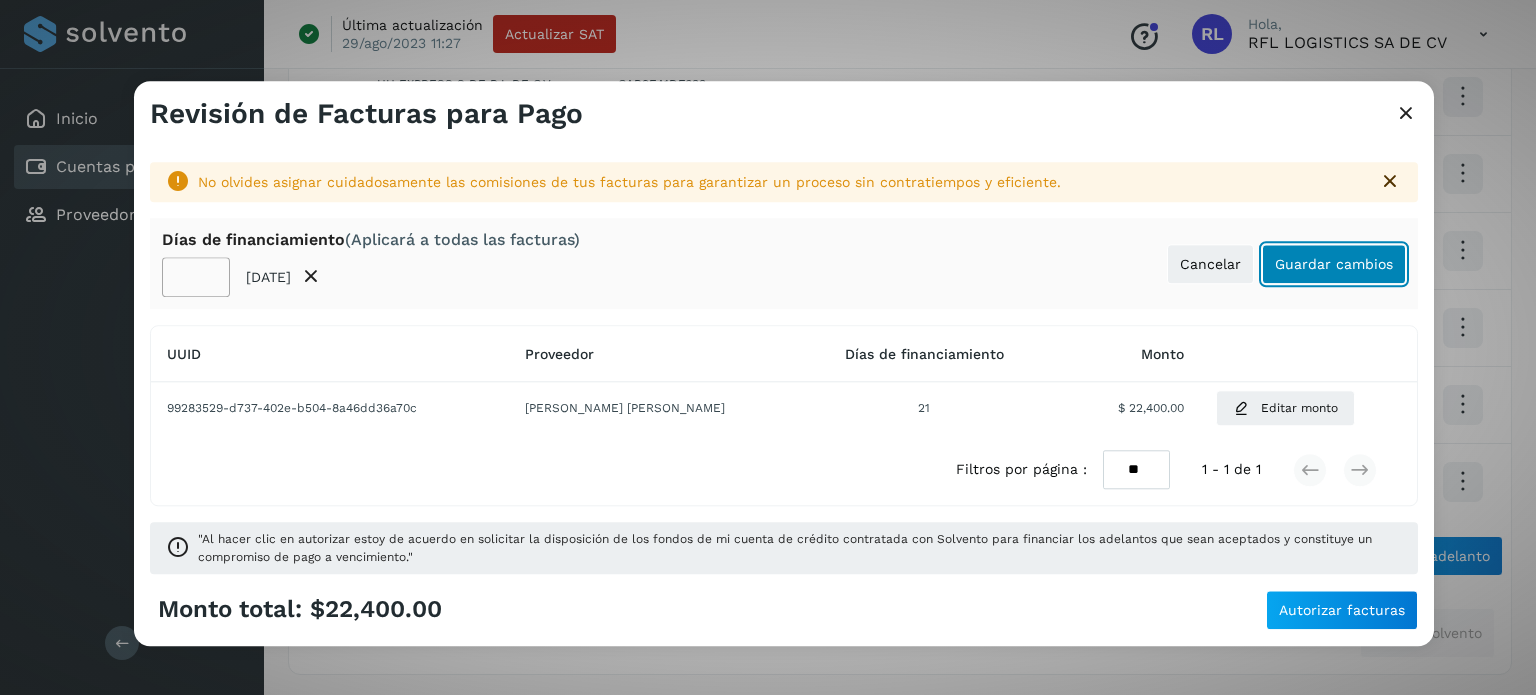 click on "Guardar cambios" 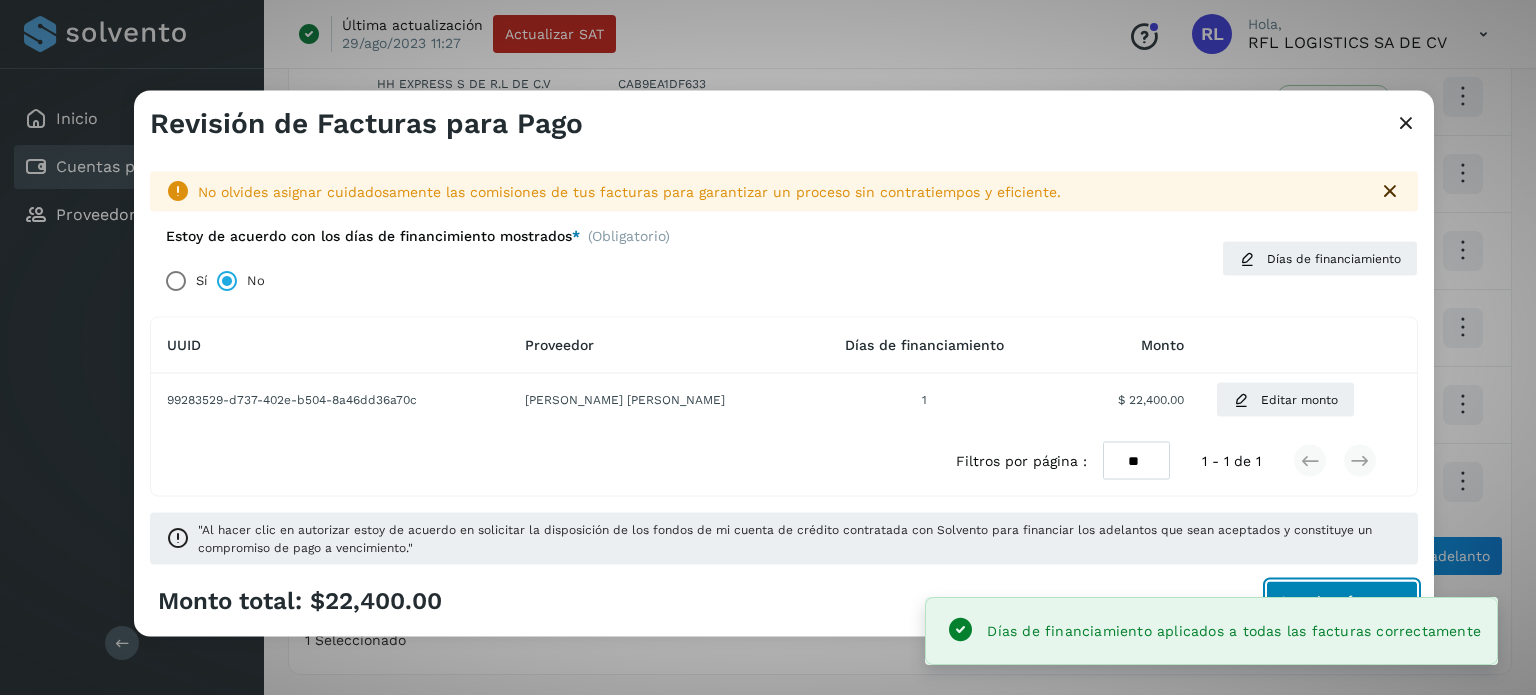 click on "Autorizar facturas" at bounding box center [1342, 601] 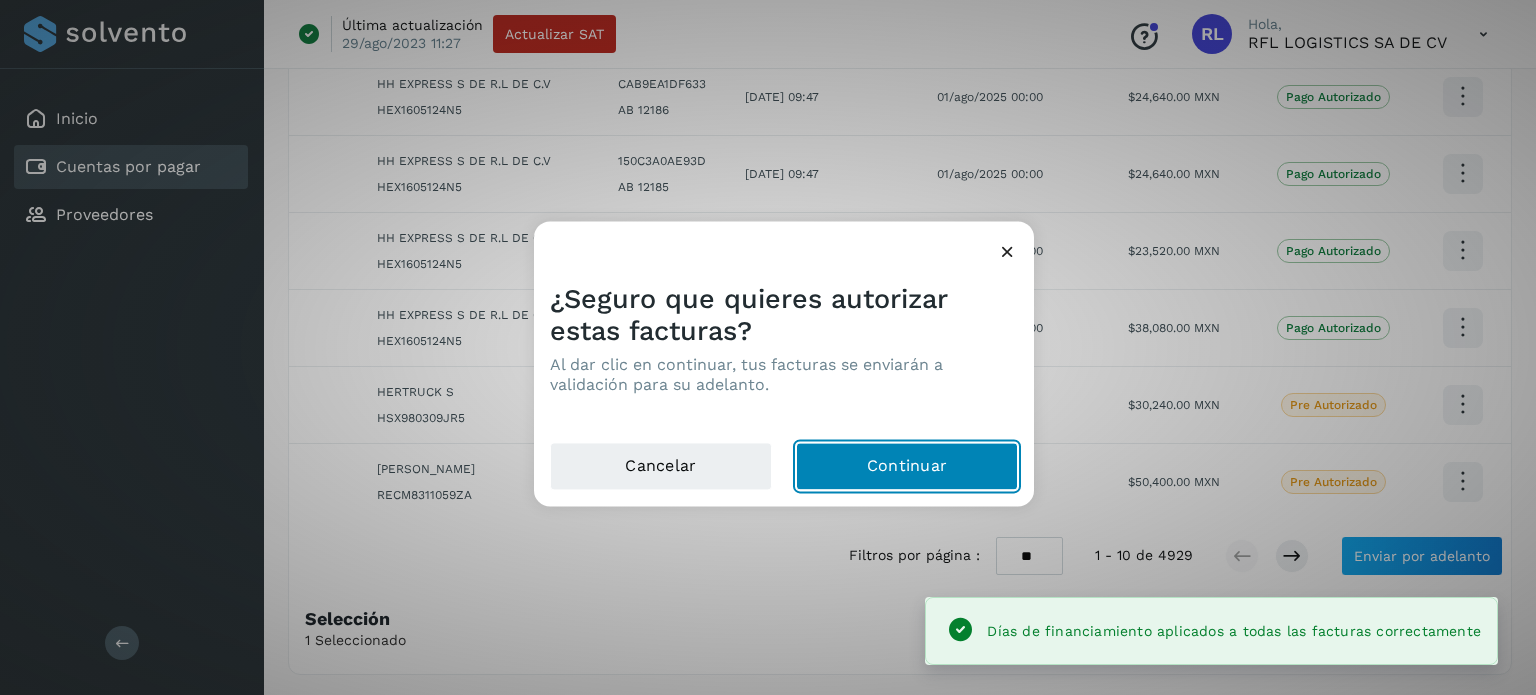 click on "Continuar" 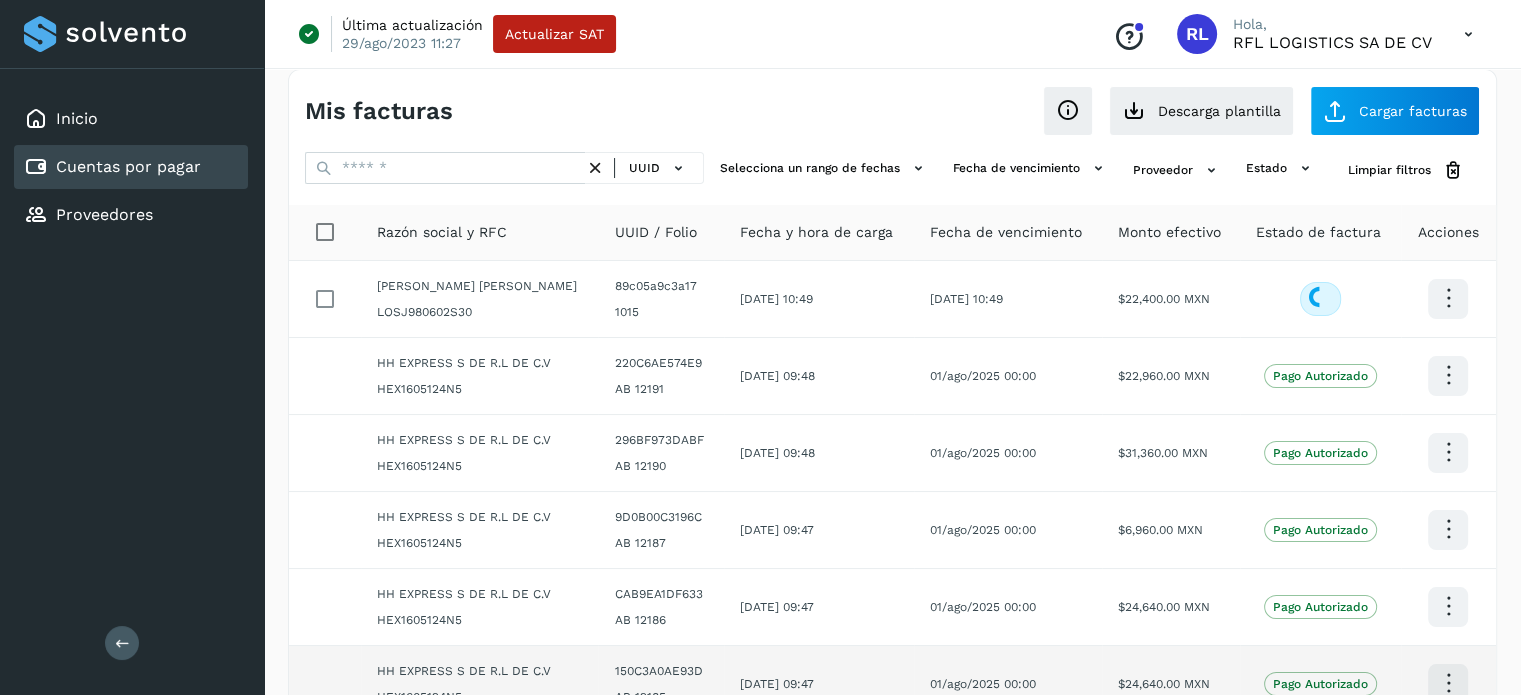 scroll, scrollTop: 0, scrollLeft: 0, axis: both 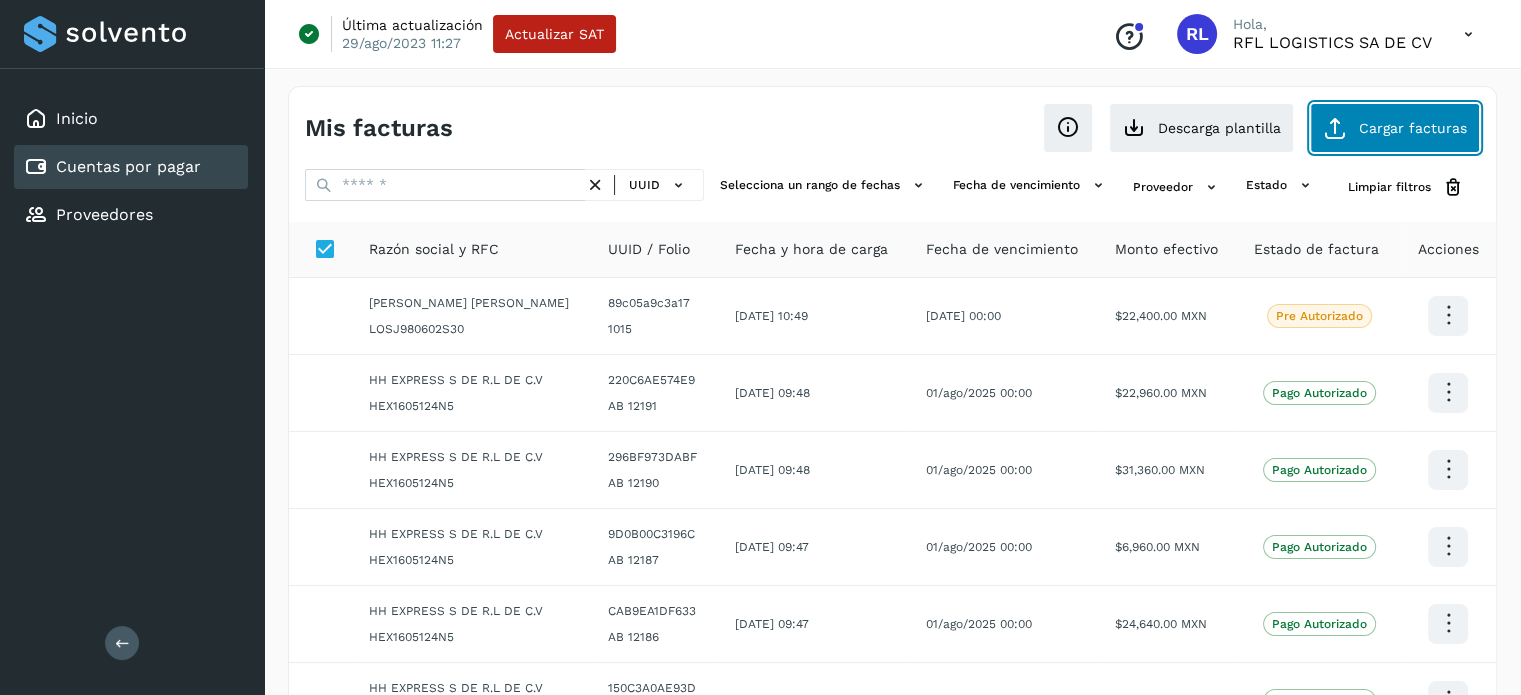 click on "Cargar facturas" 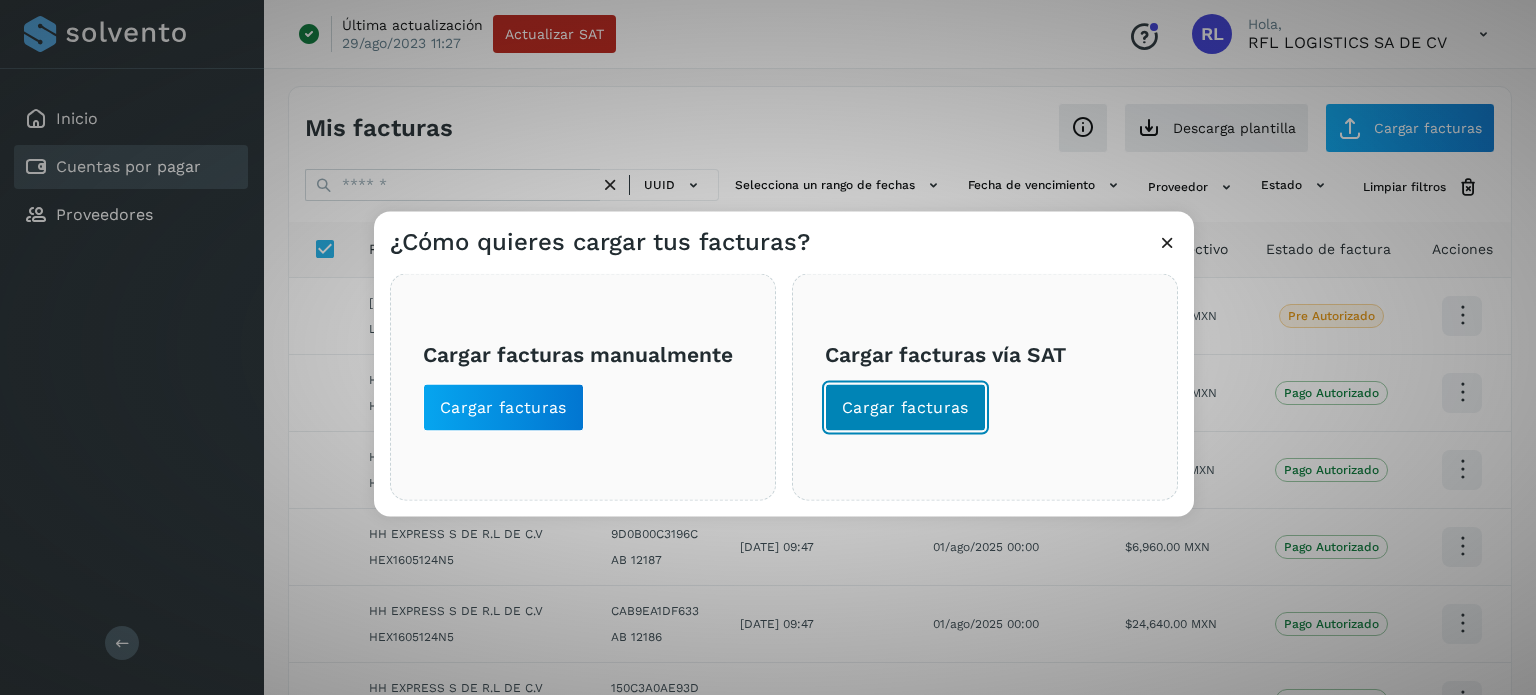 click on "Cargar facturas" 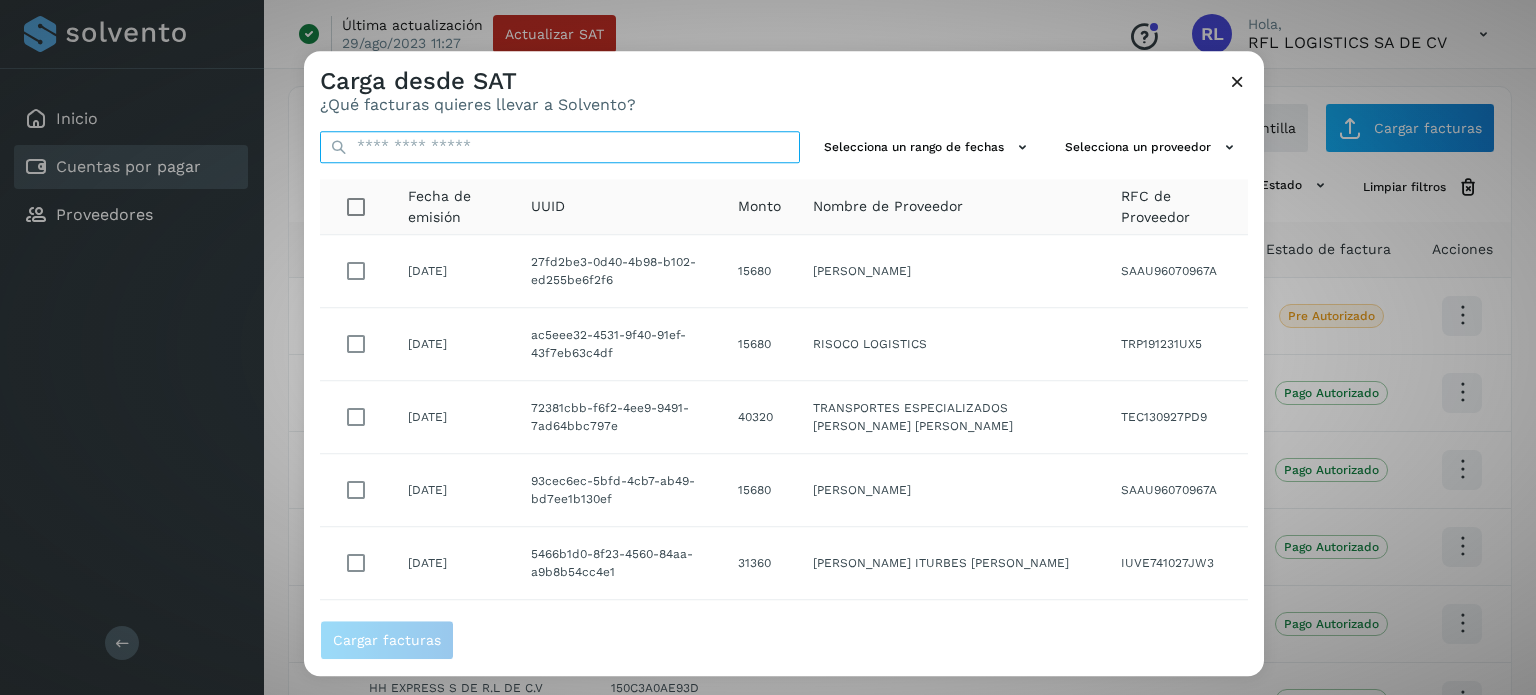 click at bounding box center [560, 147] 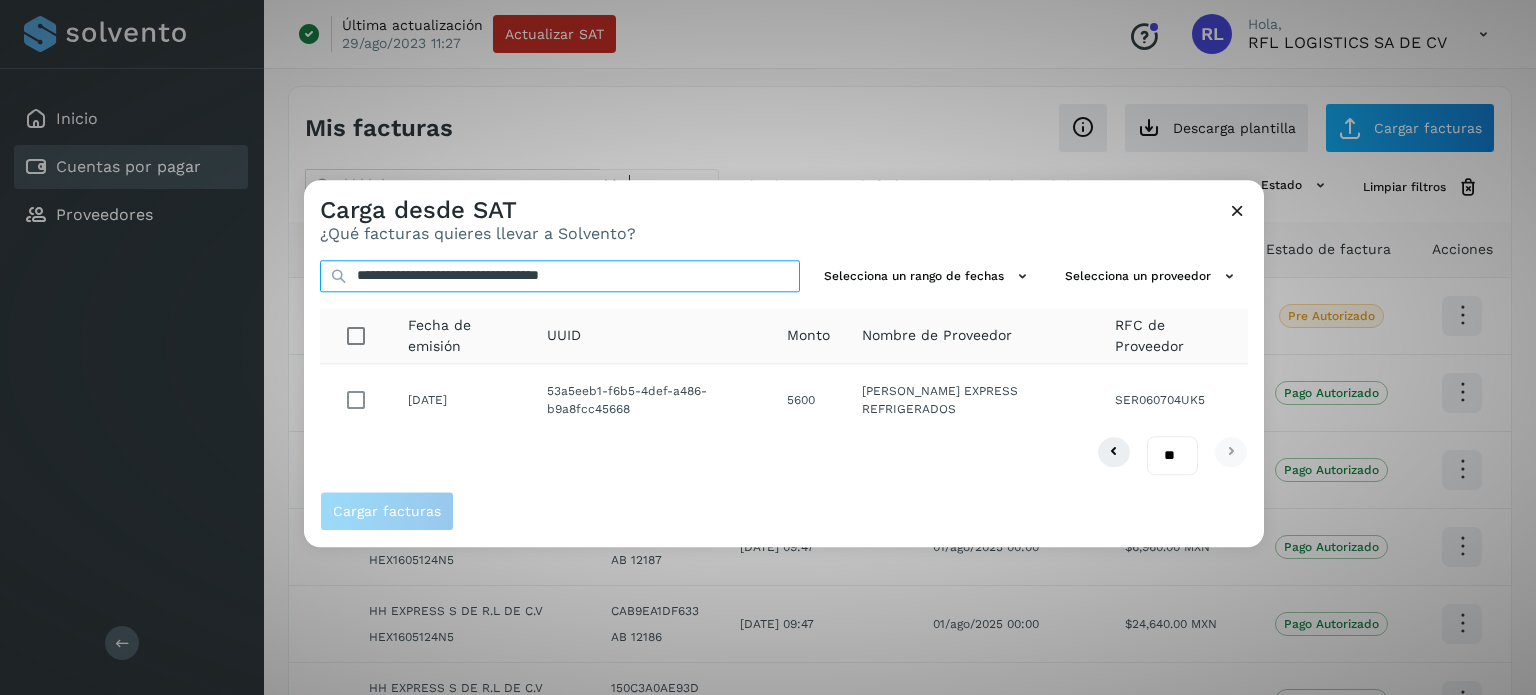 type on "**********" 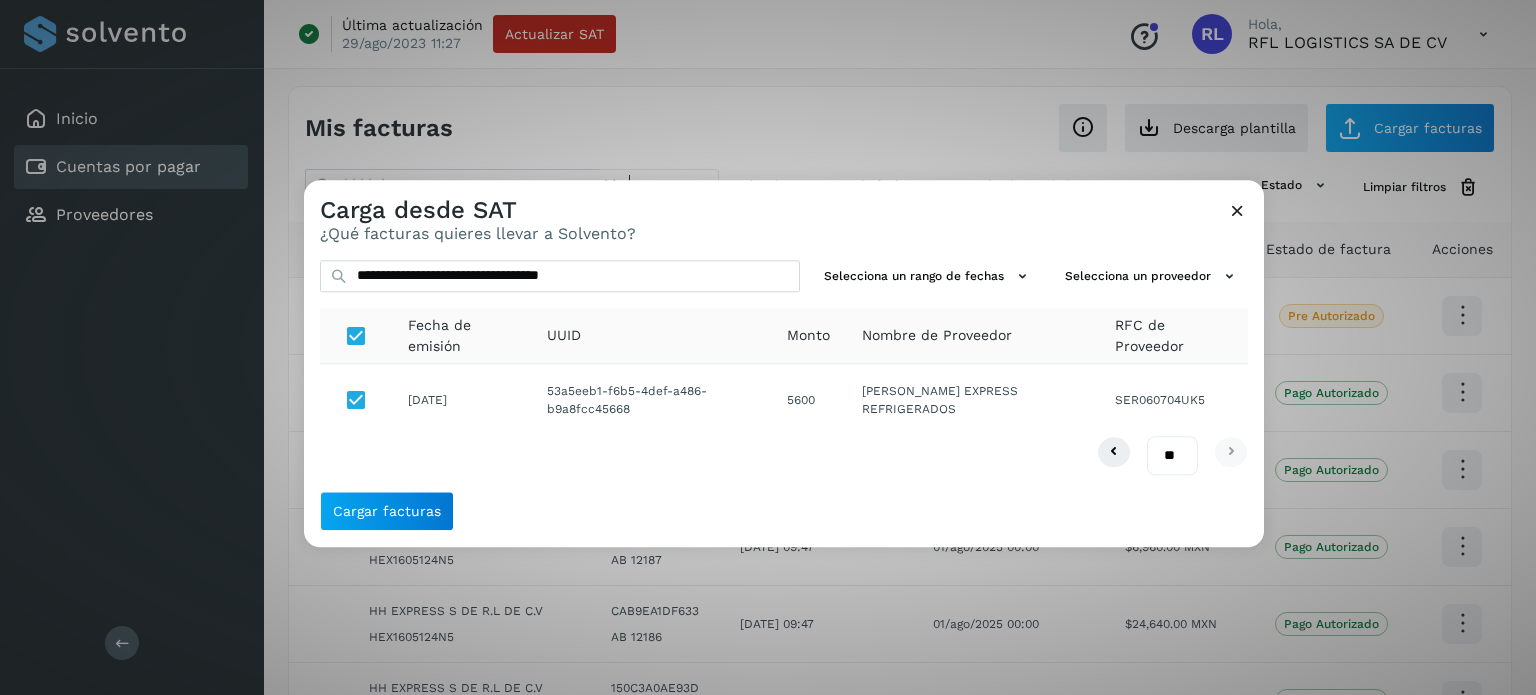 click at bounding box center [1237, 210] 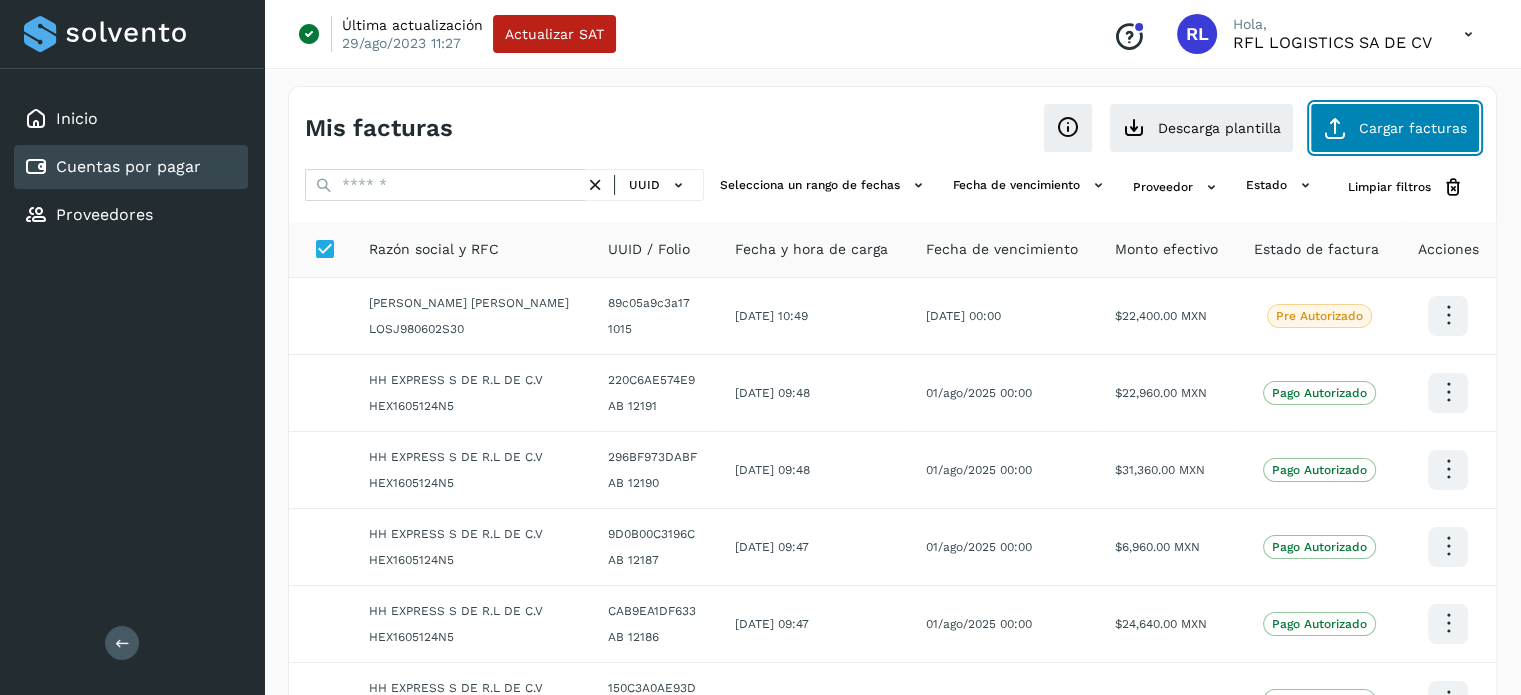 click on "Cargar facturas" 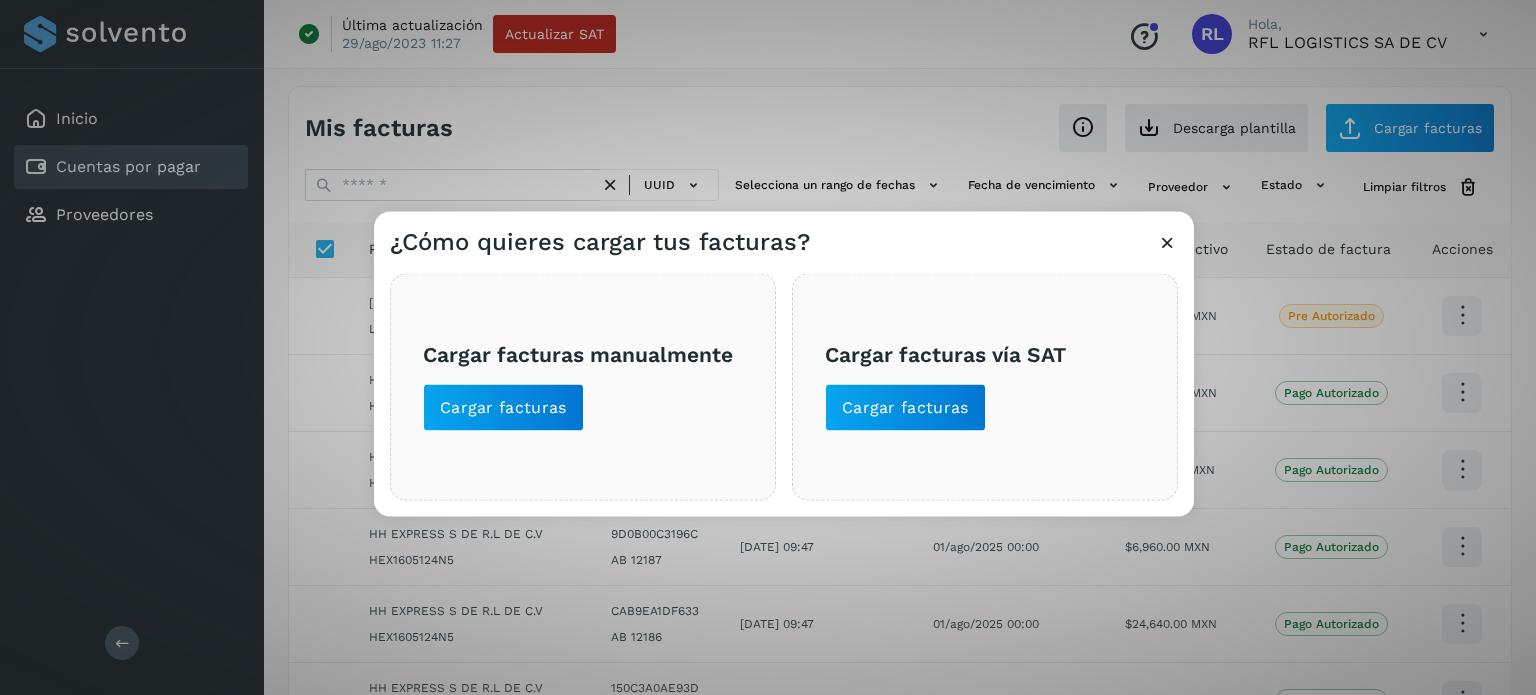 click on "¿Cómo quieres cargar tus facturas? Cargar facturas manualmente Cargar facturas Cargar facturas vía SAT Cargar facturas" at bounding box center (768, 347) 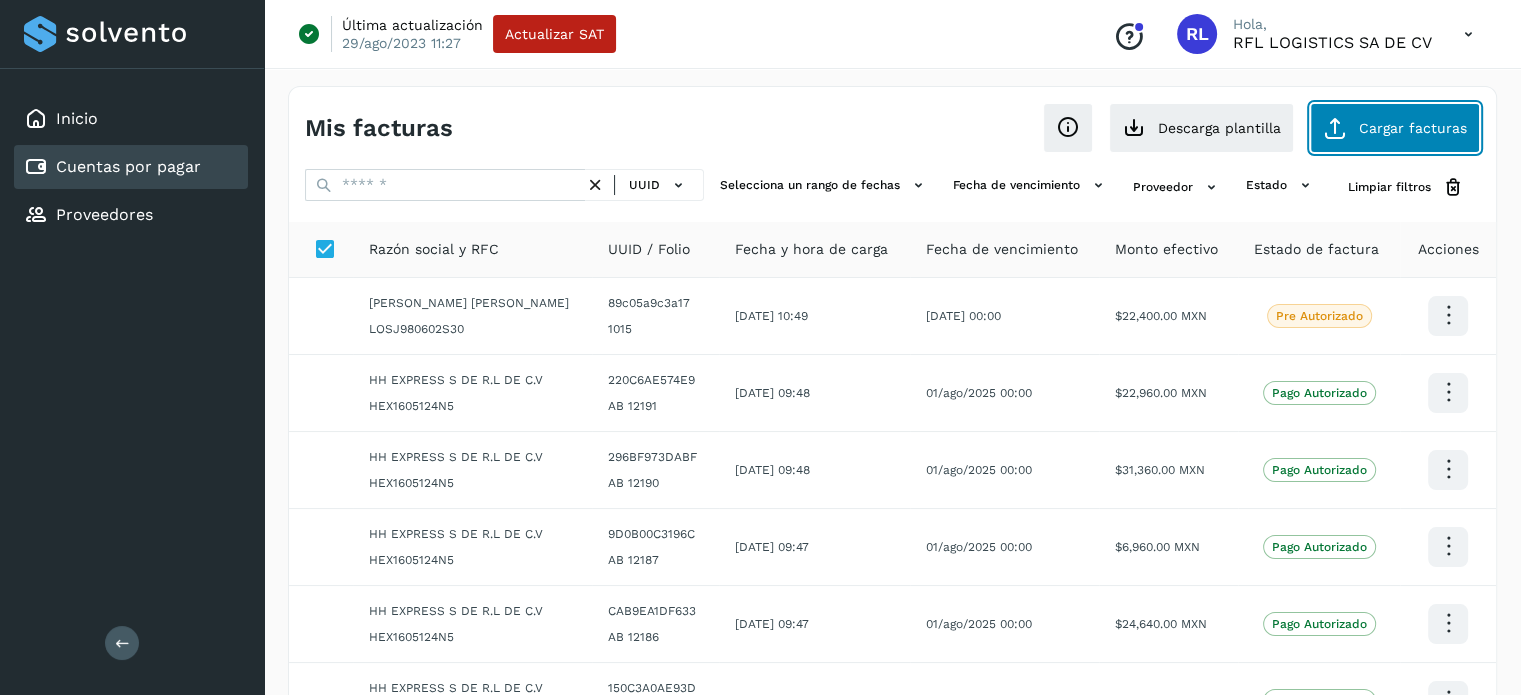 click on "Cargar facturas" 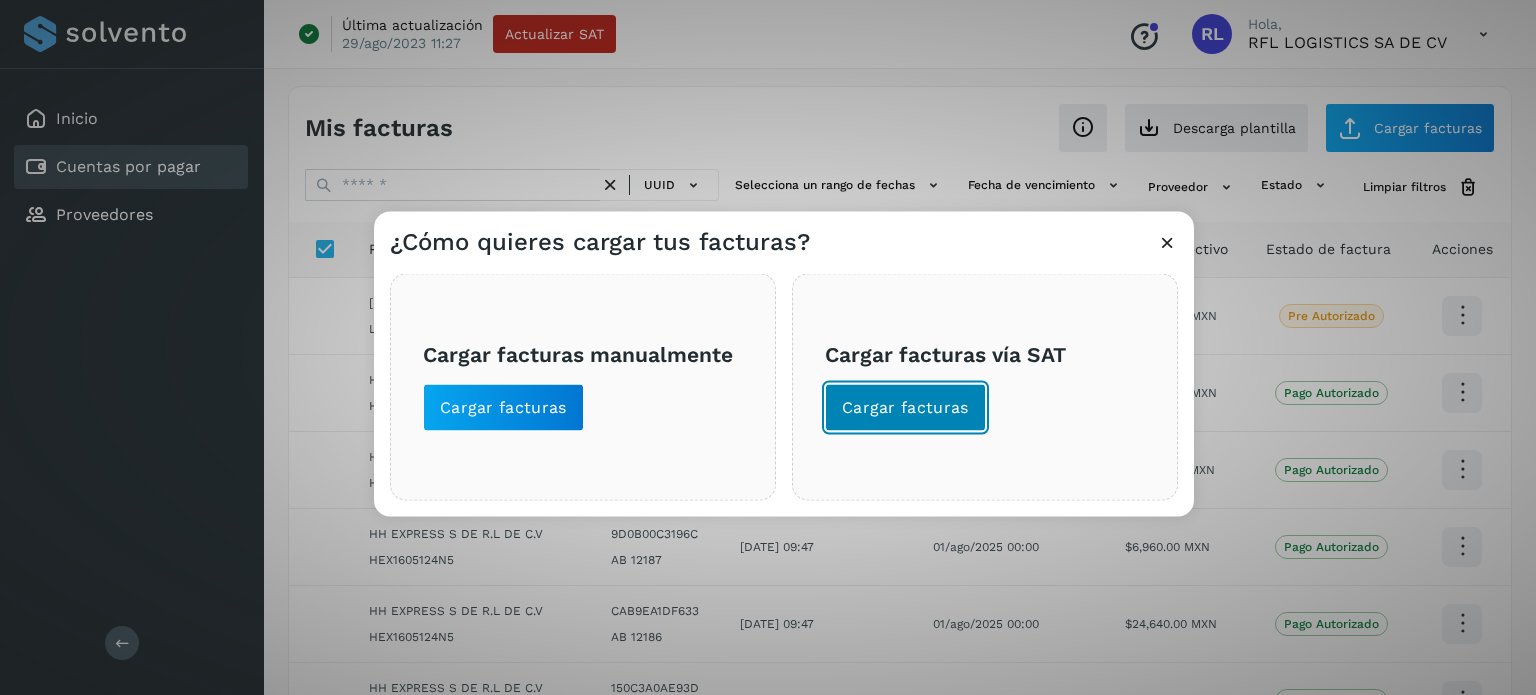 click on "Cargar facturas" 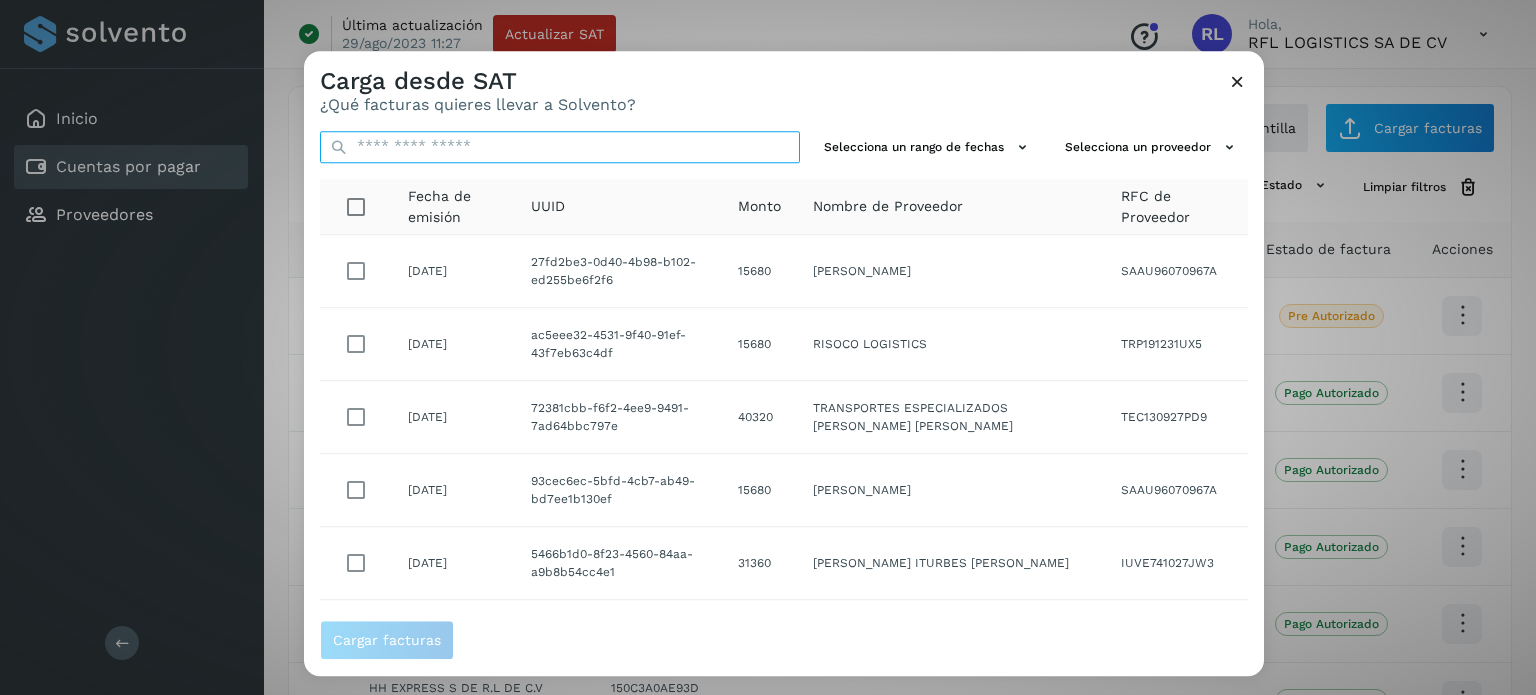 click at bounding box center (560, 147) 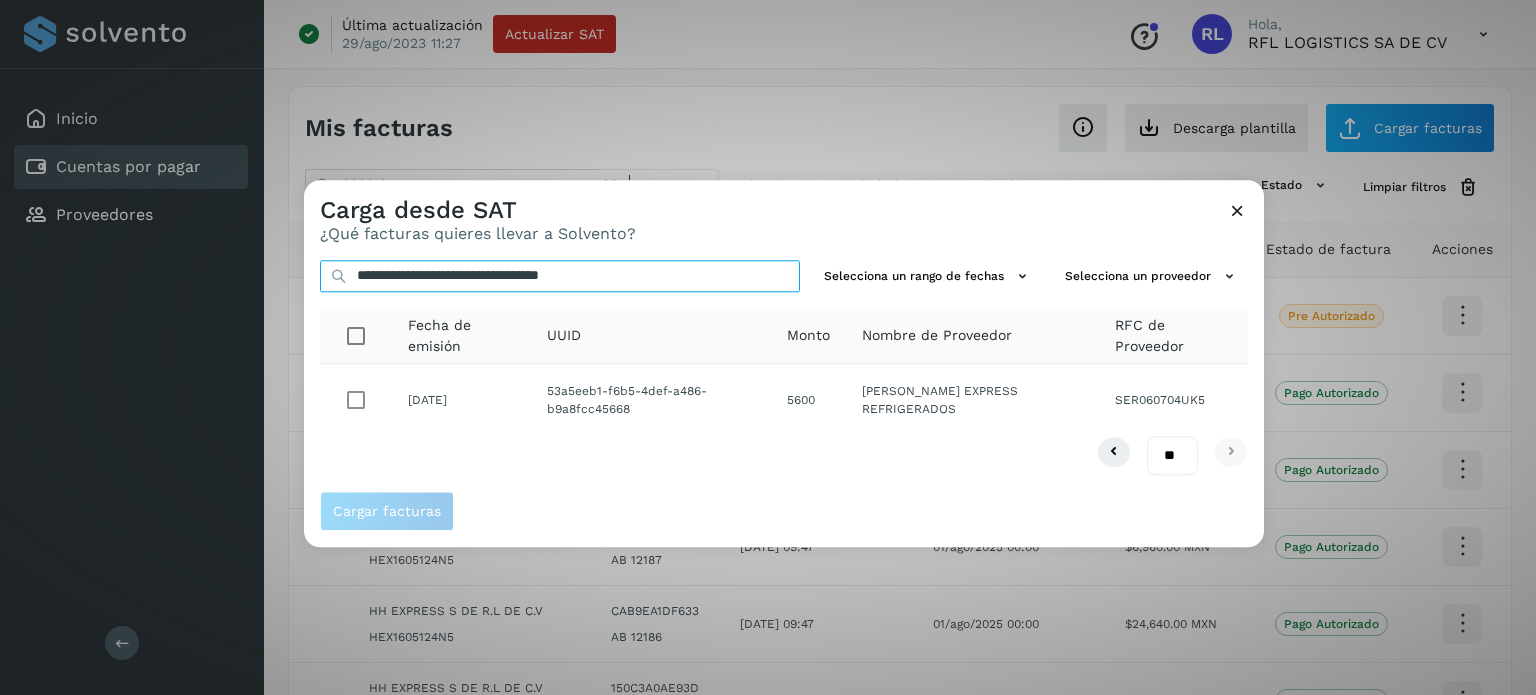 type on "**********" 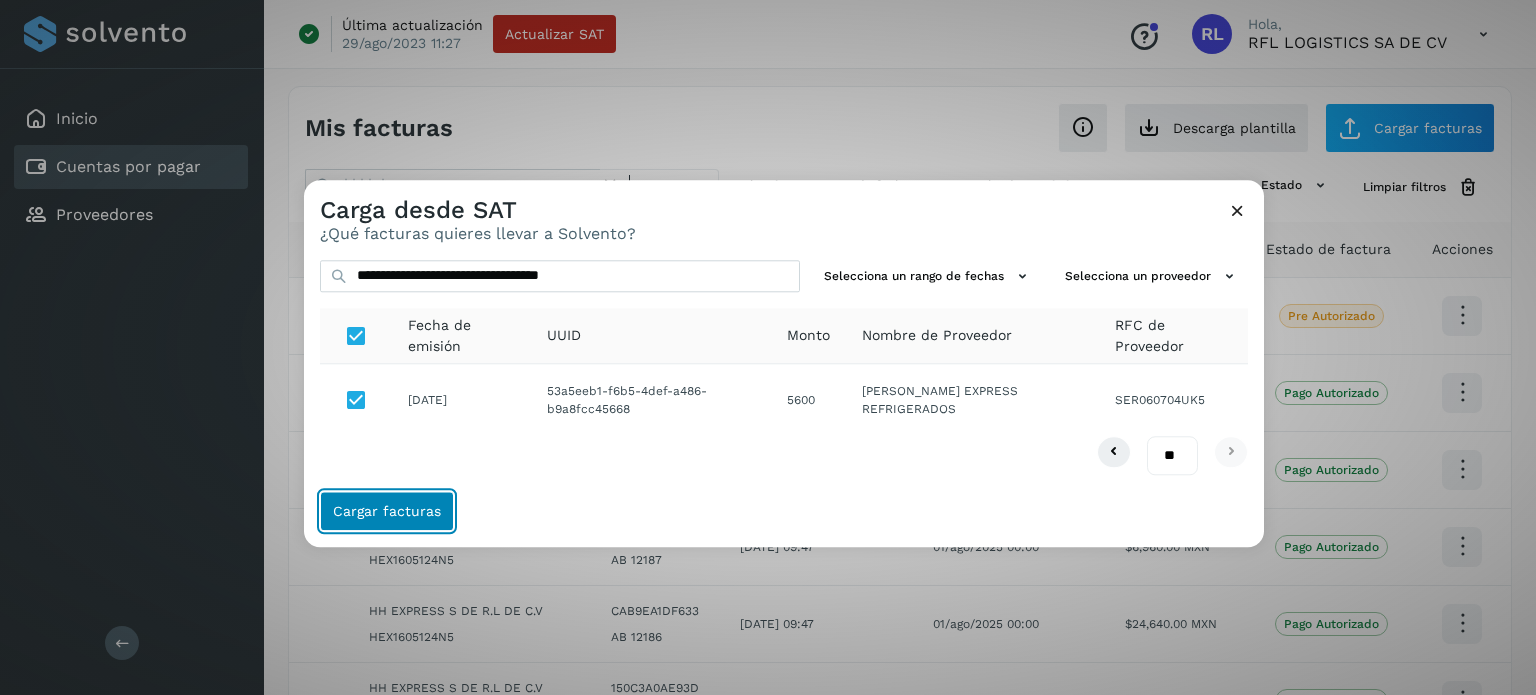 click on "Cargar facturas" 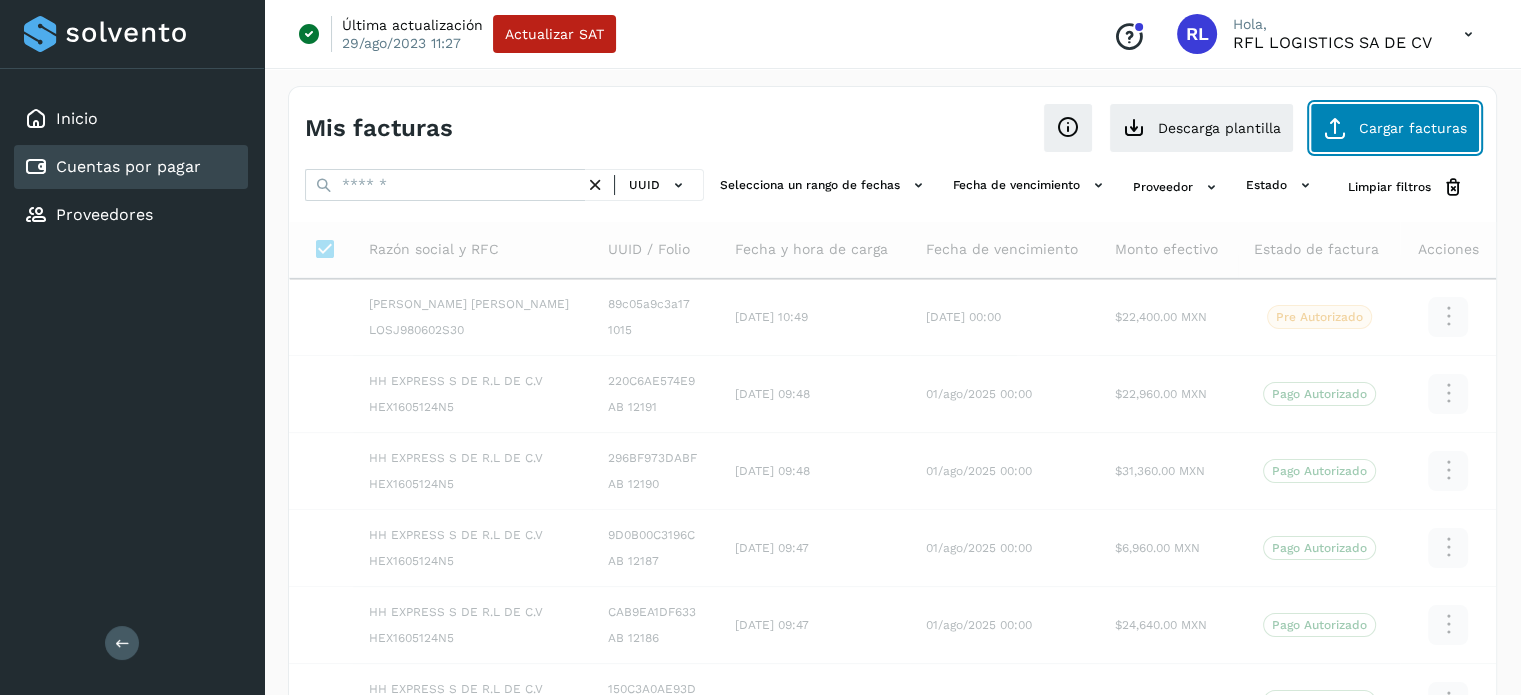 click on "Cargar facturas" 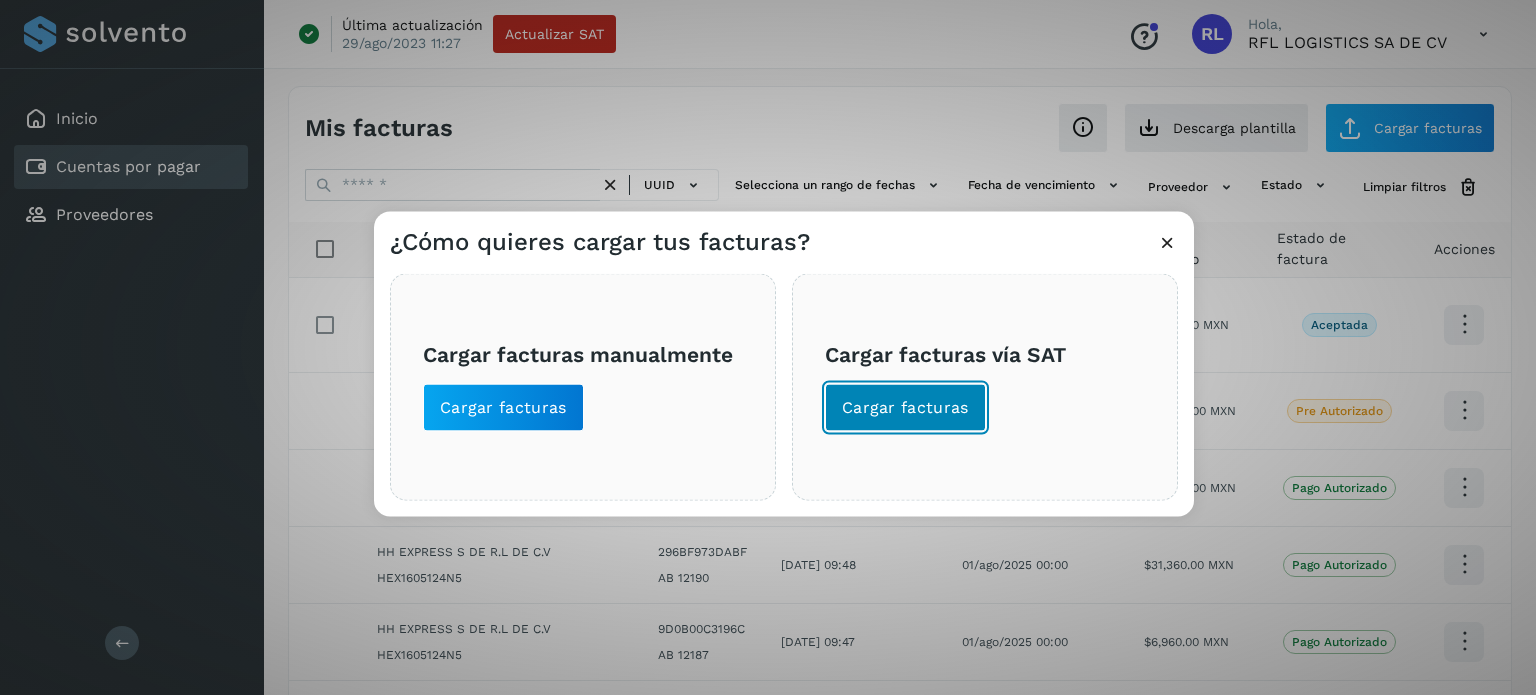 click on "Cargar facturas" 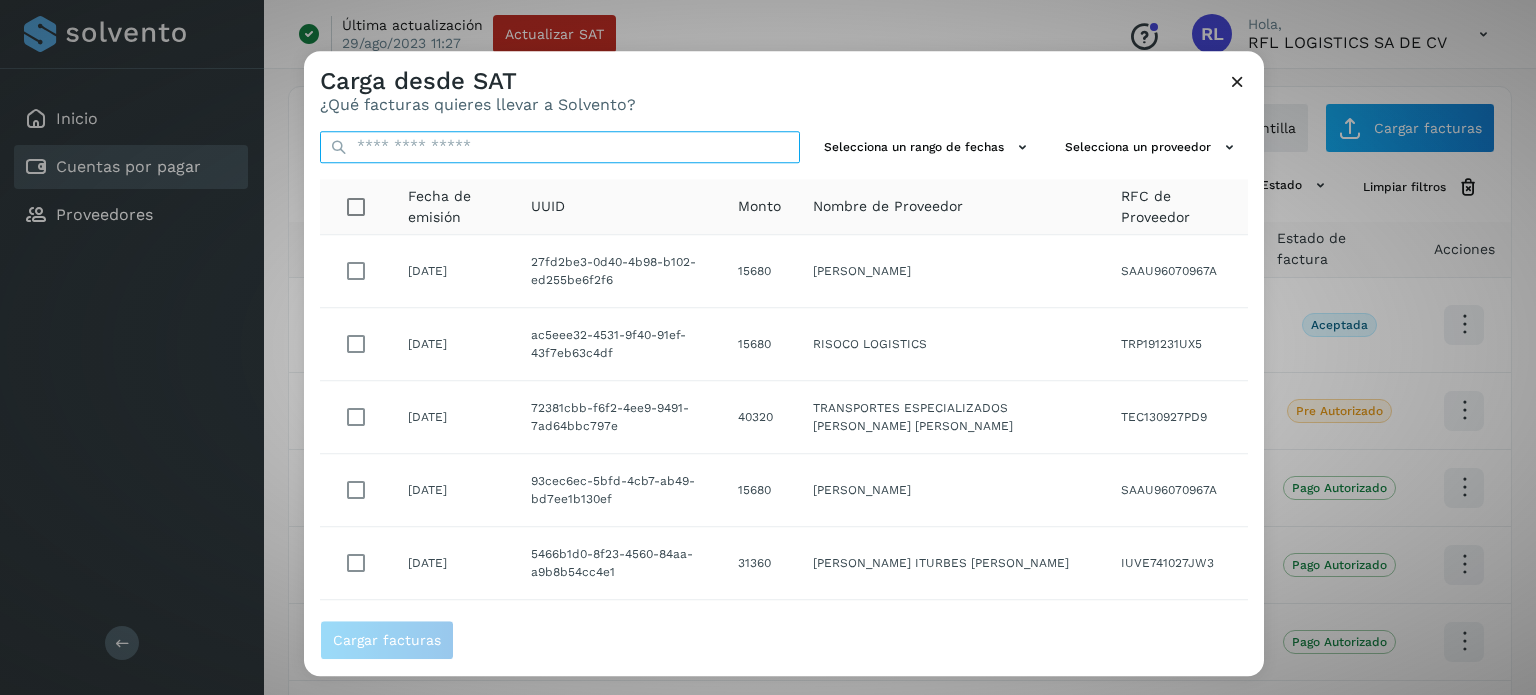 click at bounding box center [560, 147] 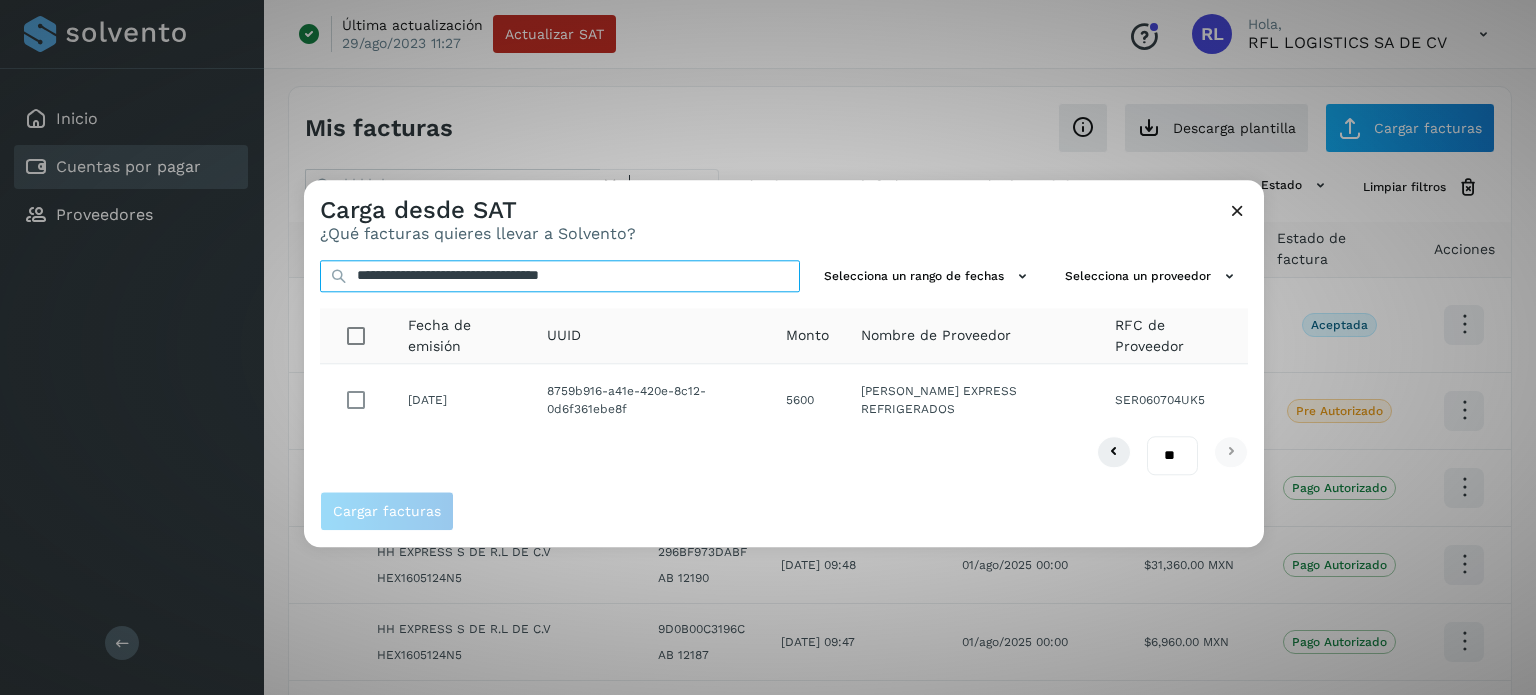 type on "**********" 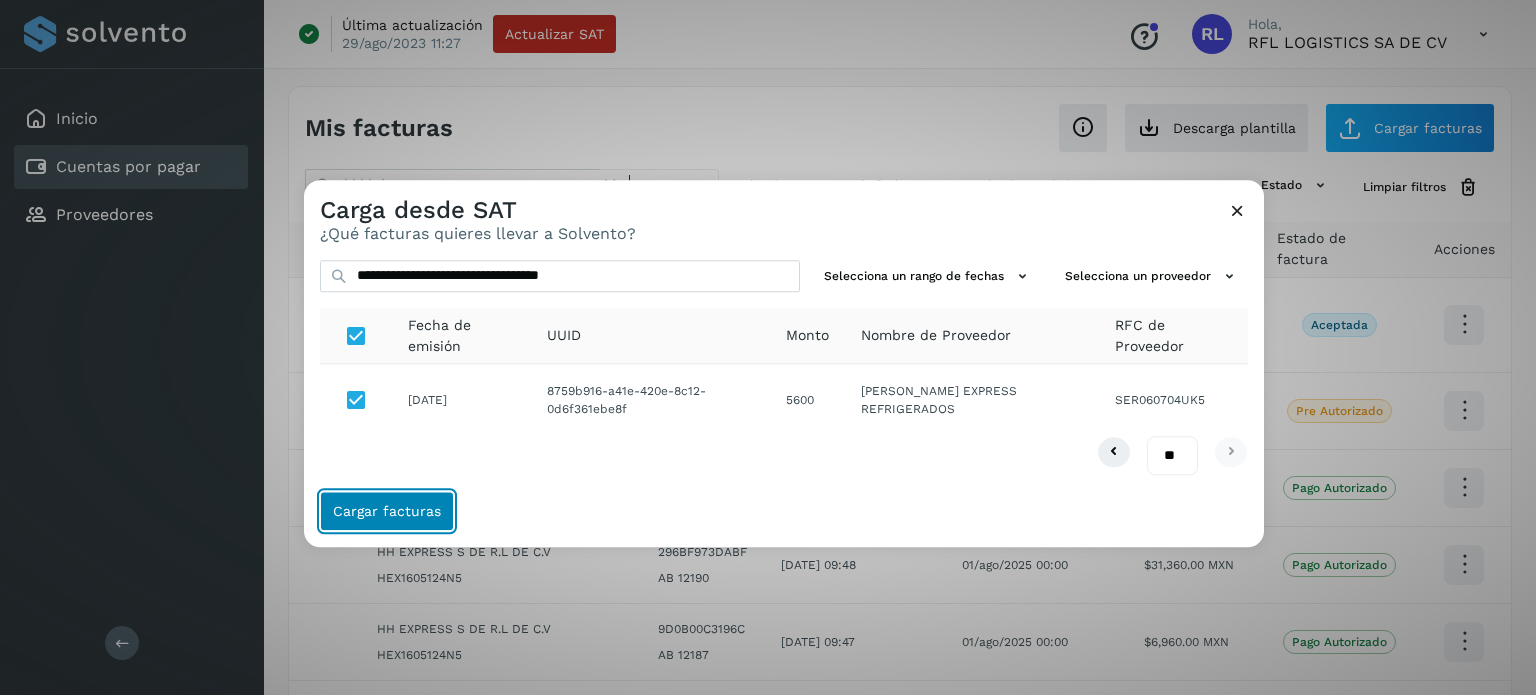 click on "Cargar facturas" 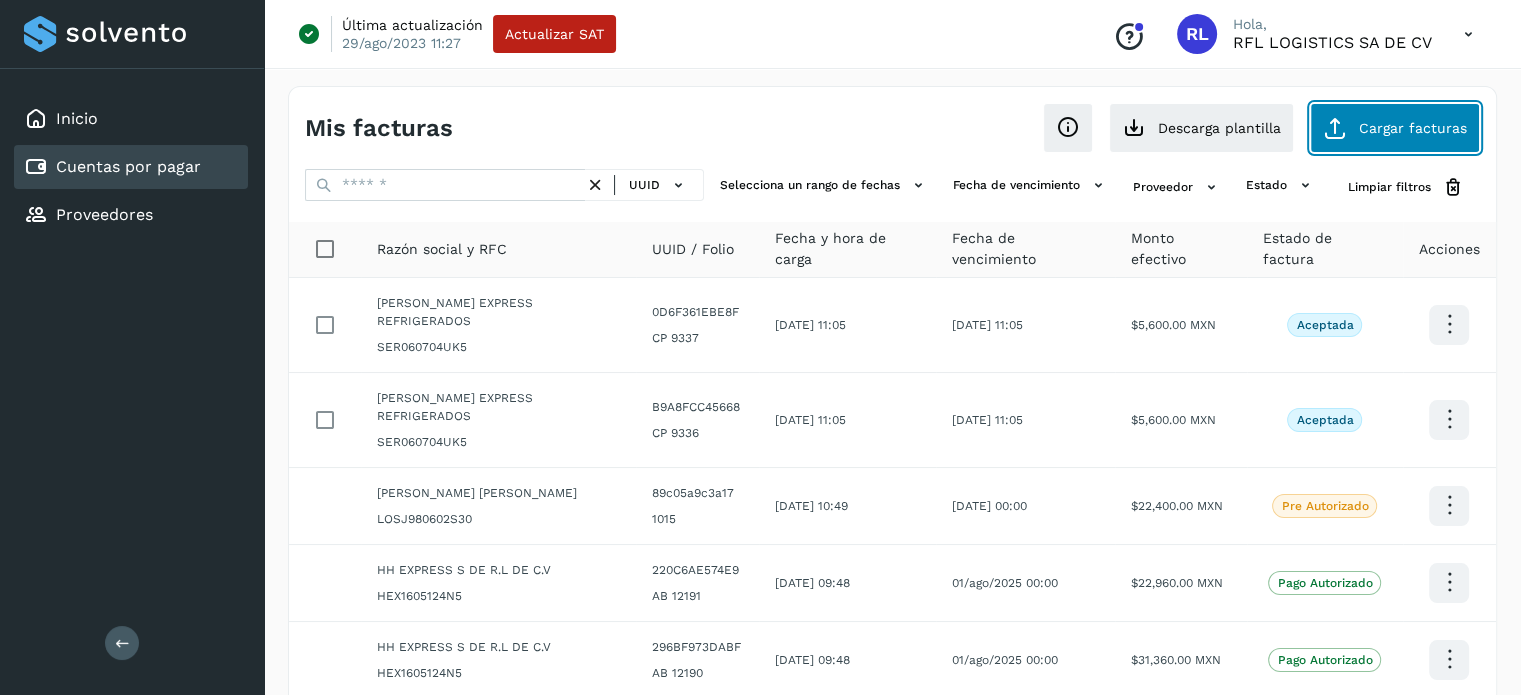 click on "Cargar facturas" 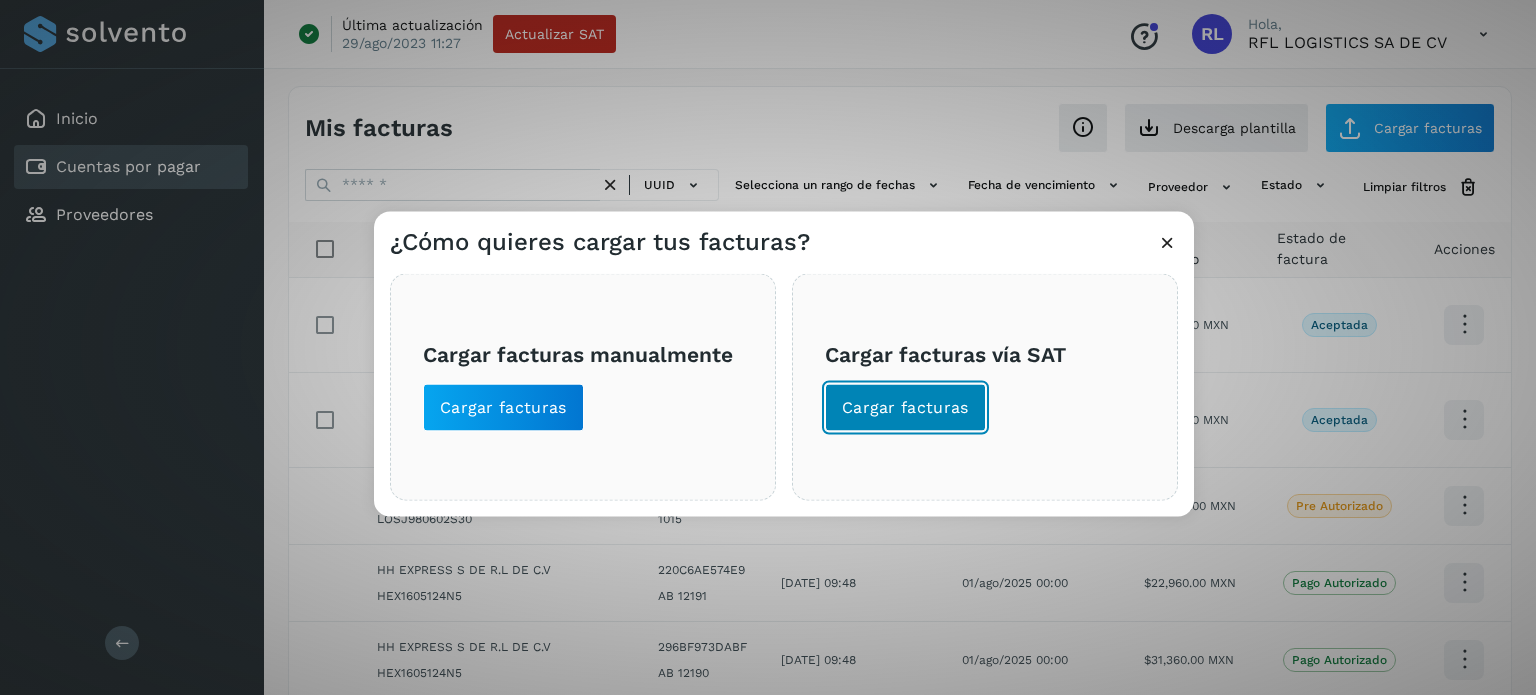 click on "Cargar facturas" 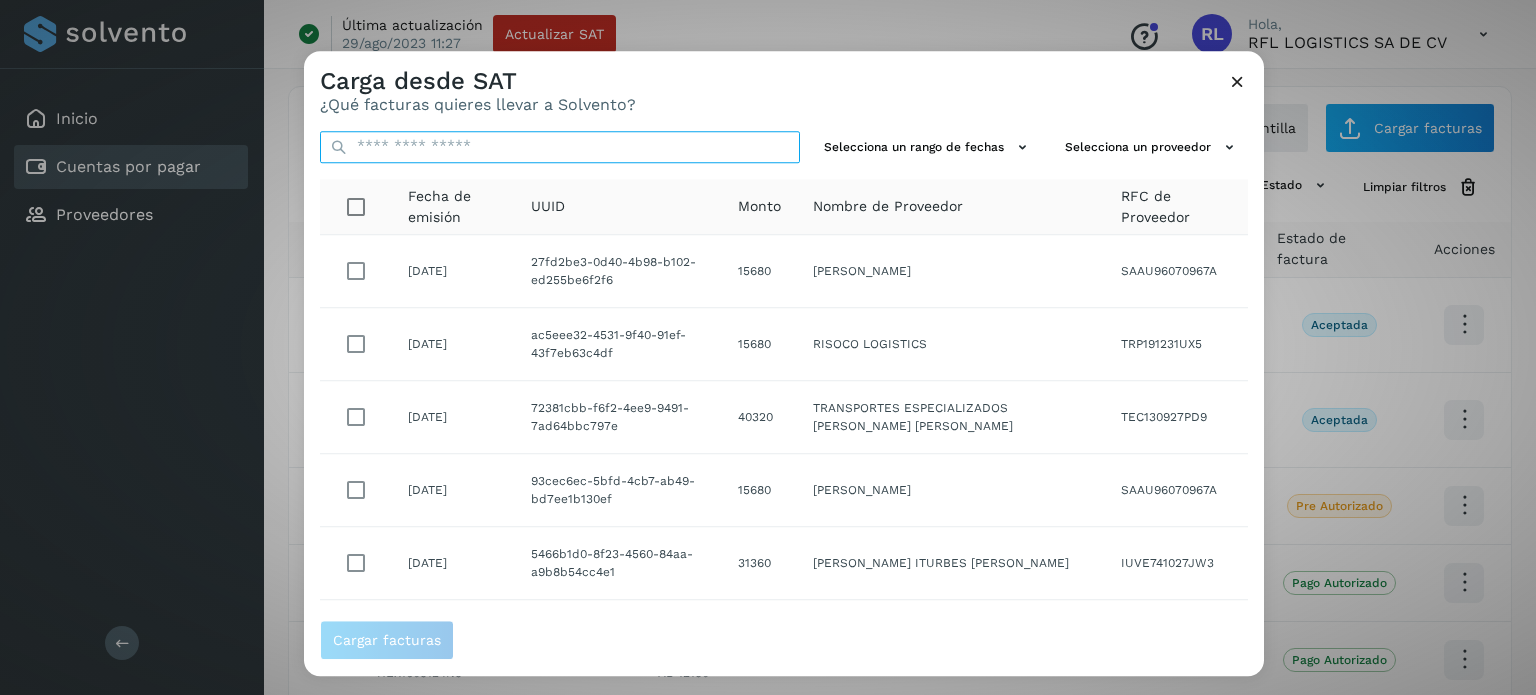 click at bounding box center [560, 147] 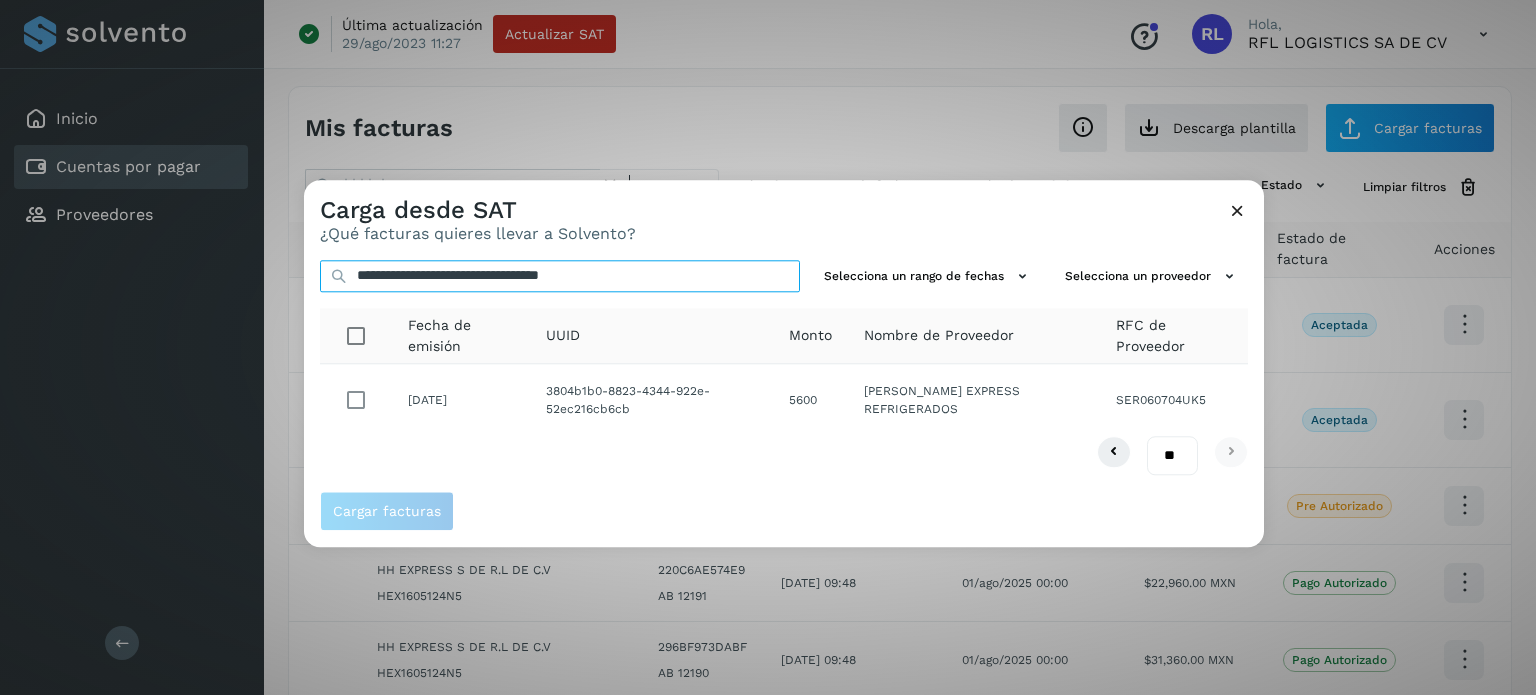 type on "**********" 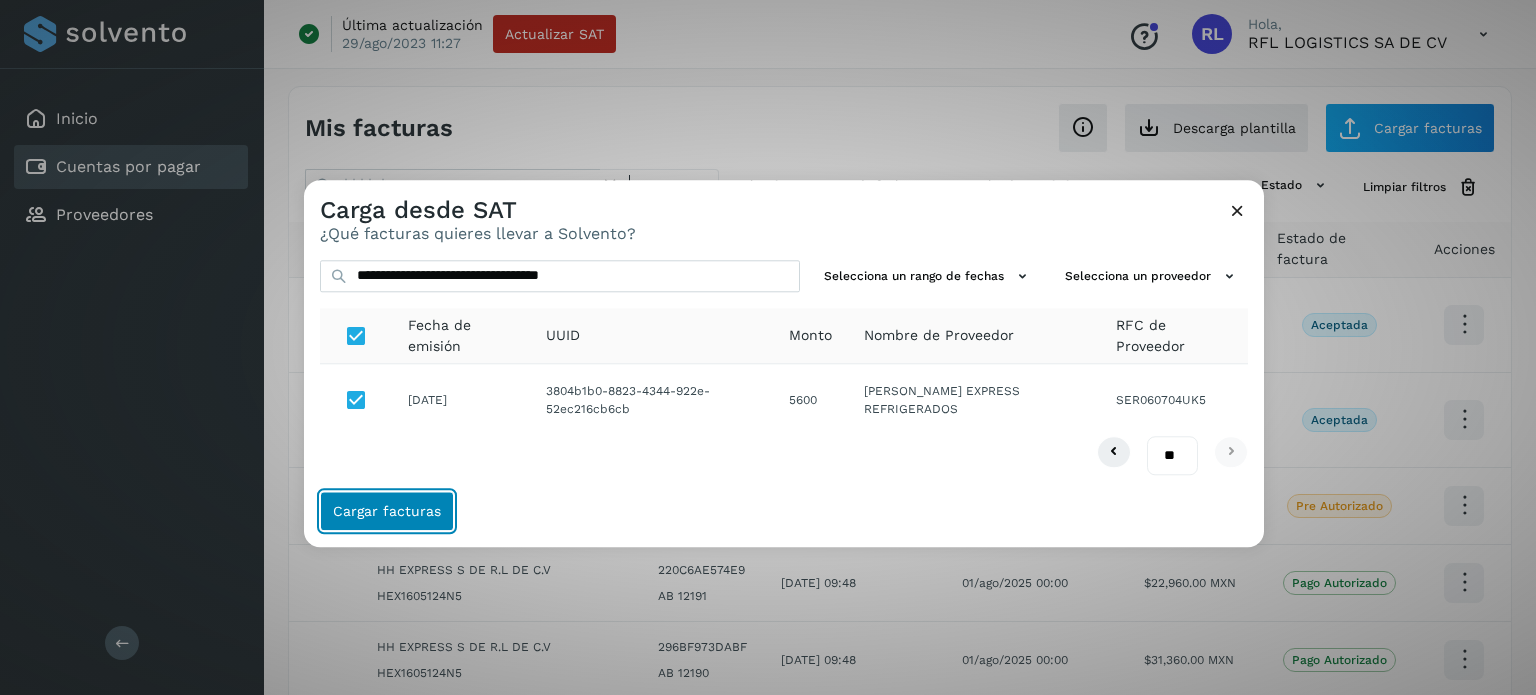click on "Cargar facturas" at bounding box center [387, 511] 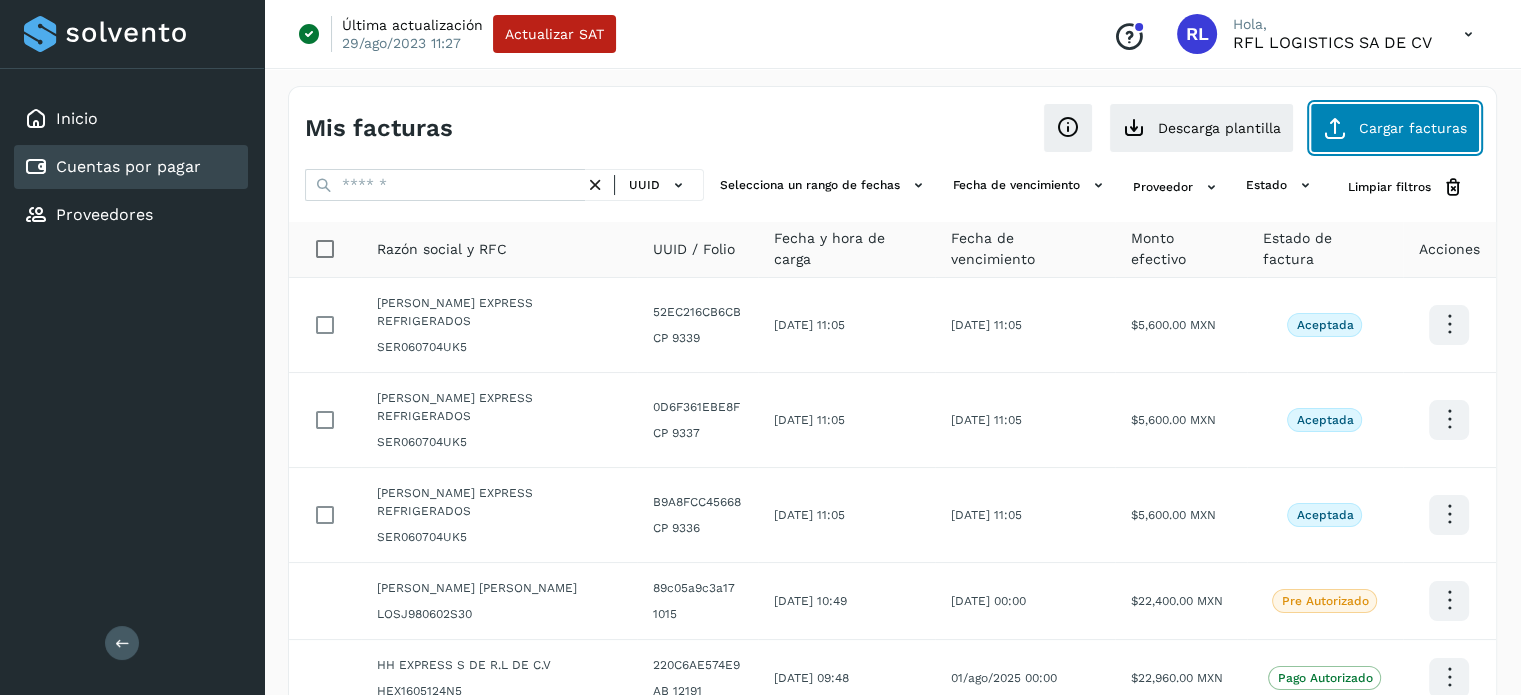 click on "Cargar facturas" 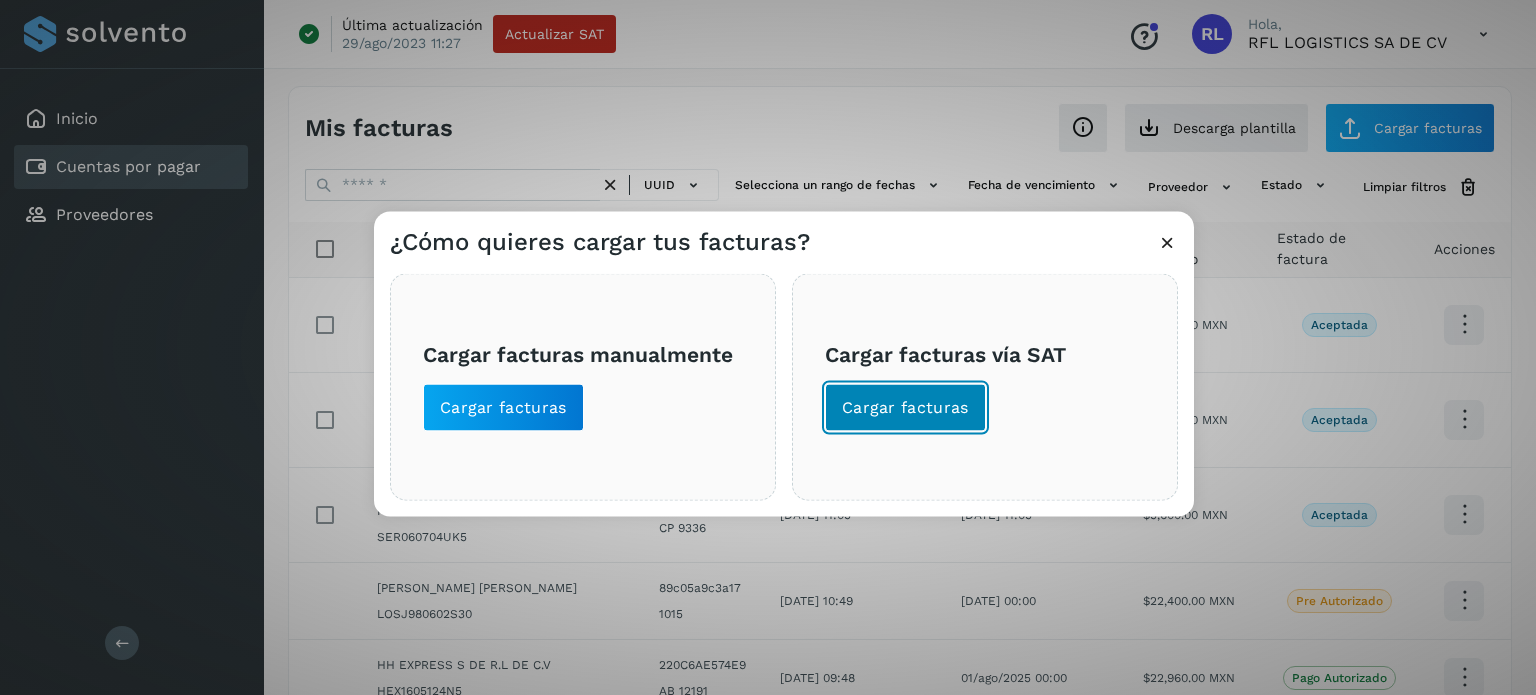 click on "Cargar facturas" at bounding box center [905, 407] 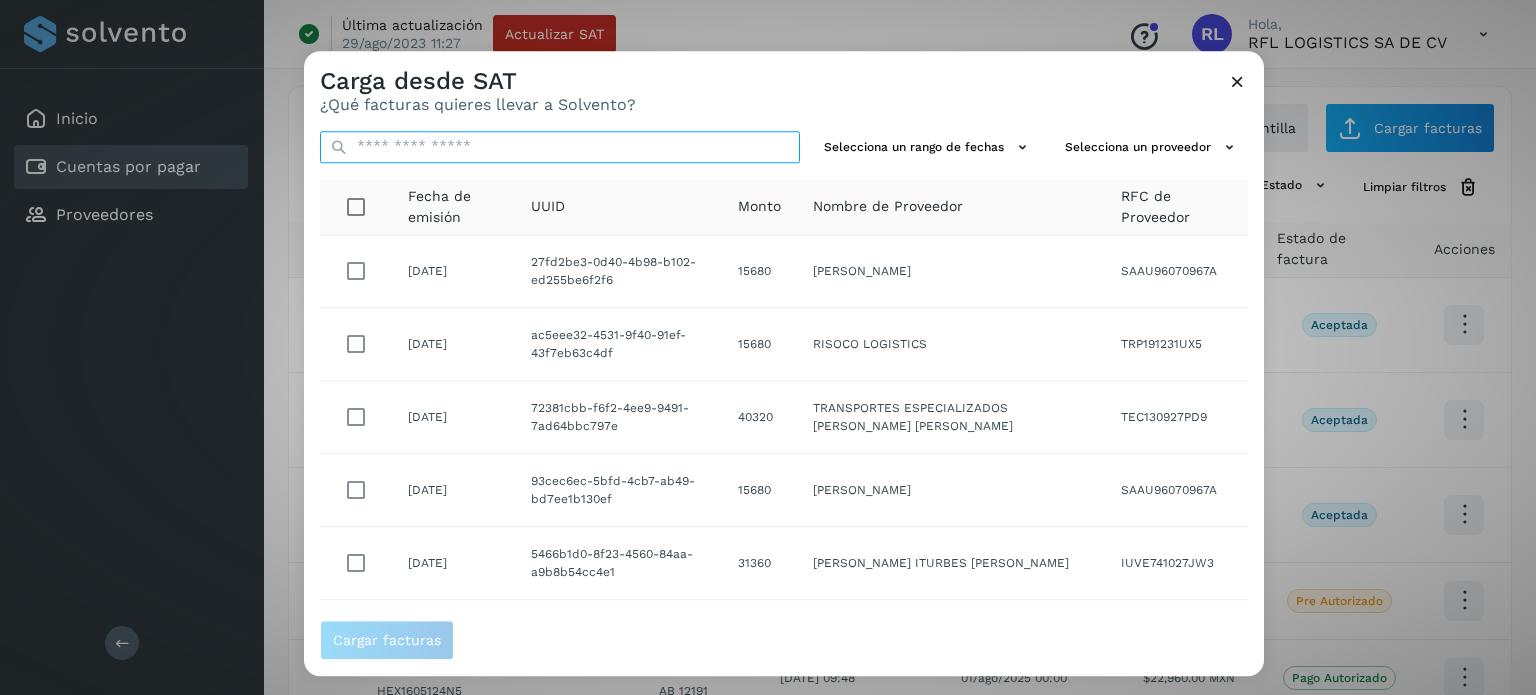 click at bounding box center [560, 147] 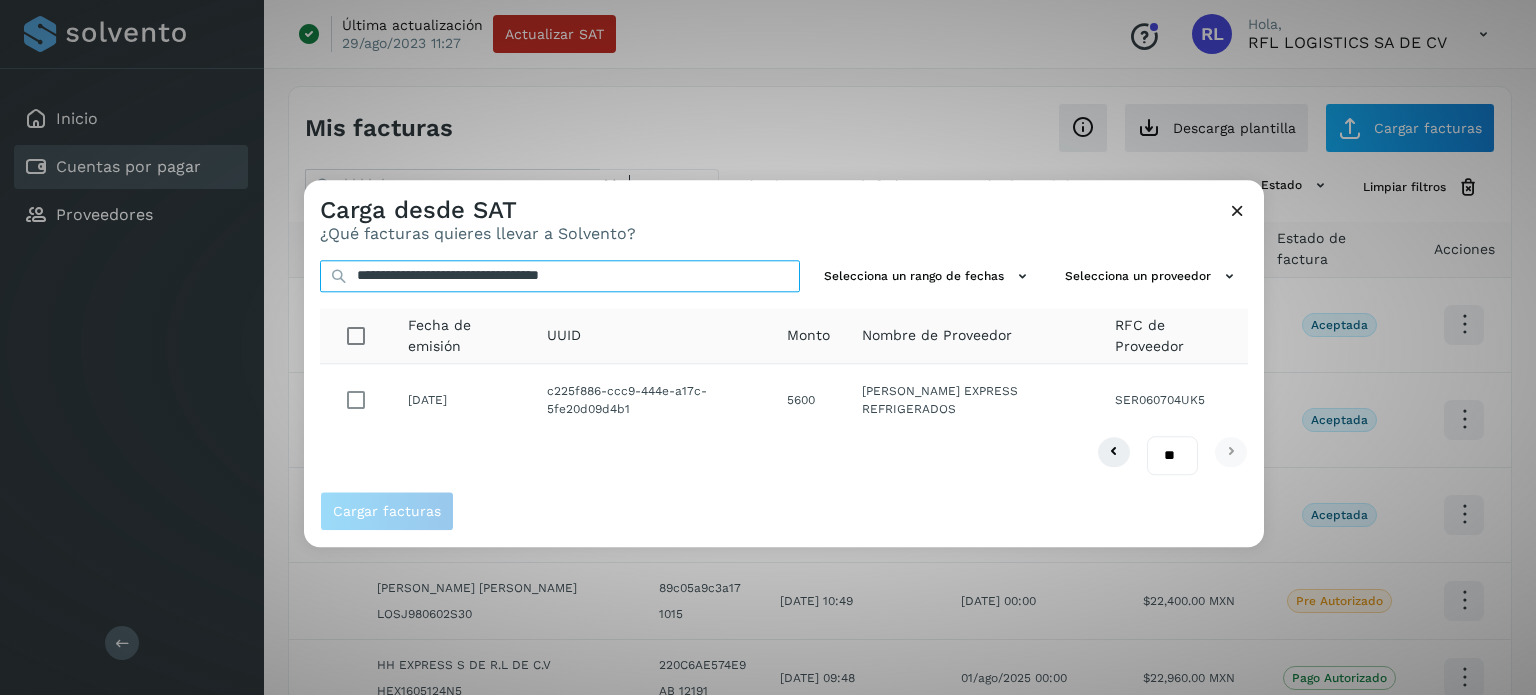 type on "**********" 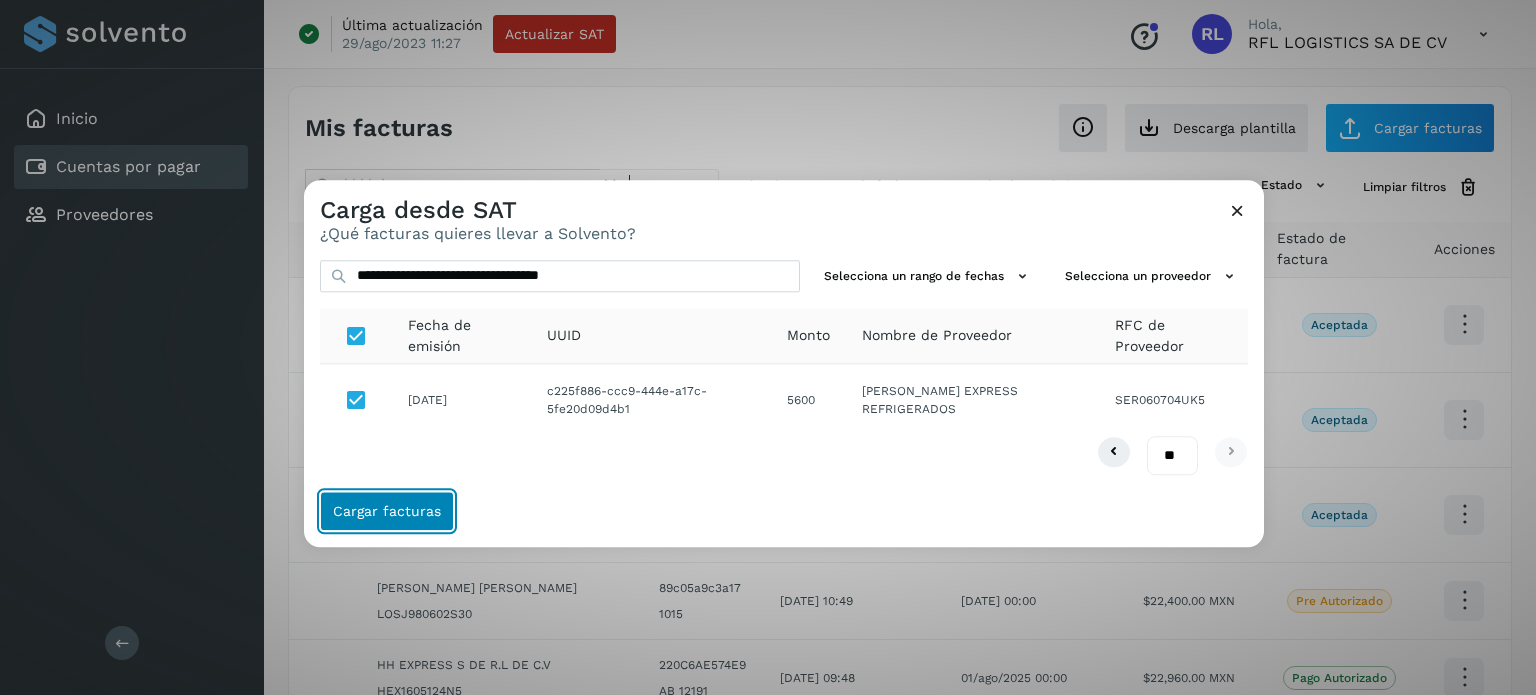 click on "Cargar facturas" 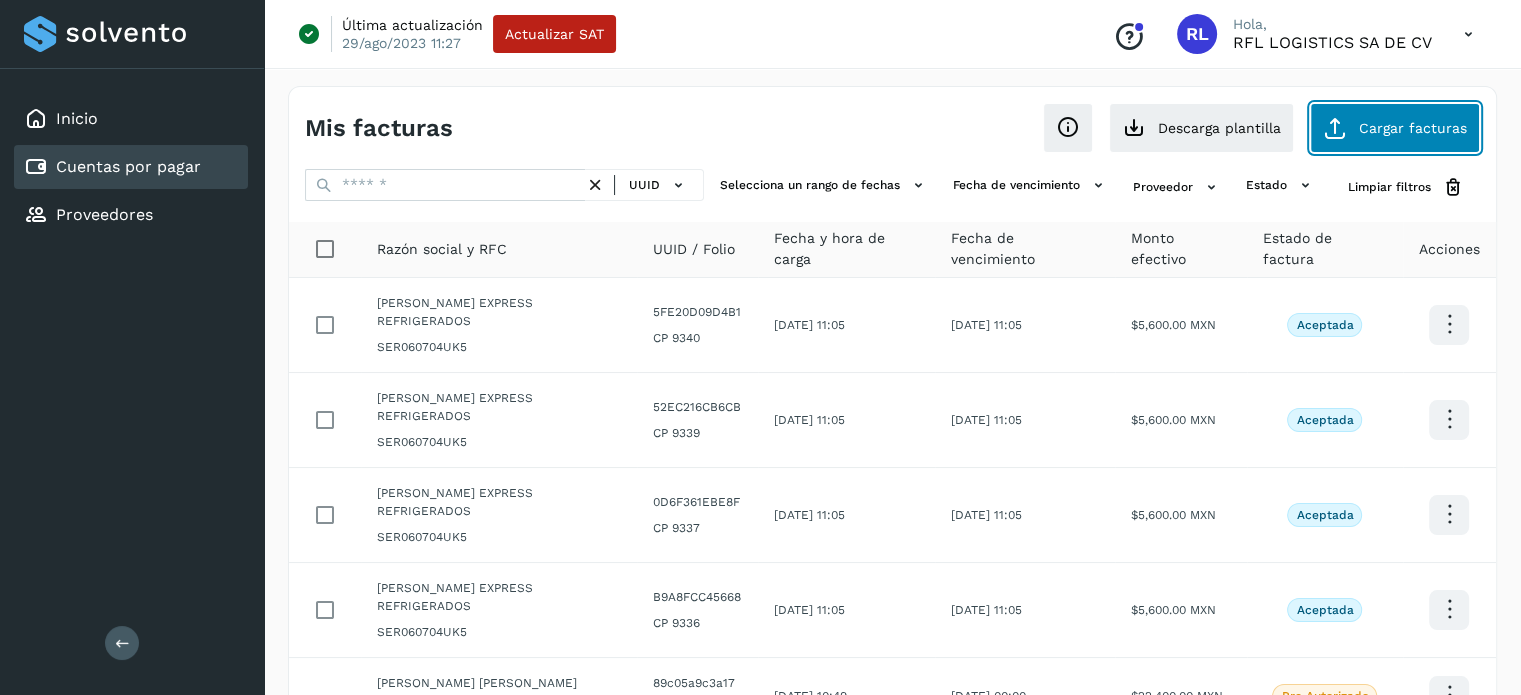 click on "Cargar facturas" 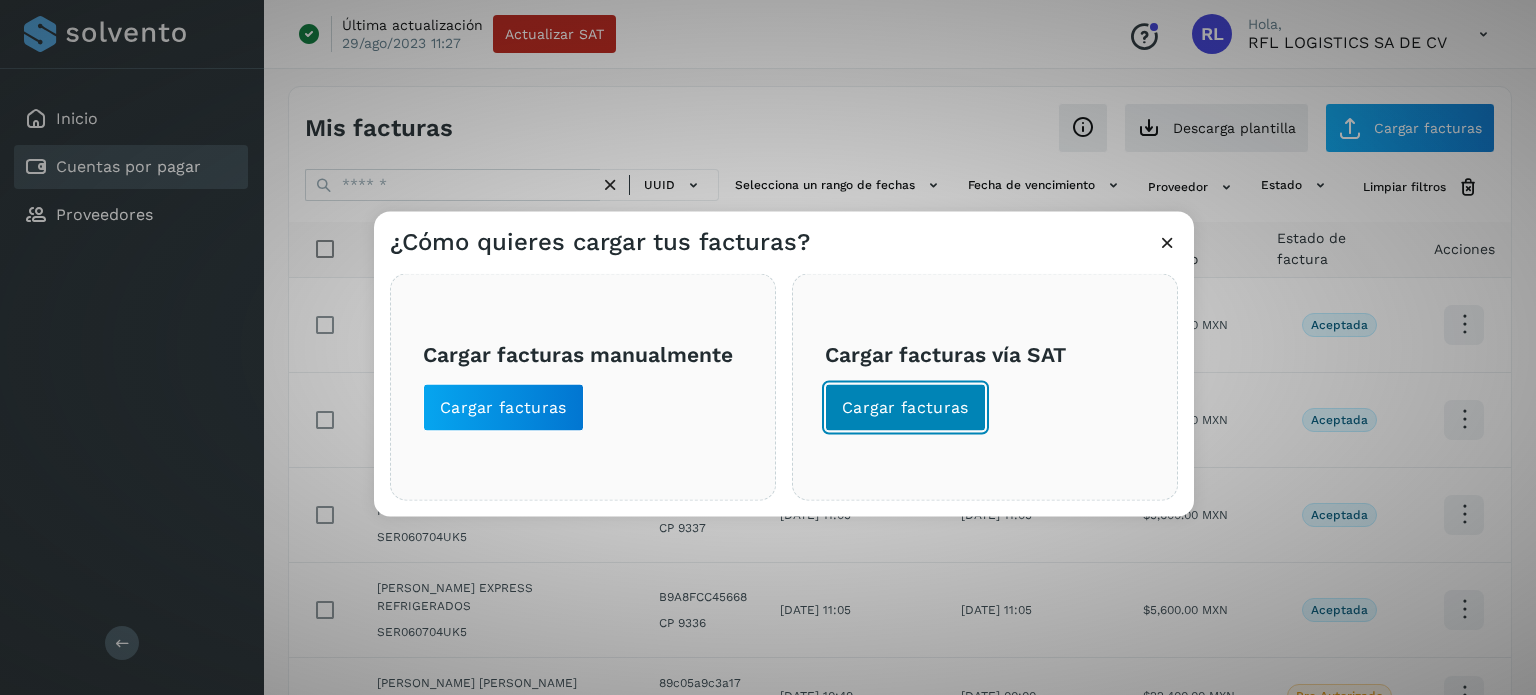 click on "Cargar facturas" at bounding box center (905, 407) 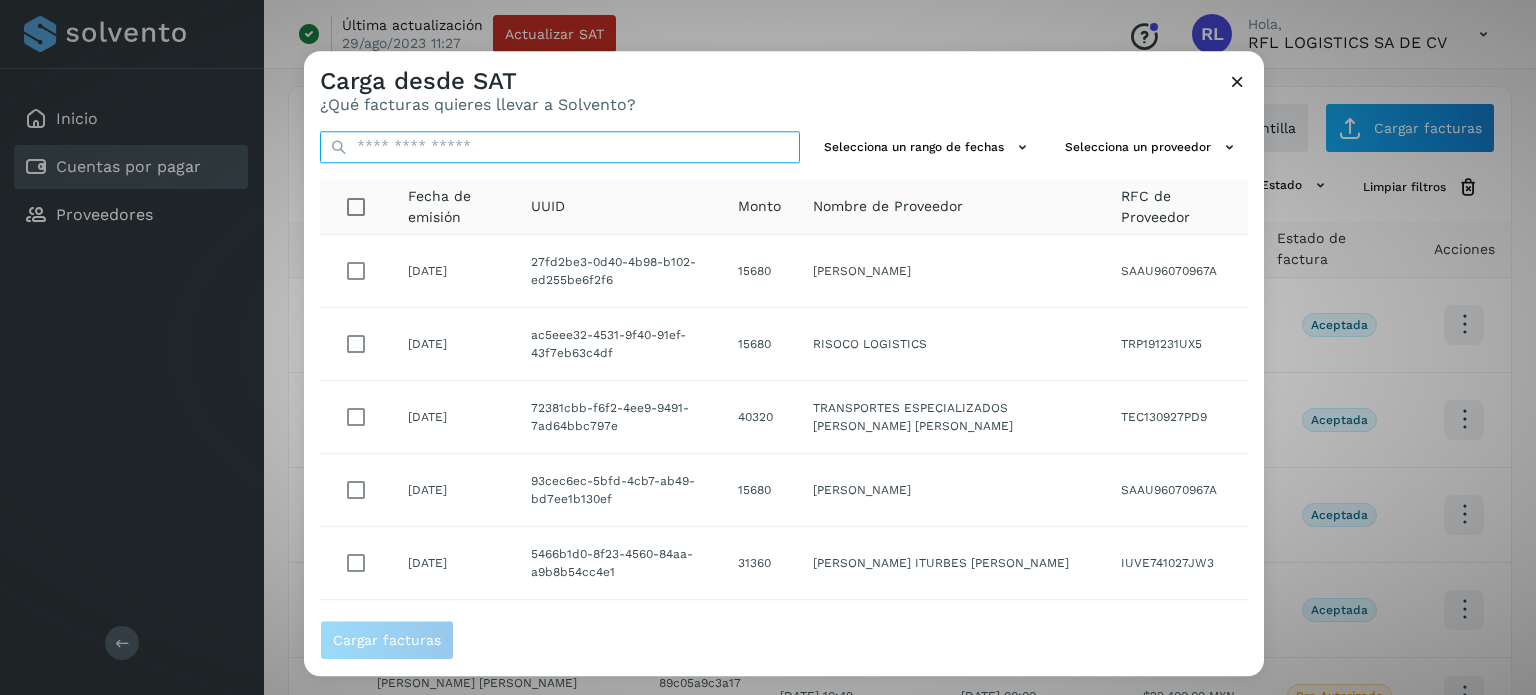 click at bounding box center (560, 147) 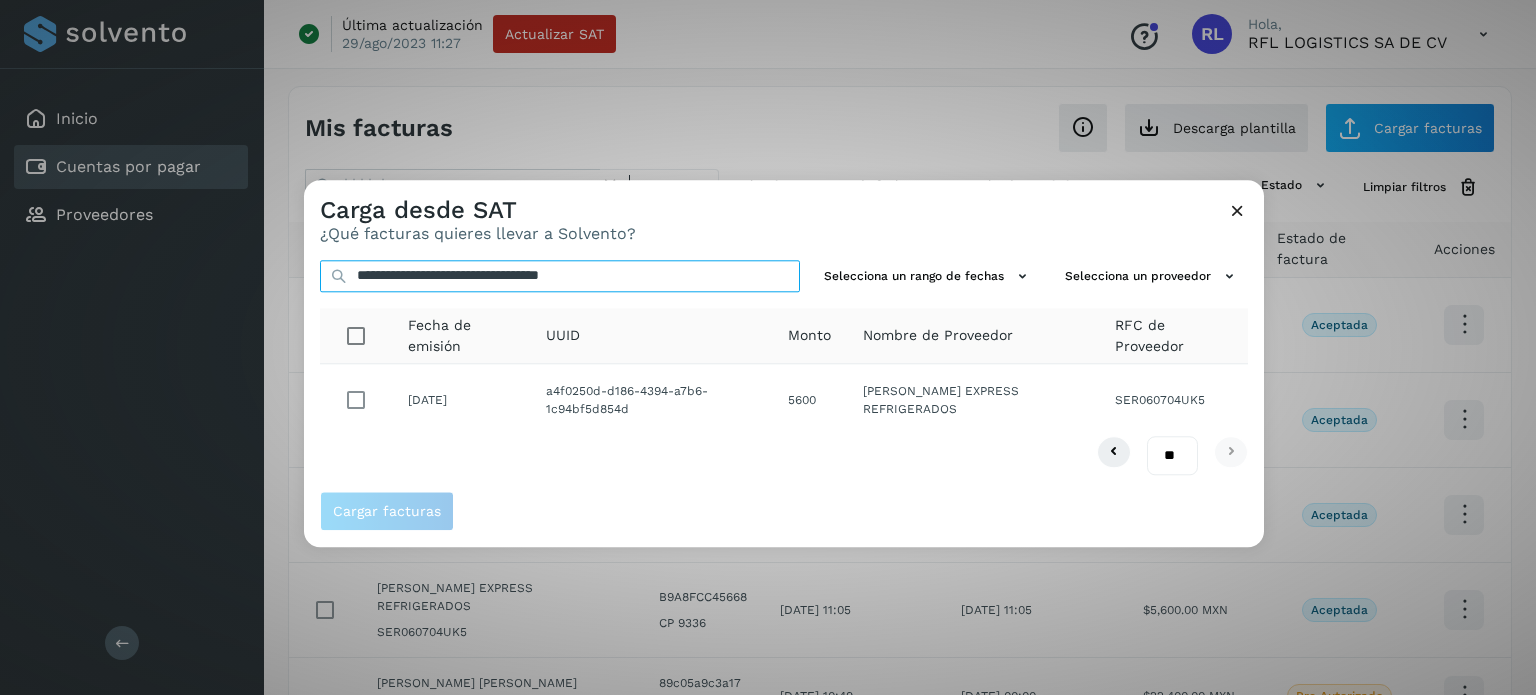 type on "**********" 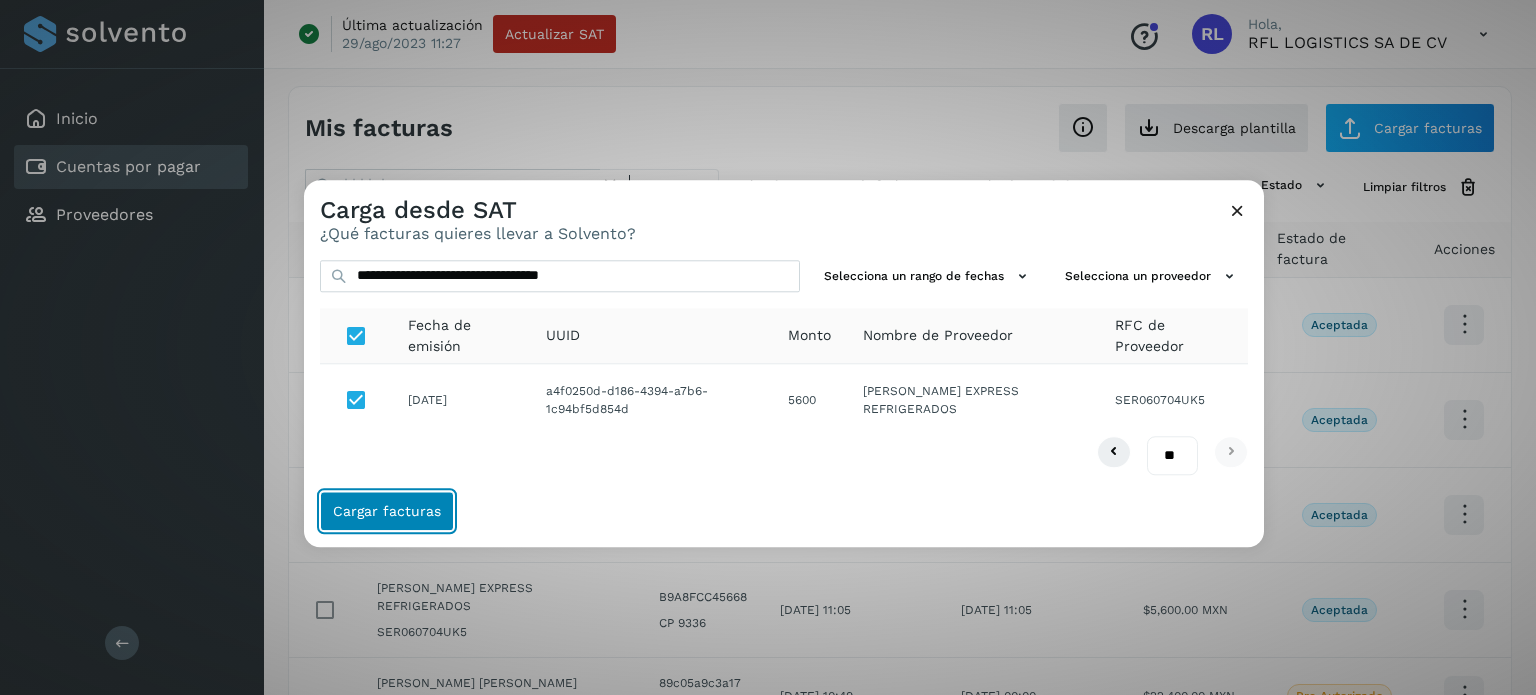 click on "Cargar facturas" 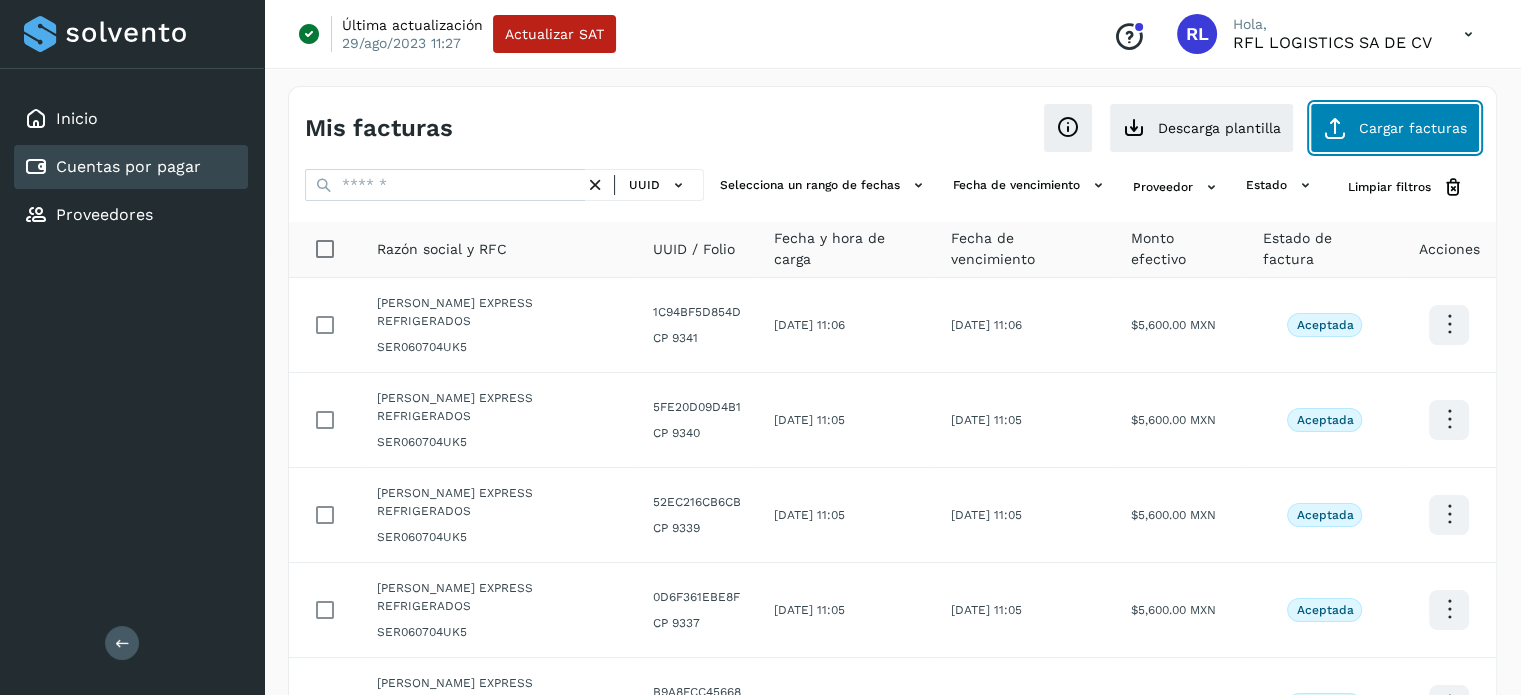 click at bounding box center [1335, 128] 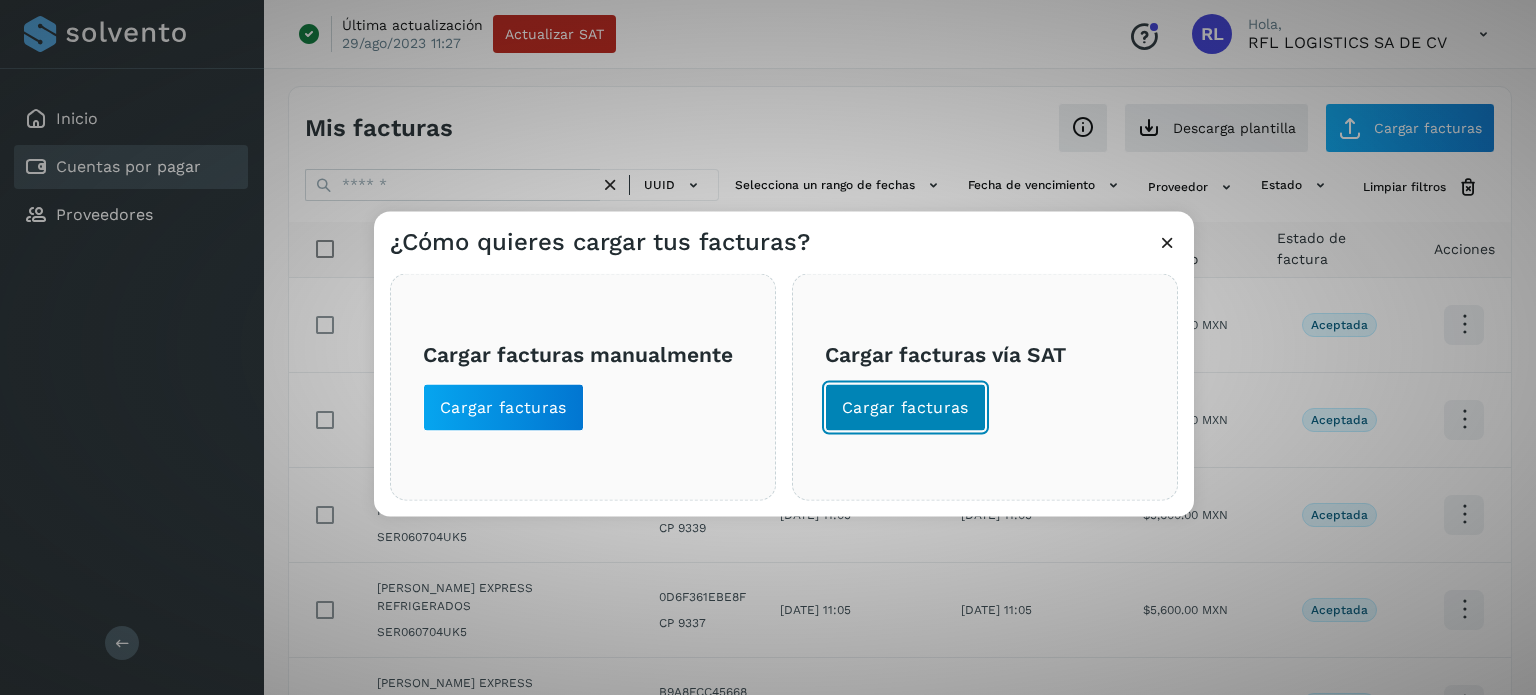 click on "Cargar facturas" at bounding box center [905, 407] 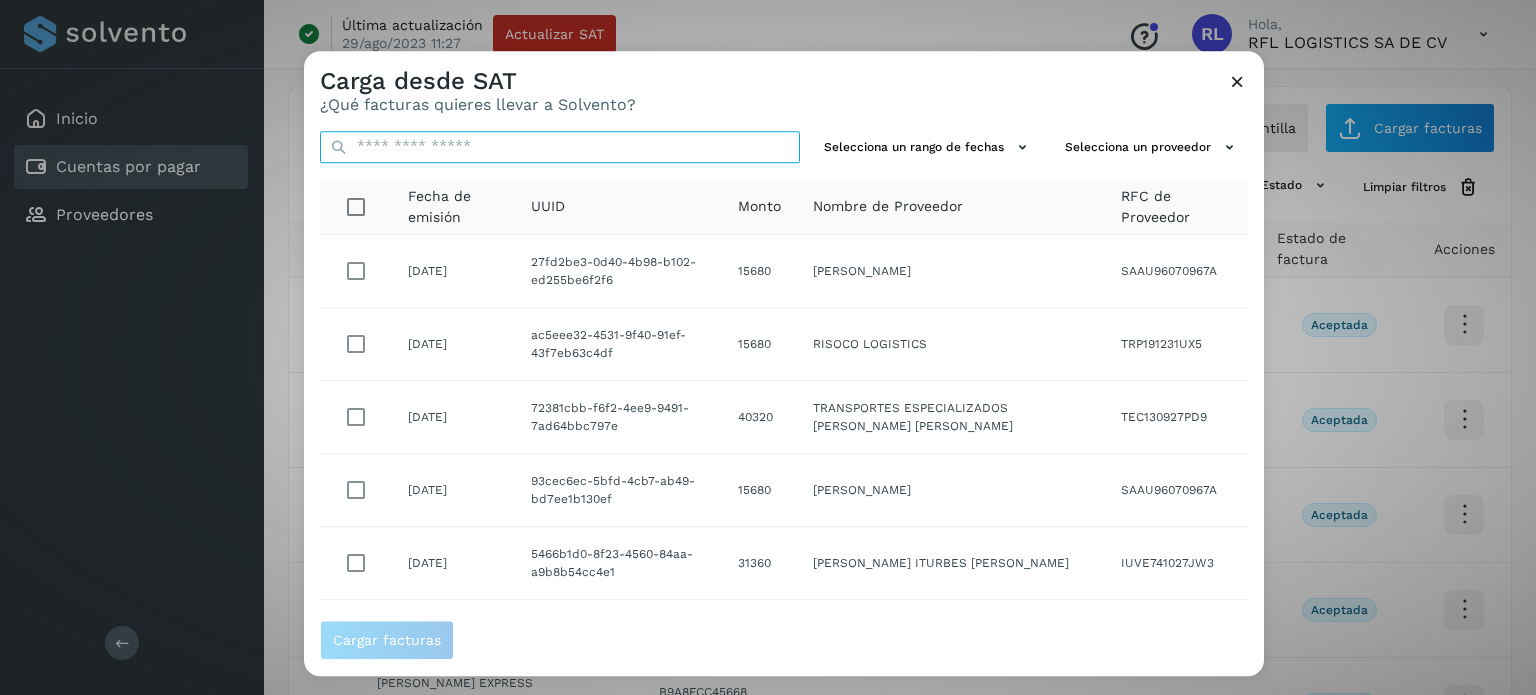 click at bounding box center (560, 147) 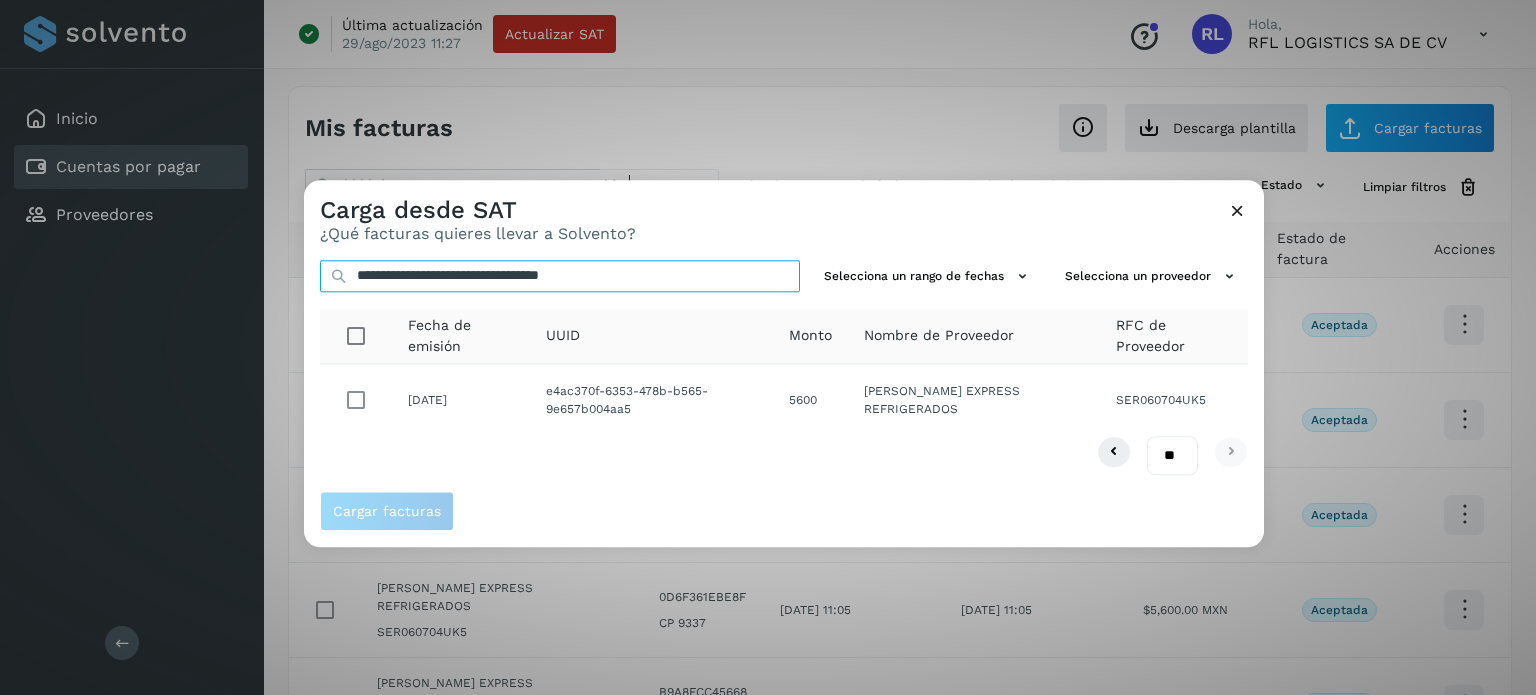 type on "**********" 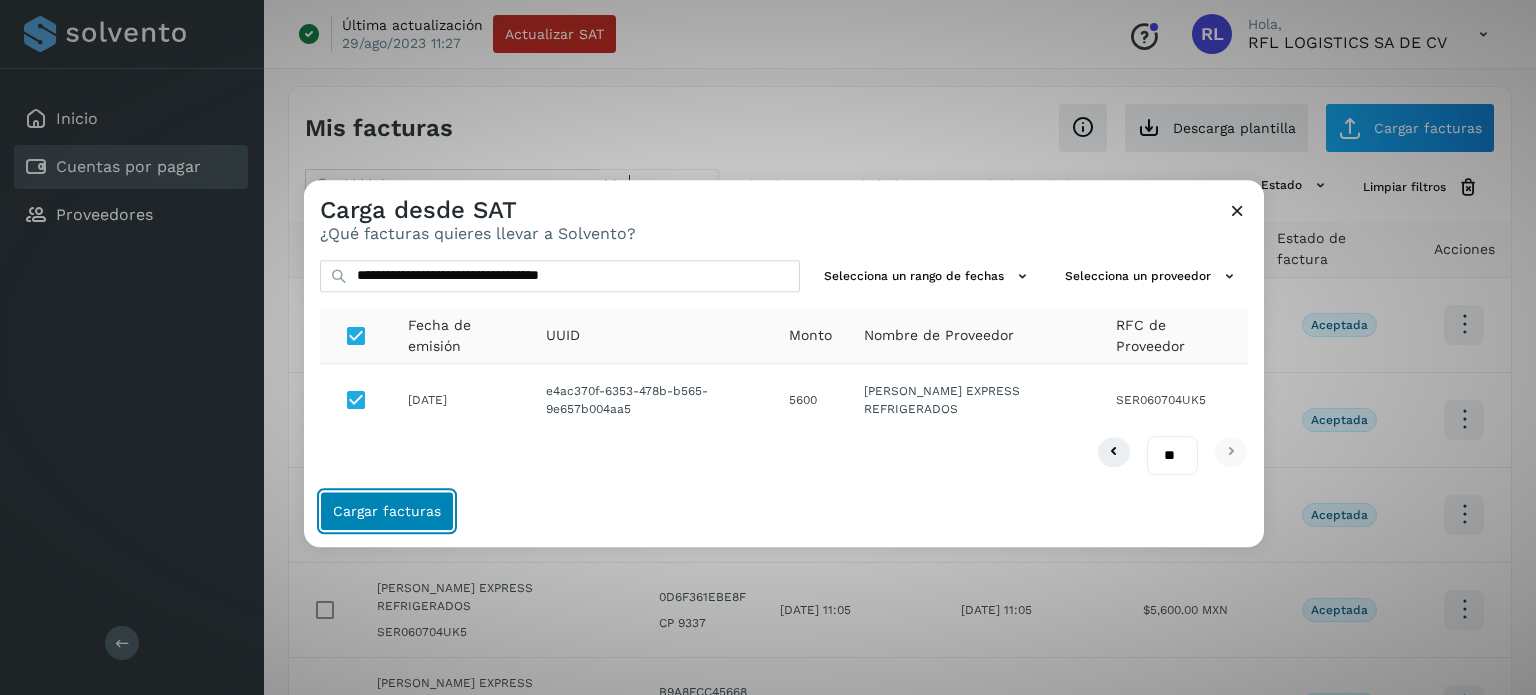 click on "Cargar facturas" 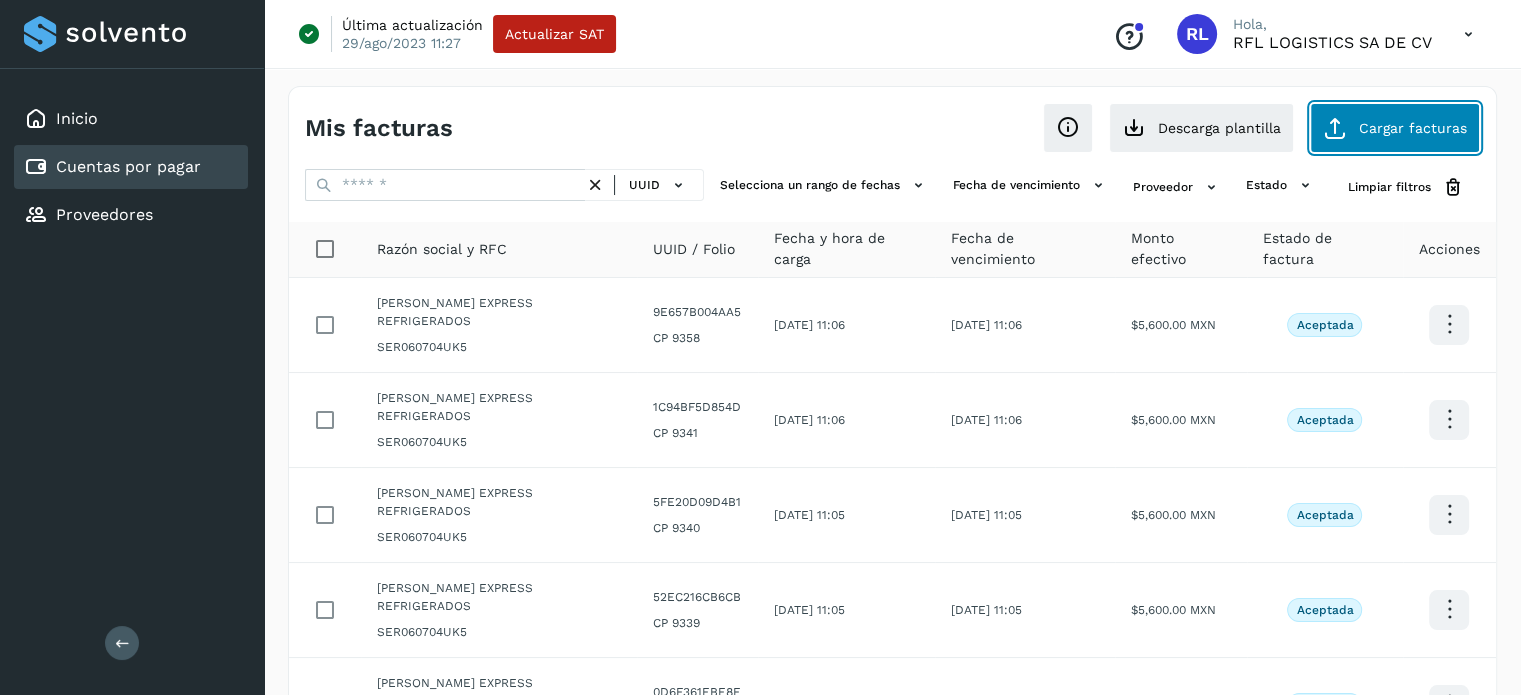 click at bounding box center (1335, 128) 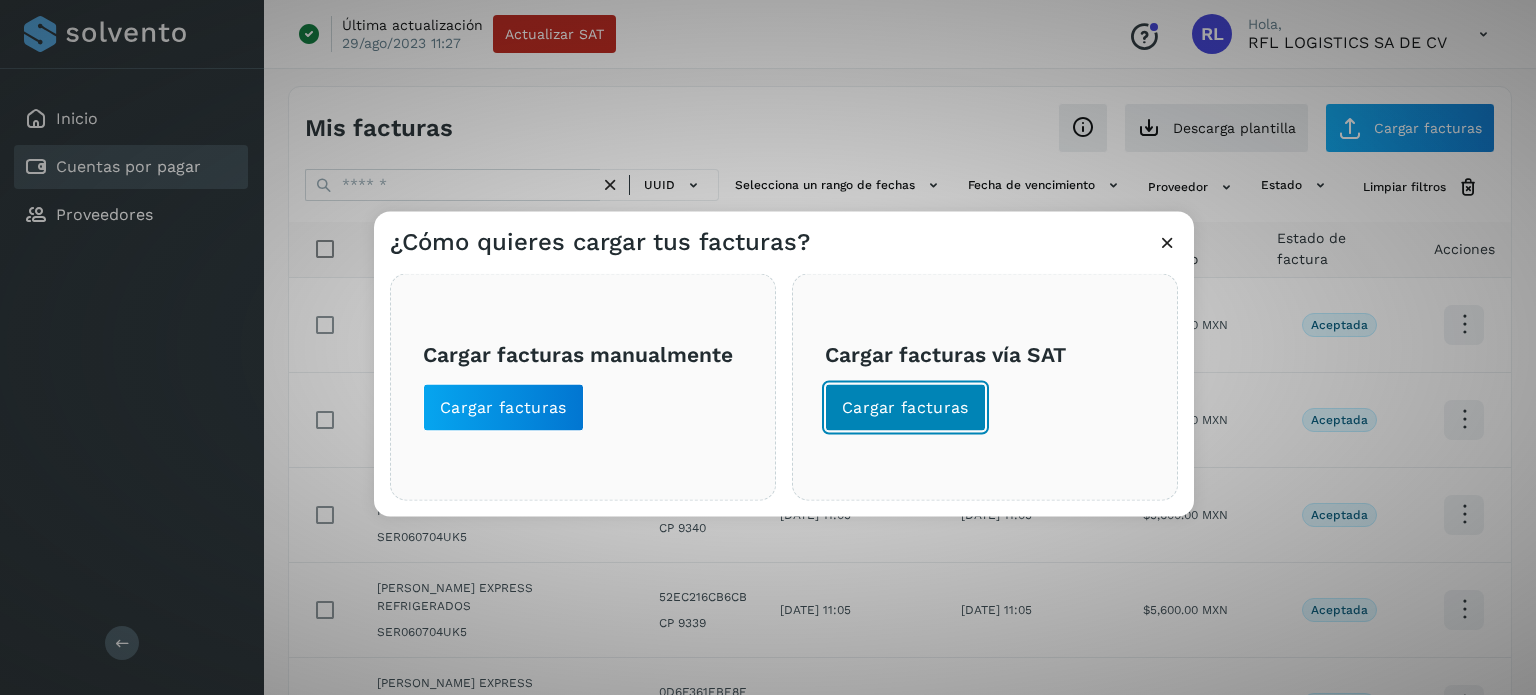 click on "Cargar facturas" 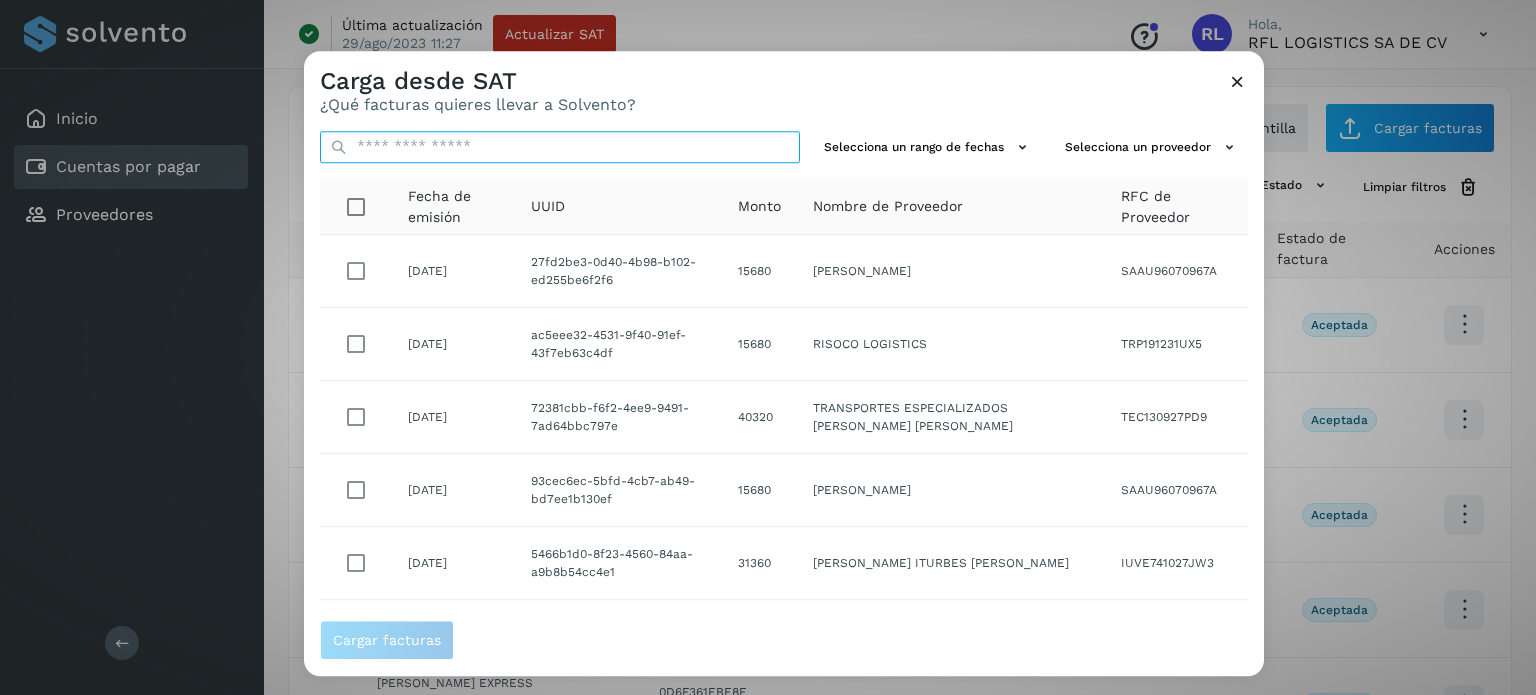 click at bounding box center [560, 147] 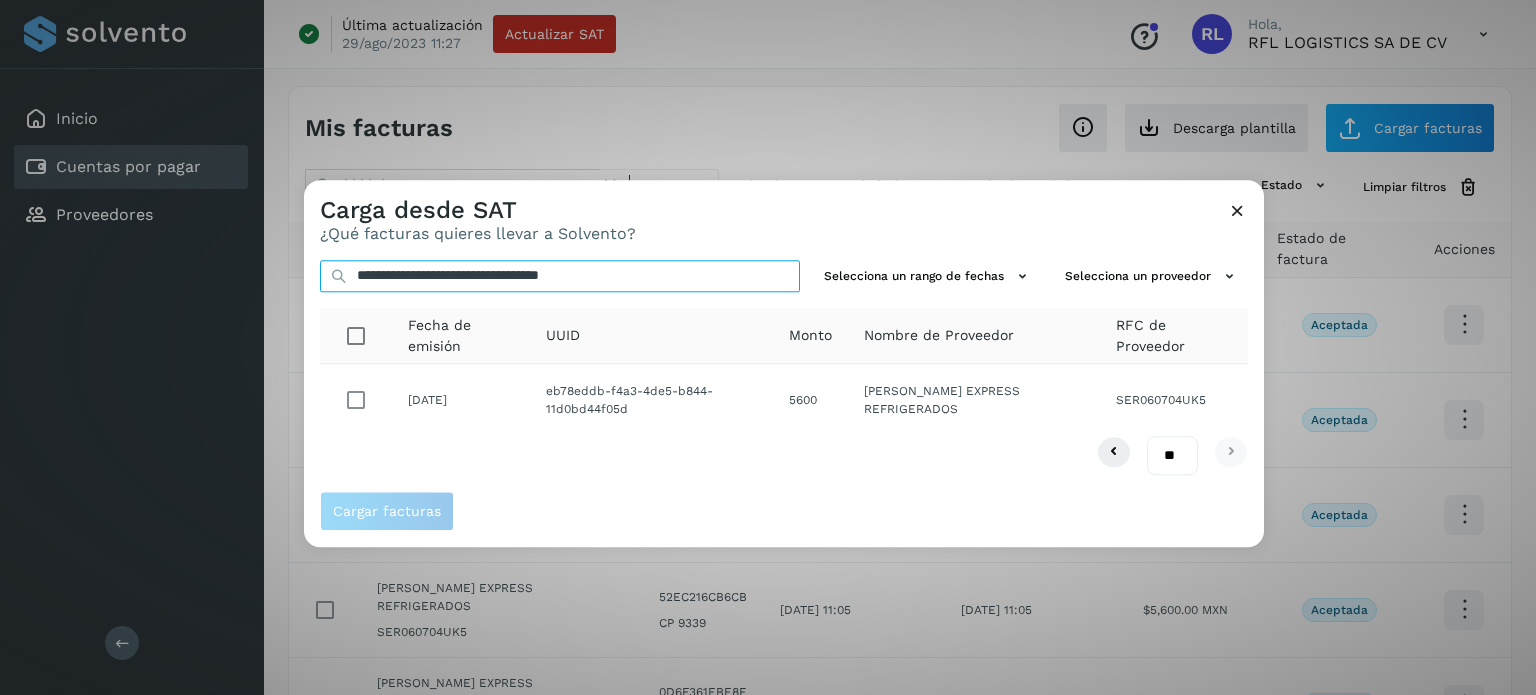 type on "**********" 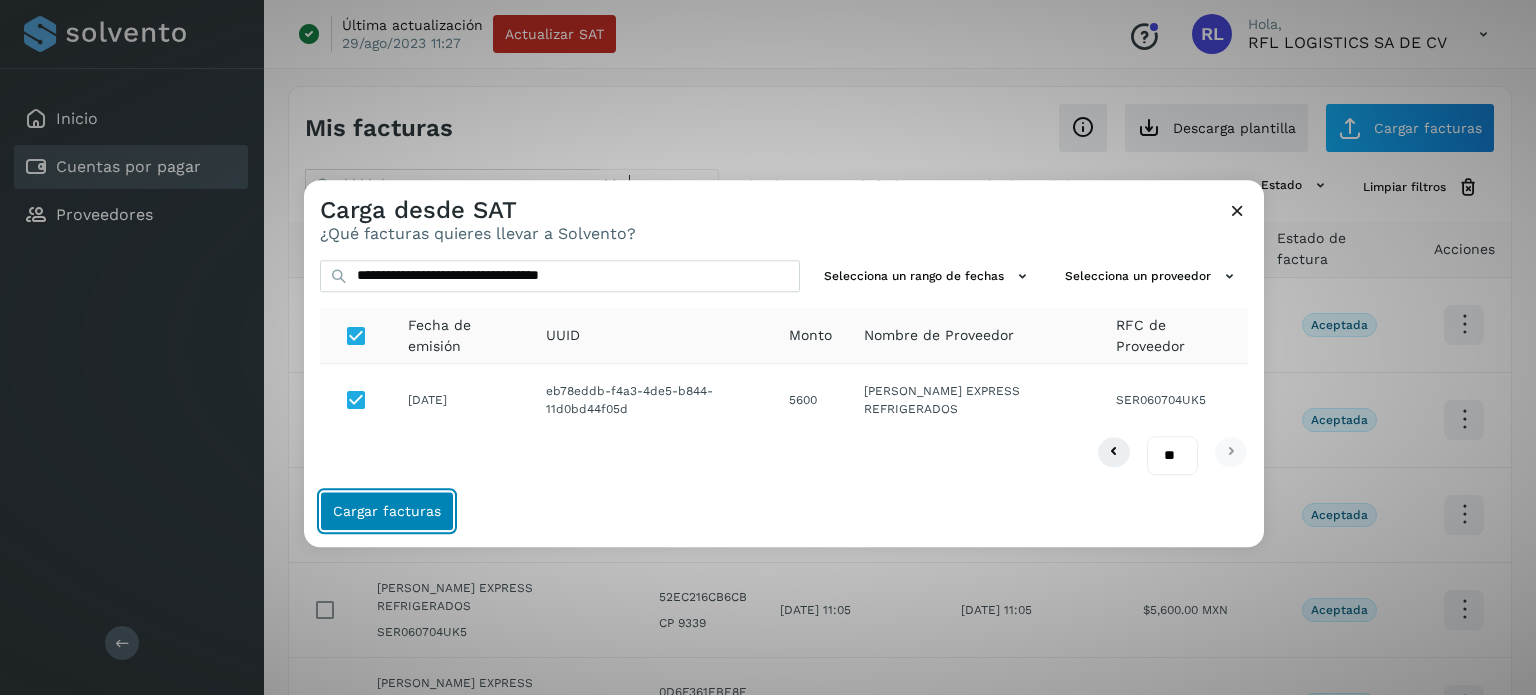 click on "Cargar facturas" 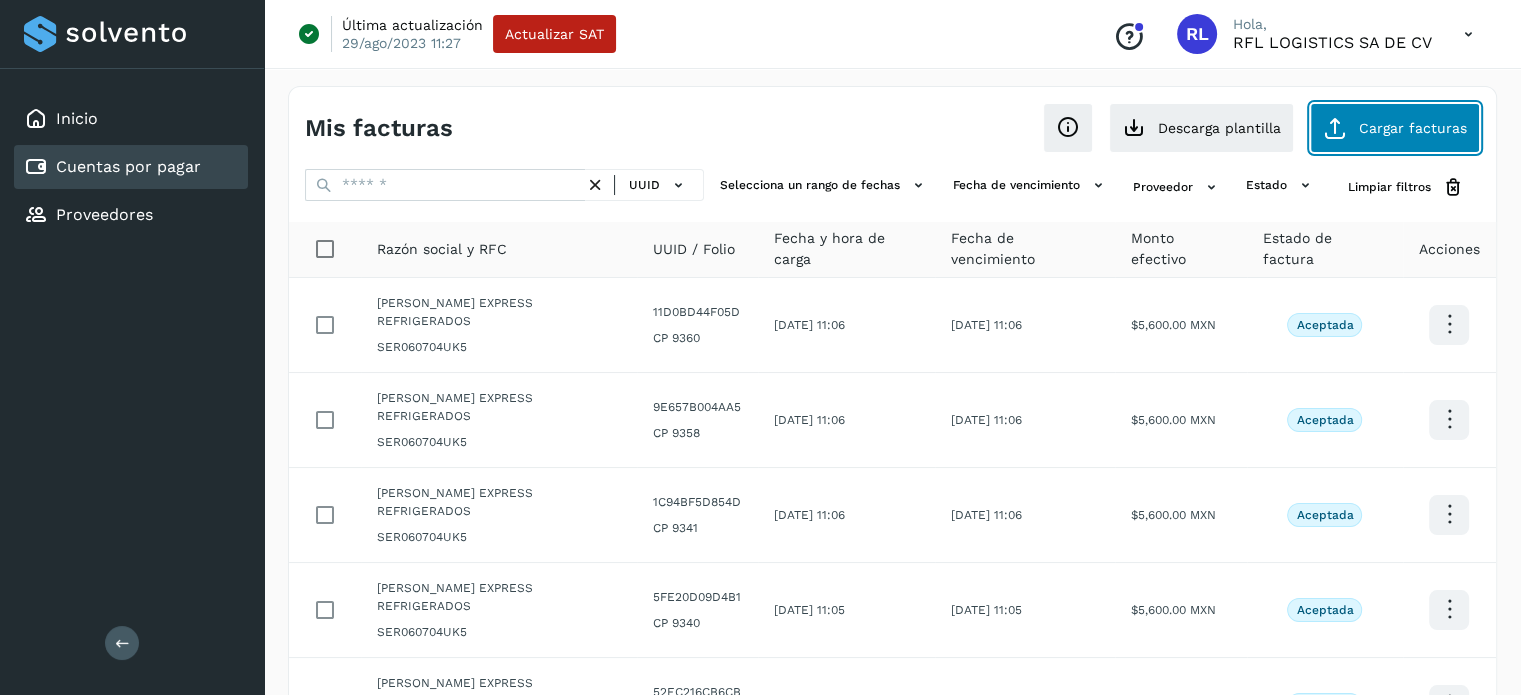 click on "Cargar facturas" 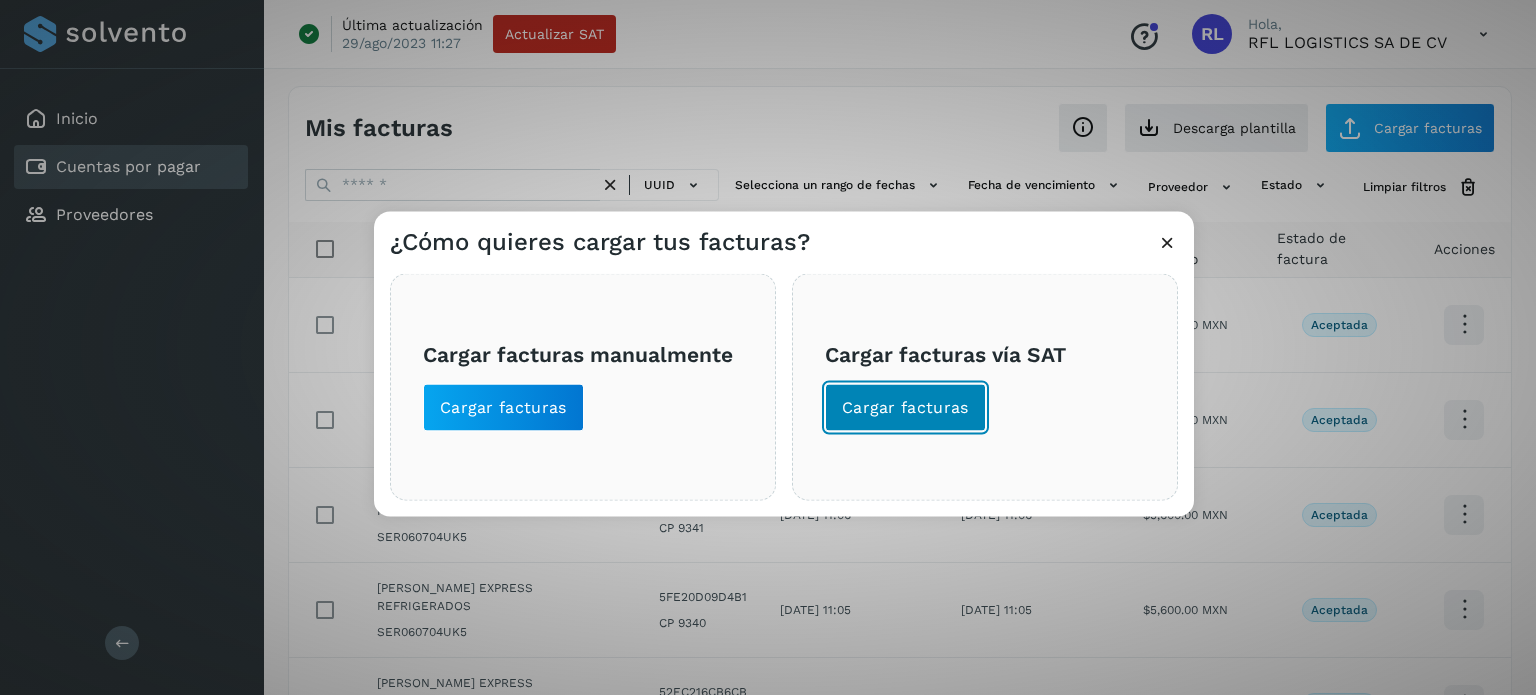 click on "Cargar facturas" 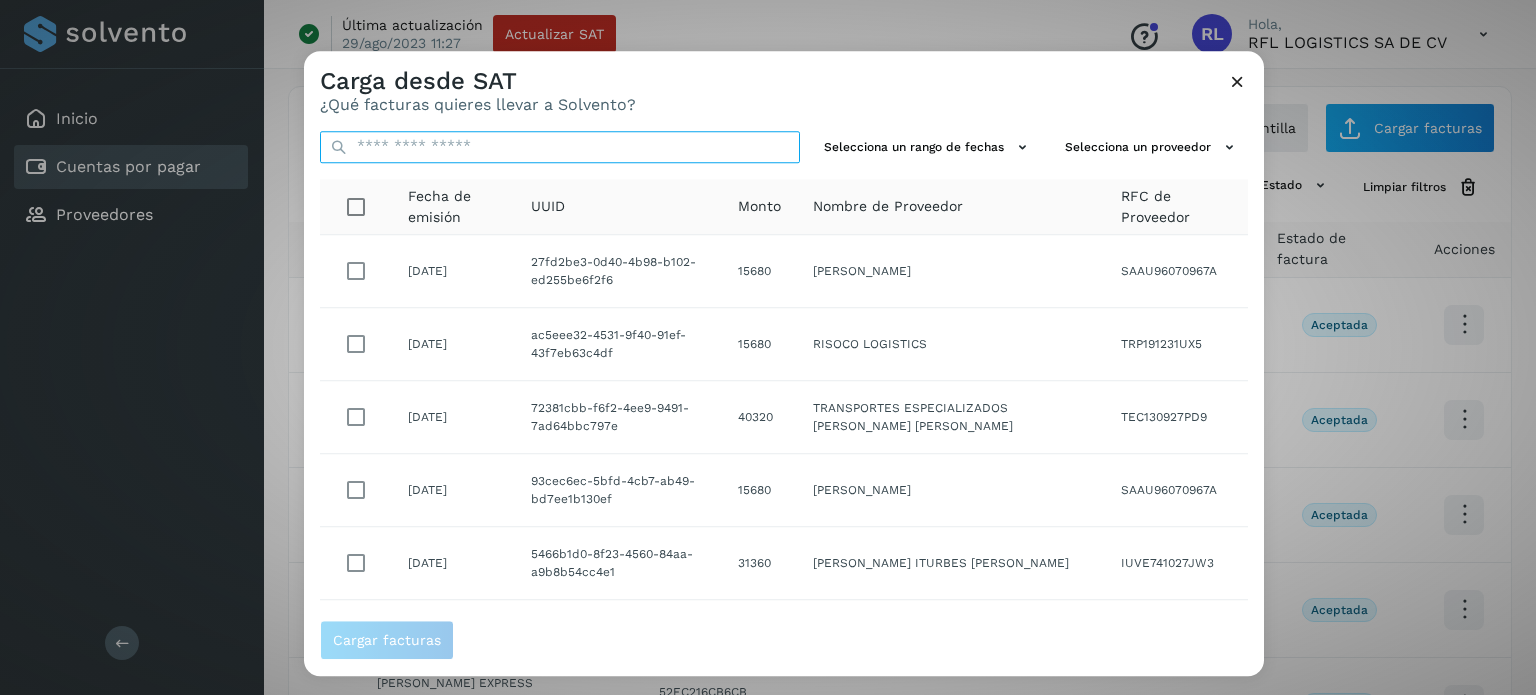 click at bounding box center (560, 147) 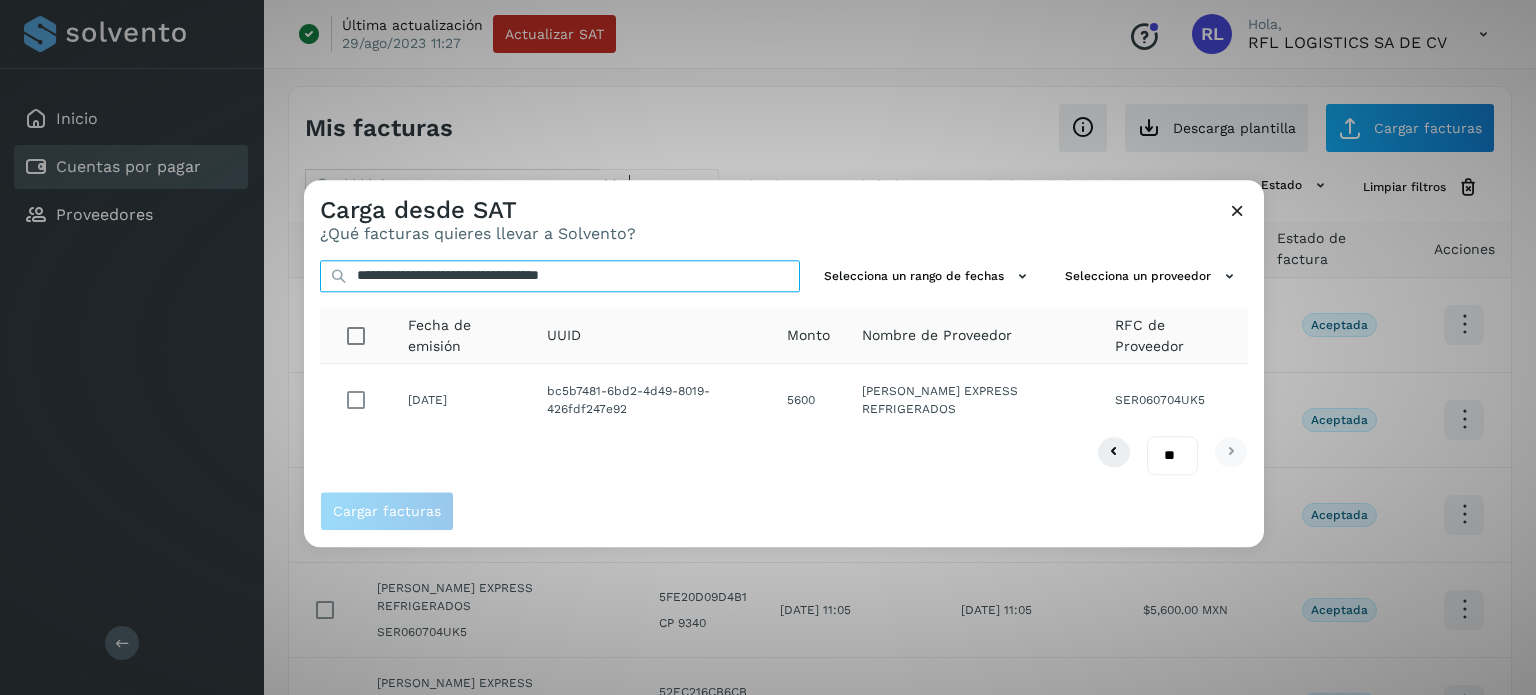 type on "**********" 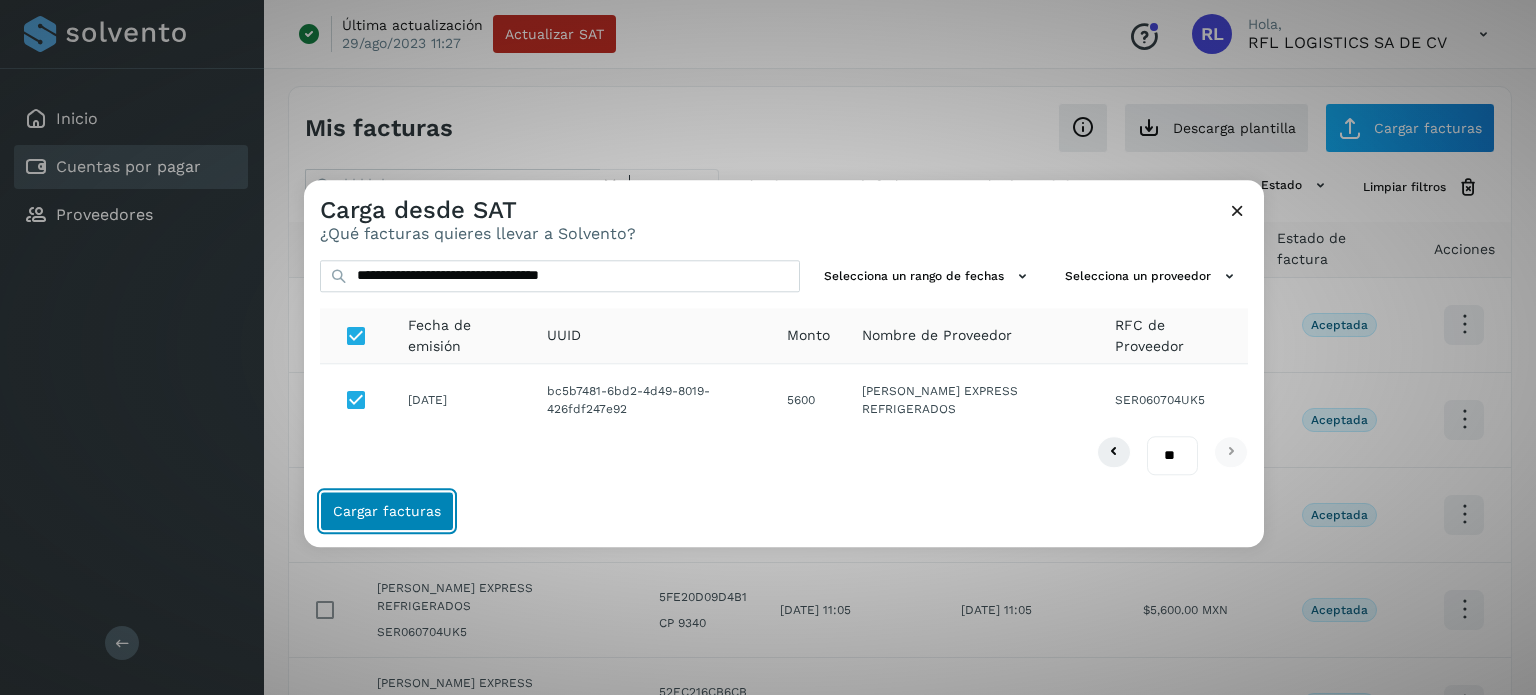 click on "Cargar facturas" 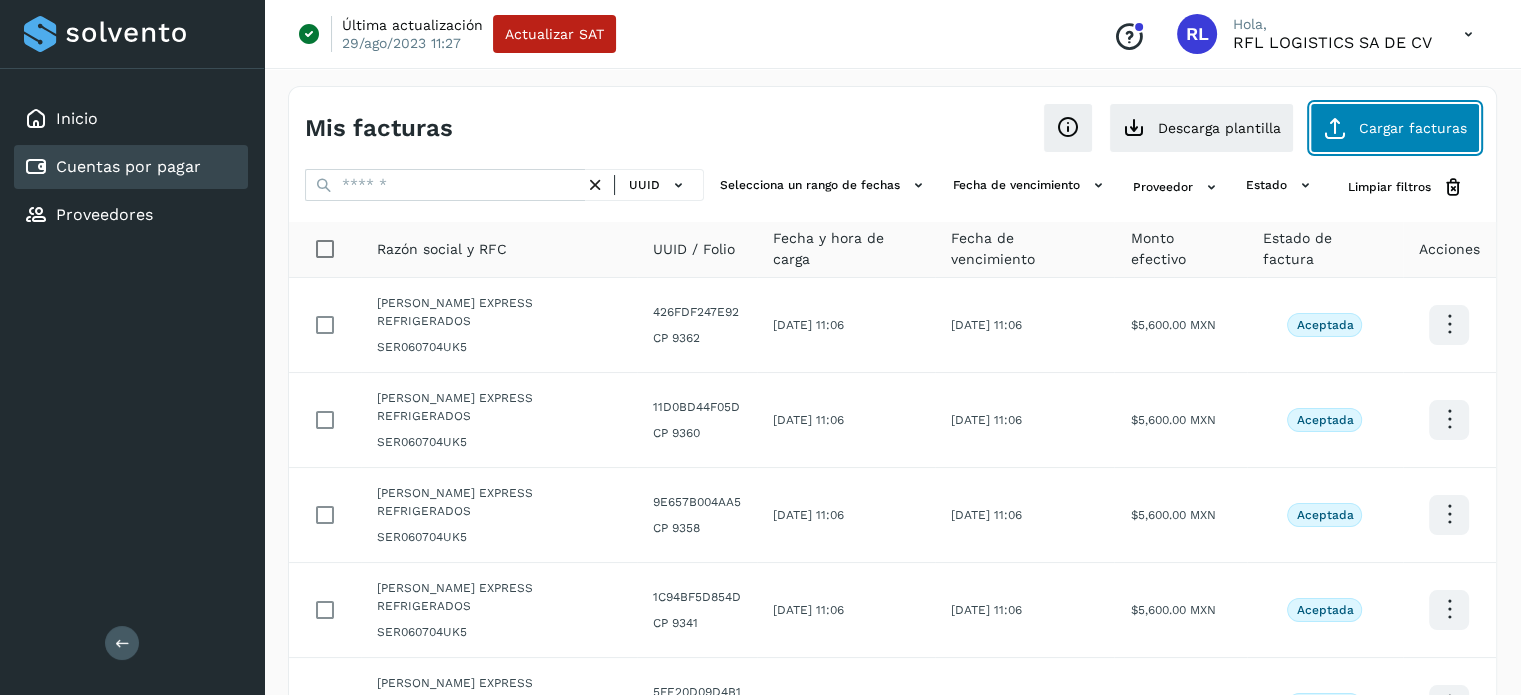 click on "Cargar facturas" 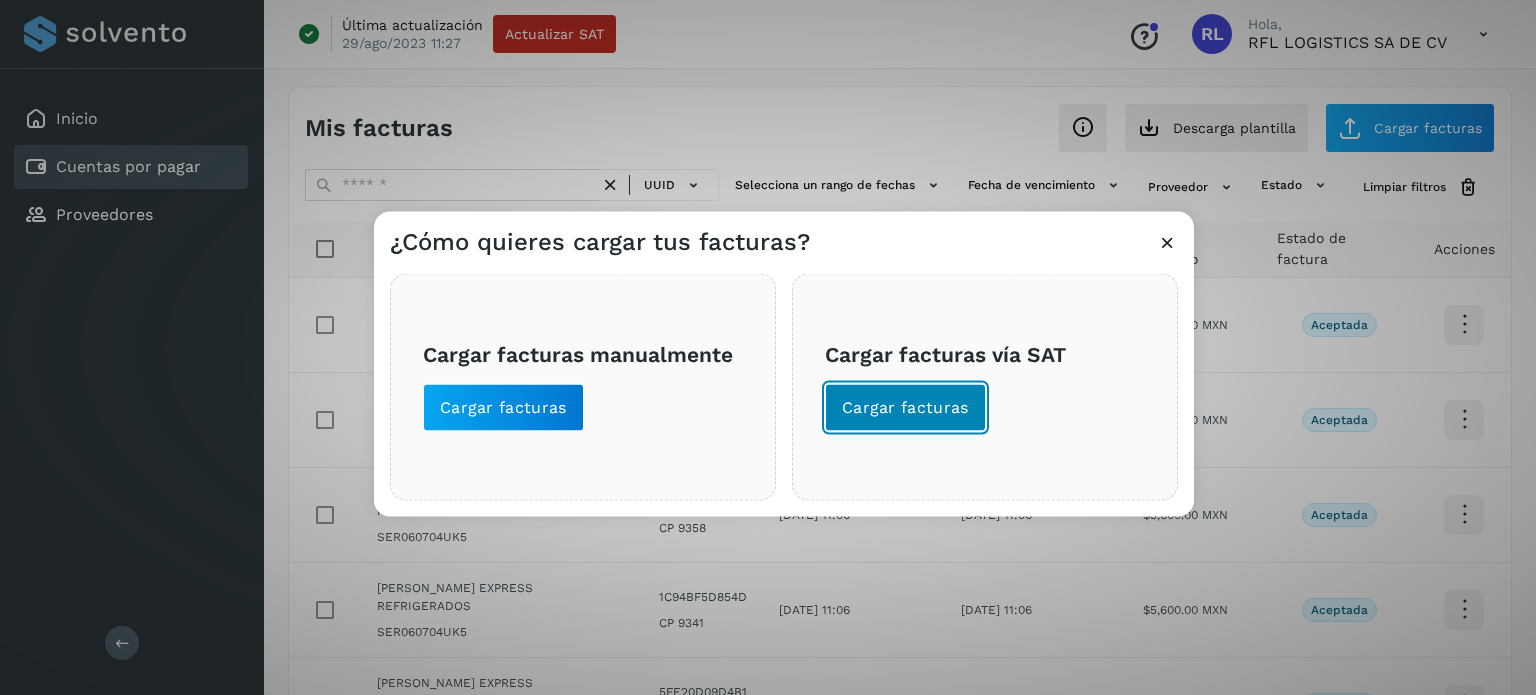 click on "Cargar facturas" at bounding box center [905, 407] 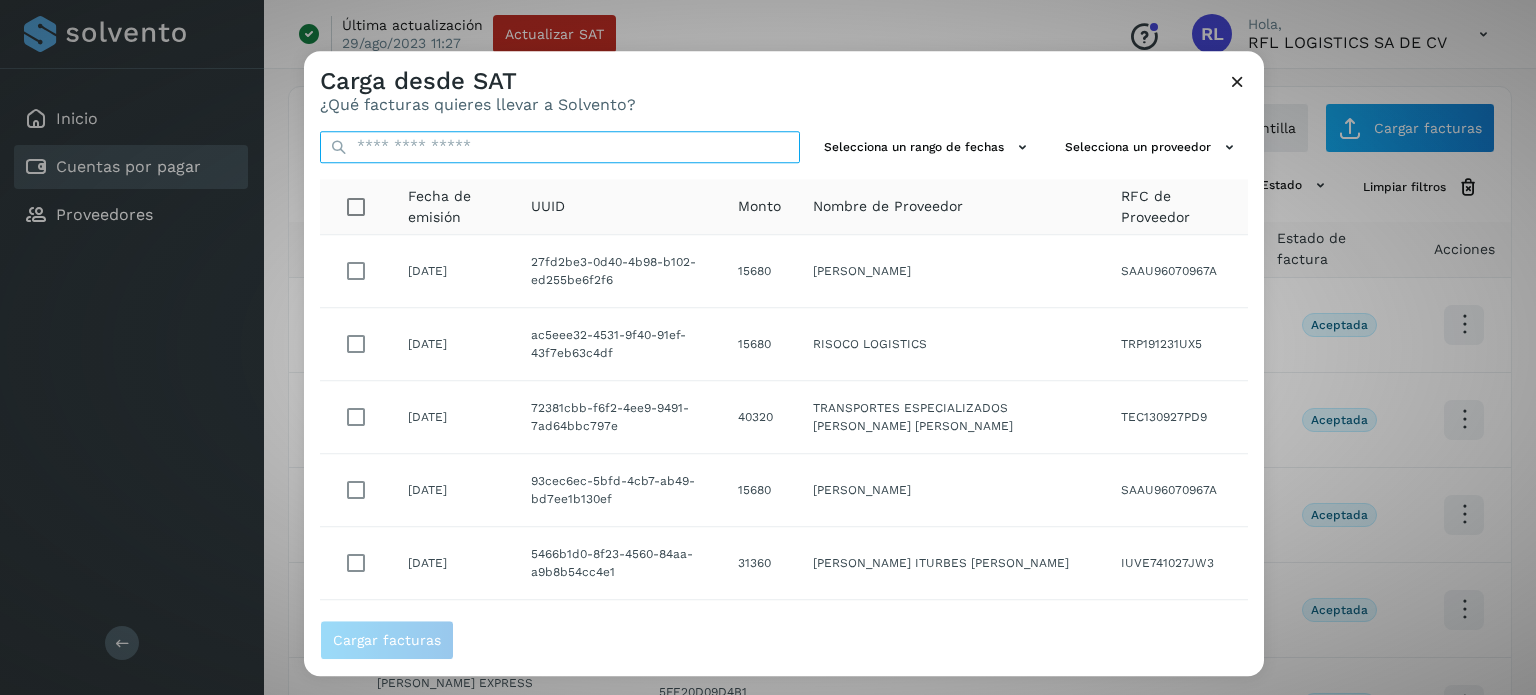 click at bounding box center [560, 147] 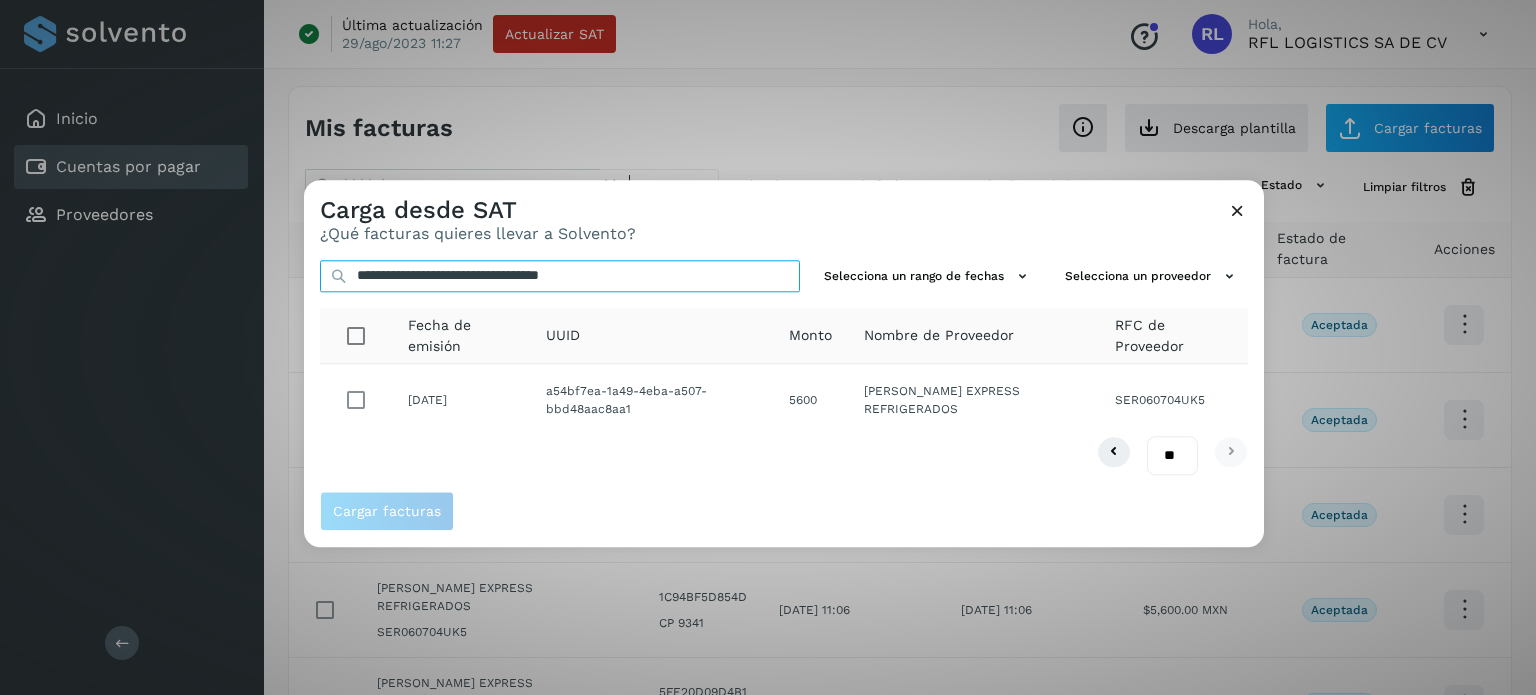 type on "**********" 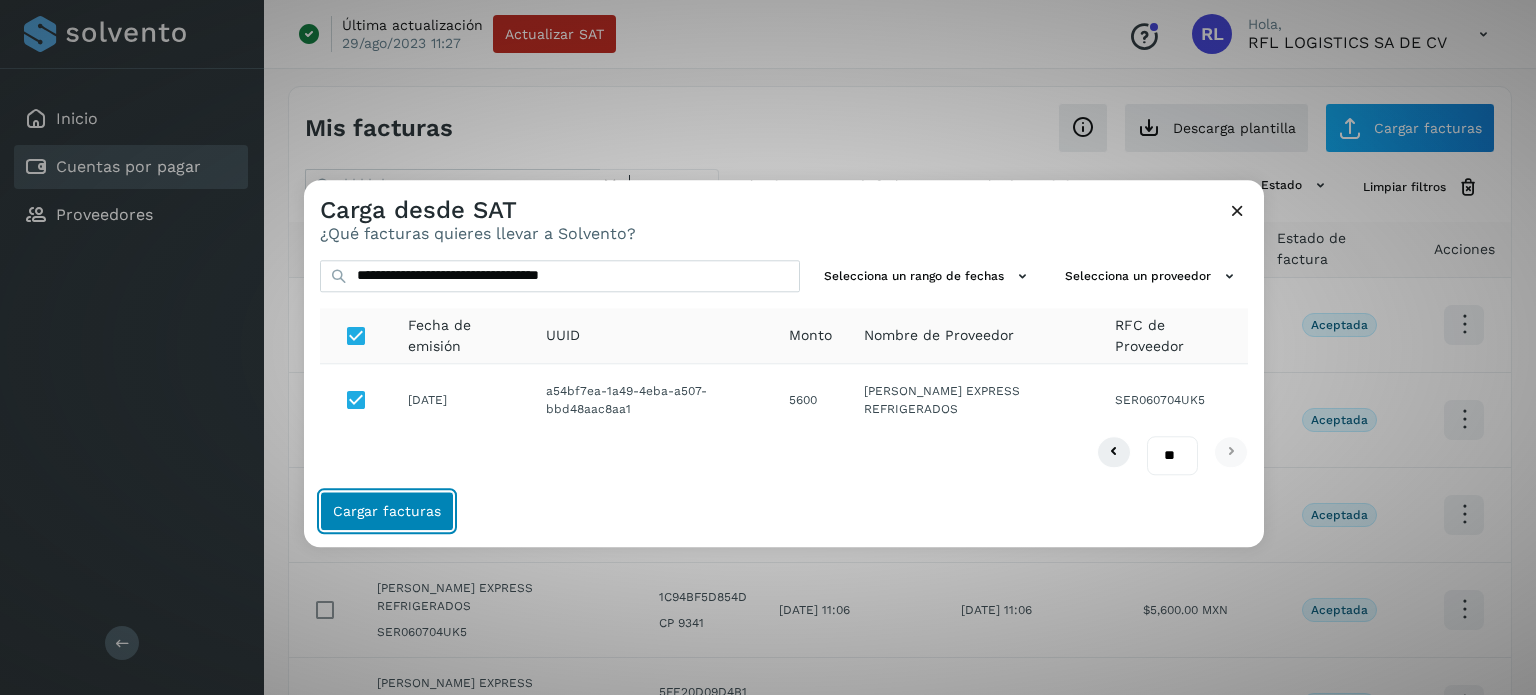 click on "Cargar facturas" 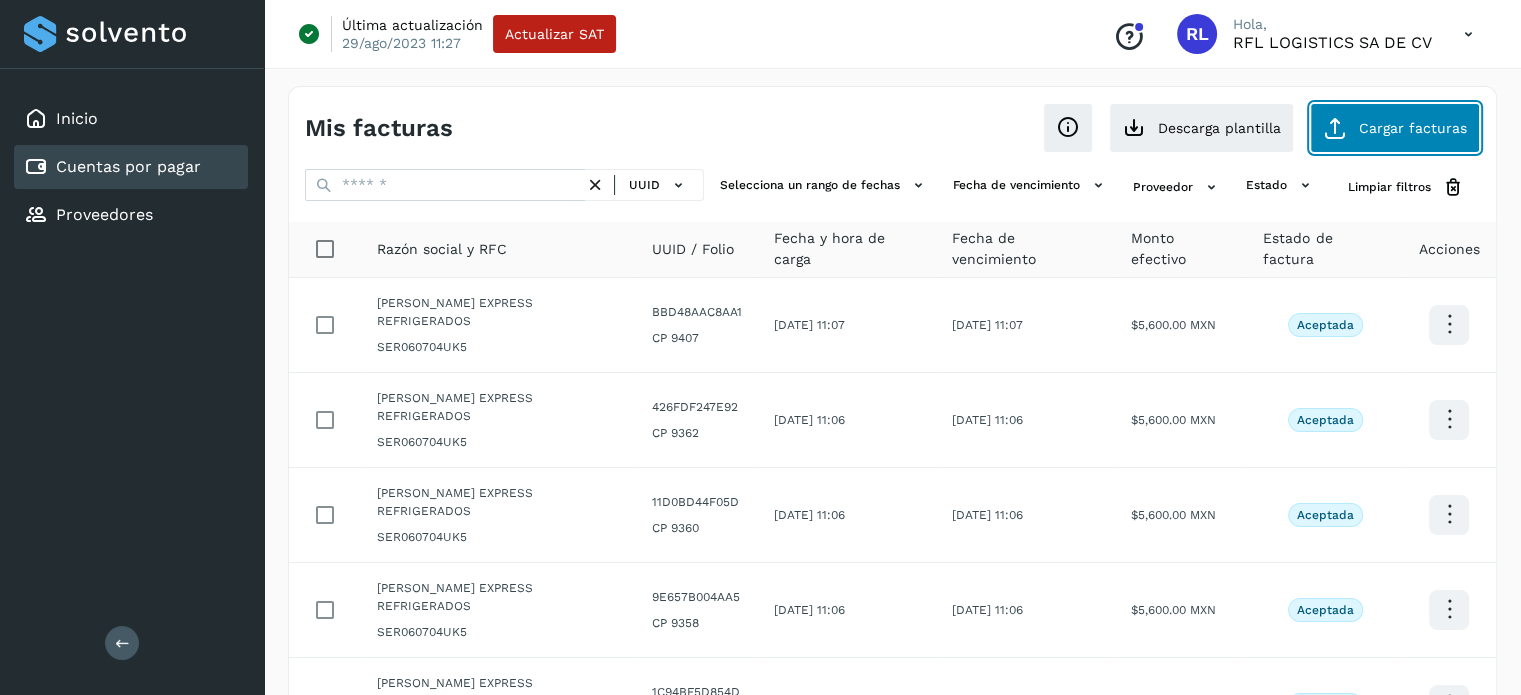 click on "Cargar facturas" 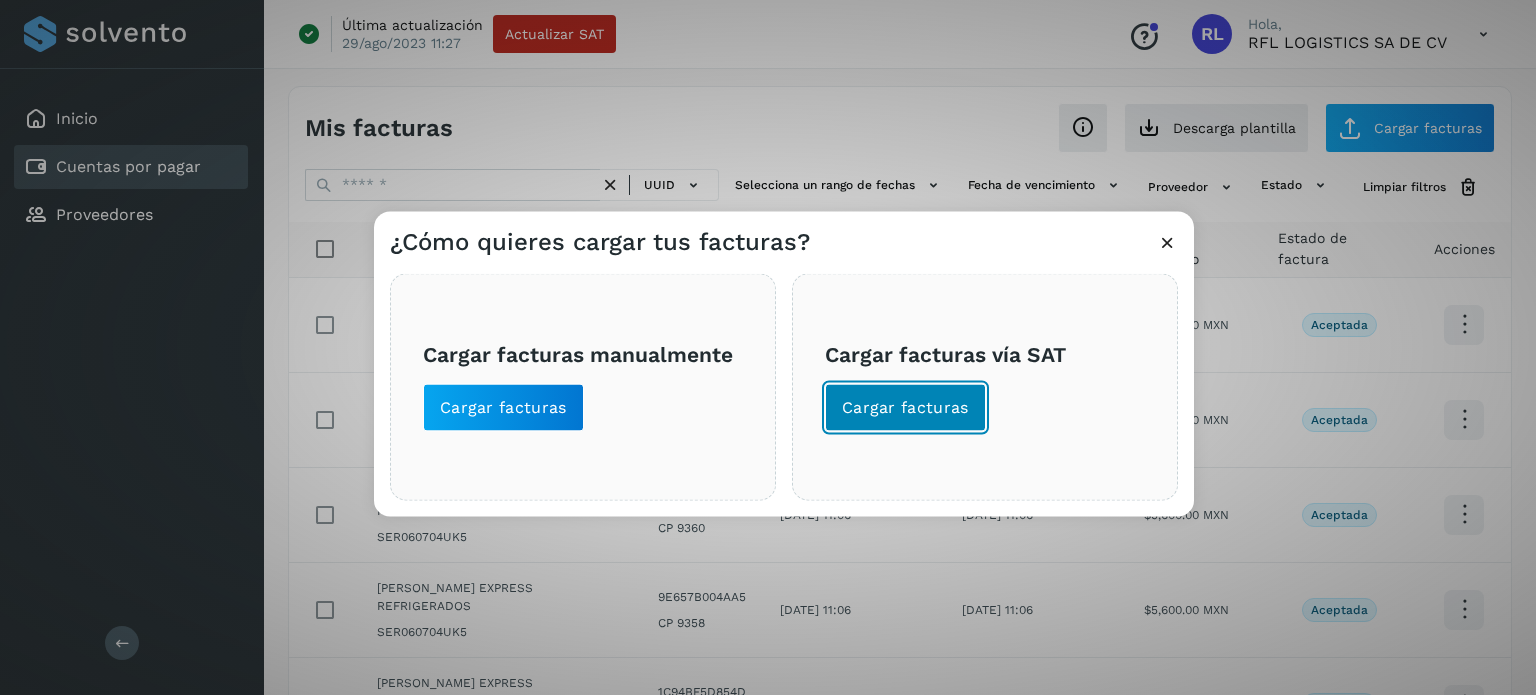 click on "Cargar facturas" 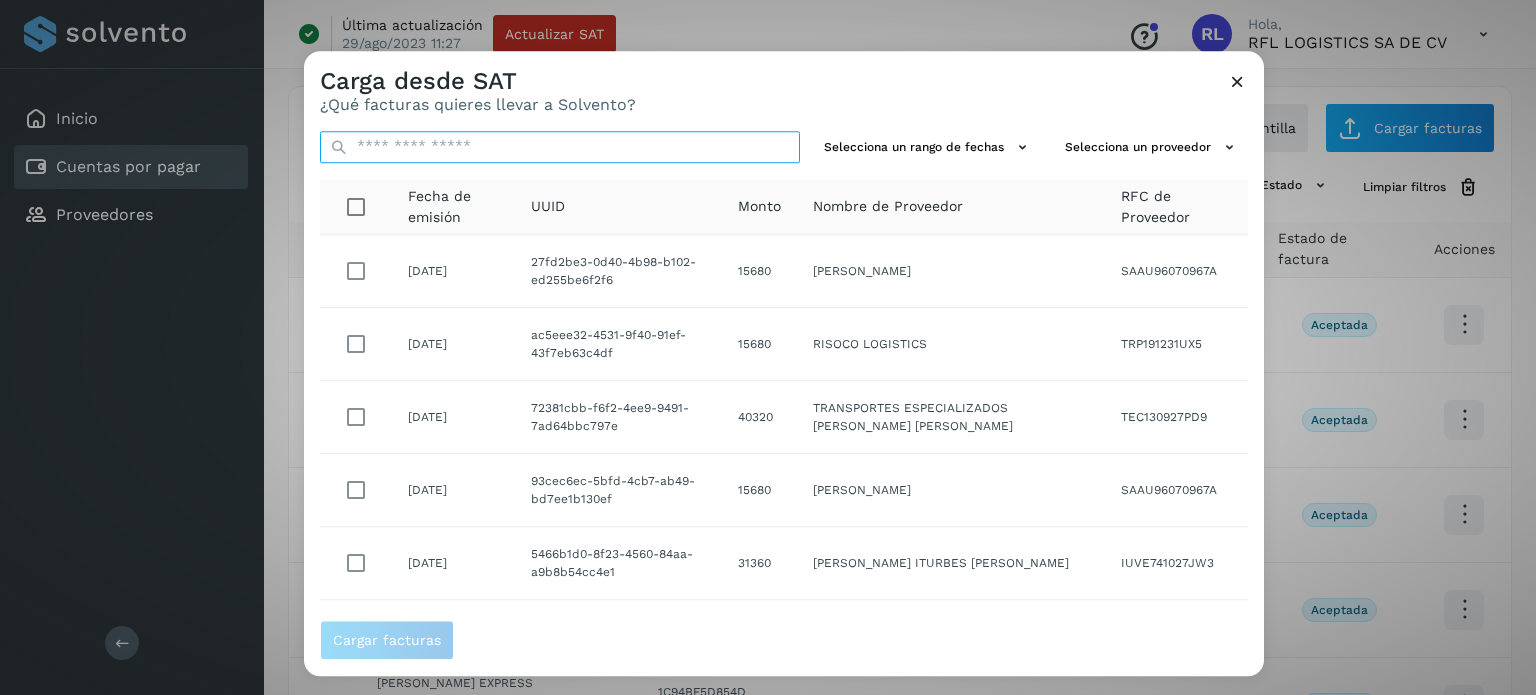 click at bounding box center (560, 147) 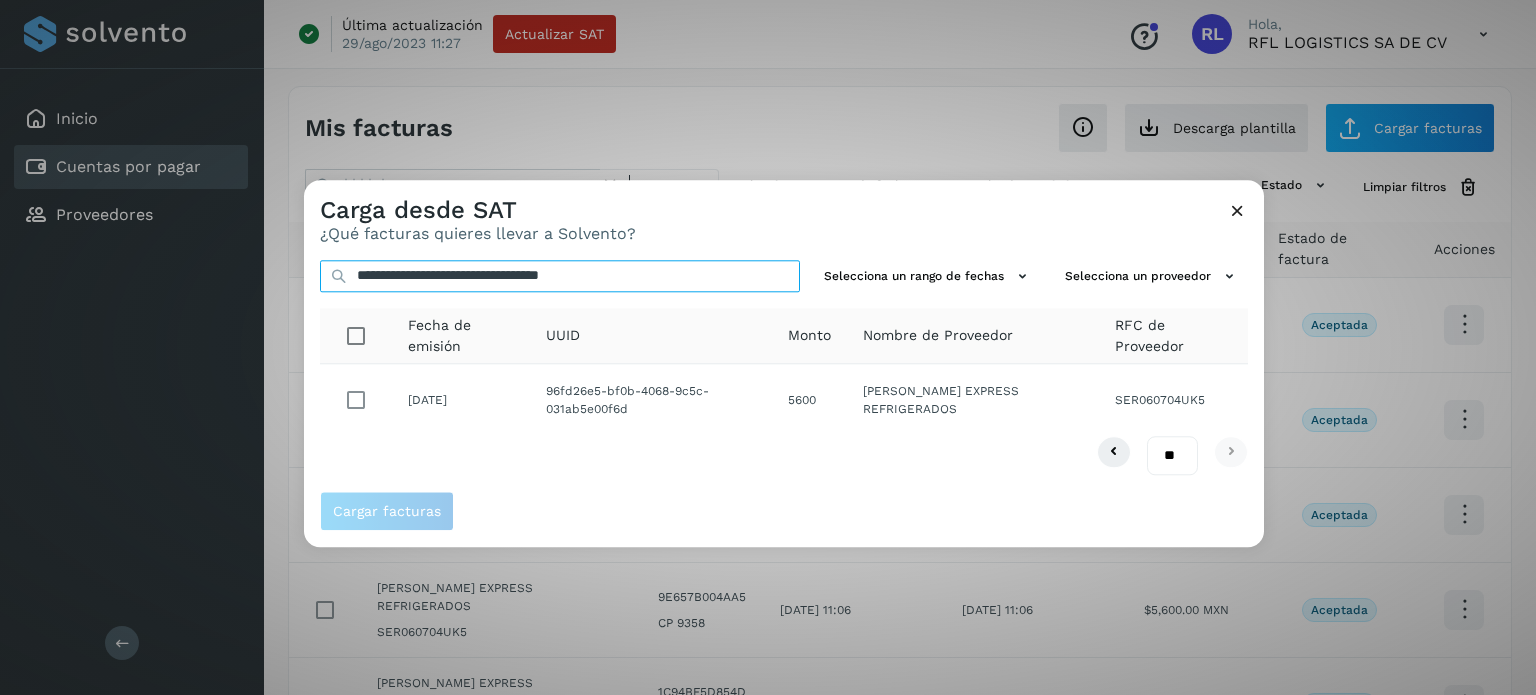 type on "**********" 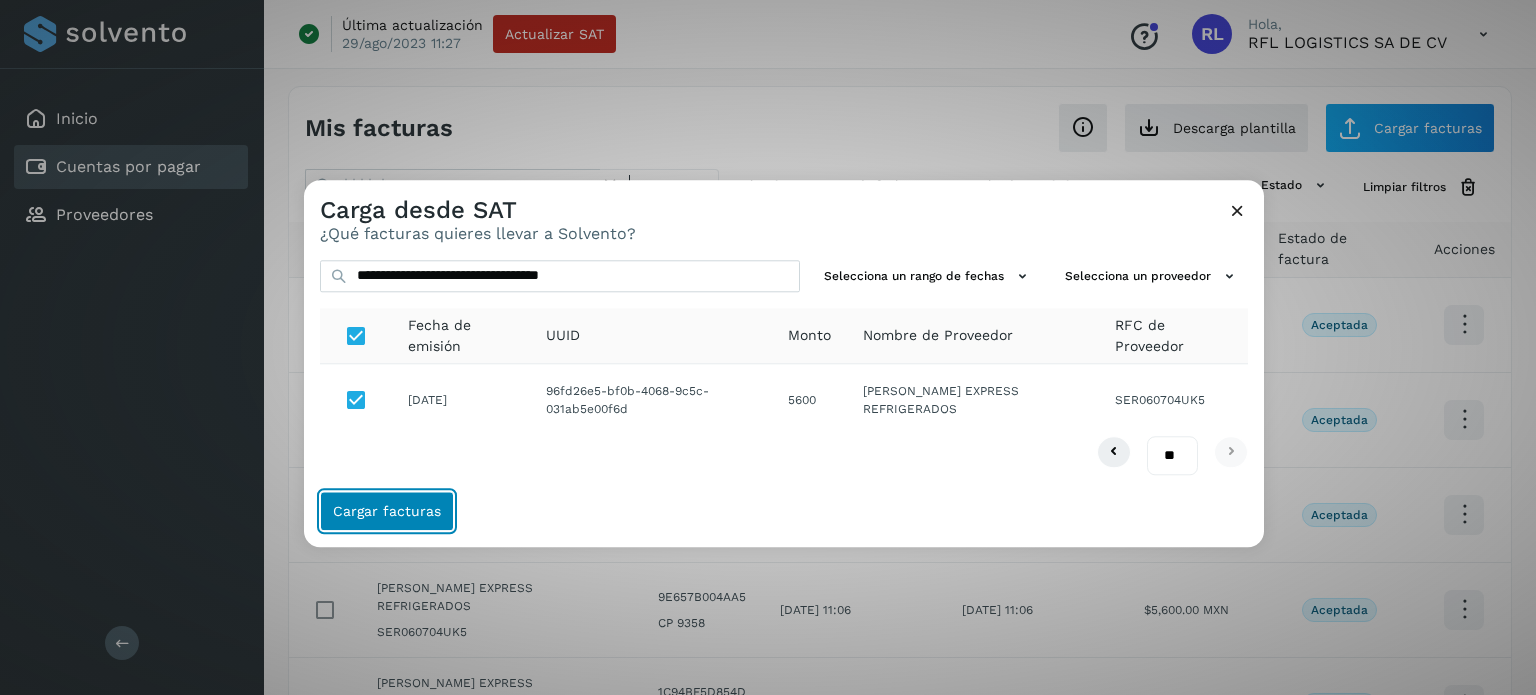 click on "Cargar facturas" 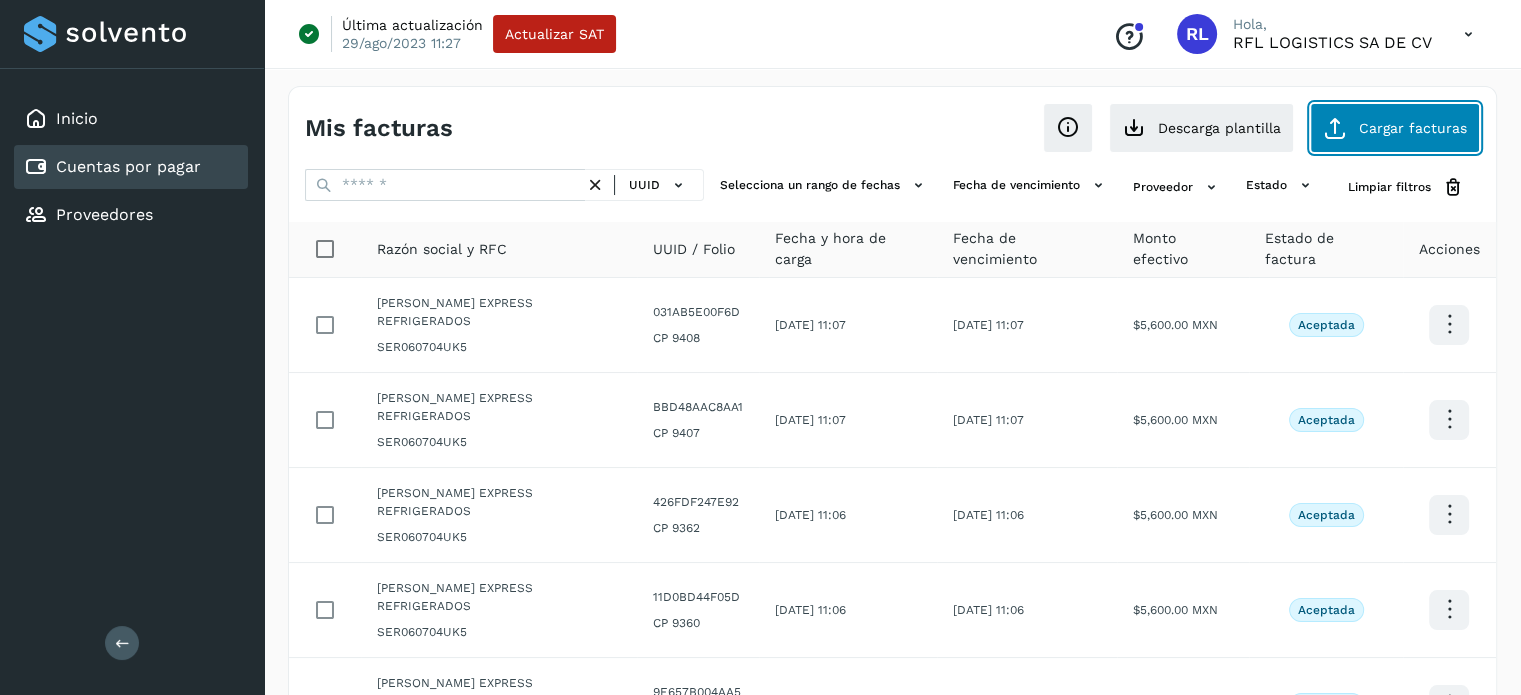click on "Cargar facturas" 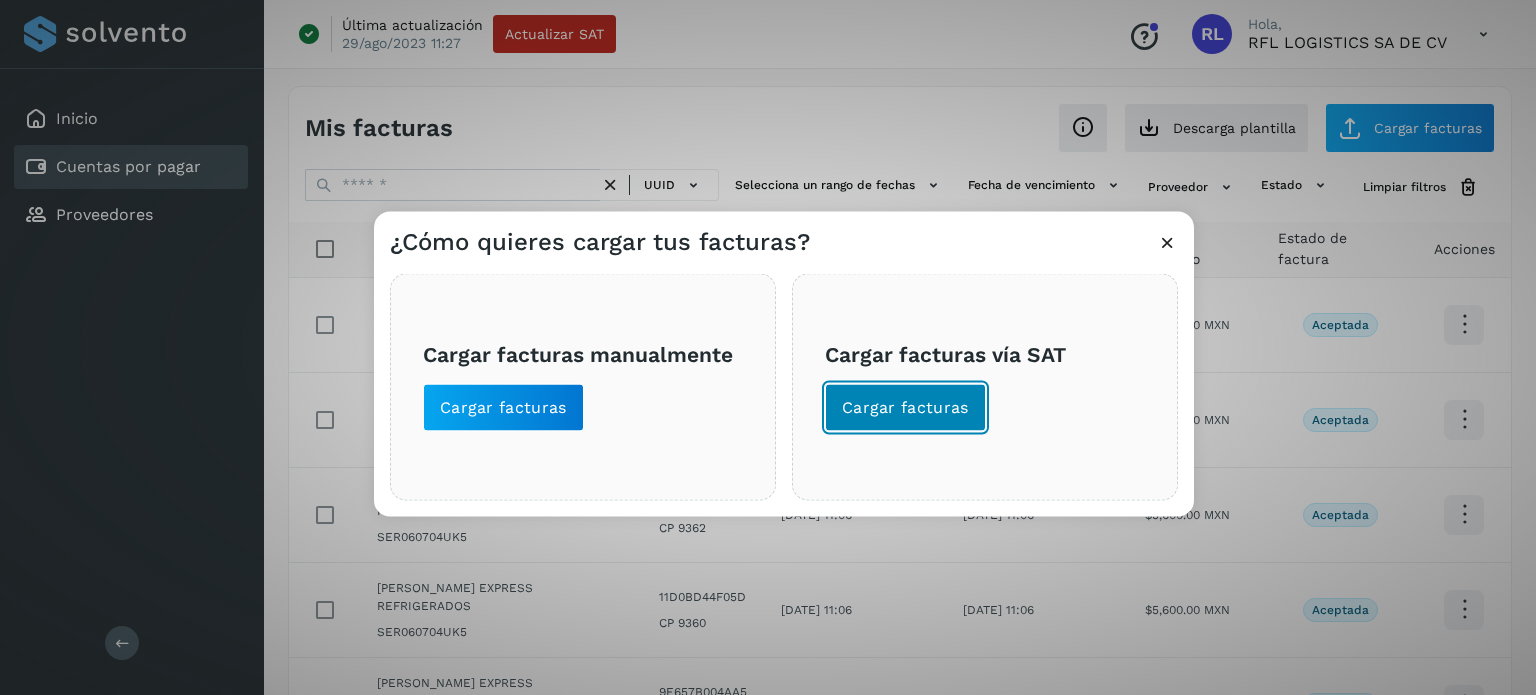 click on "Cargar facturas" 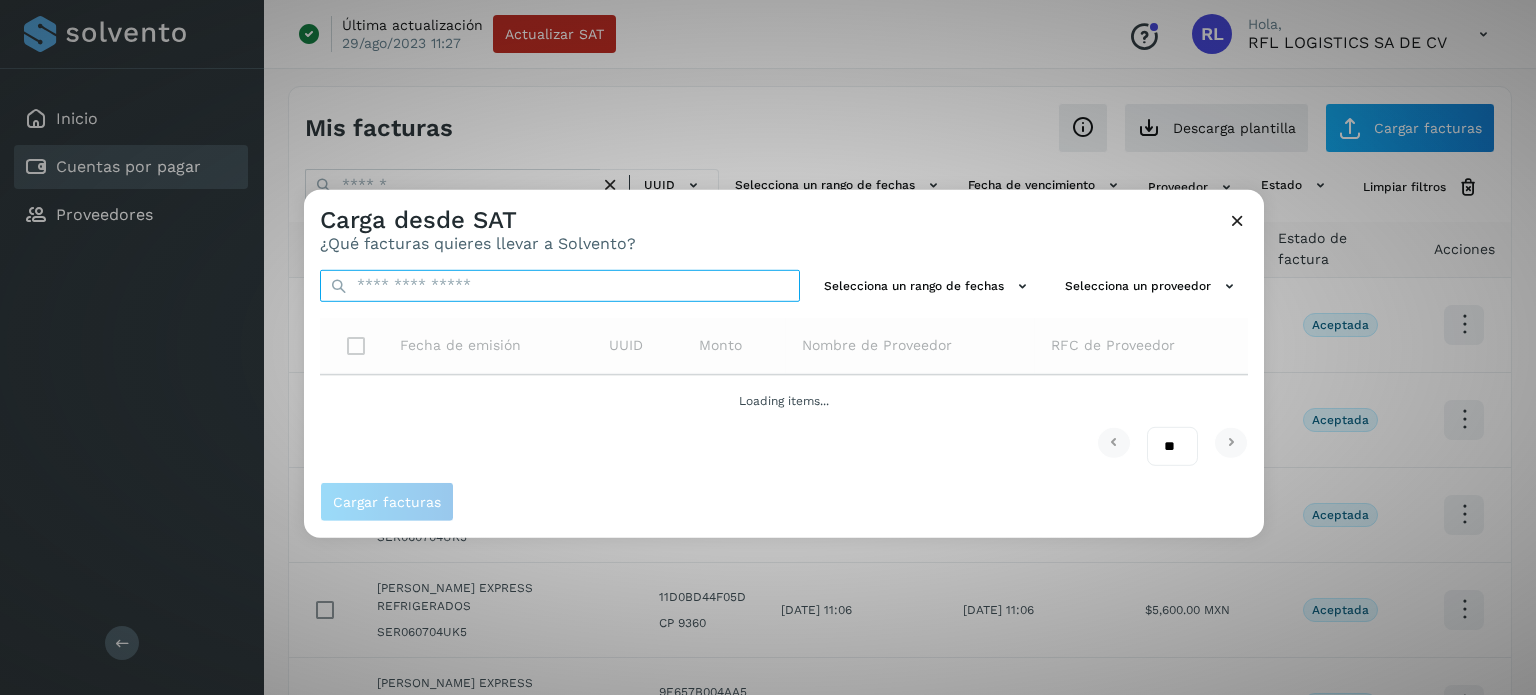 click at bounding box center (560, 285) 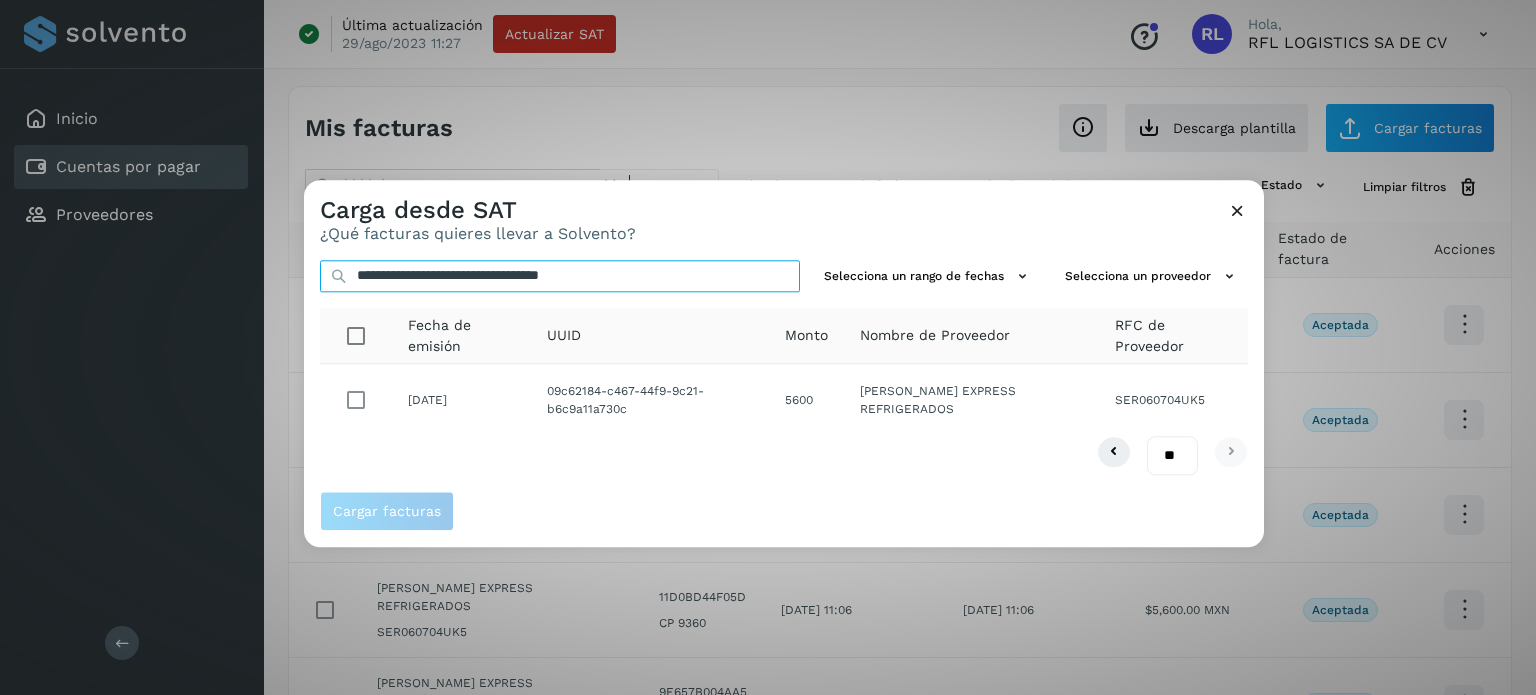 type on "**********" 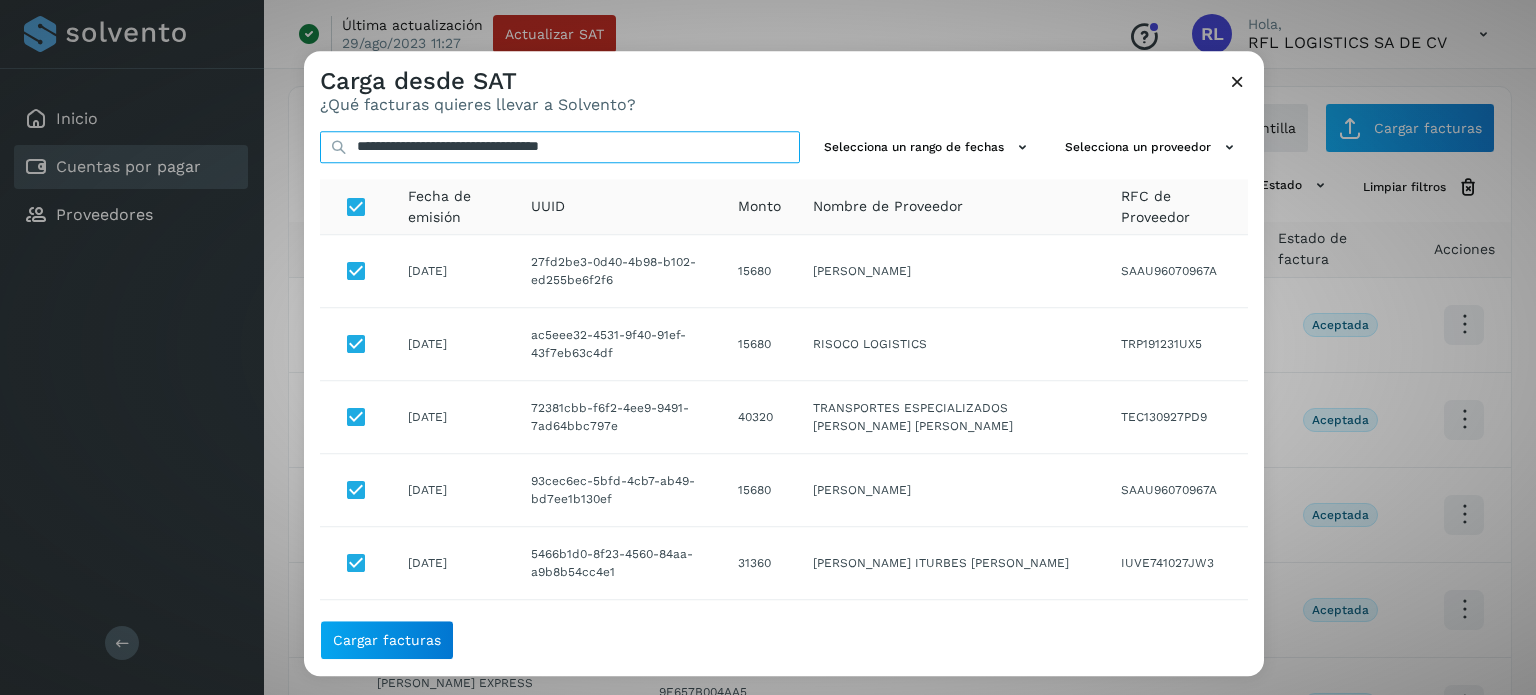 click on "**********" at bounding box center [560, 147] 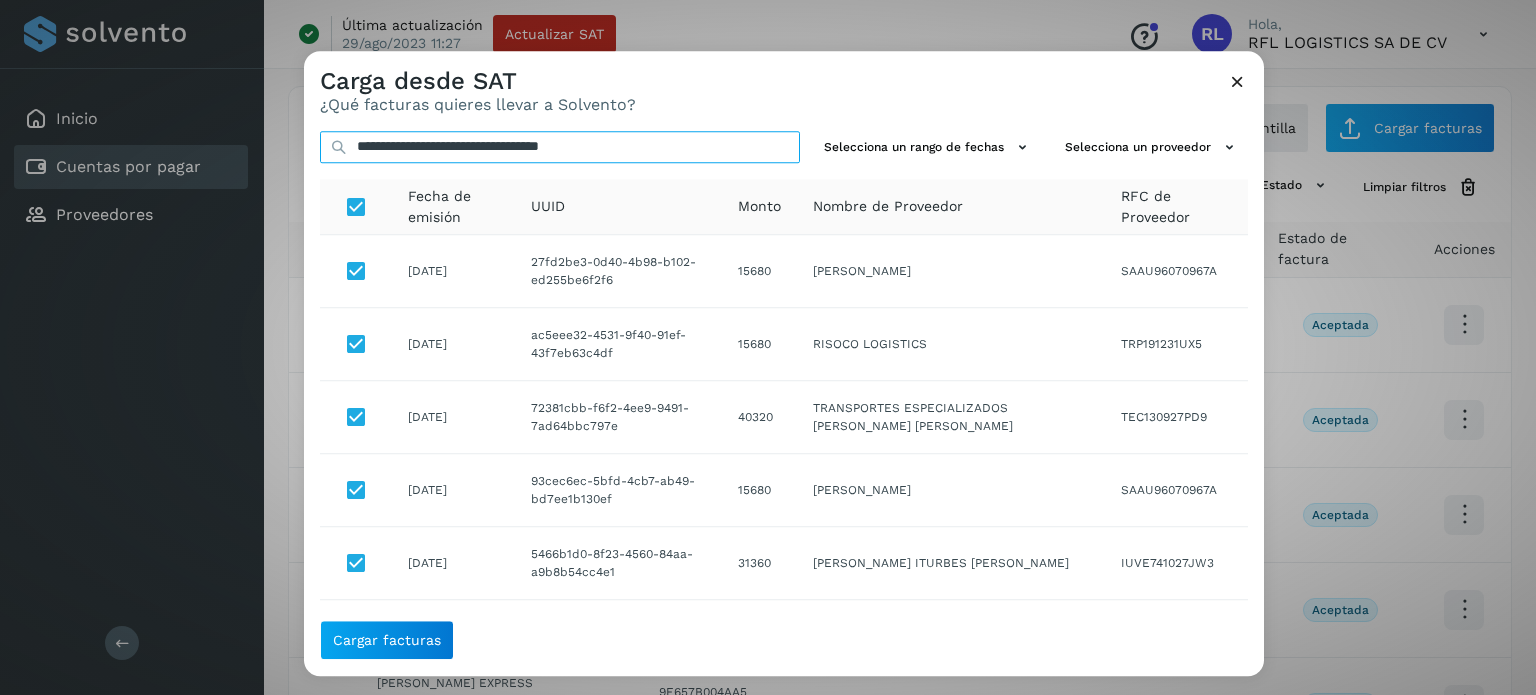 drag, startPoint x: 682, startPoint y: 143, endPoint x: 40, endPoint y: 148, distance: 642.0195 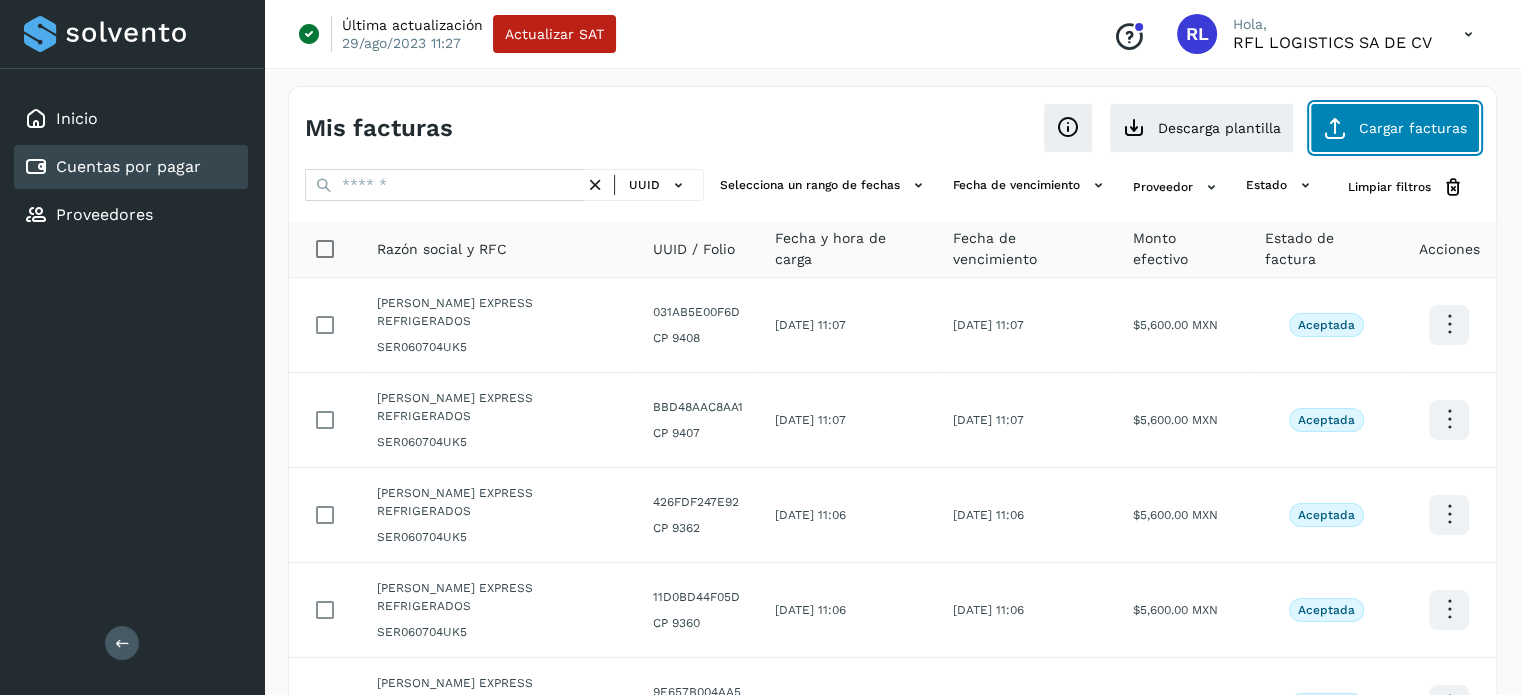 click on "Cargar facturas" 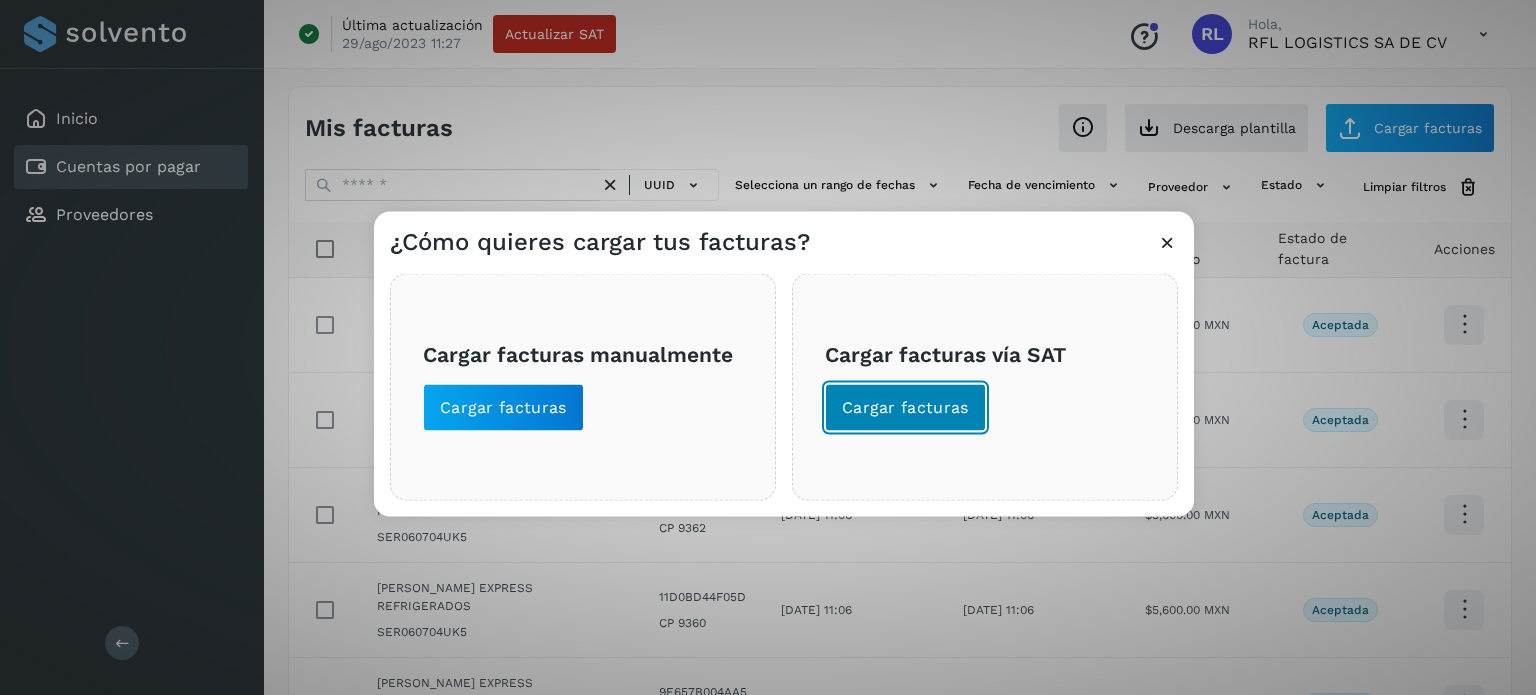 click on "Cargar facturas" at bounding box center (905, 407) 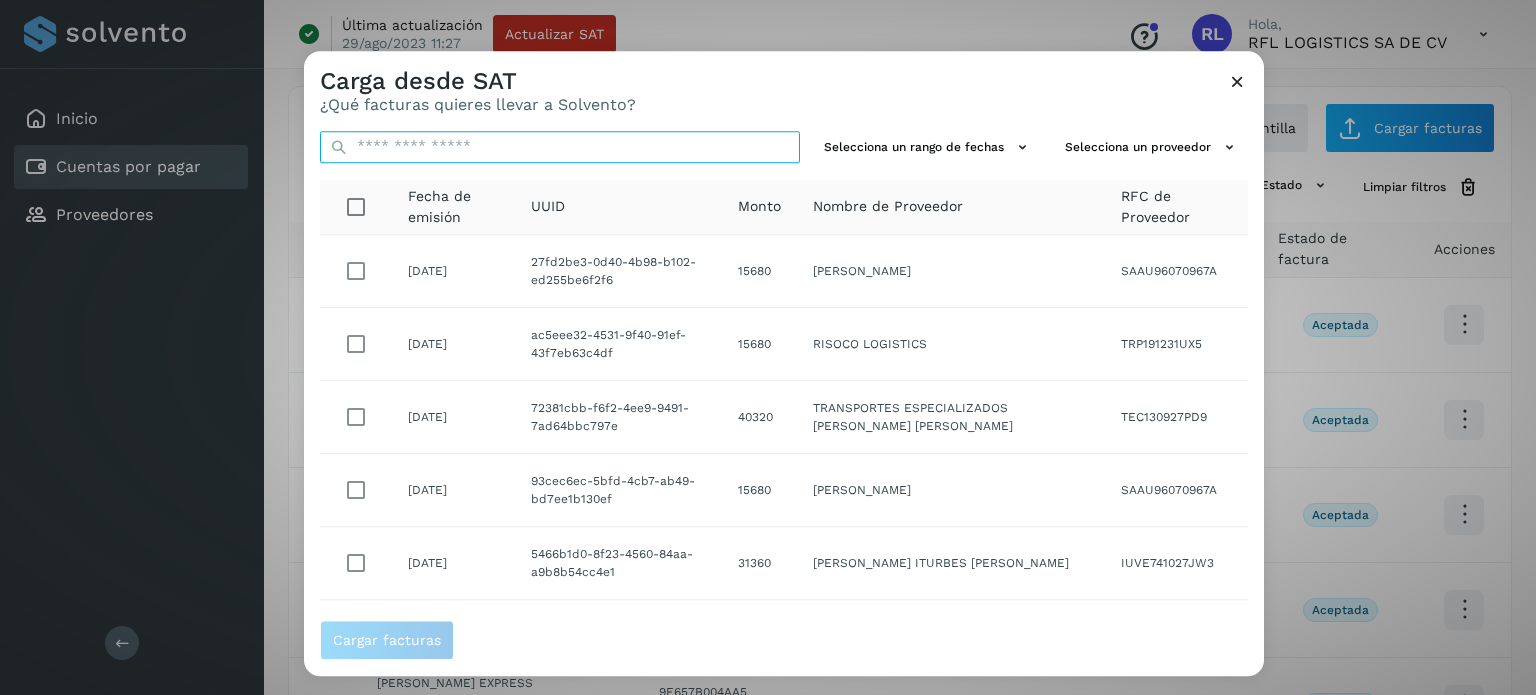 click at bounding box center [560, 147] 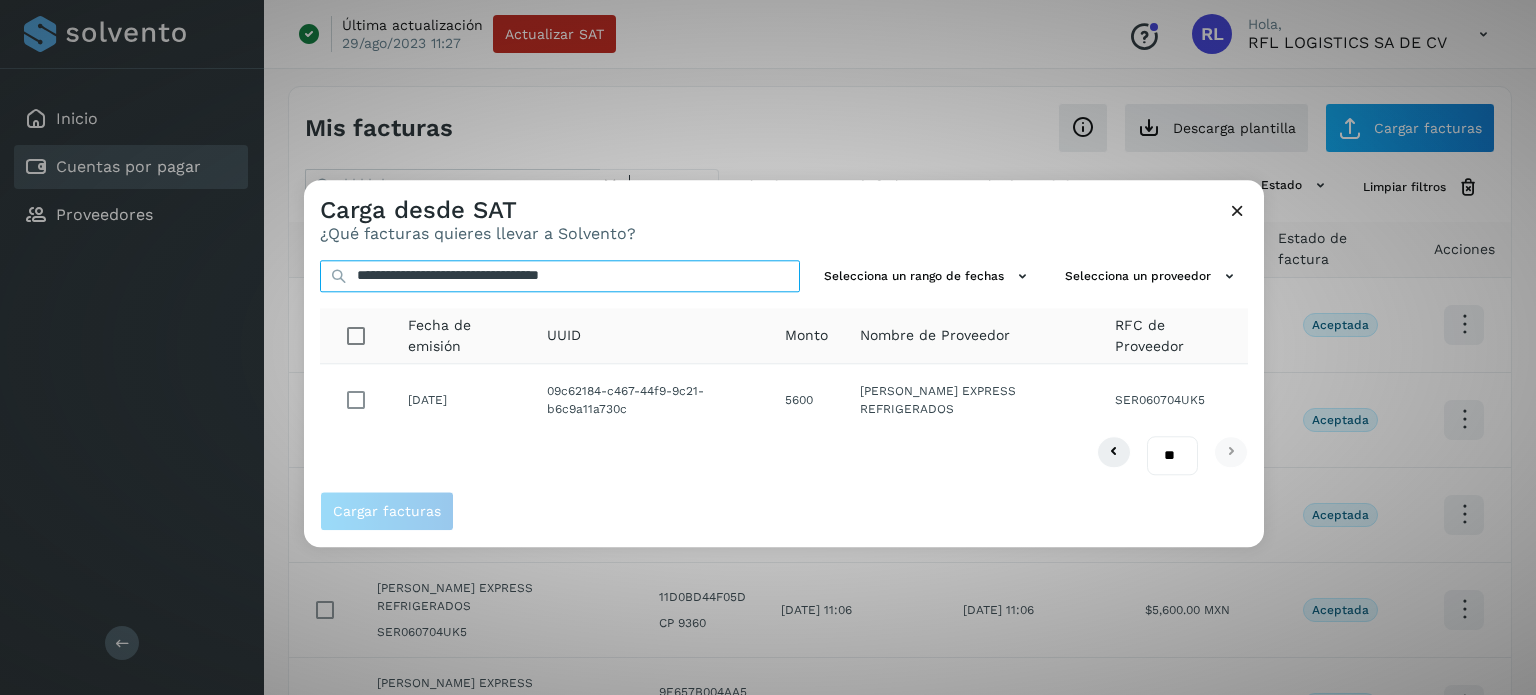 type on "**********" 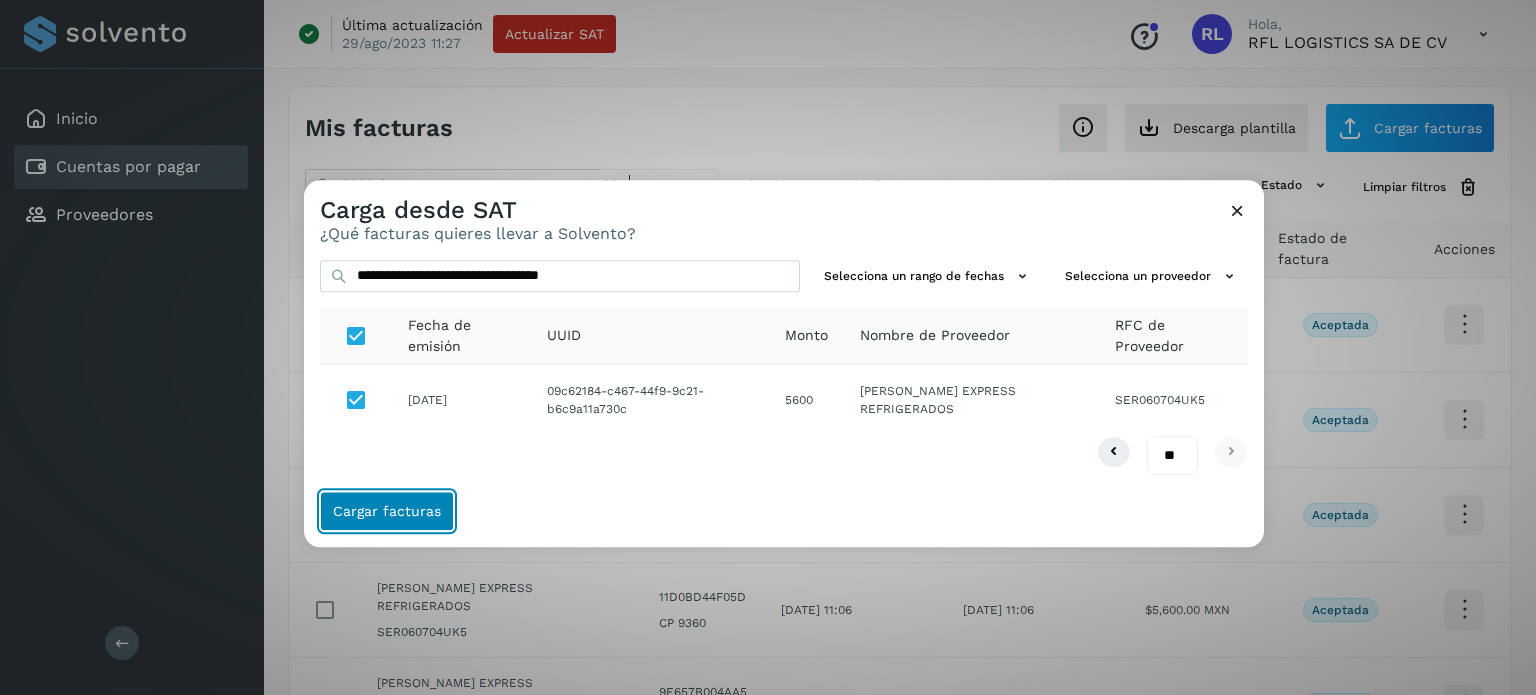 click on "Cargar facturas" 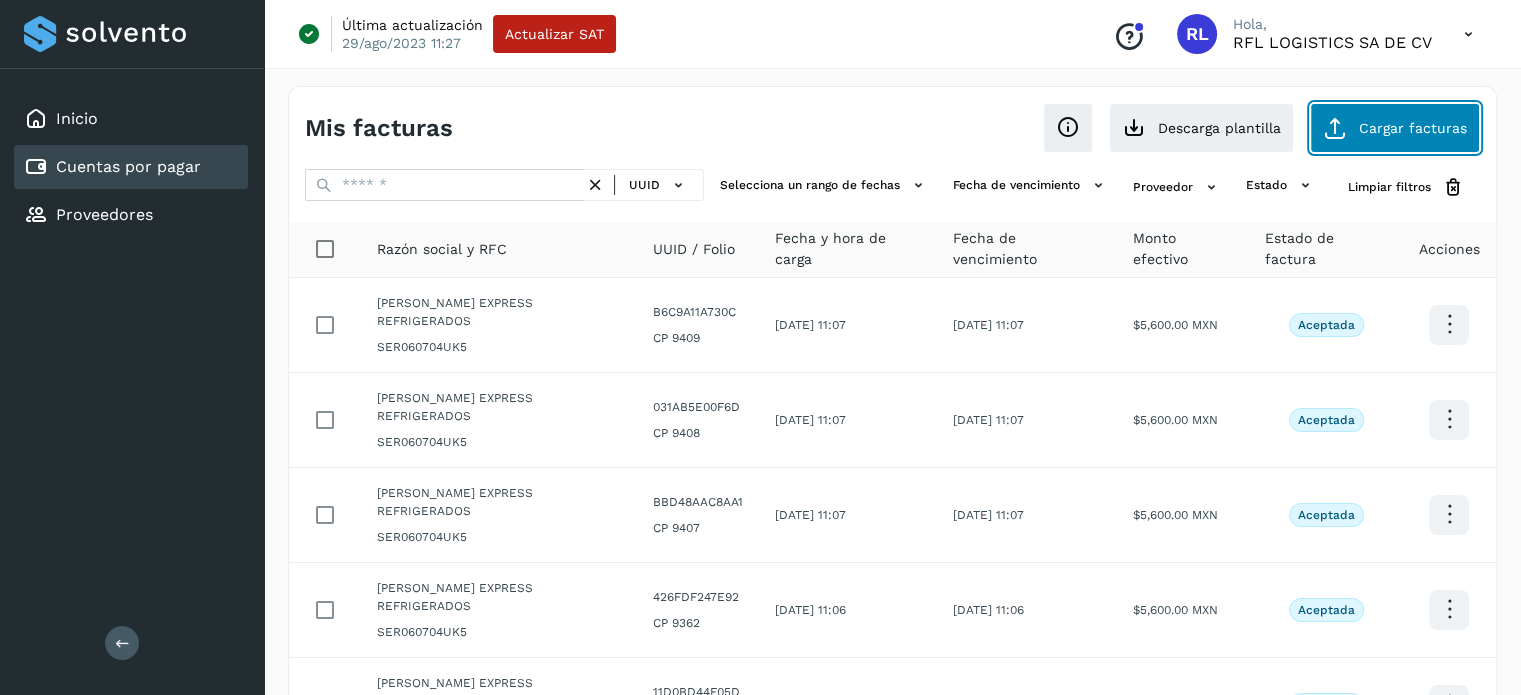 click on "Cargar facturas" 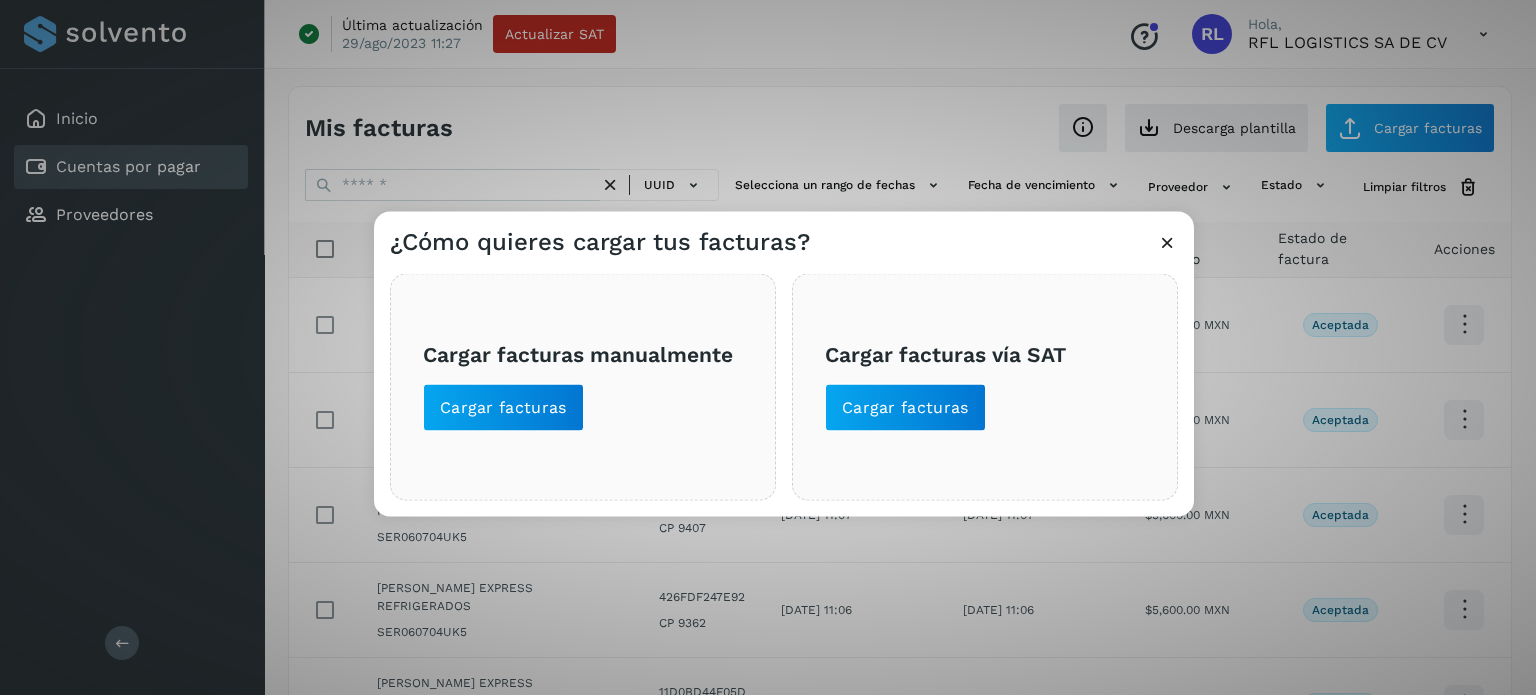 click on "Cargar facturas vía SAT Cargar facturas" at bounding box center [985, 386] 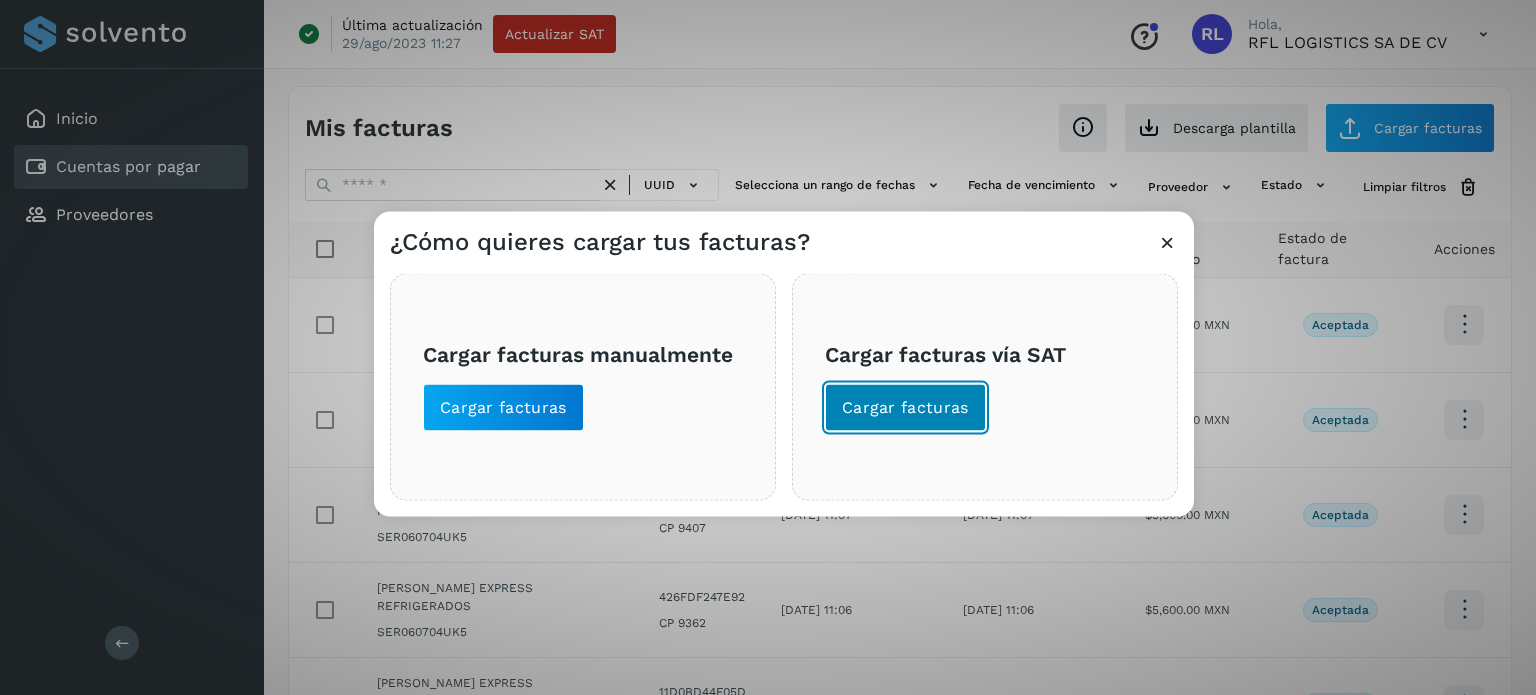 click on "Cargar facturas" at bounding box center [905, 407] 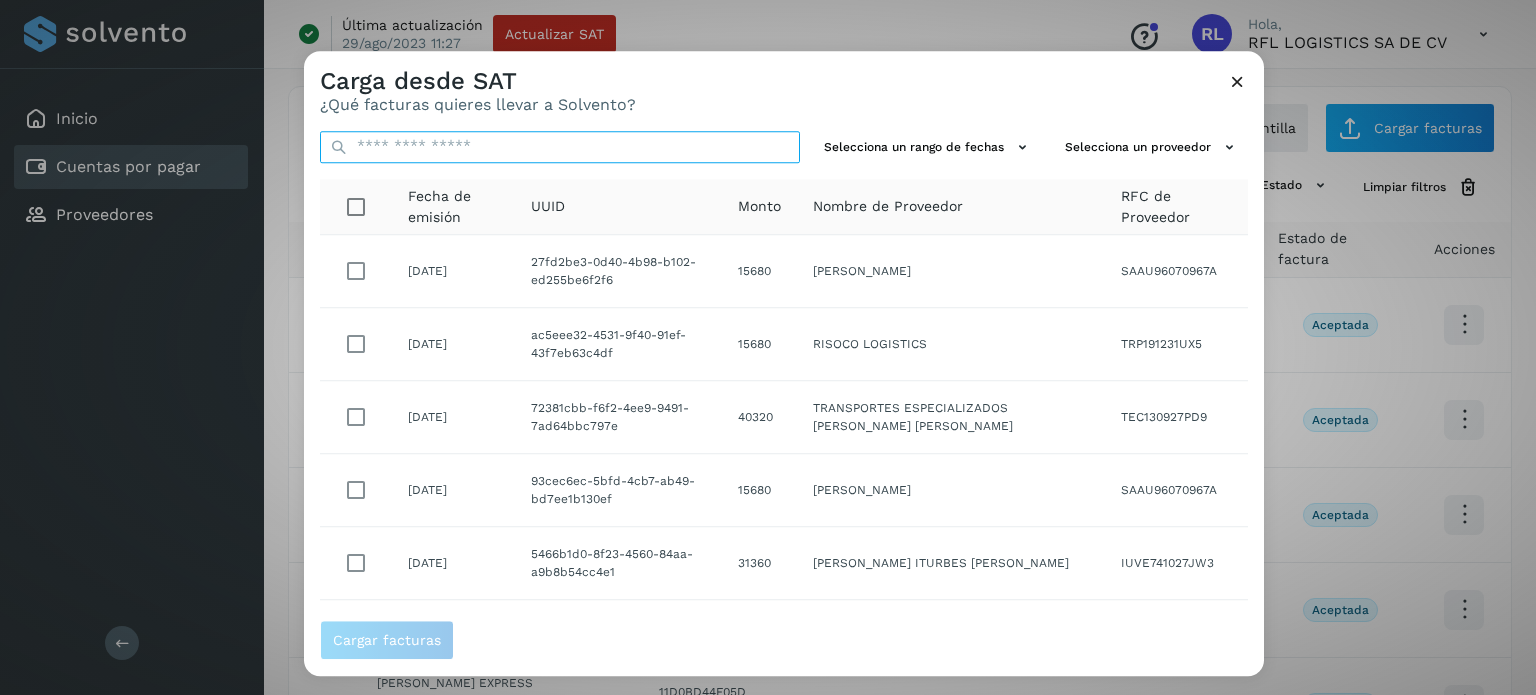 click at bounding box center (560, 147) 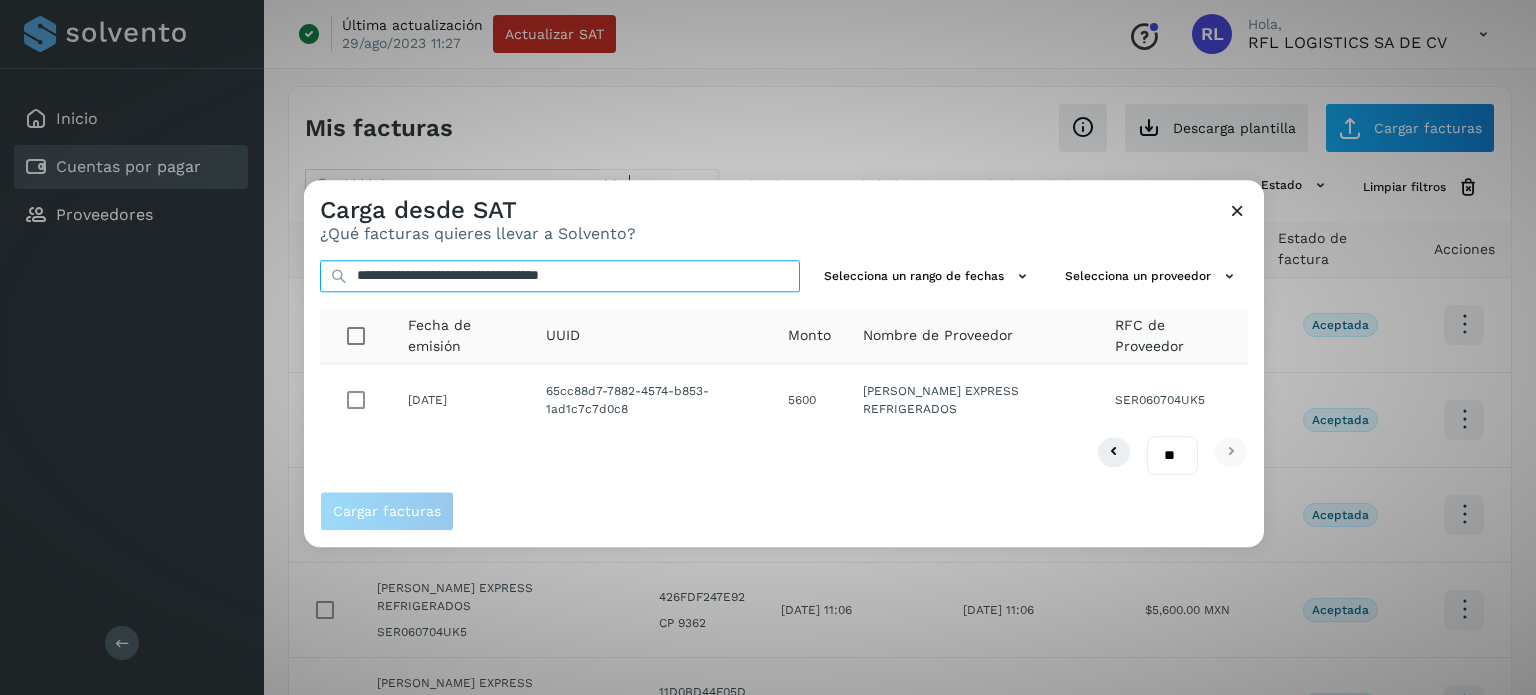 type on "**********" 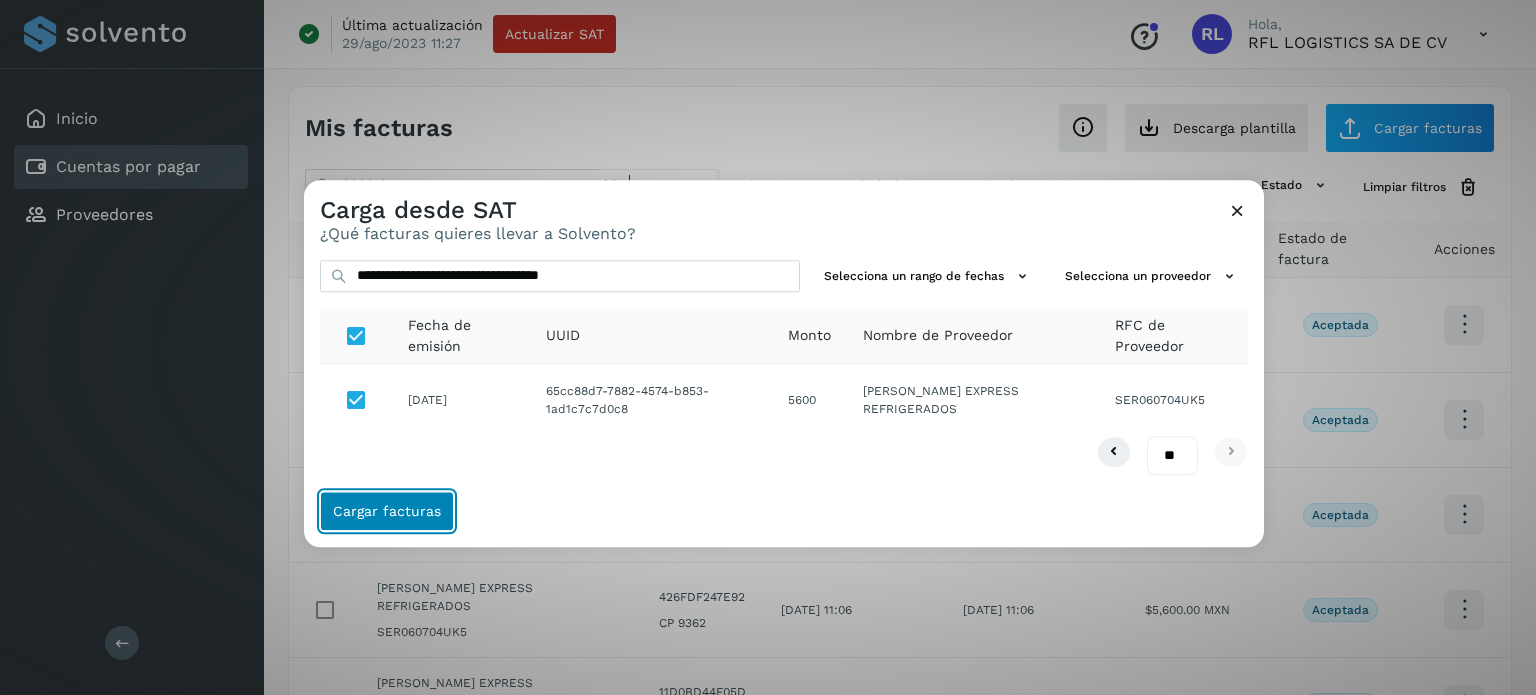 click on "Cargar facturas" 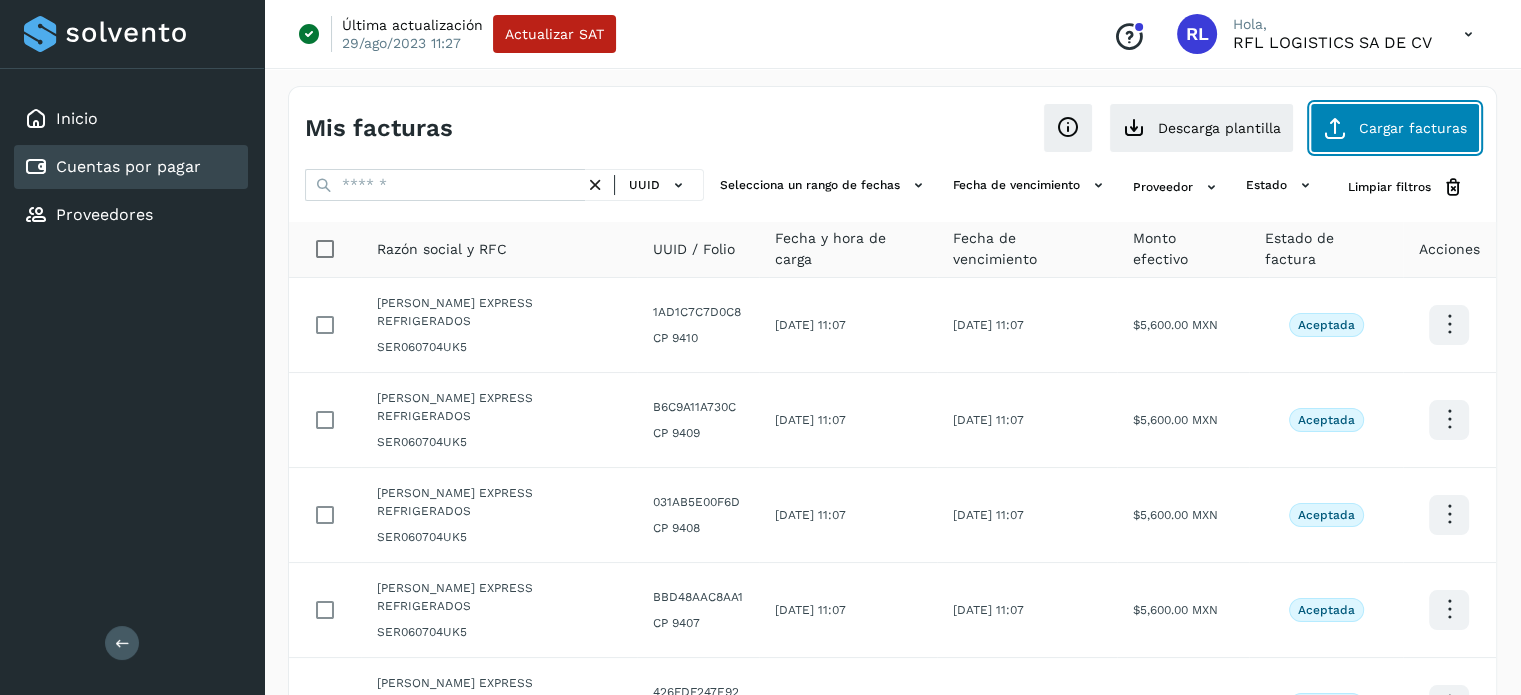 click on "Cargar facturas" 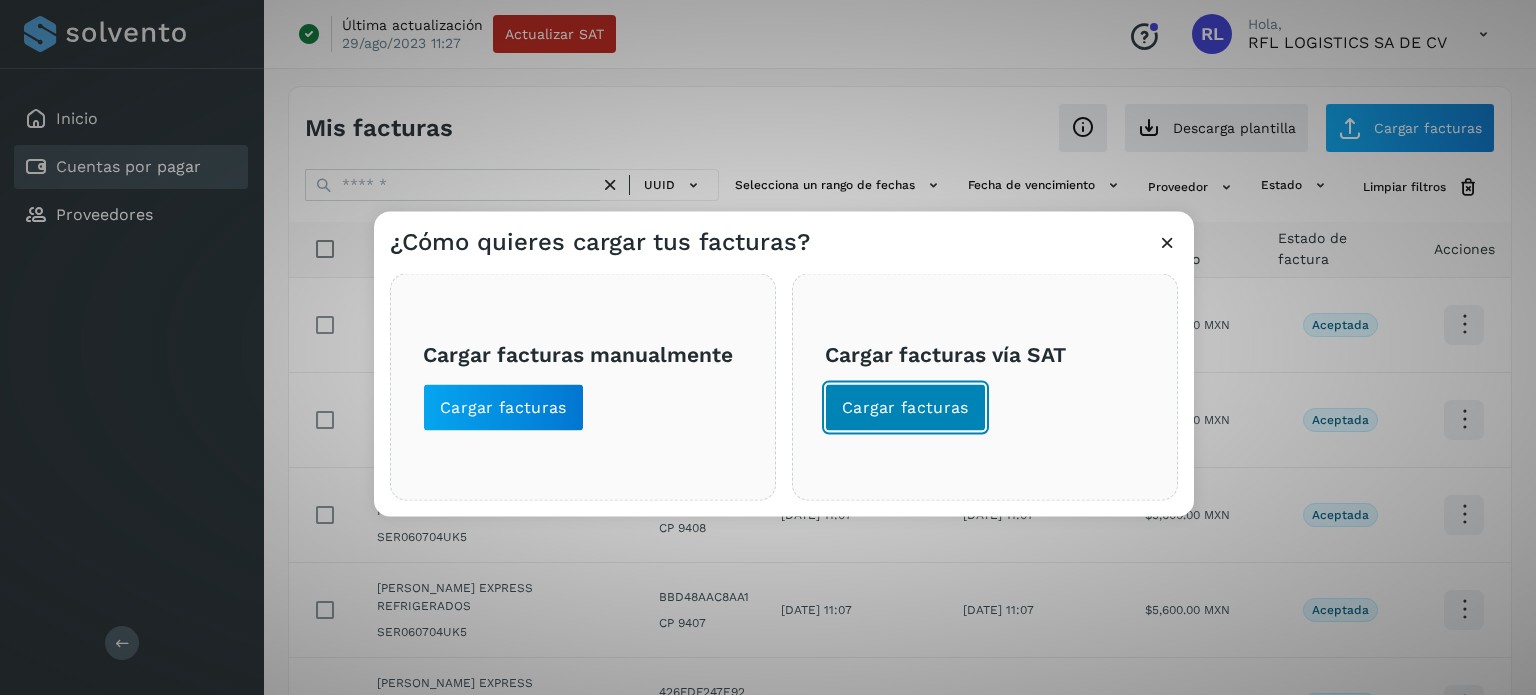 click on "Cargar facturas" 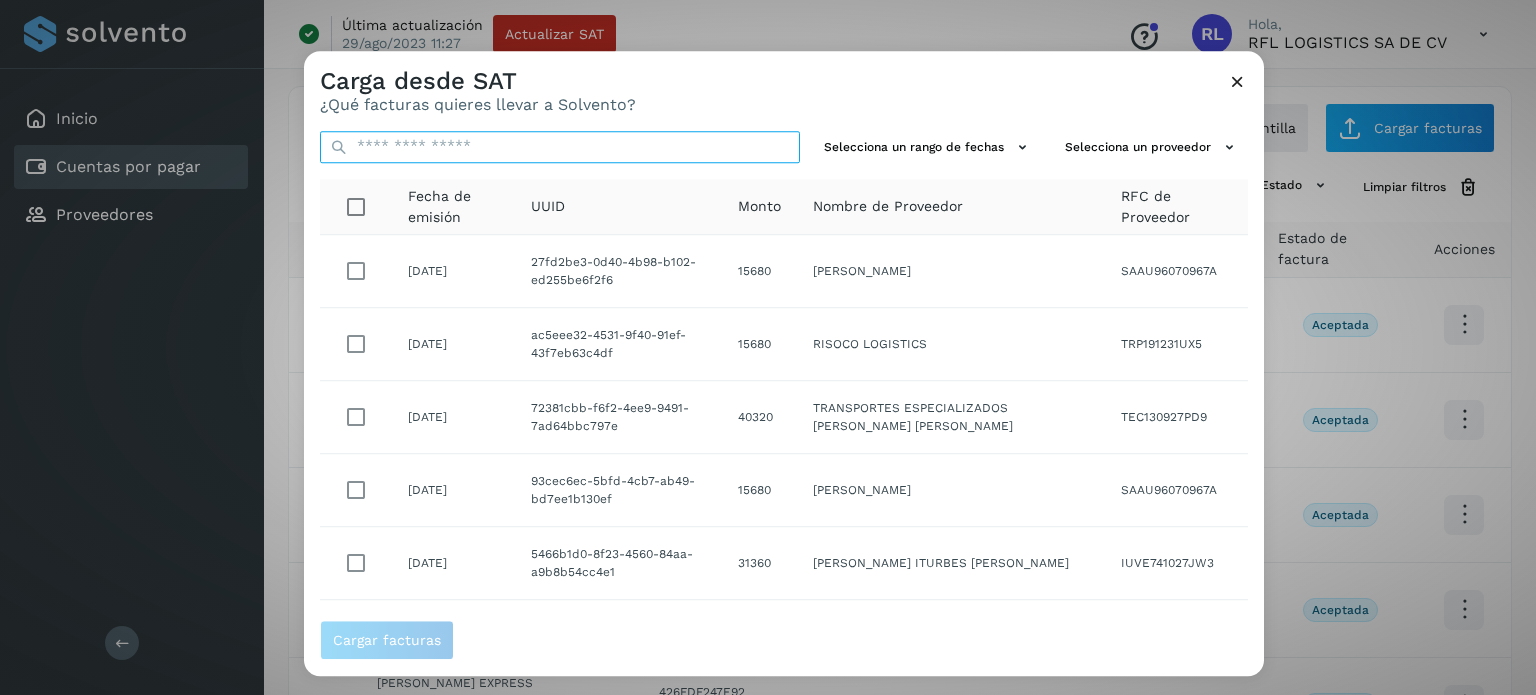 click at bounding box center [560, 147] 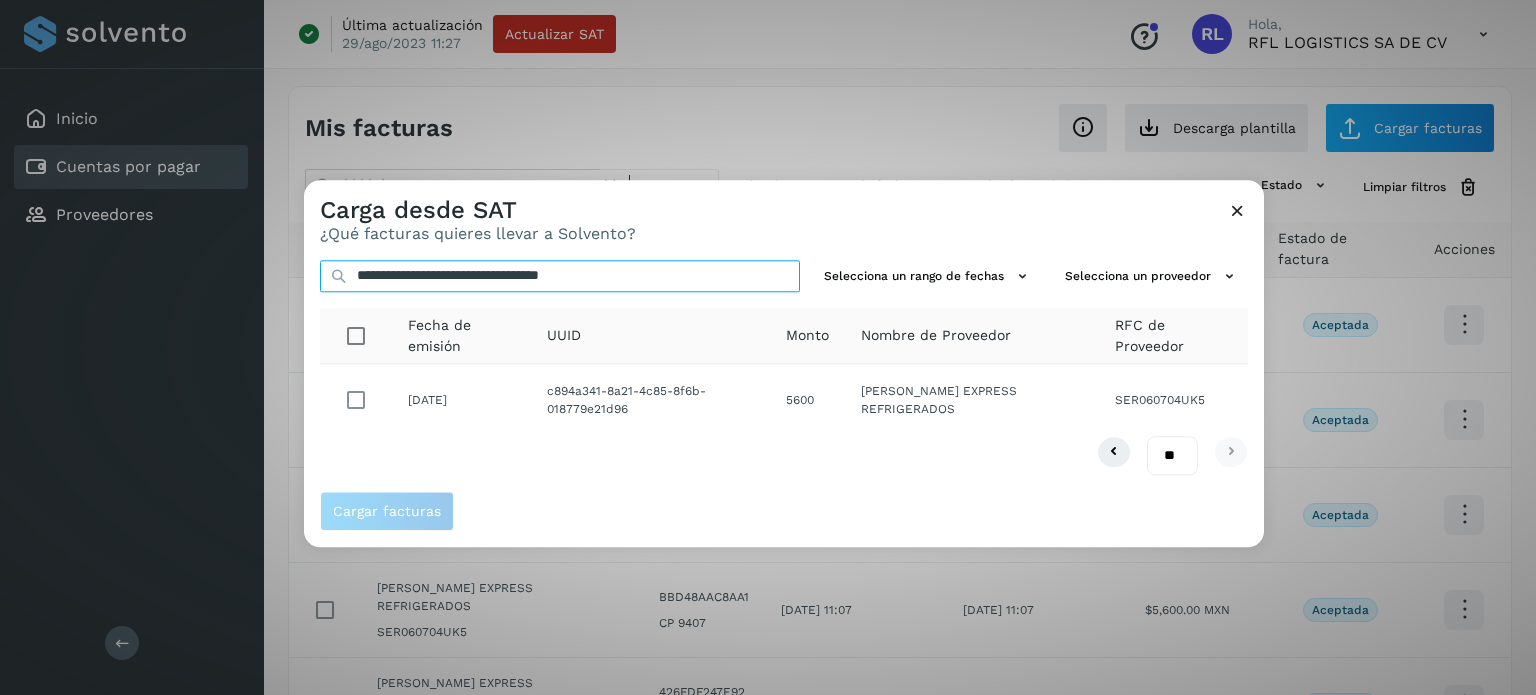 type on "**********" 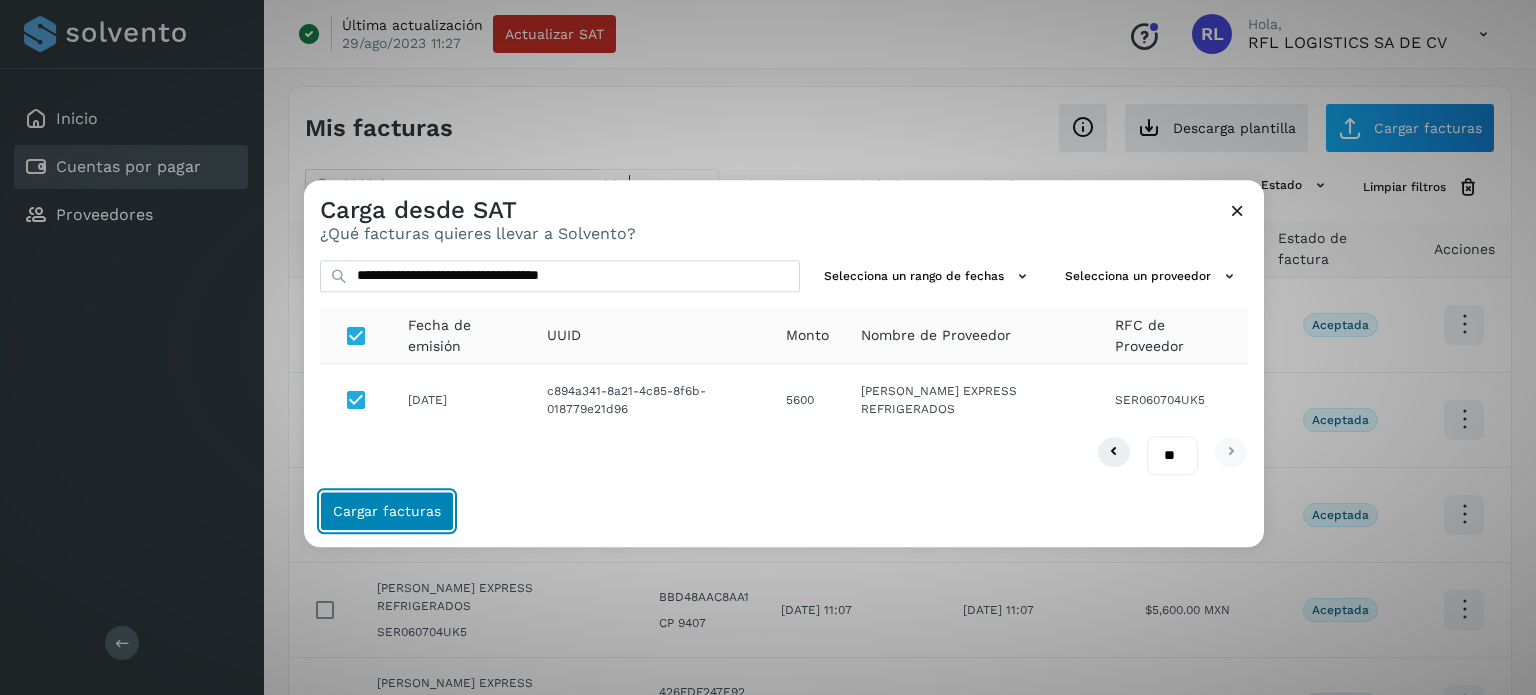 click on "Cargar facturas" 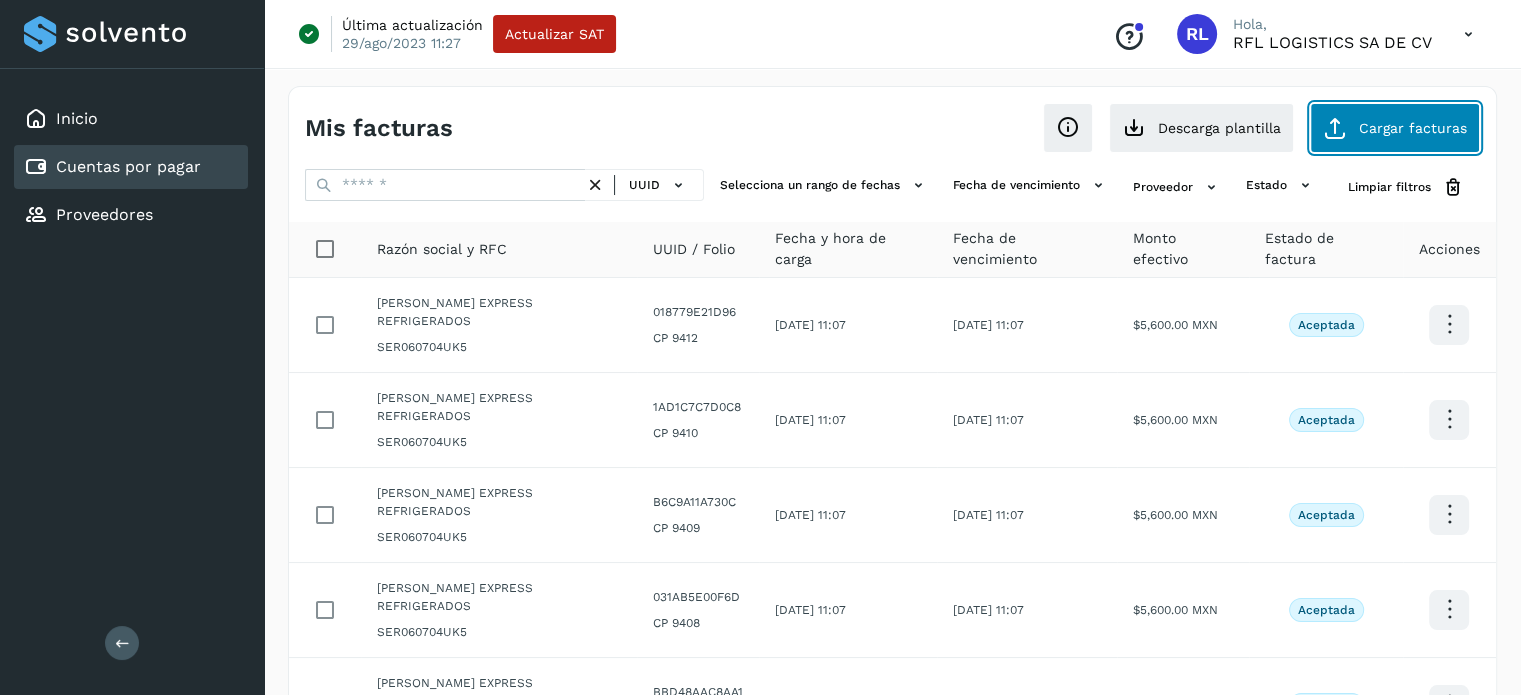 click on "Cargar facturas" 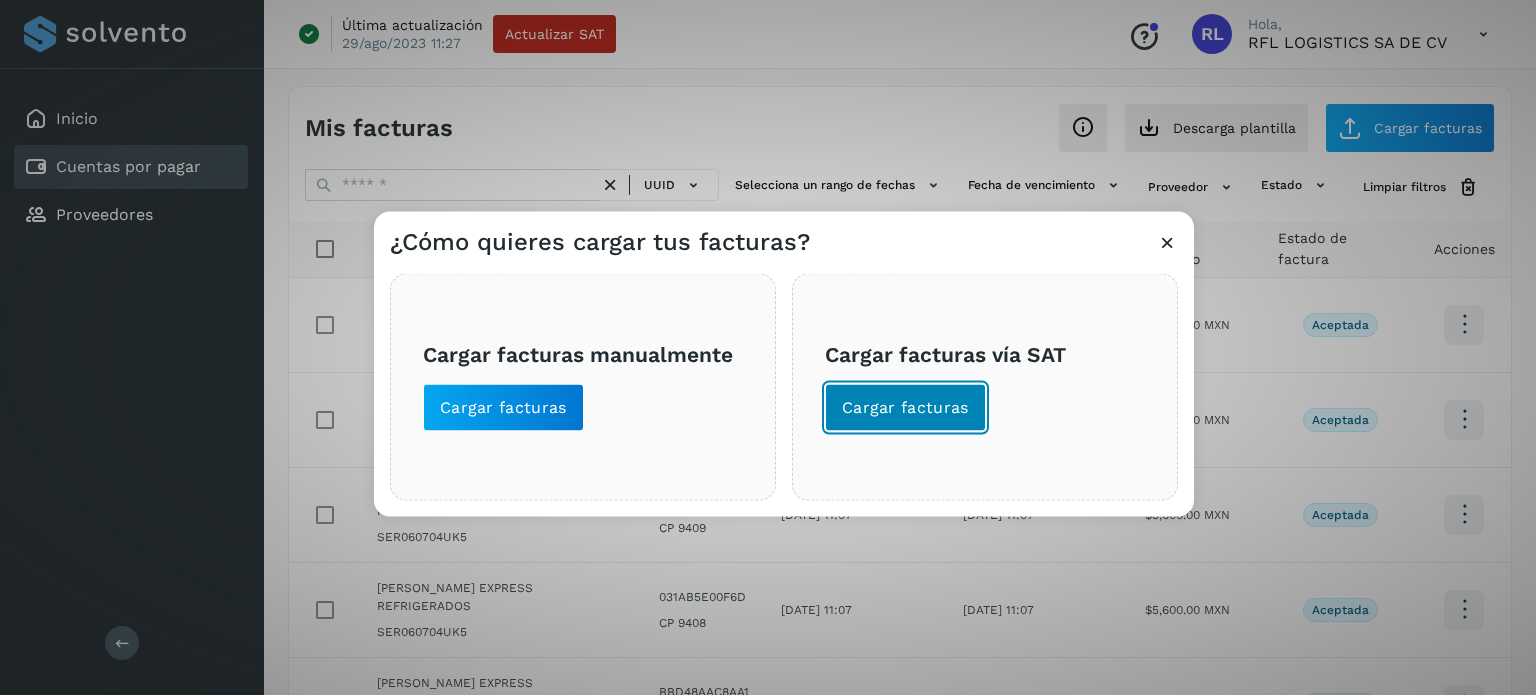 click on "Cargar facturas" 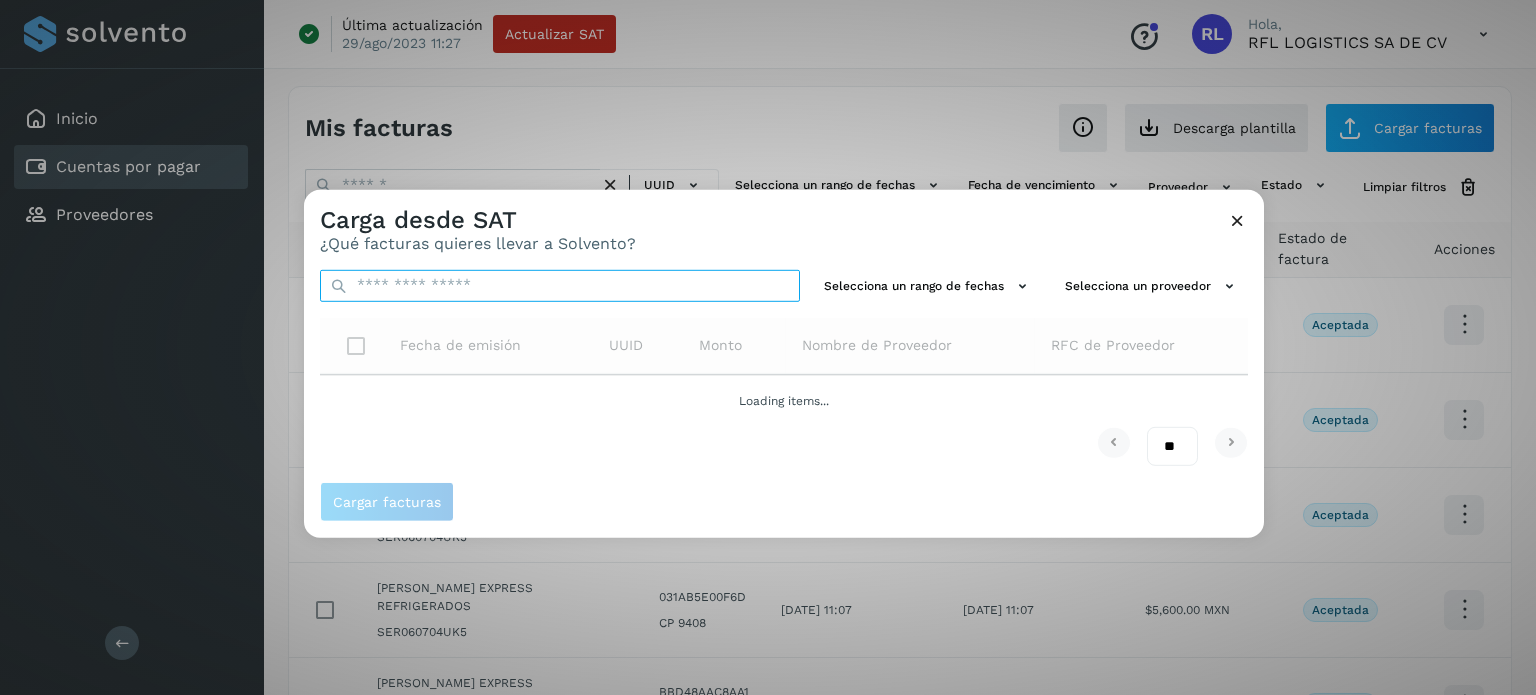 click at bounding box center [560, 285] 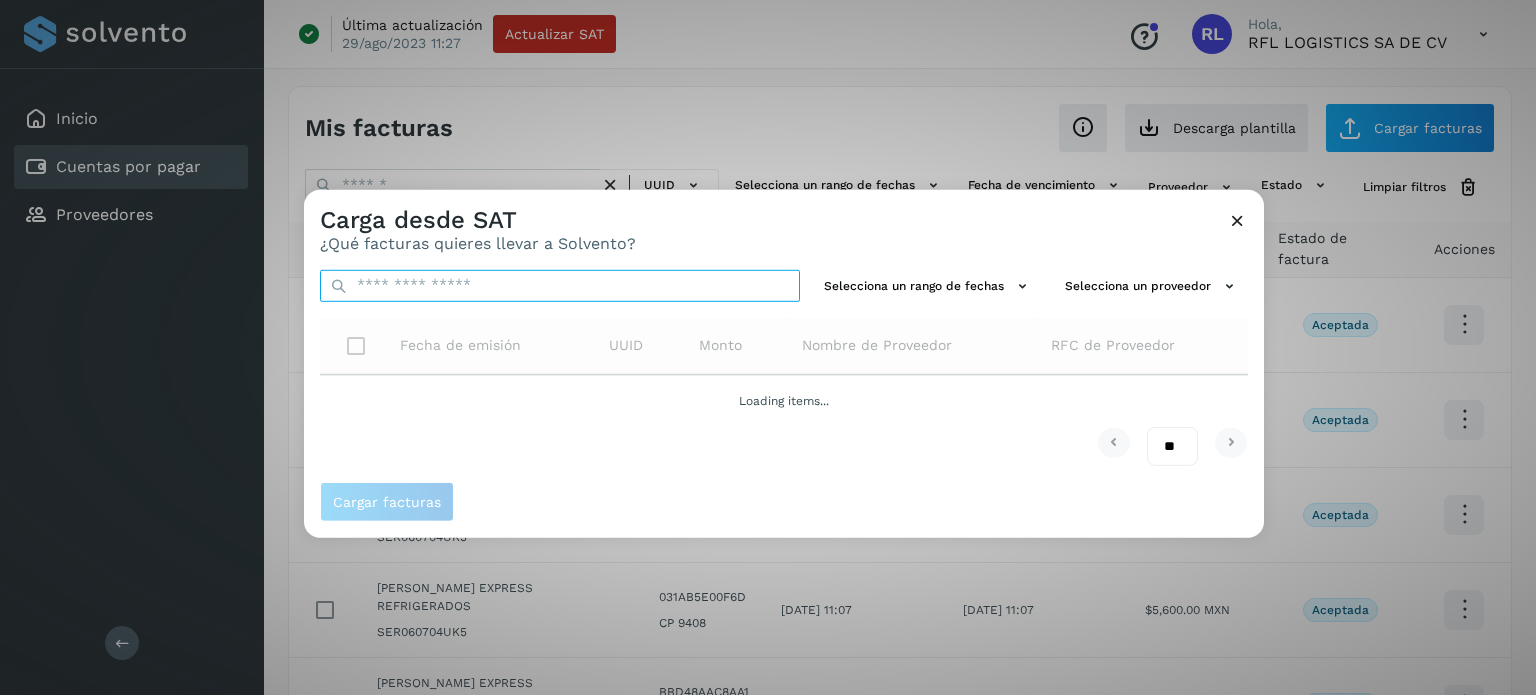 paste on "**********" 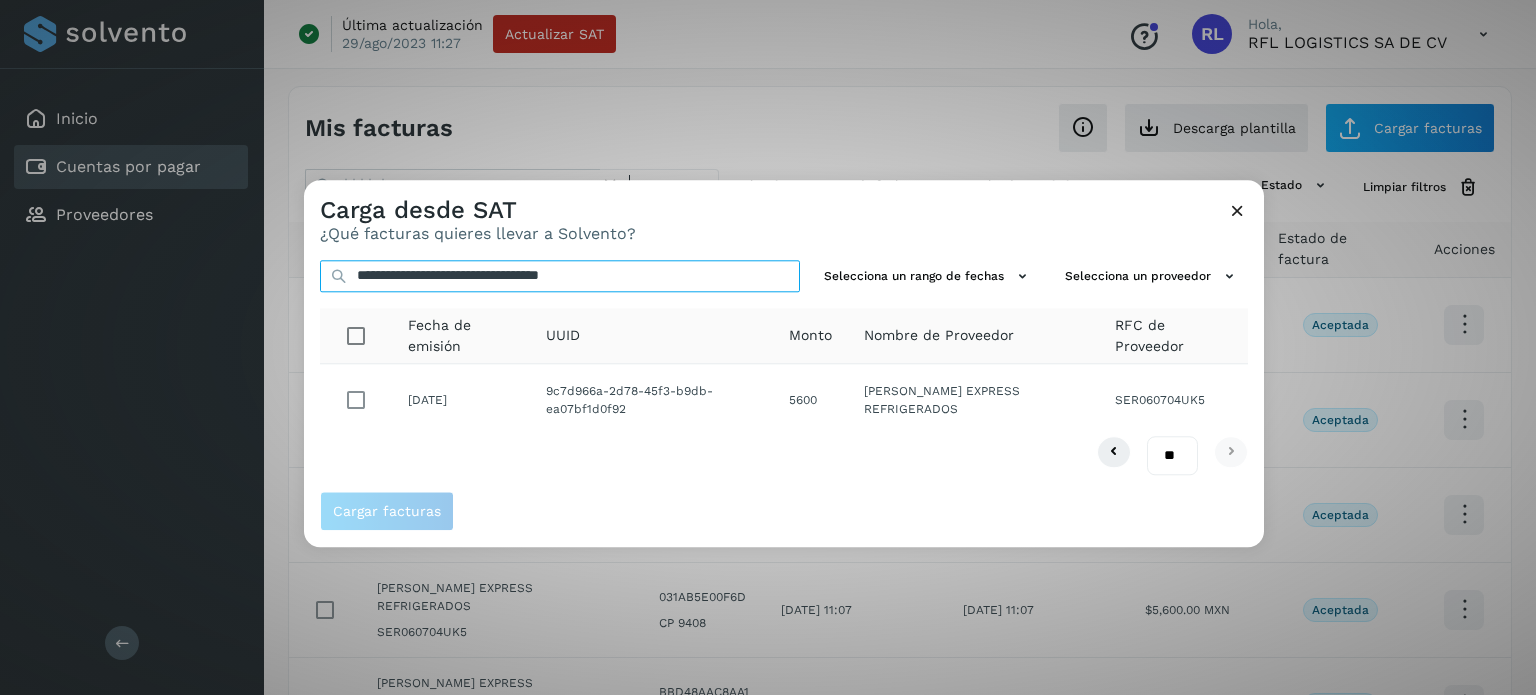 type on "**********" 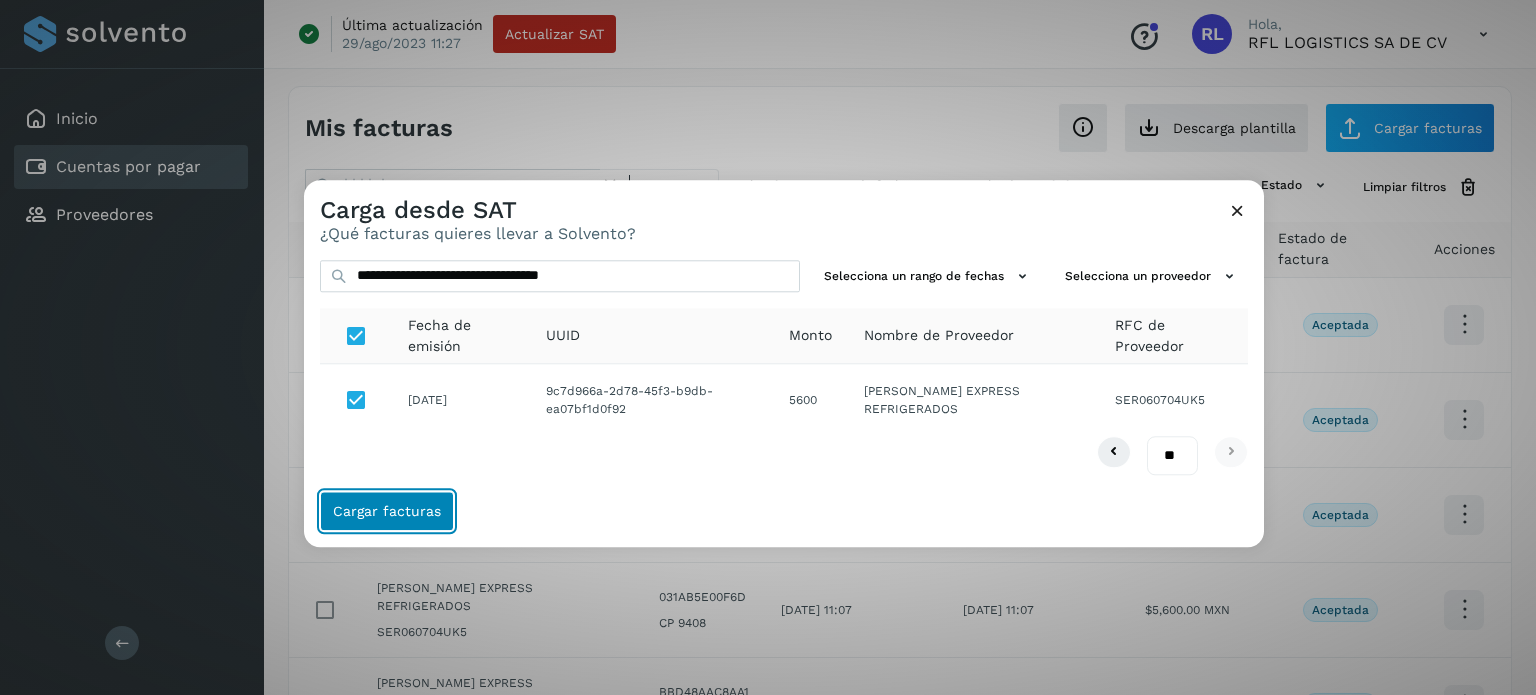 click on "Cargar facturas" 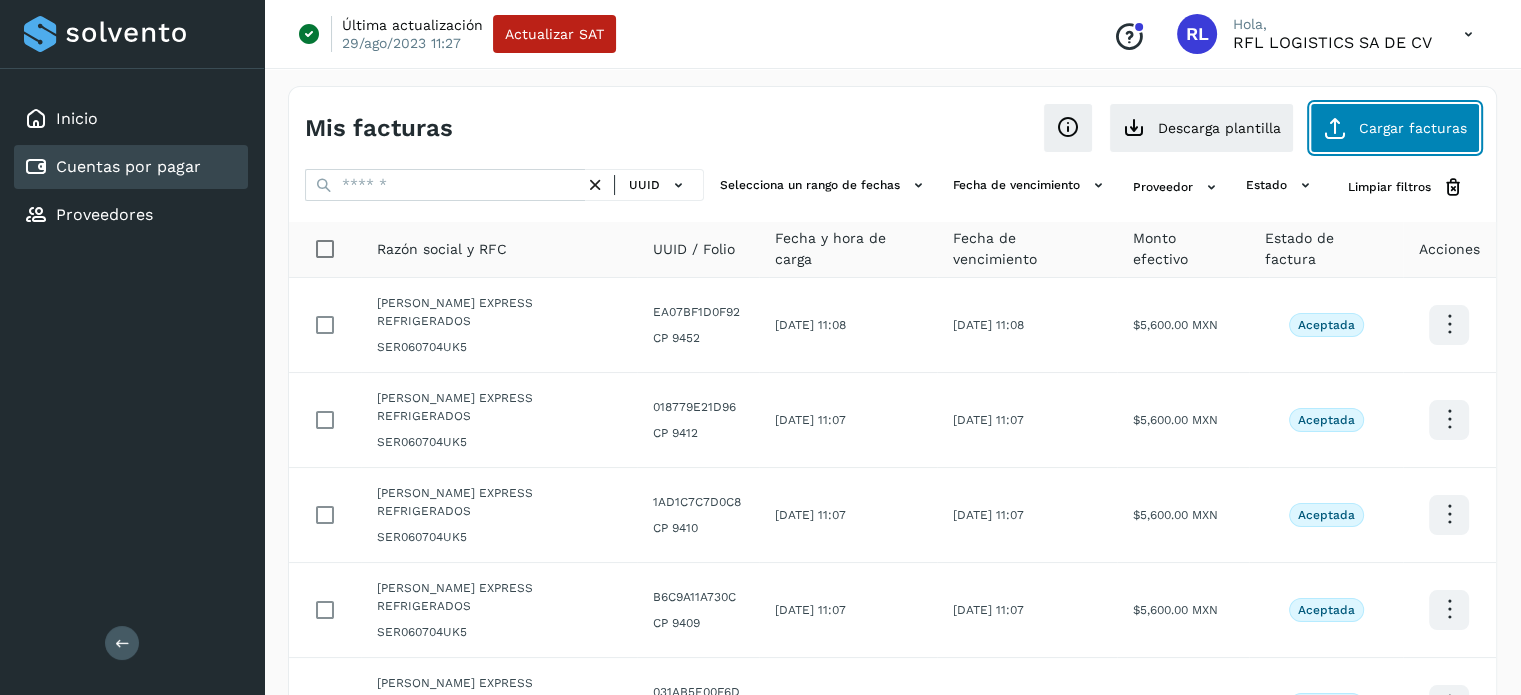 click on "Cargar facturas" 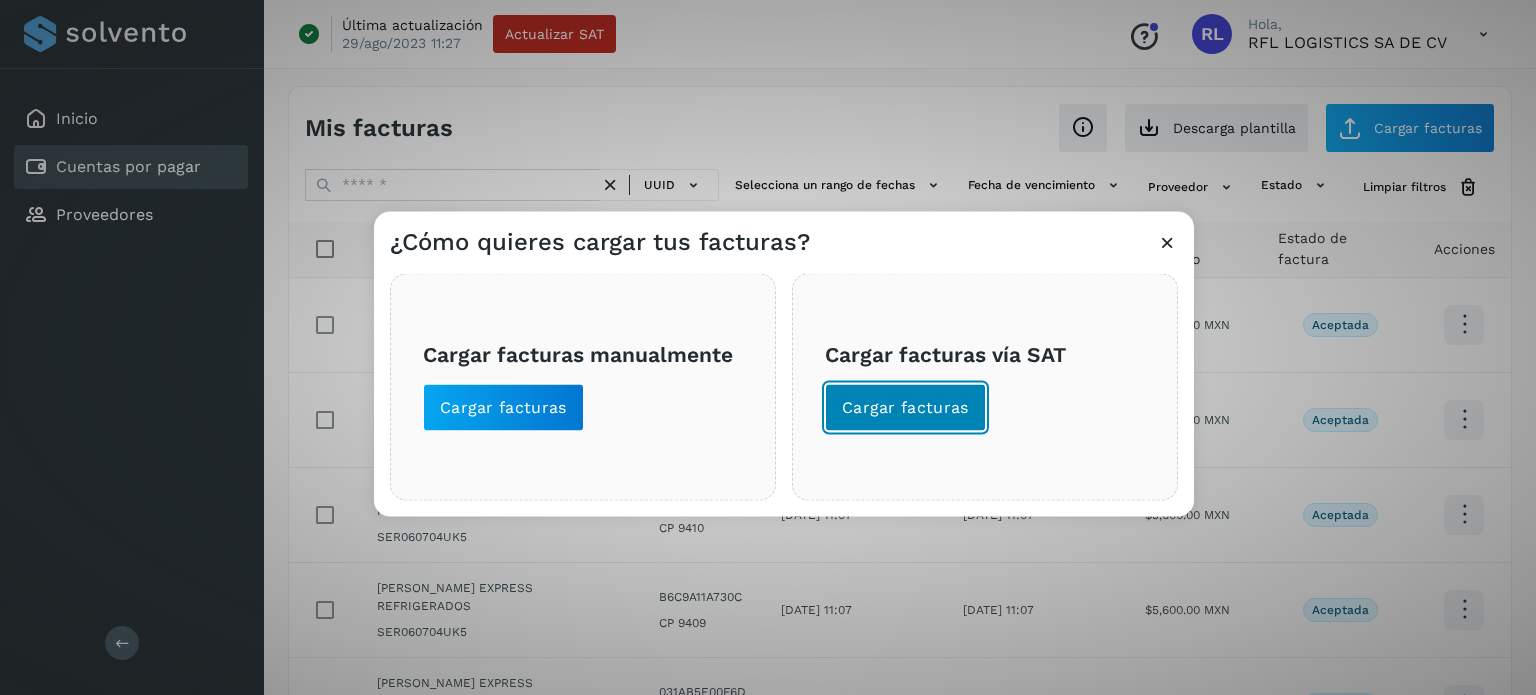 click on "Cargar facturas" at bounding box center (905, 407) 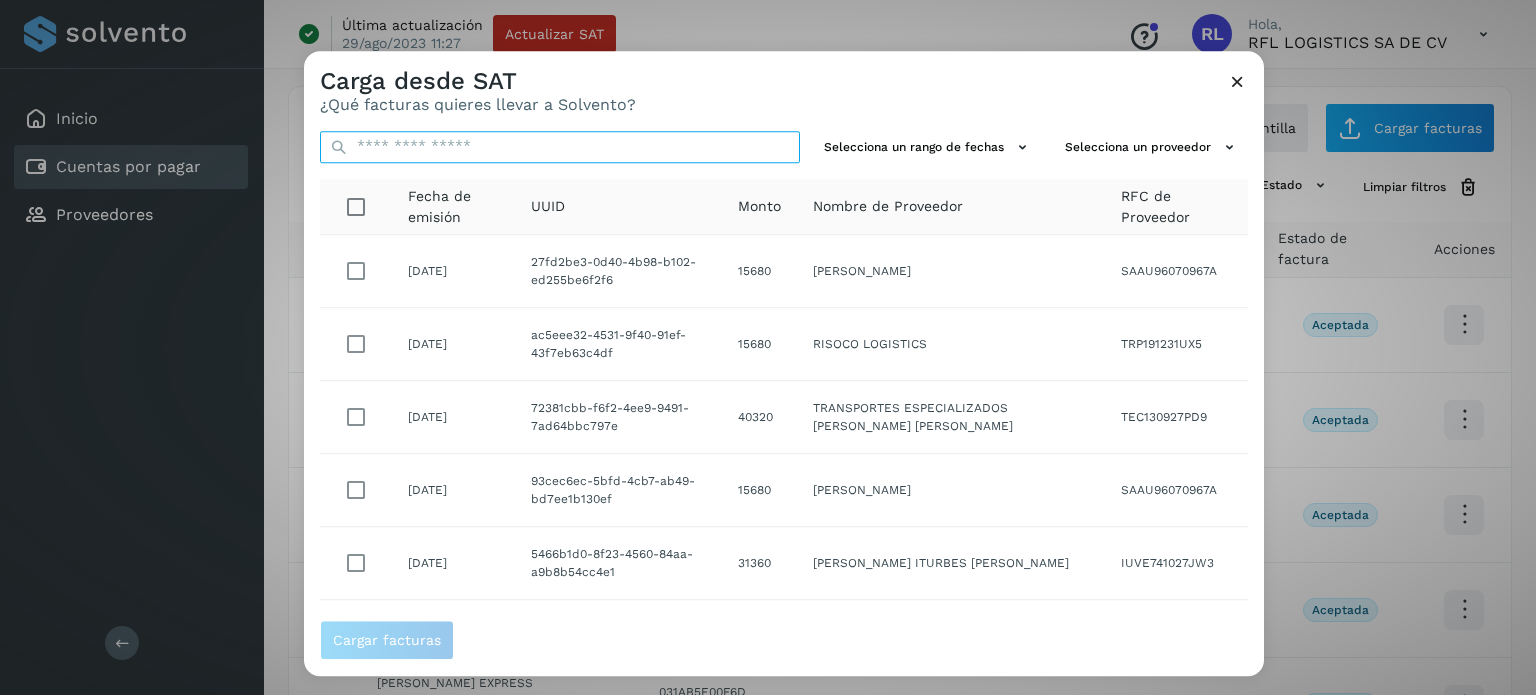 click at bounding box center [560, 147] 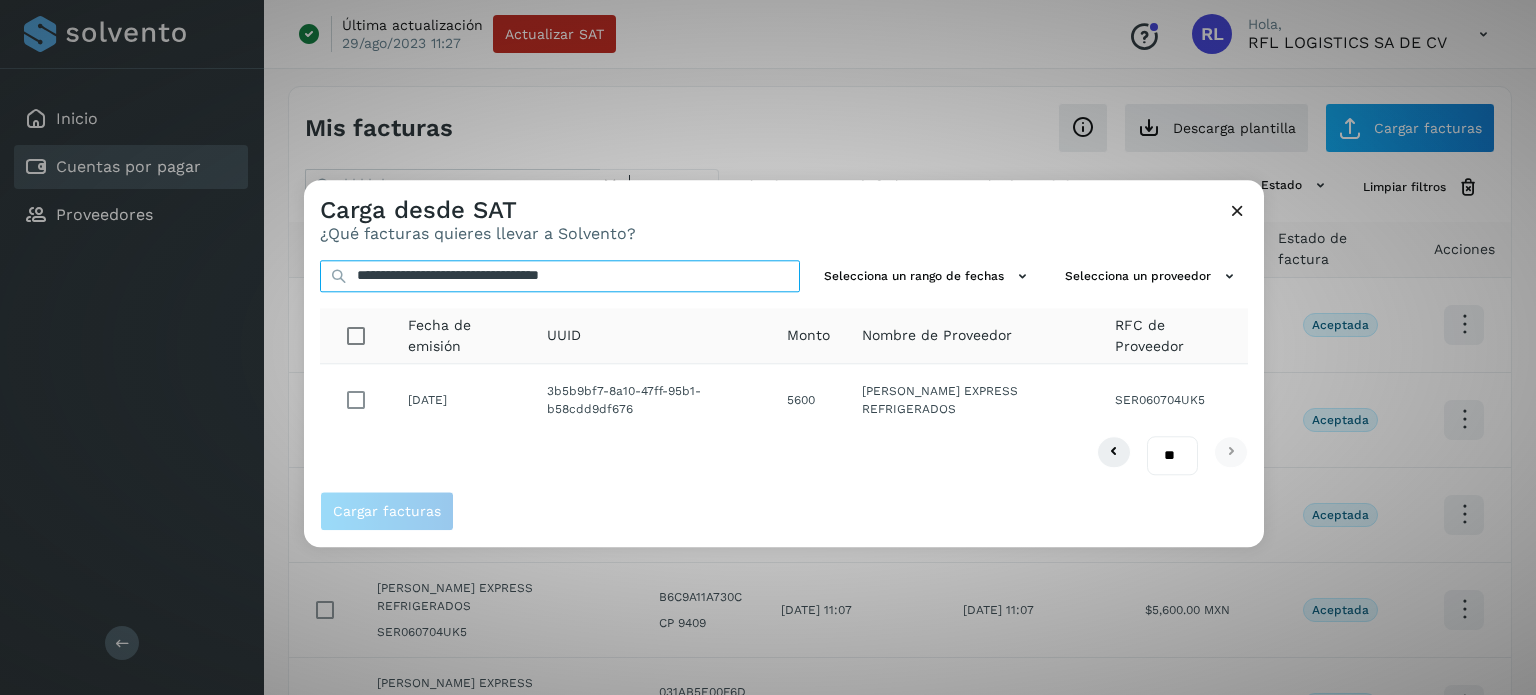 type on "**********" 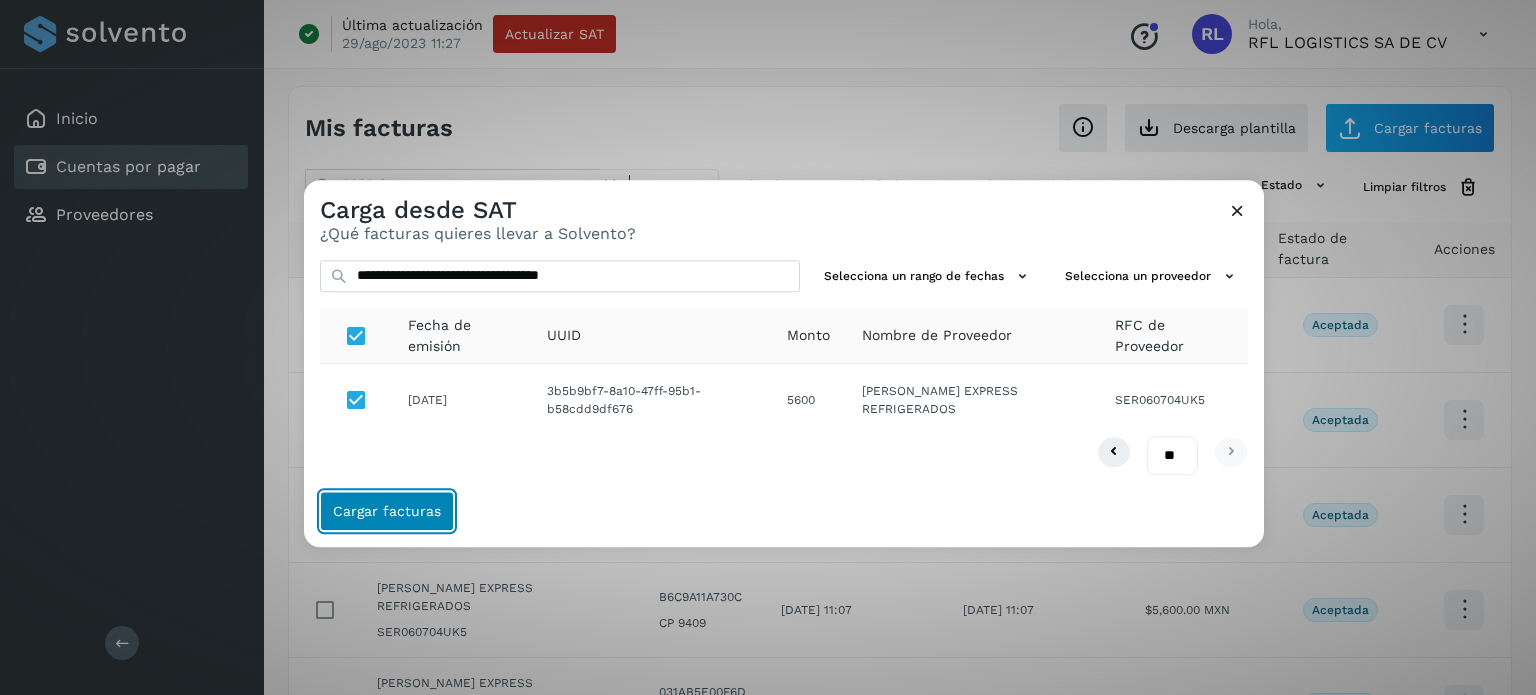 click on "Cargar facturas" 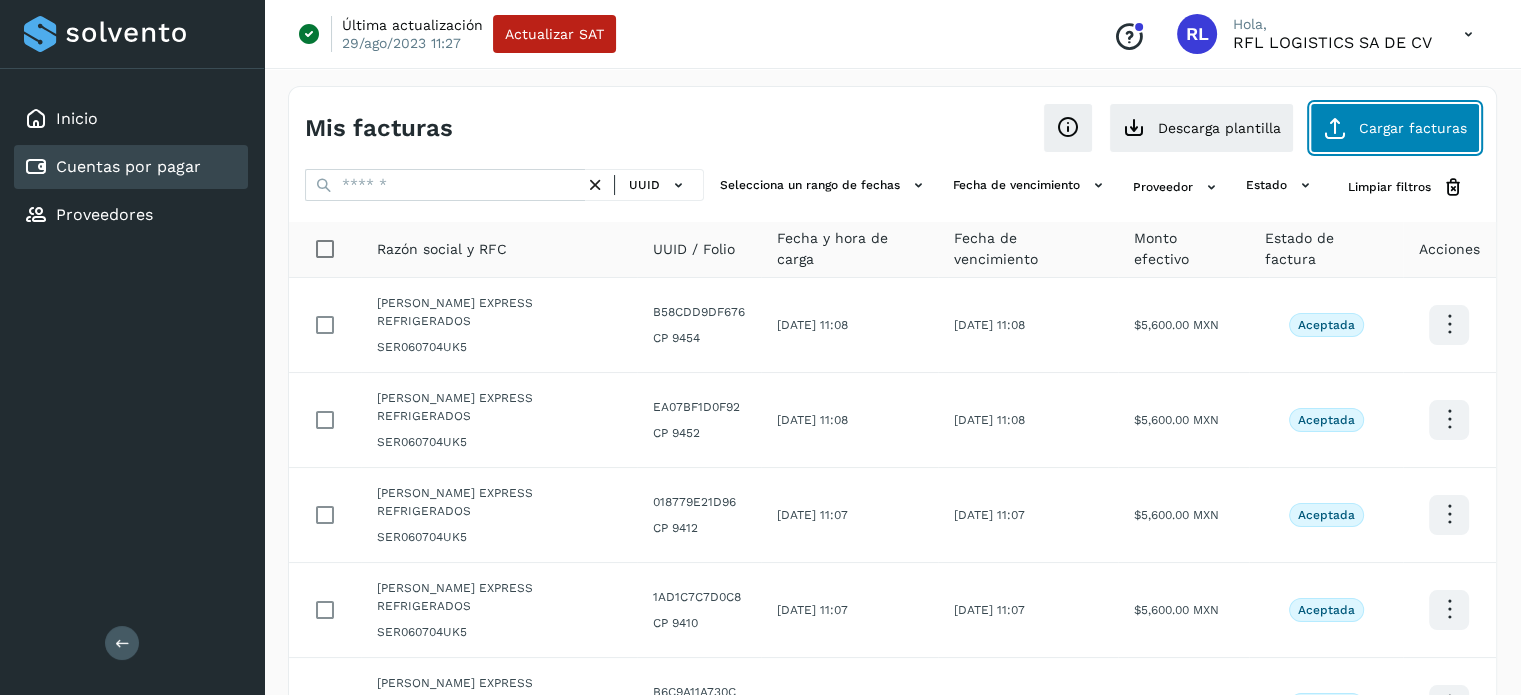 click on "Cargar facturas" 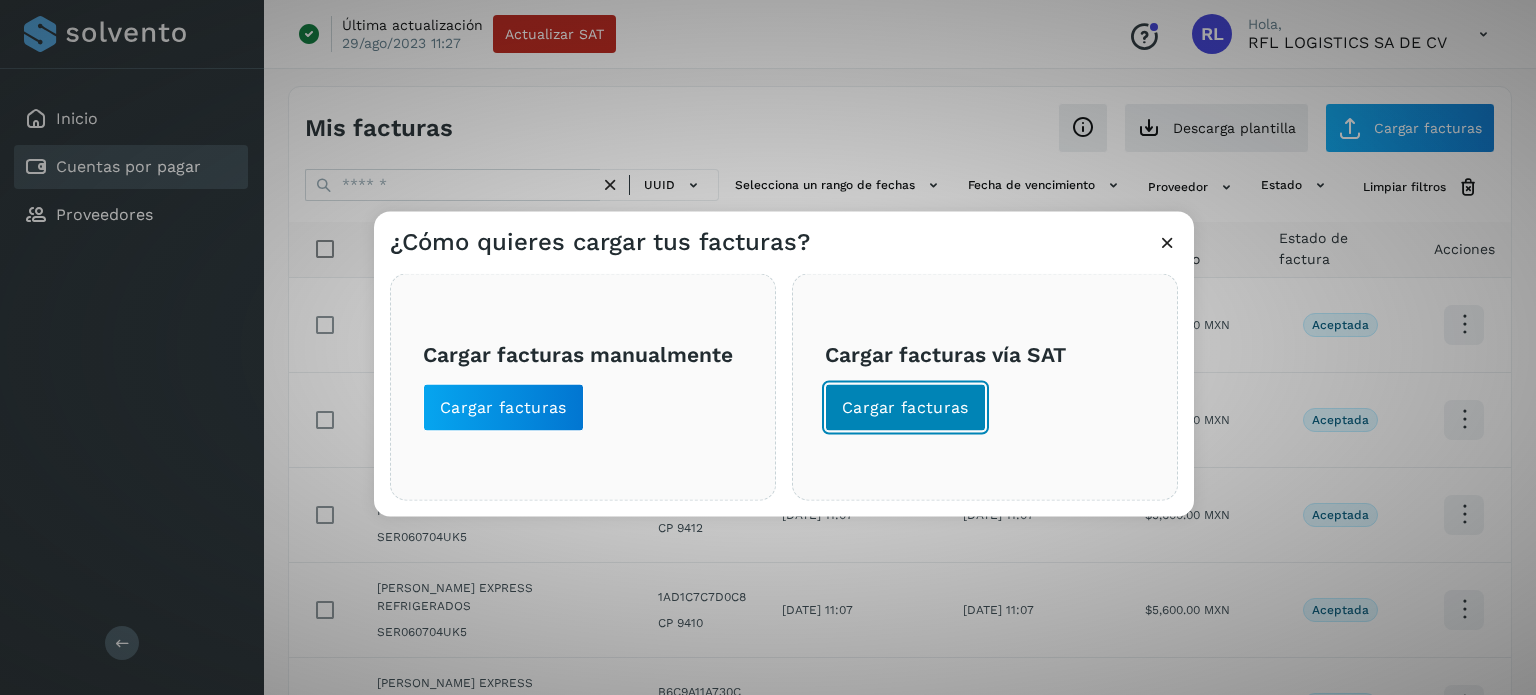click on "Cargar facturas" 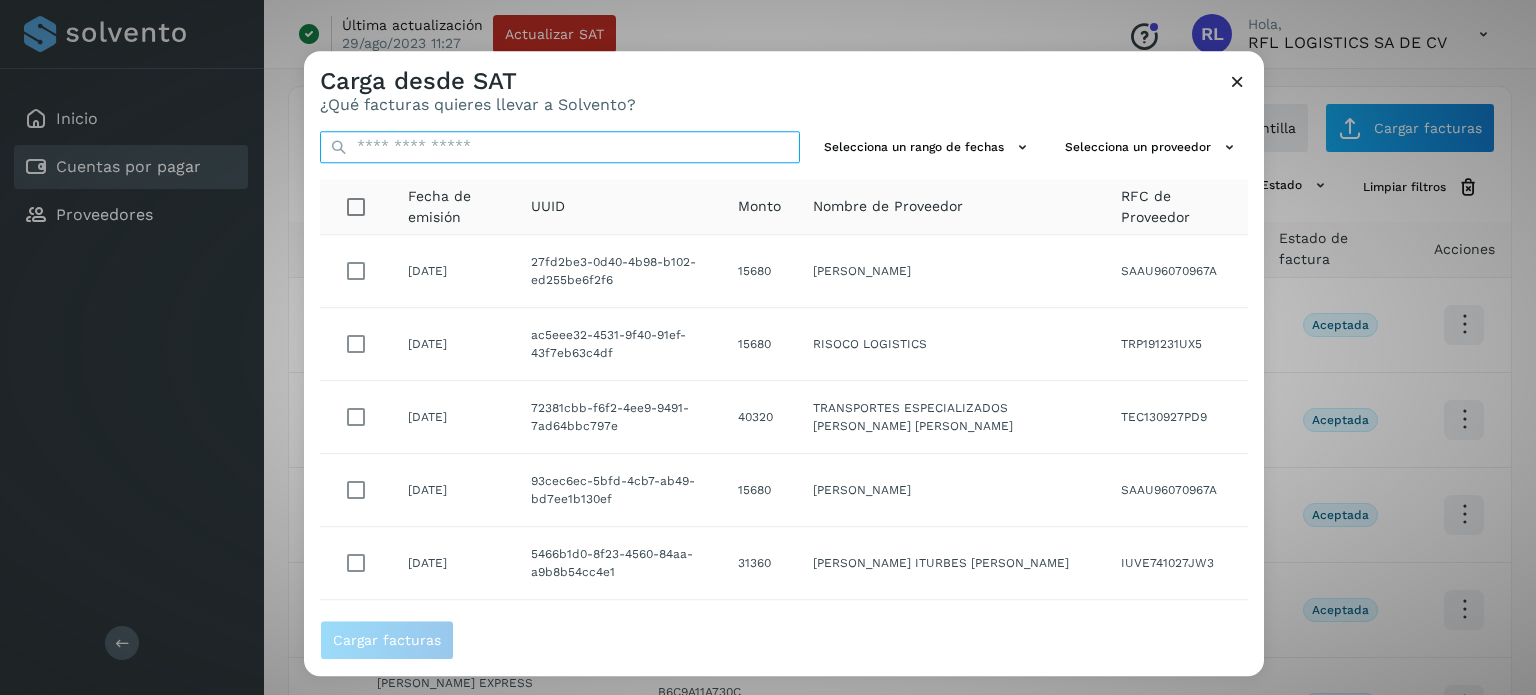 click at bounding box center [560, 147] 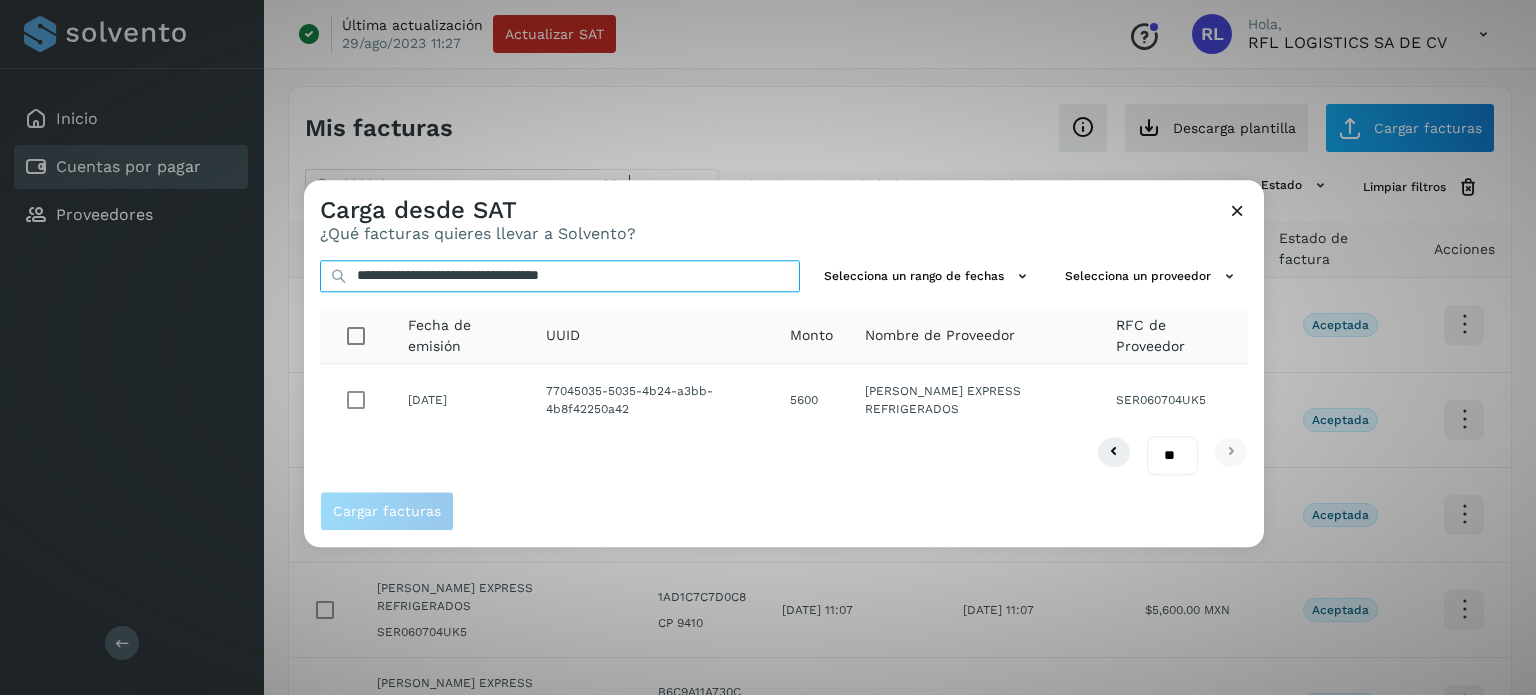 type on "**********" 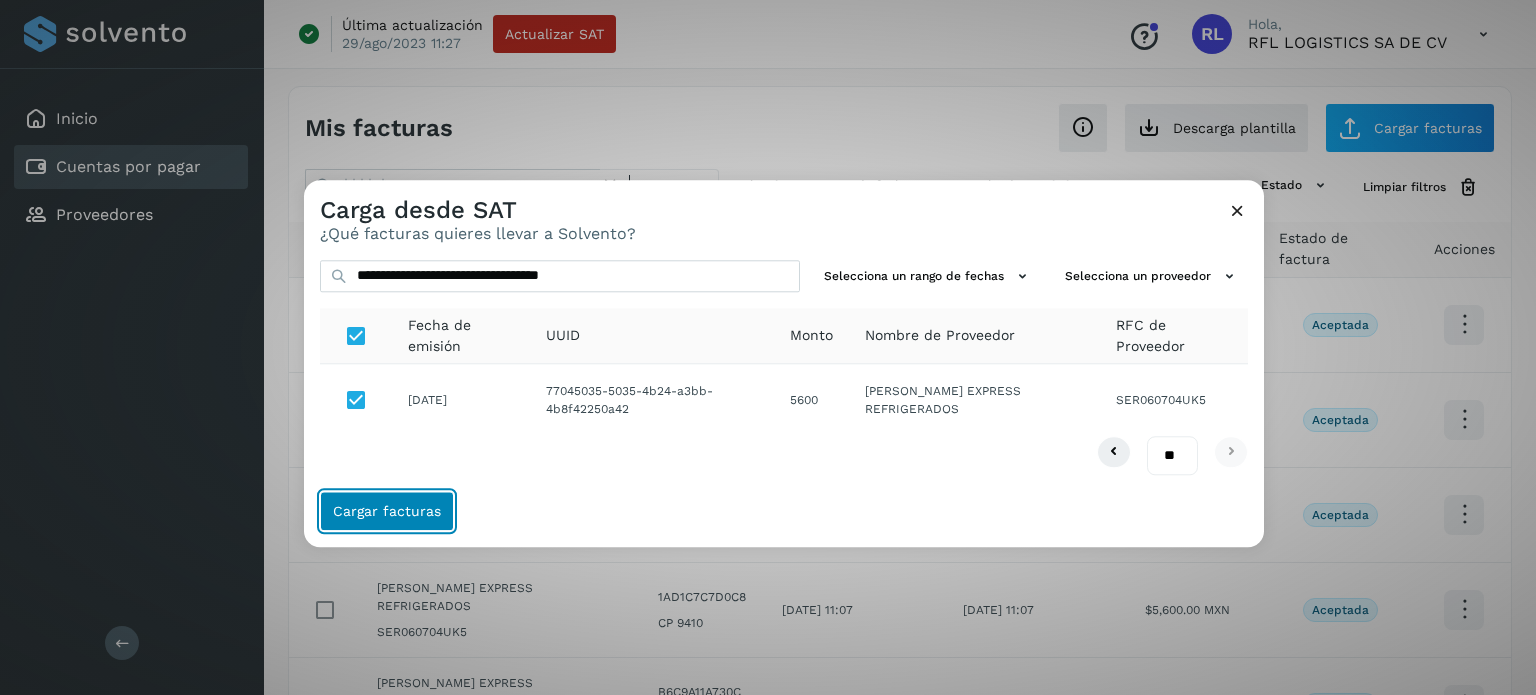 click on "Cargar facturas" 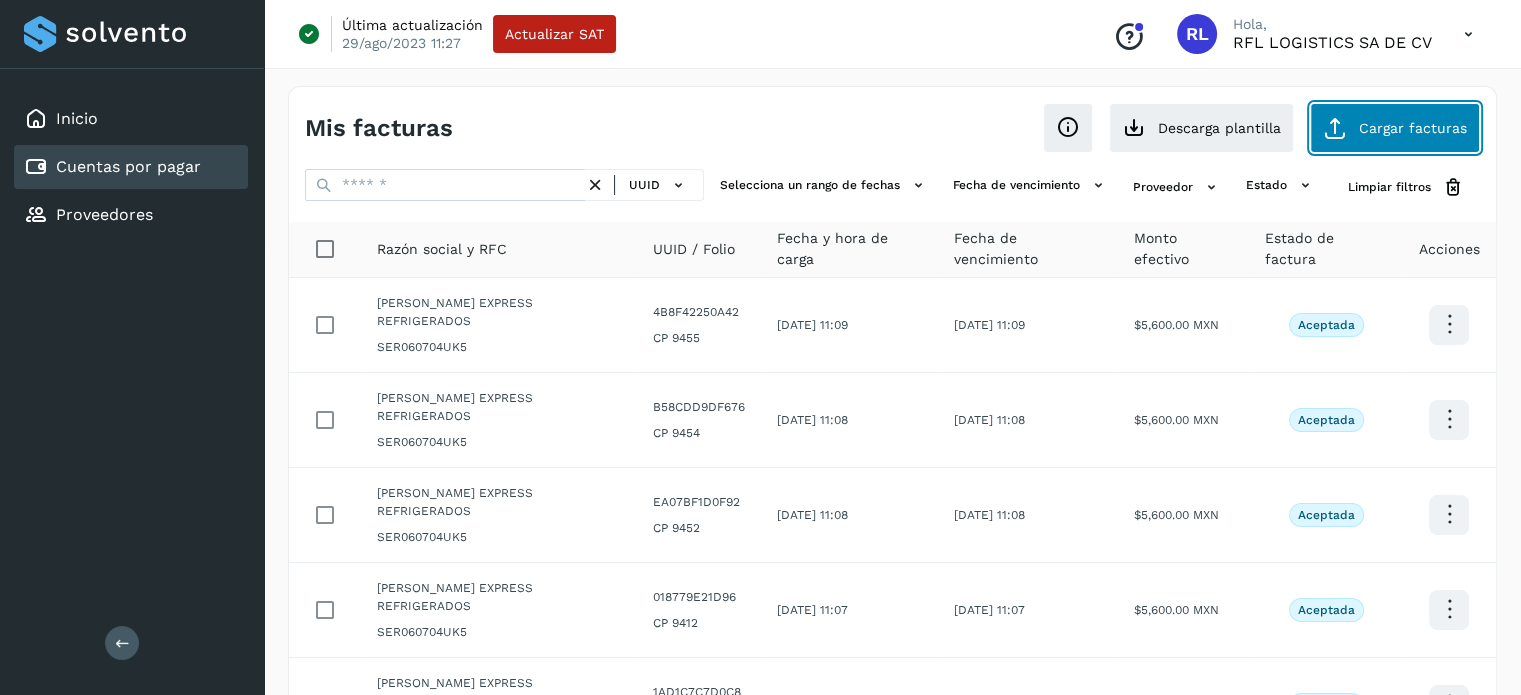click on "Cargar facturas" 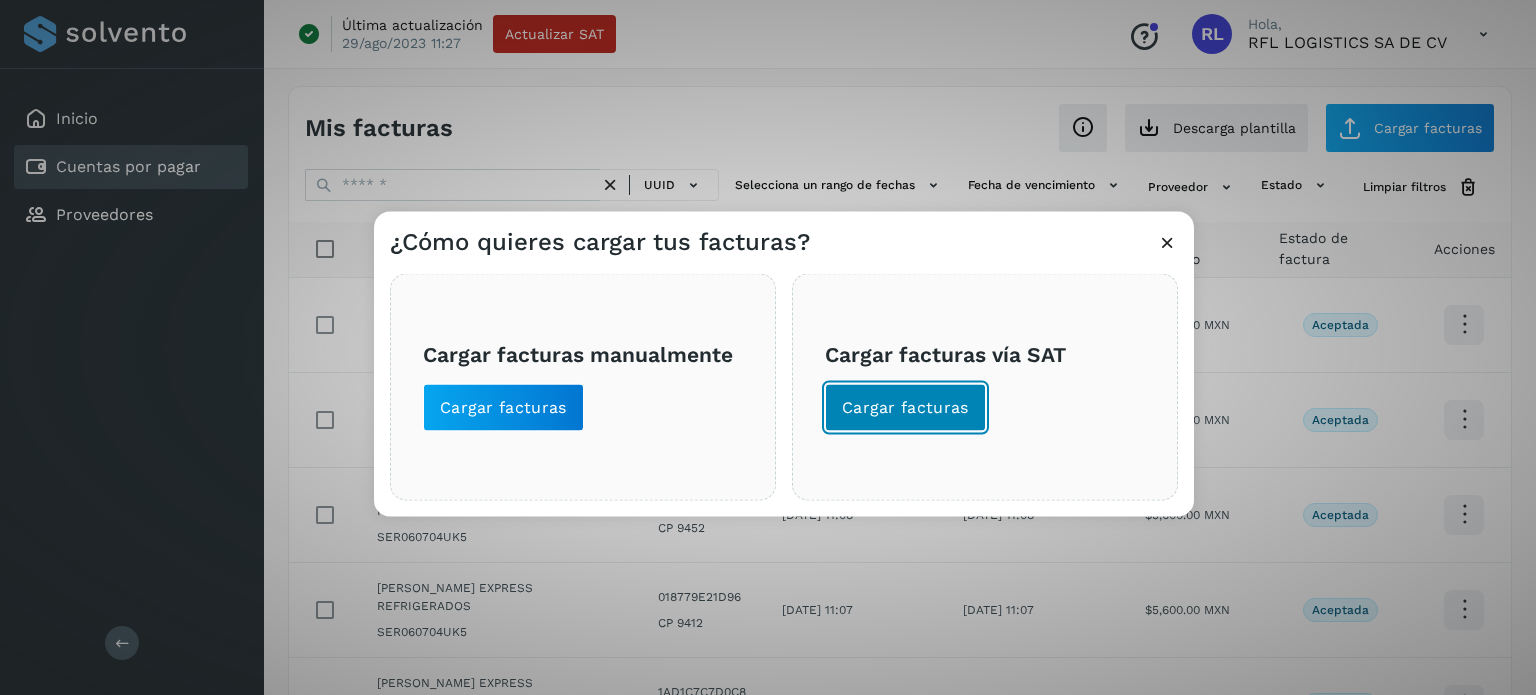 click on "Cargar facturas" 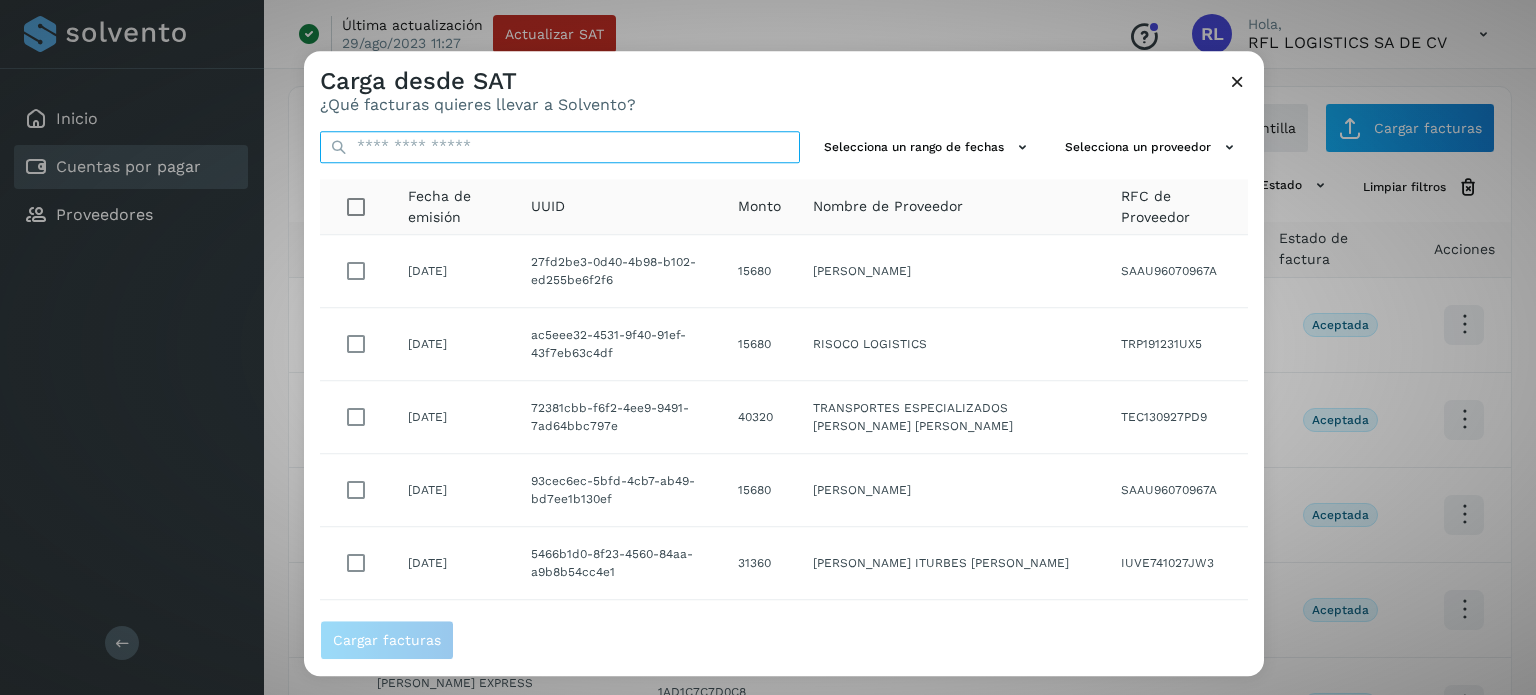 click at bounding box center [560, 147] 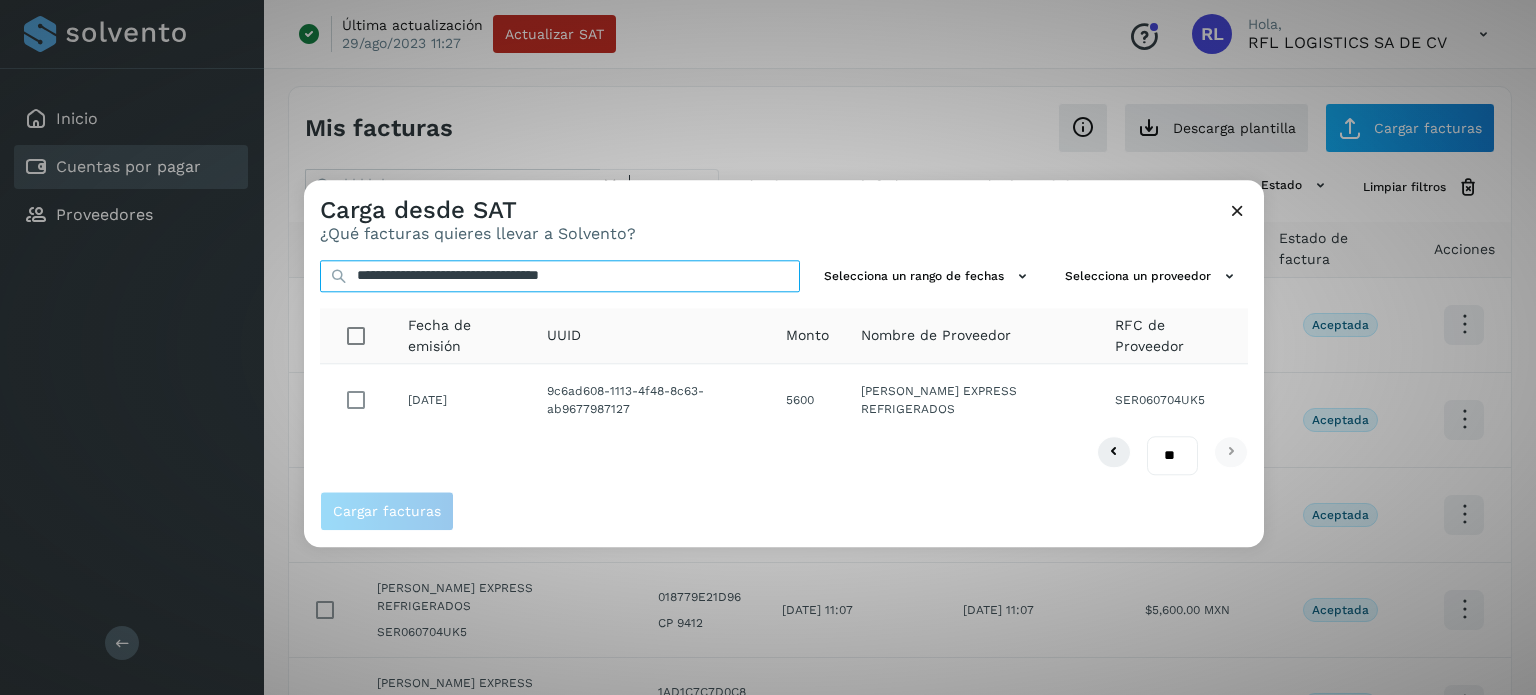 type on "**********" 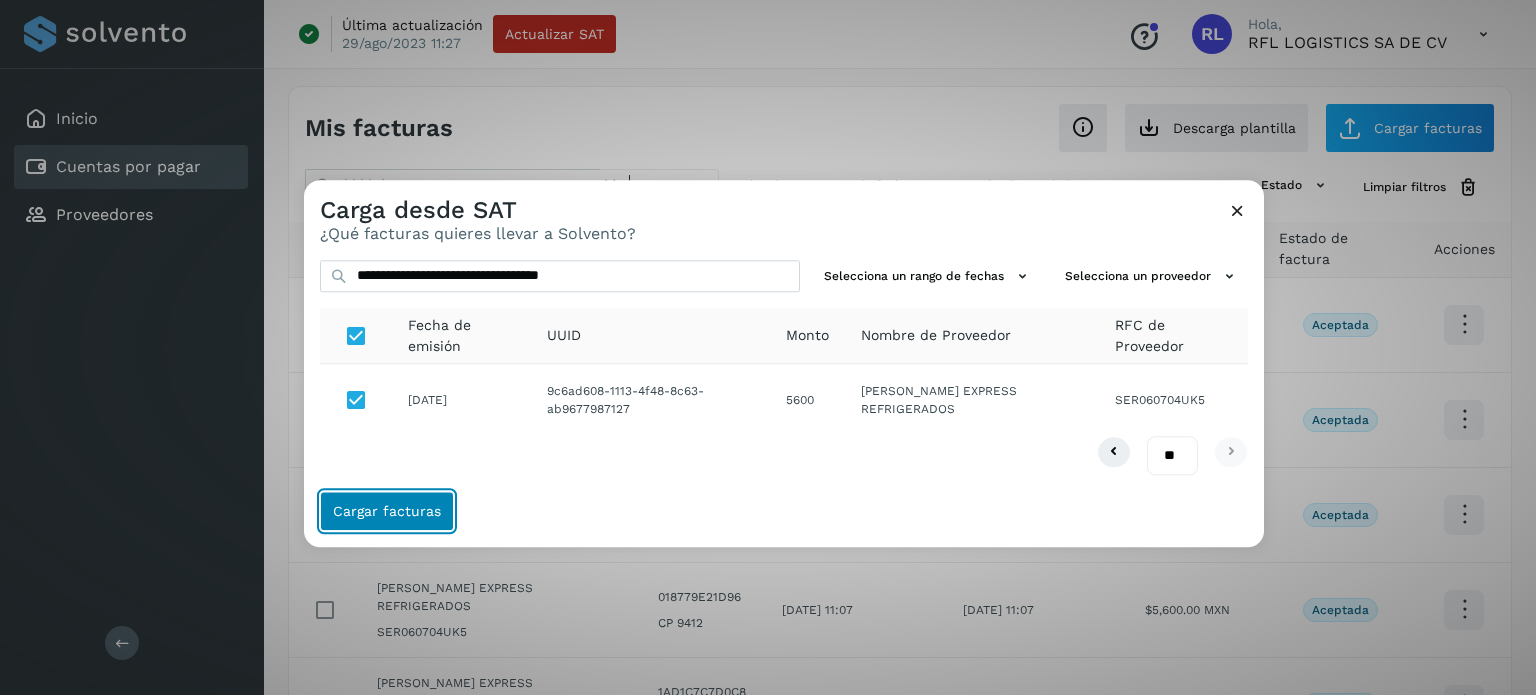click on "Cargar facturas" at bounding box center (387, 511) 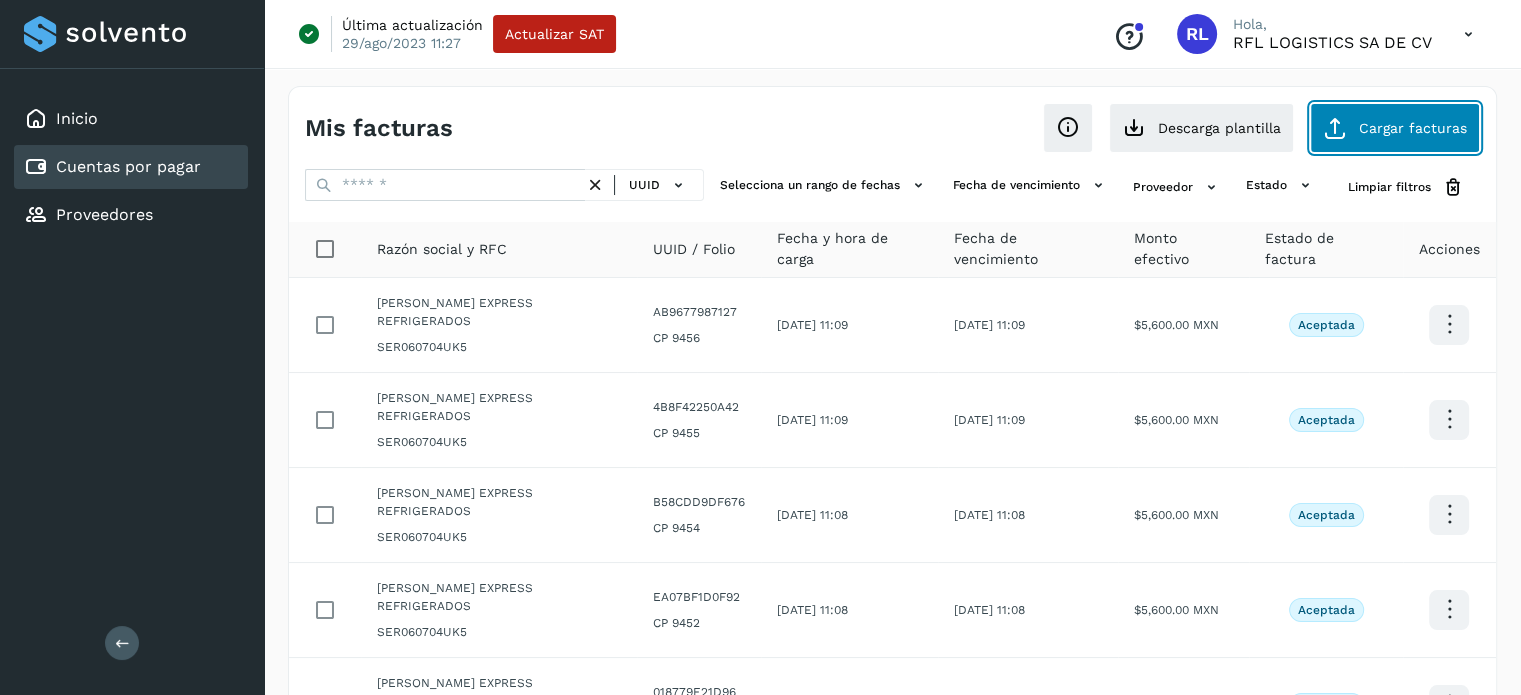 click on "Cargar facturas" 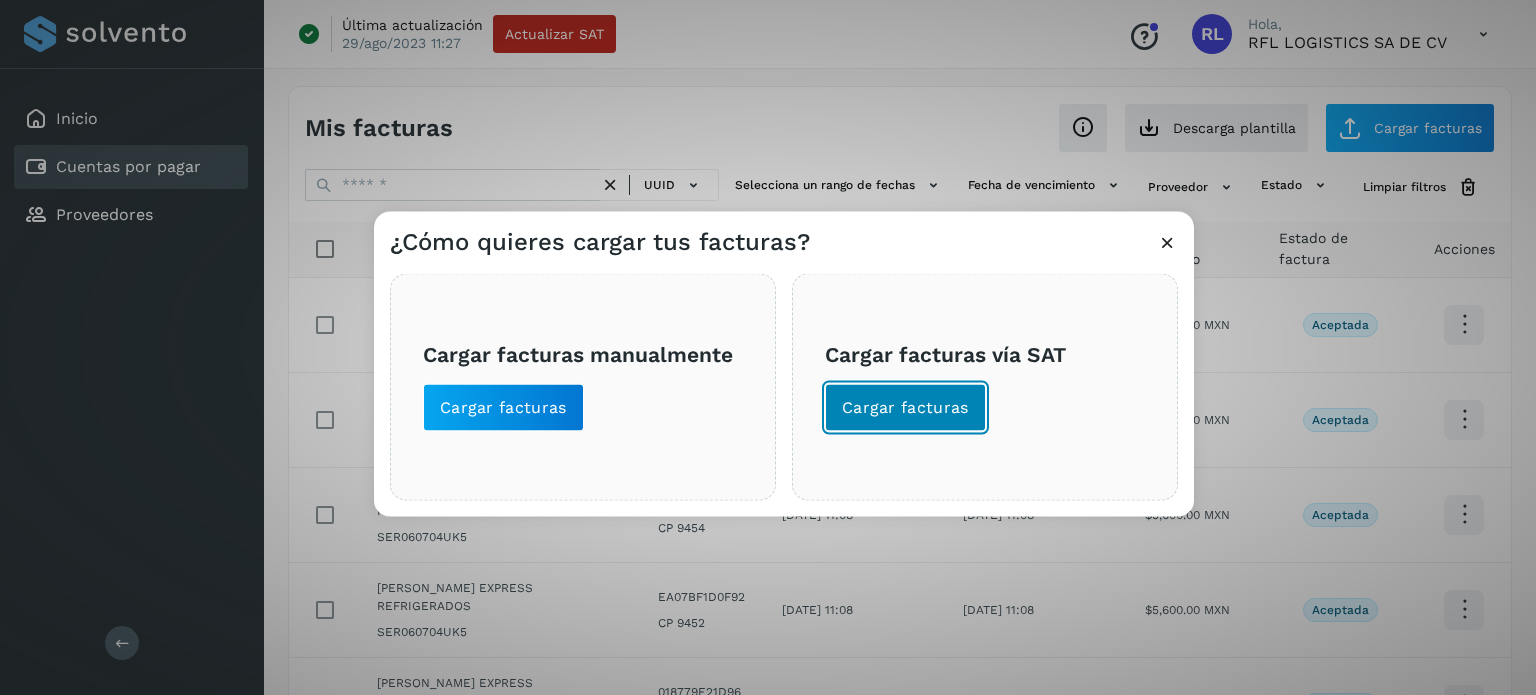 click on "Cargar facturas" at bounding box center (905, 407) 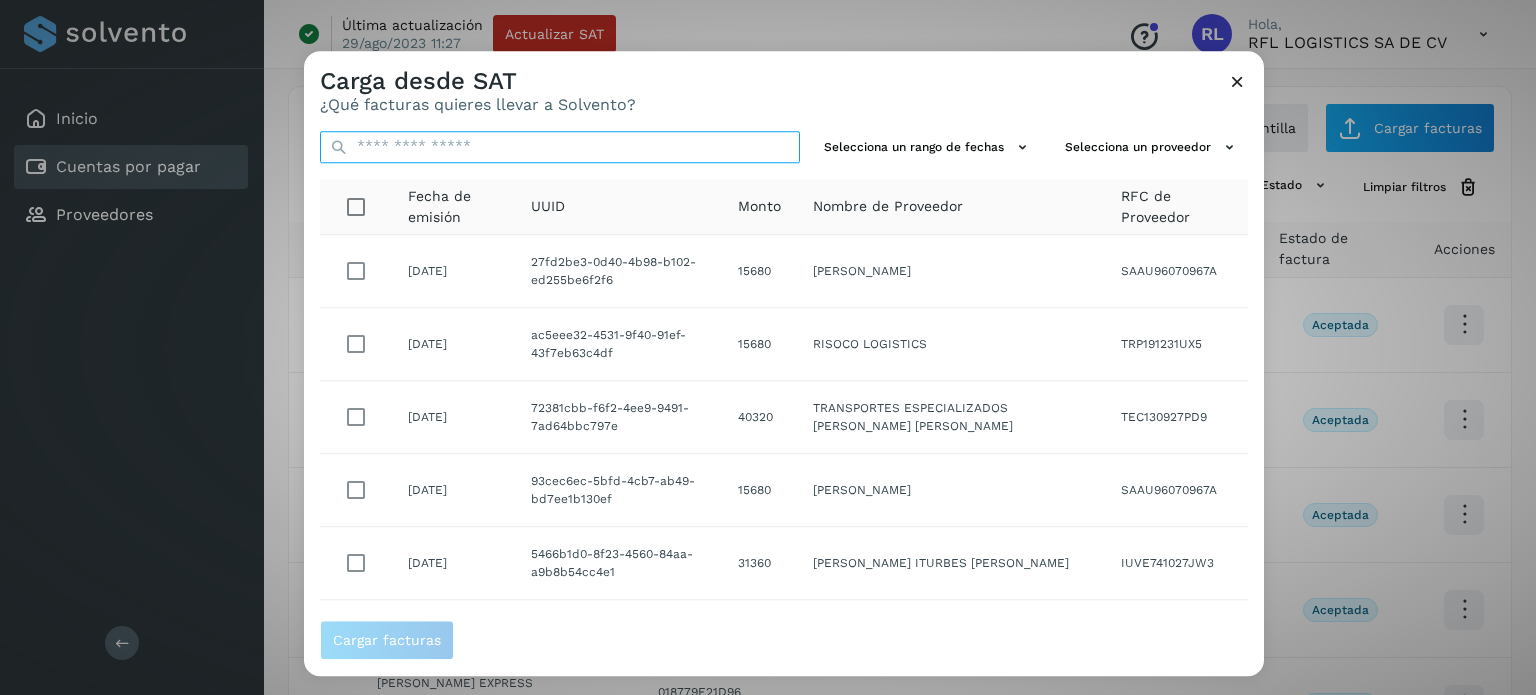 click at bounding box center [560, 147] 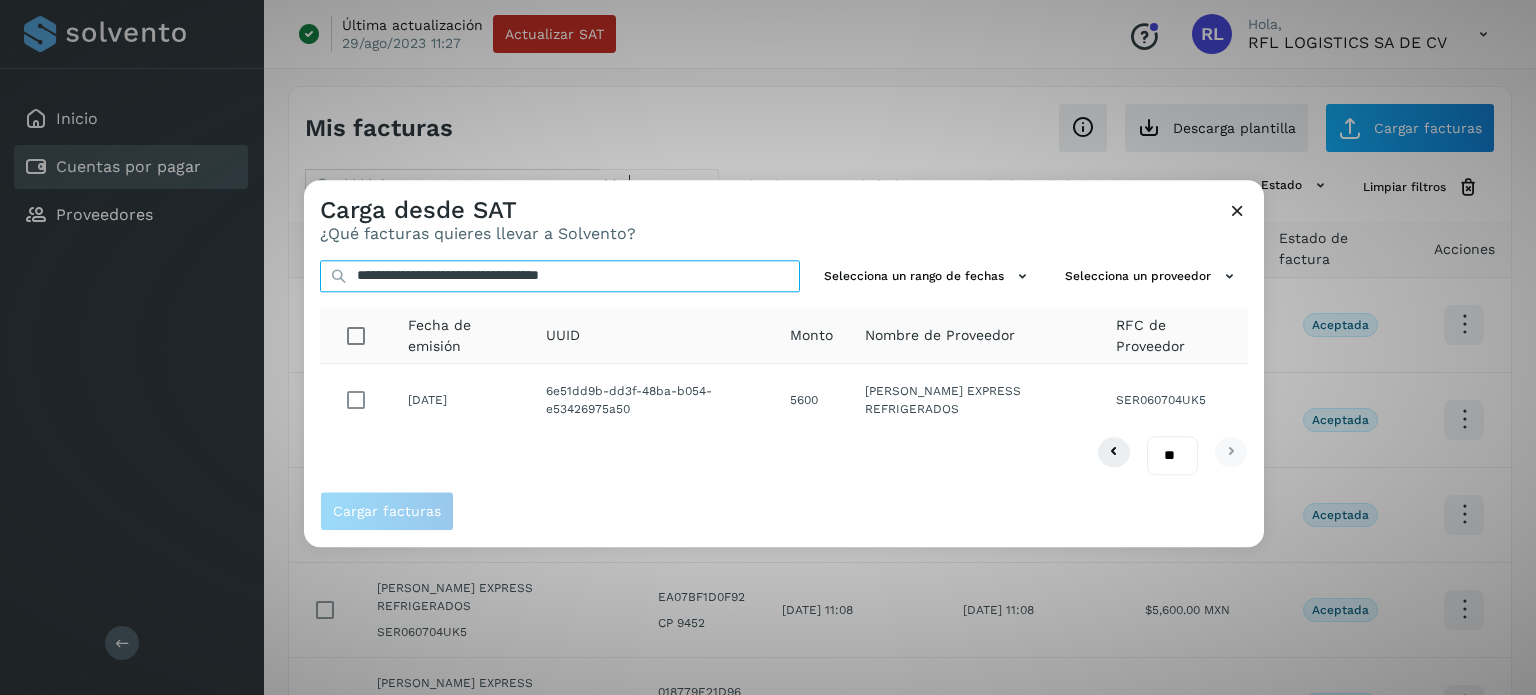 type on "**********" 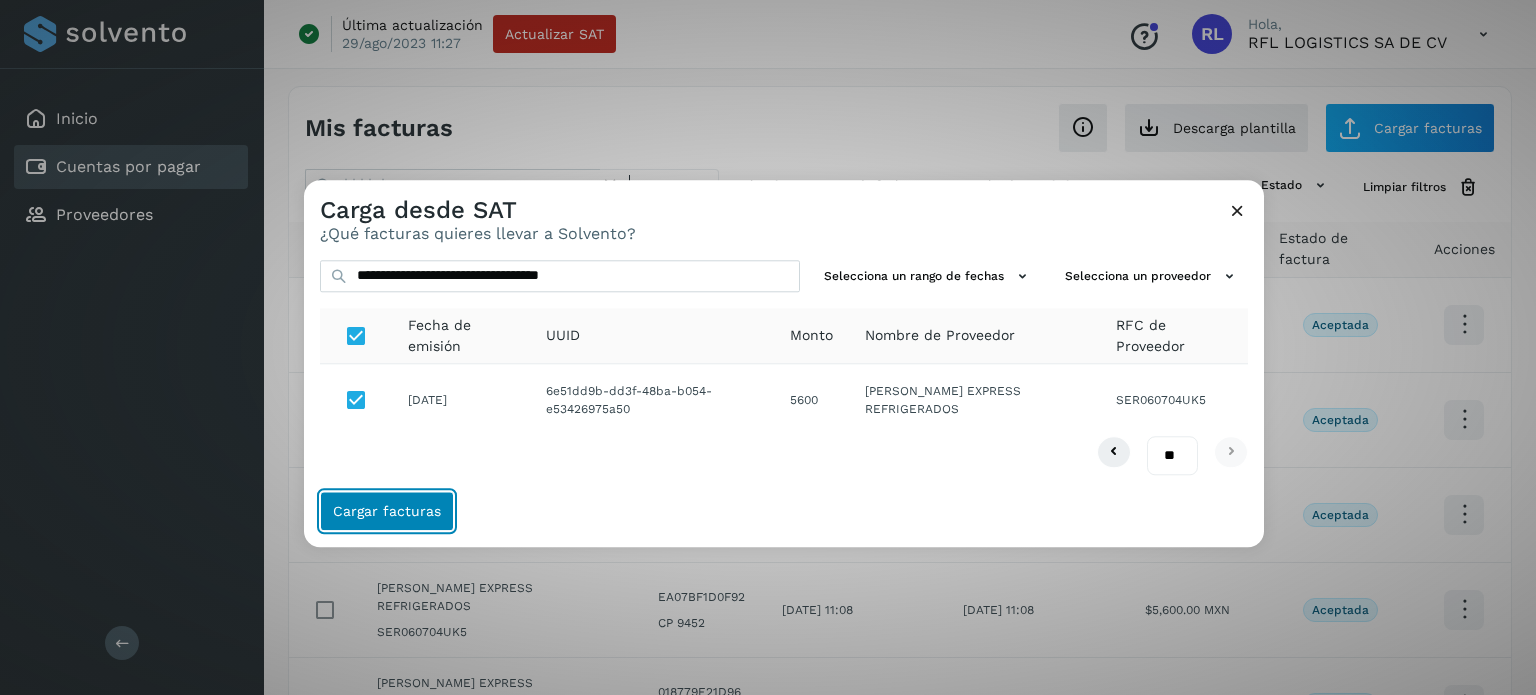 click on "Cargar facturas" at bounding box center [387, 511] 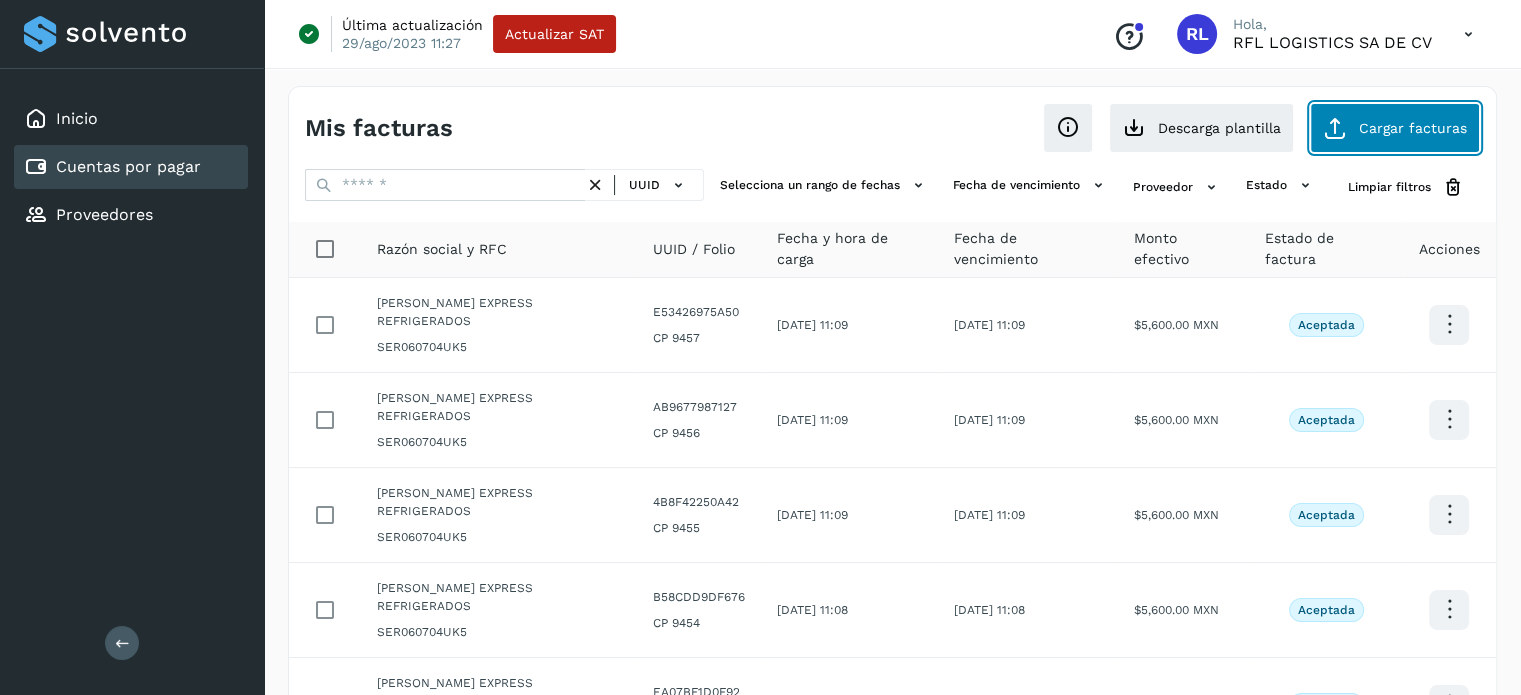 click on "Cargar facturas" 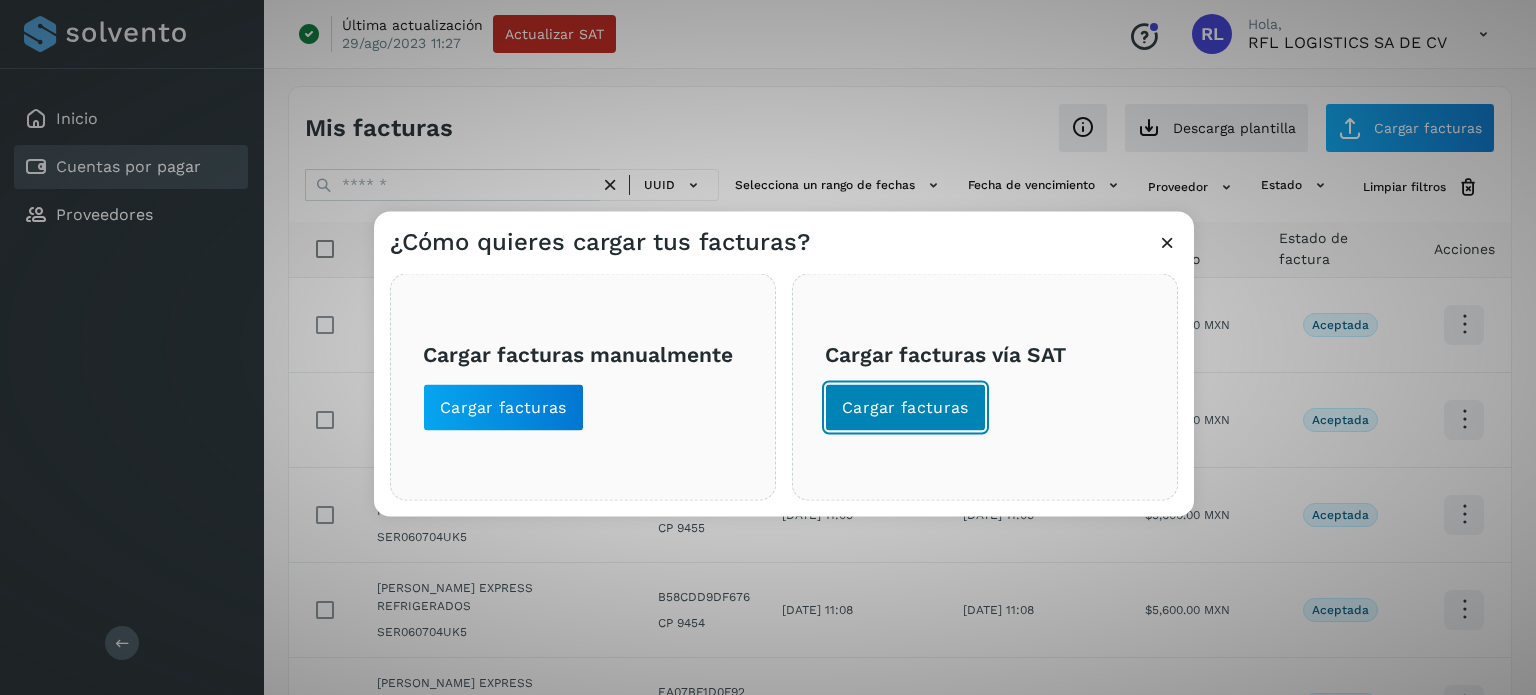 click on "Cargar facturas" at bounding box center [905, 407] 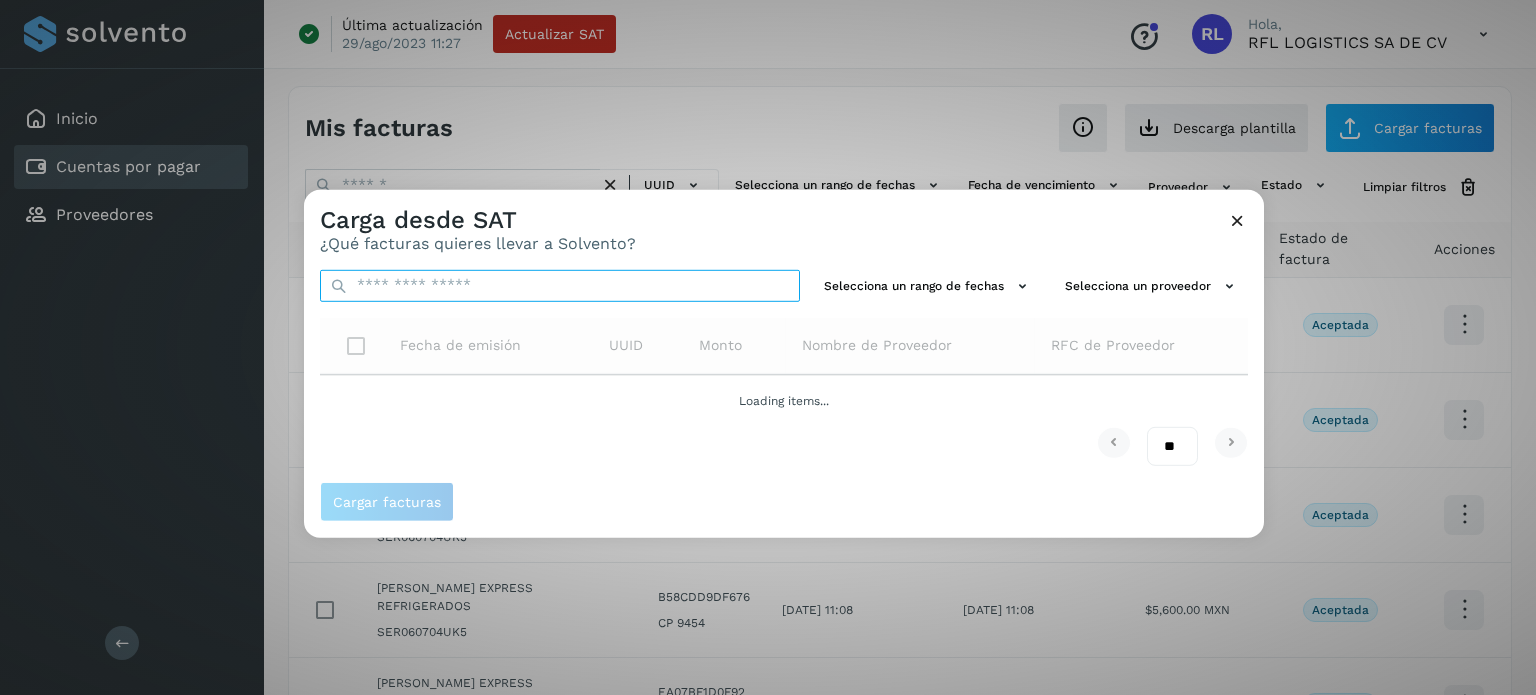 click at bounding box center (560, 285) 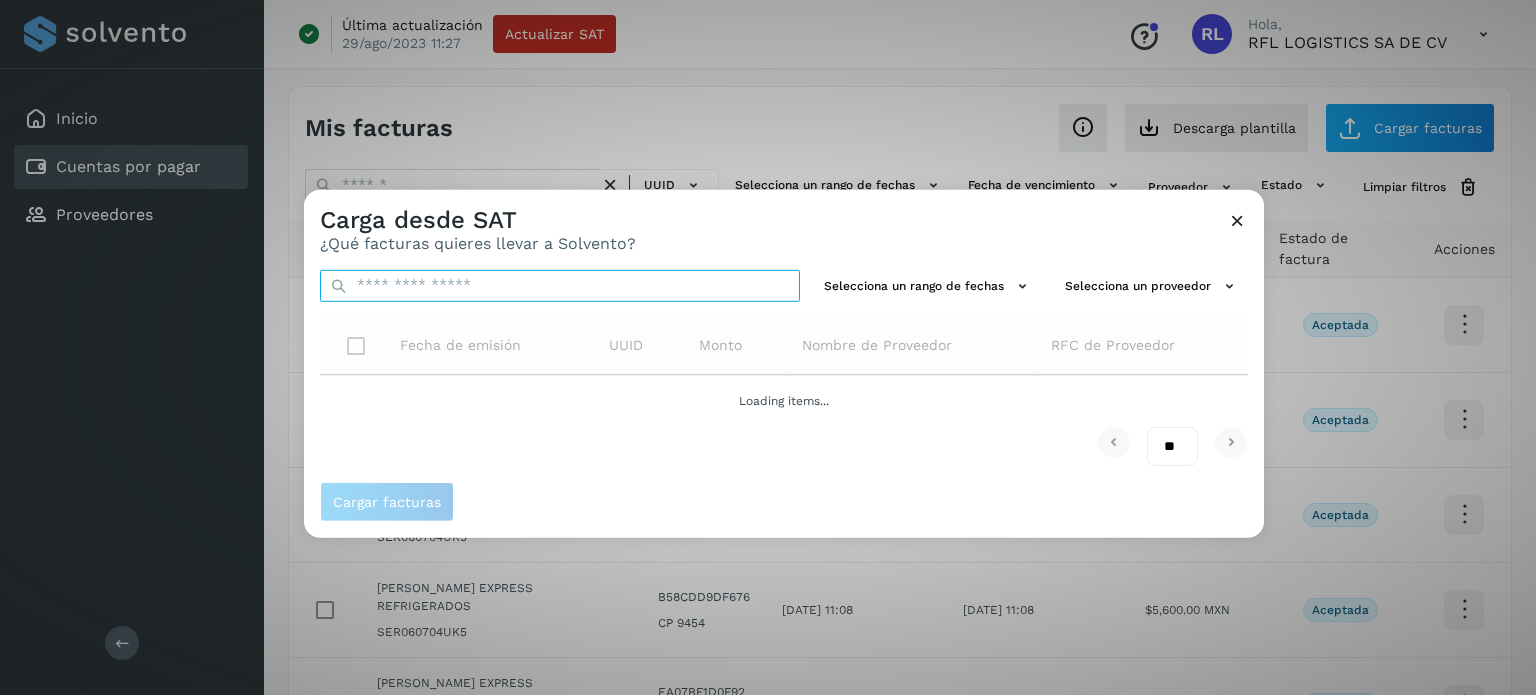 paste on "**********" 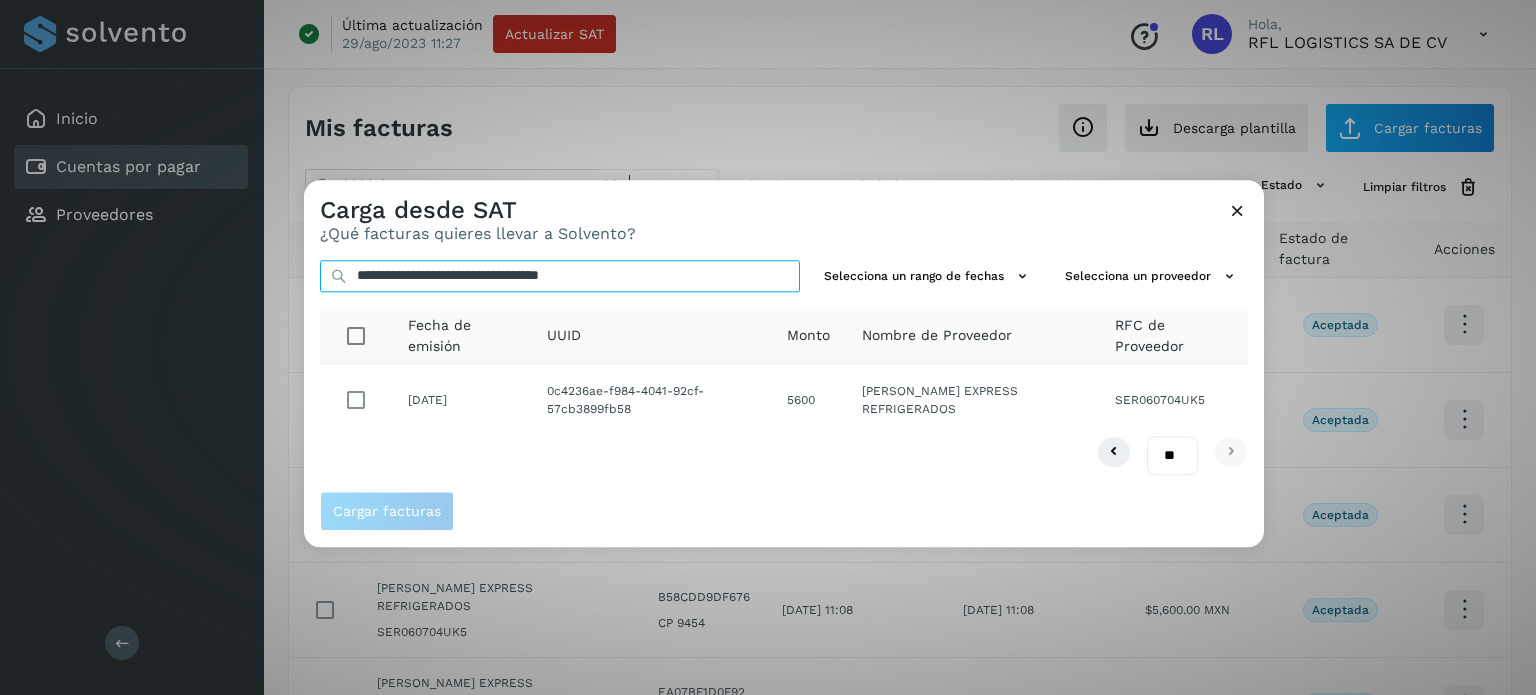 type on "**********" 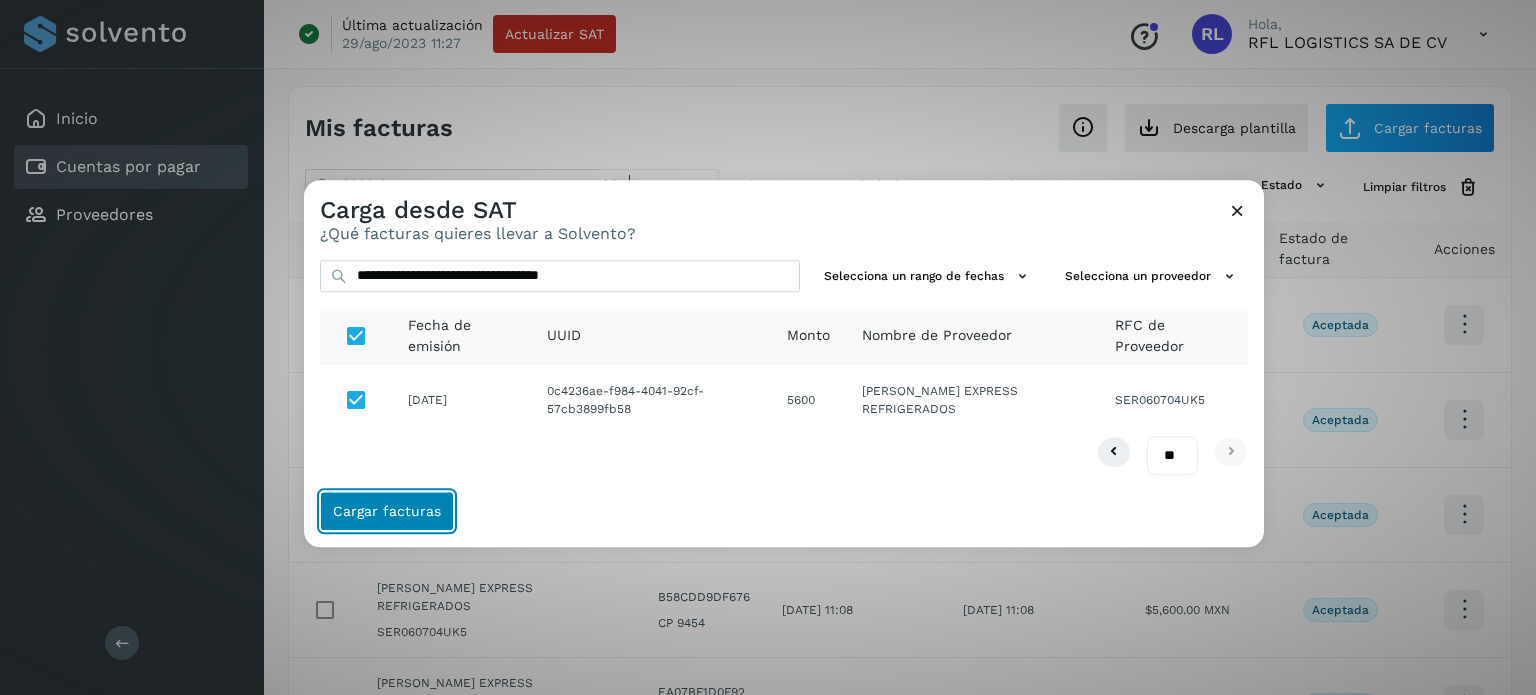 click on "Cargar facturas" at bounding box center [387, 511] 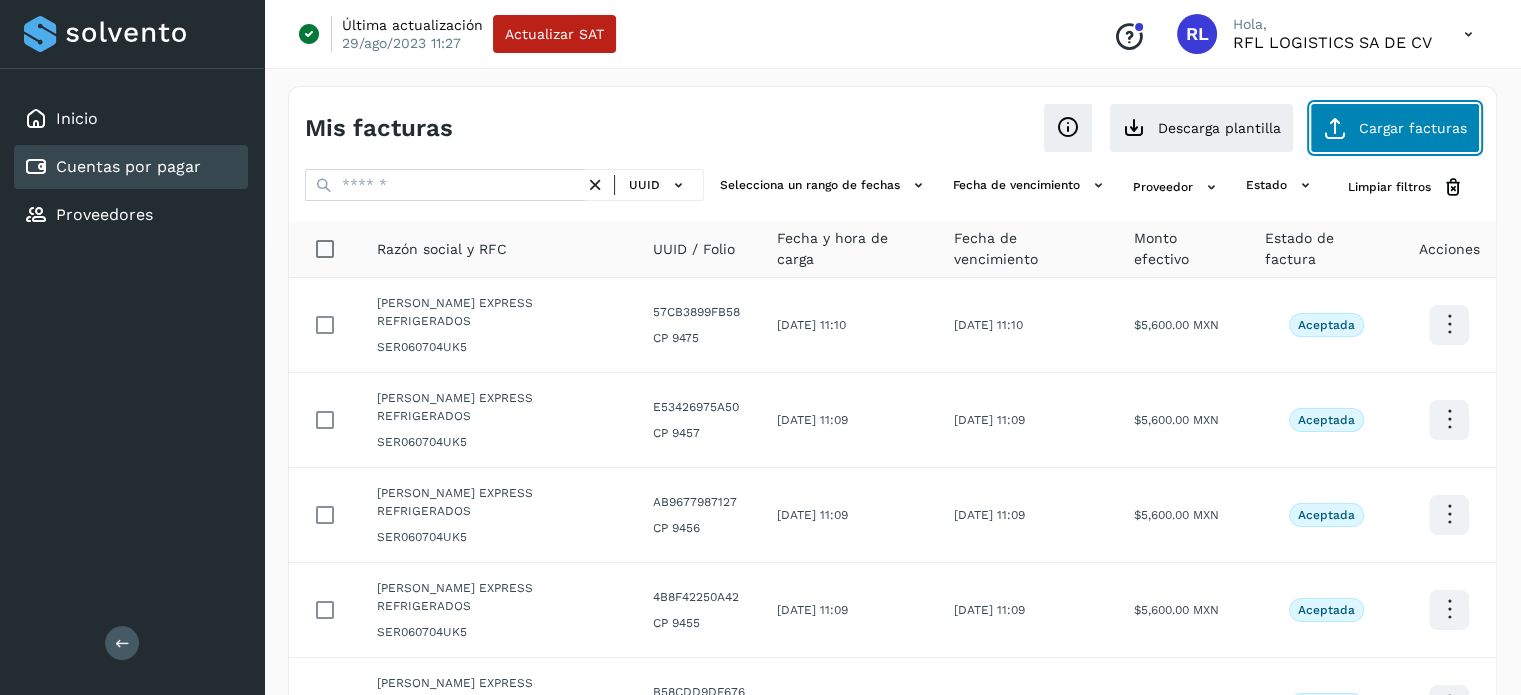 click on "Cargar facturas" 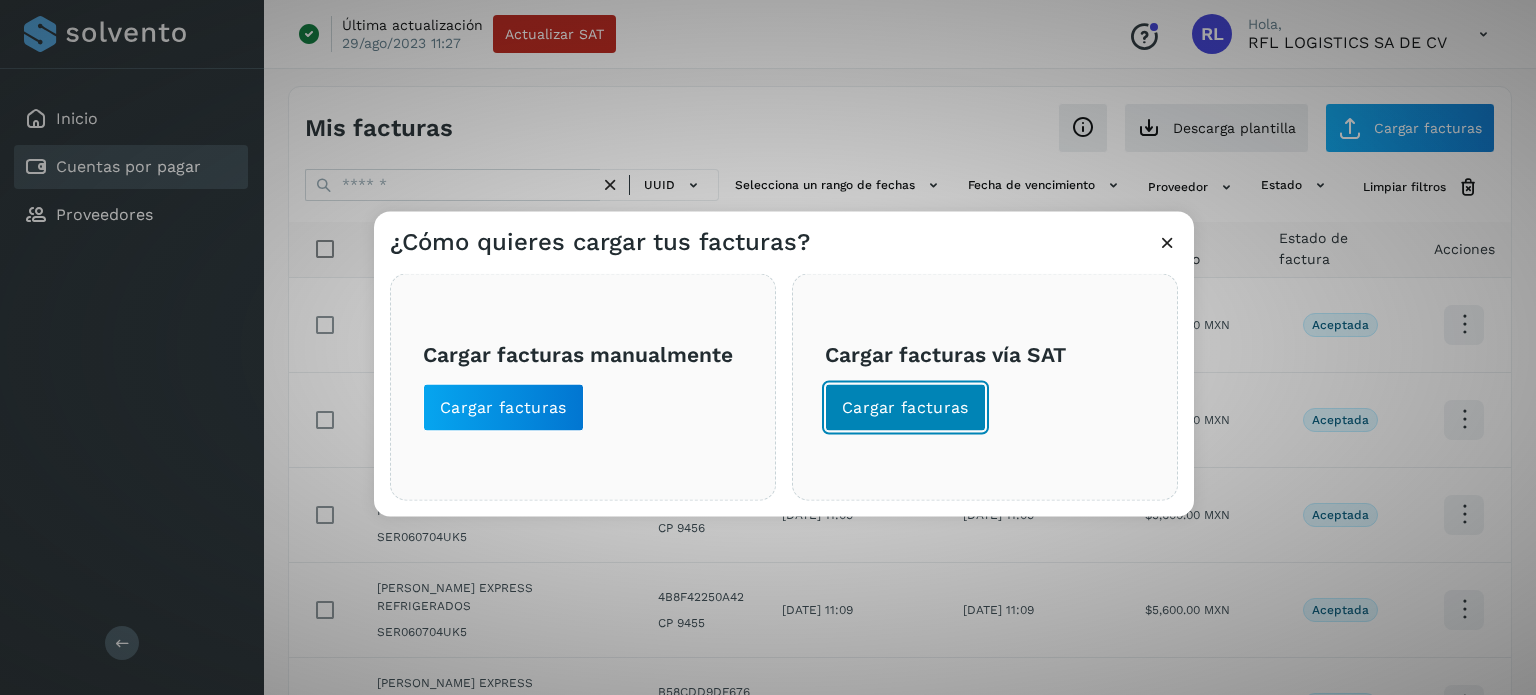click on "Cargar facturas" at bounding box center (905, 407) 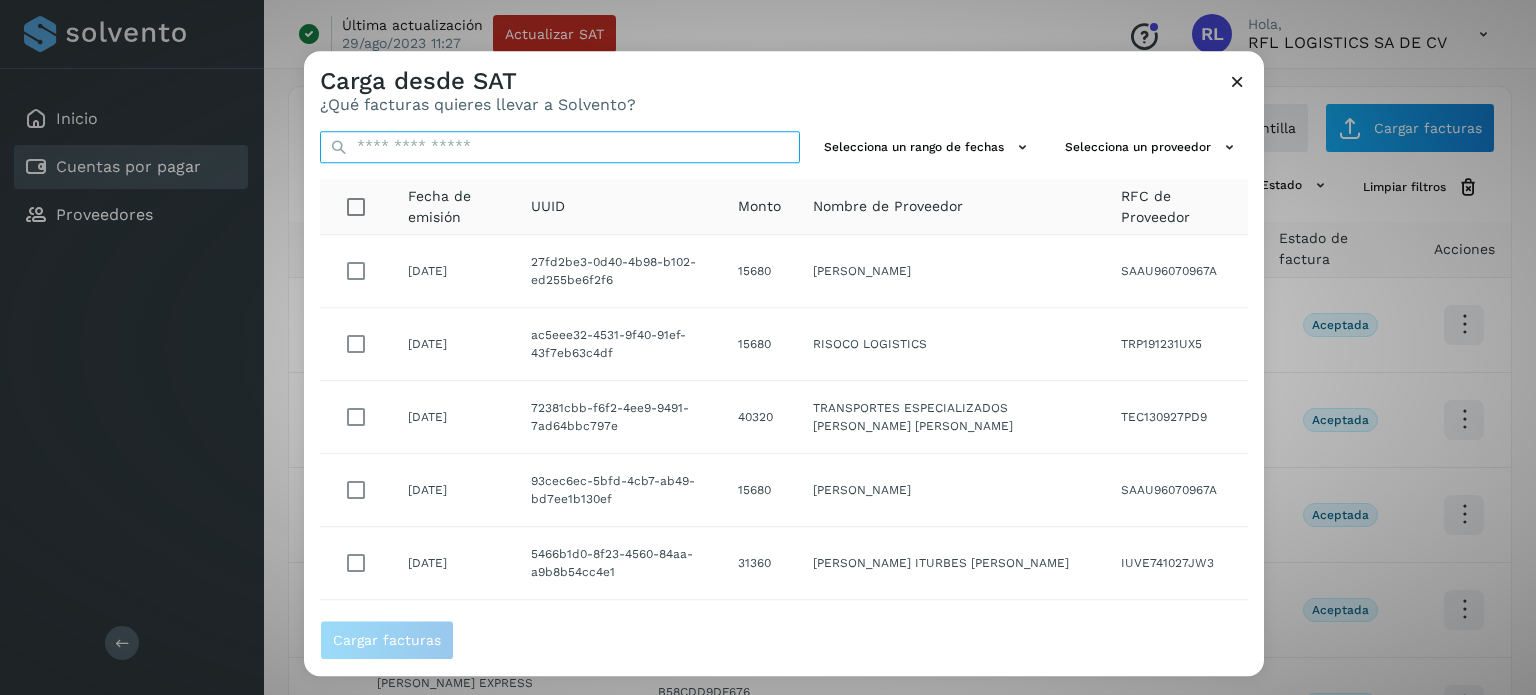 click at bounding box center (560, 147) 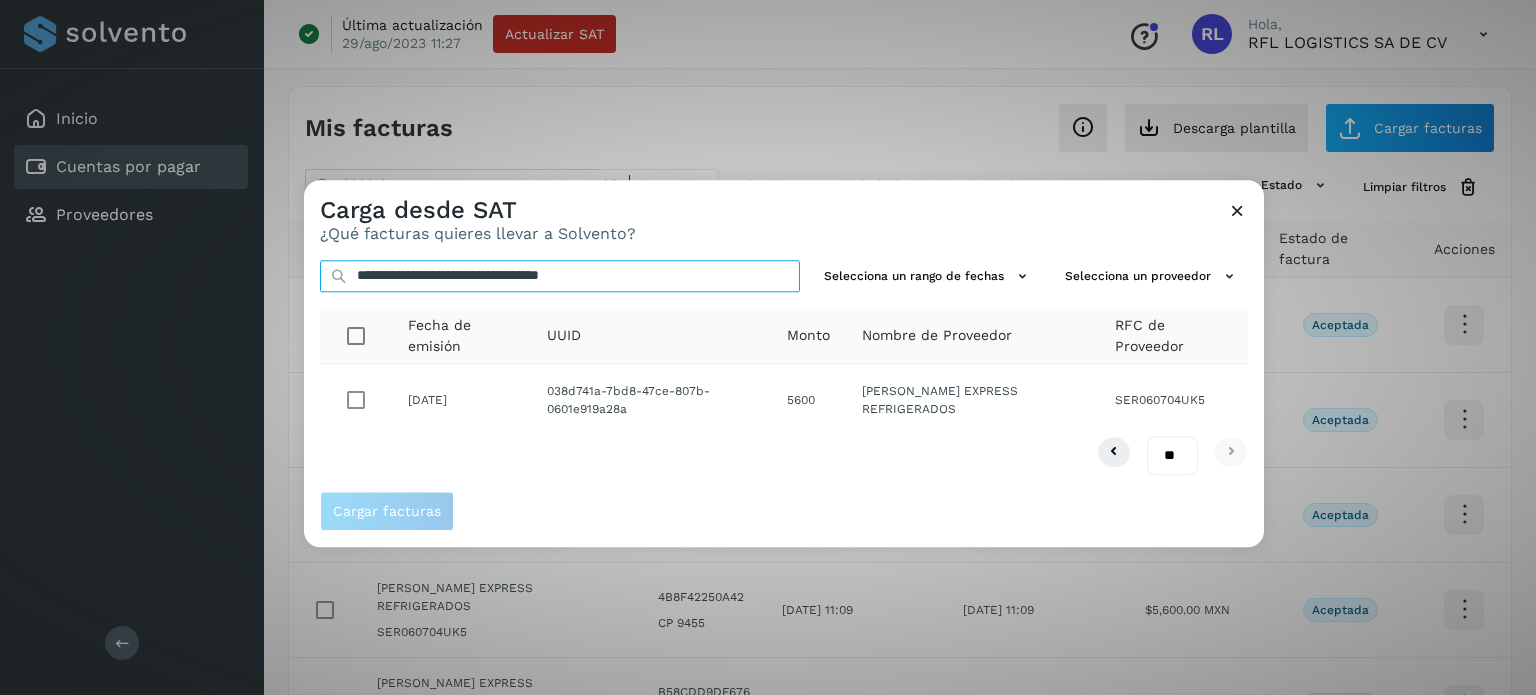 type on "**********" 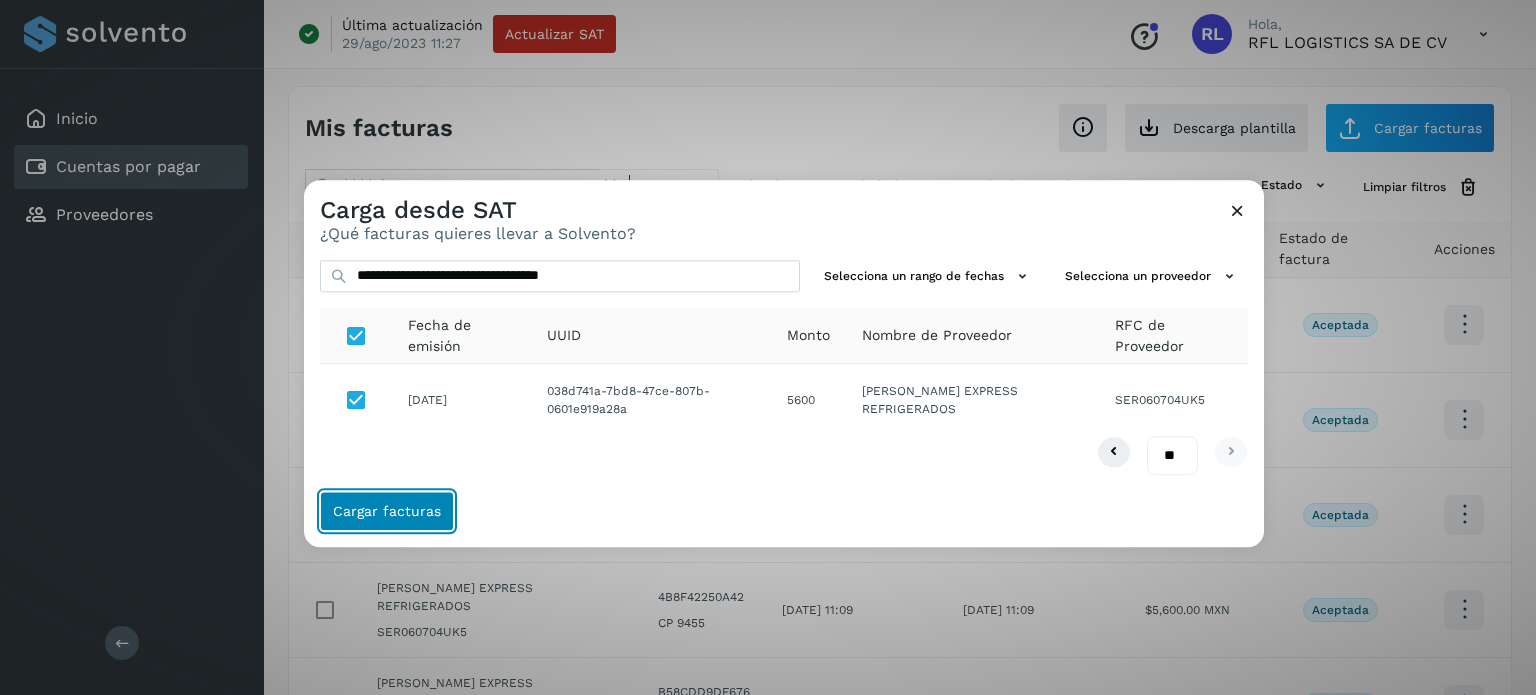 click on "Cargar facturas" at bounding box center [387, 511] 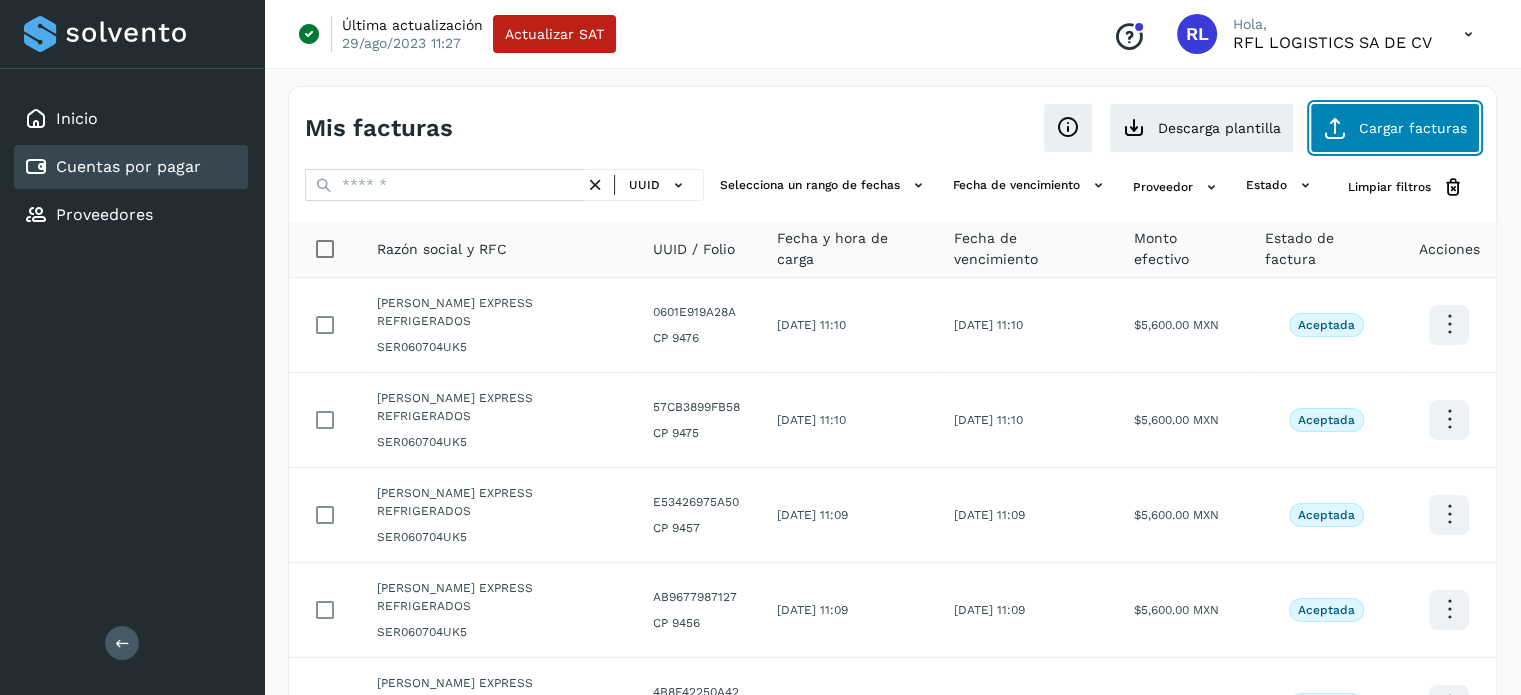 click on "Cargar facturas" 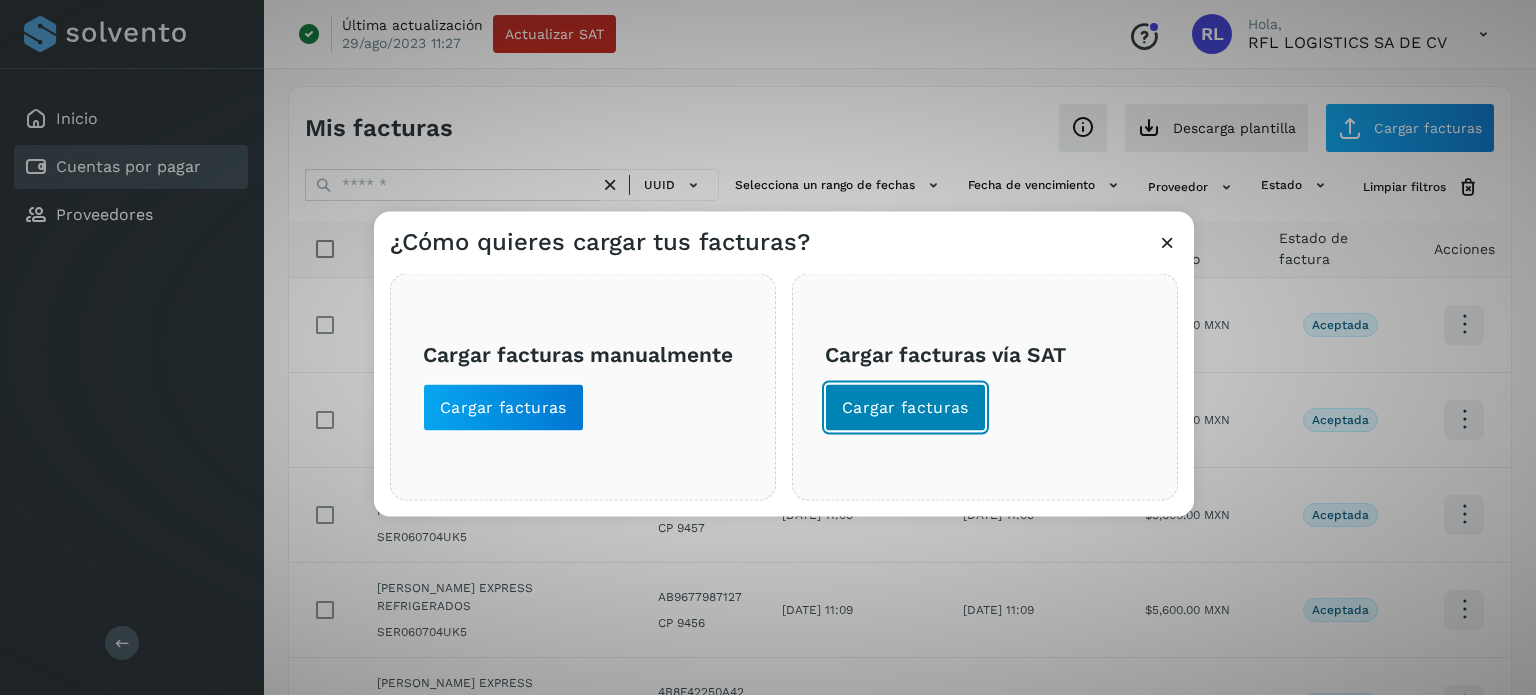 click on "Cargar facturas" 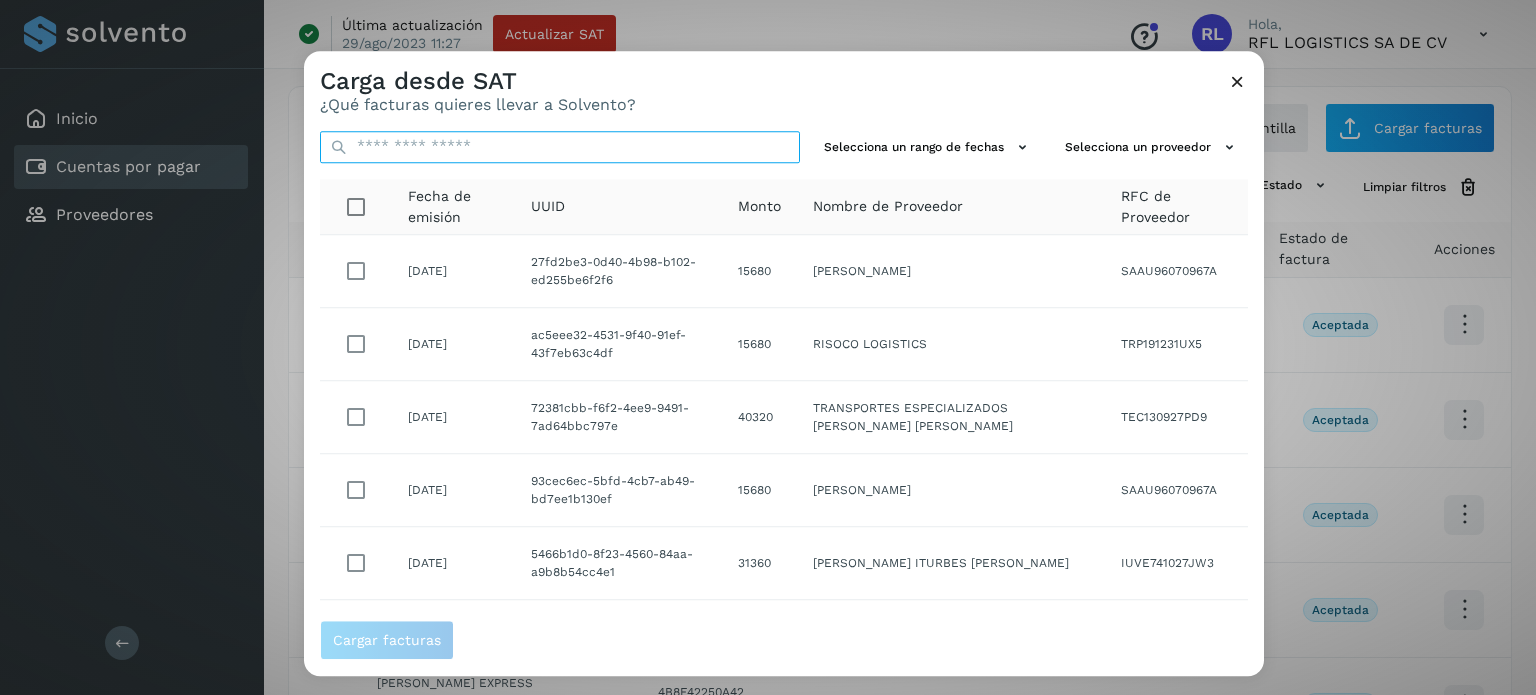 click at bounding box center [560, 147] 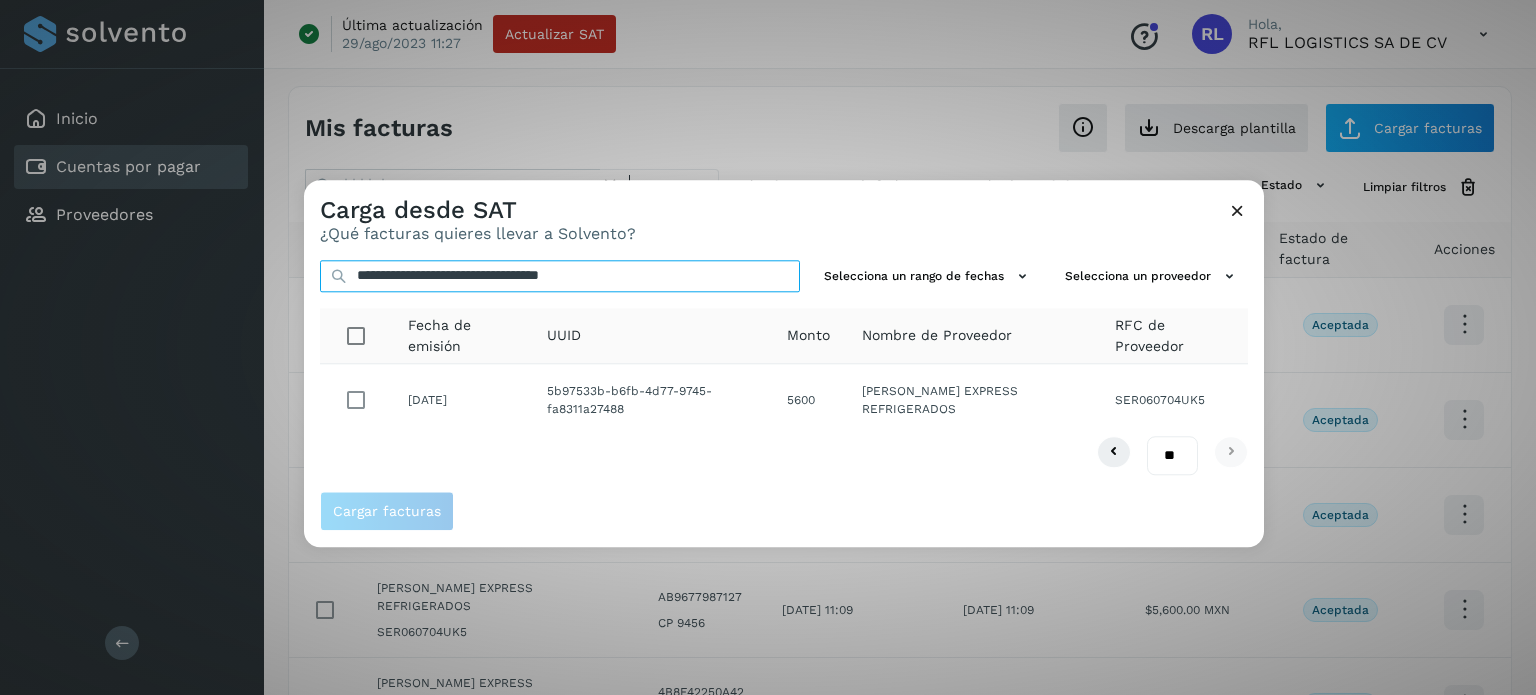 type on "**********" 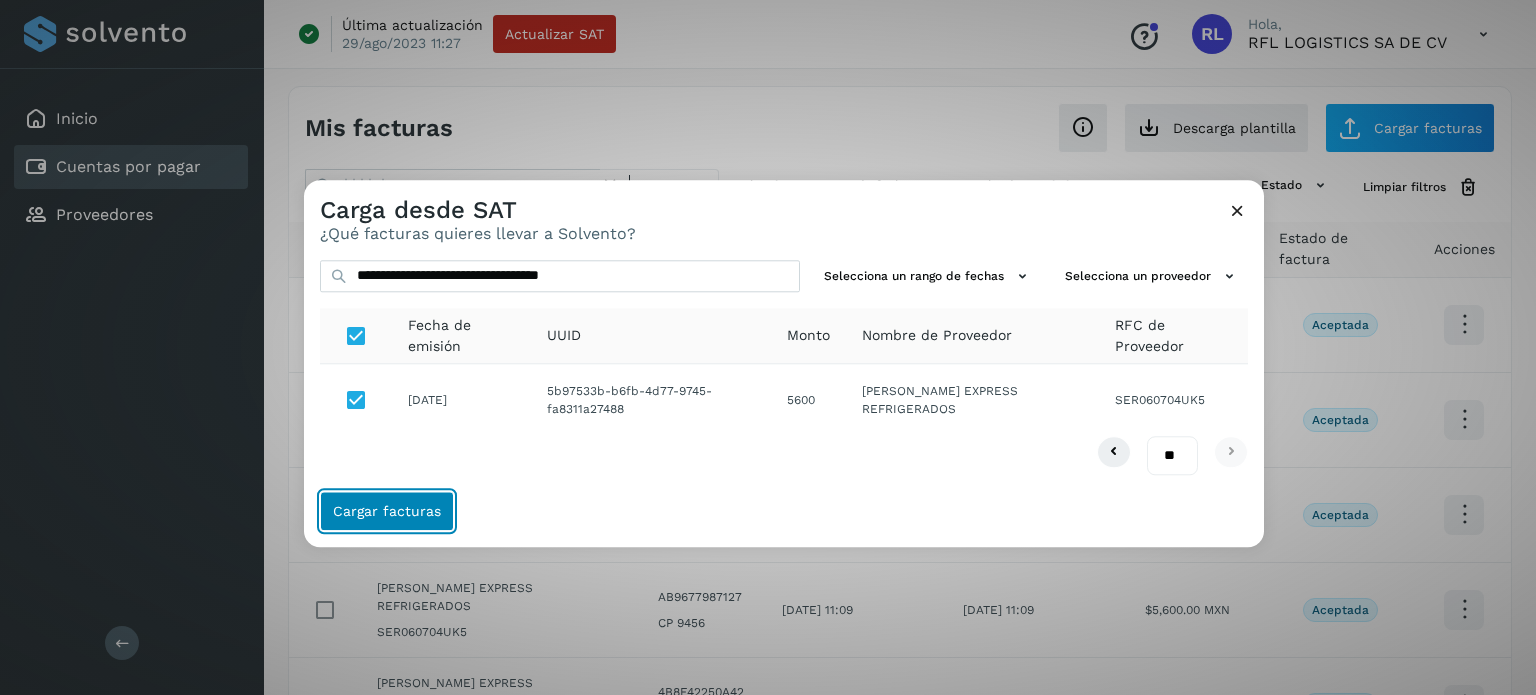 click on "Cargar facturas" at bounding box center (387, 511) 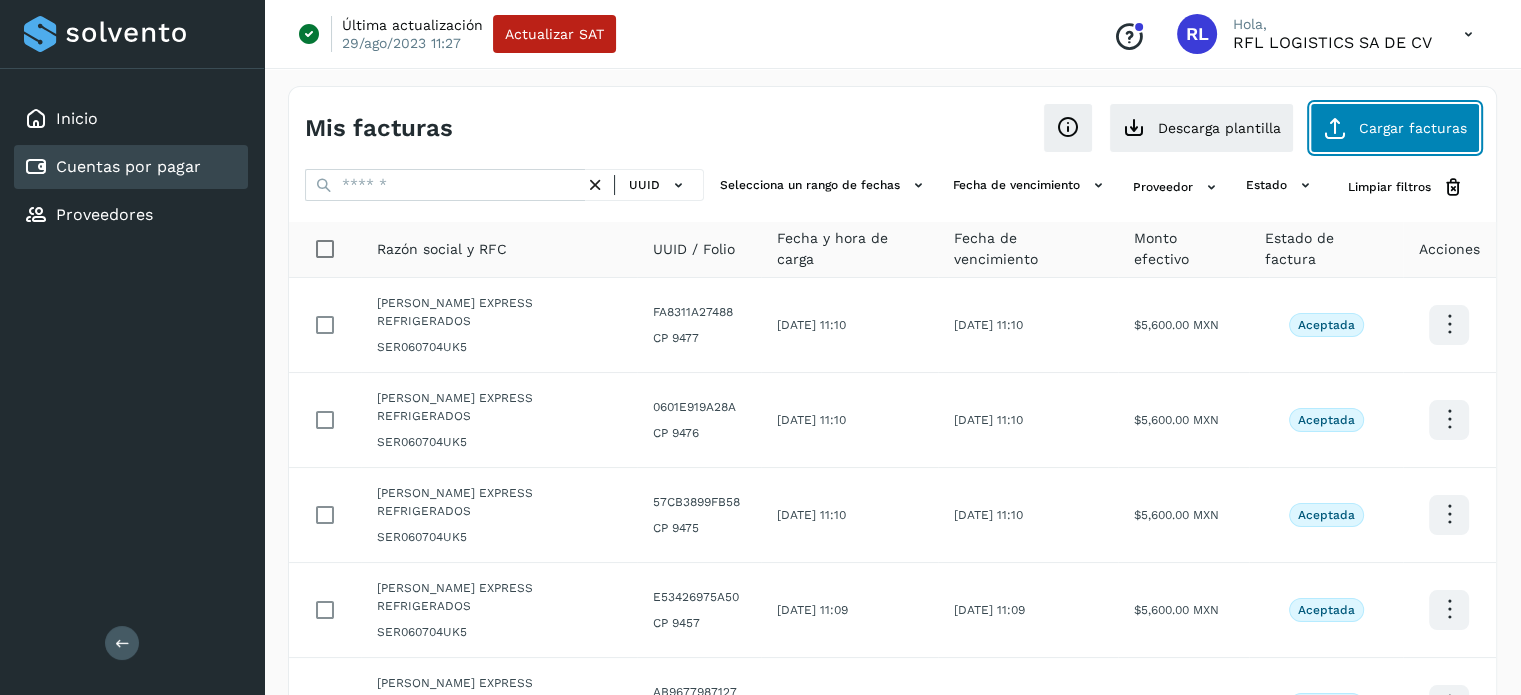click at bounding box center [1335, 128] 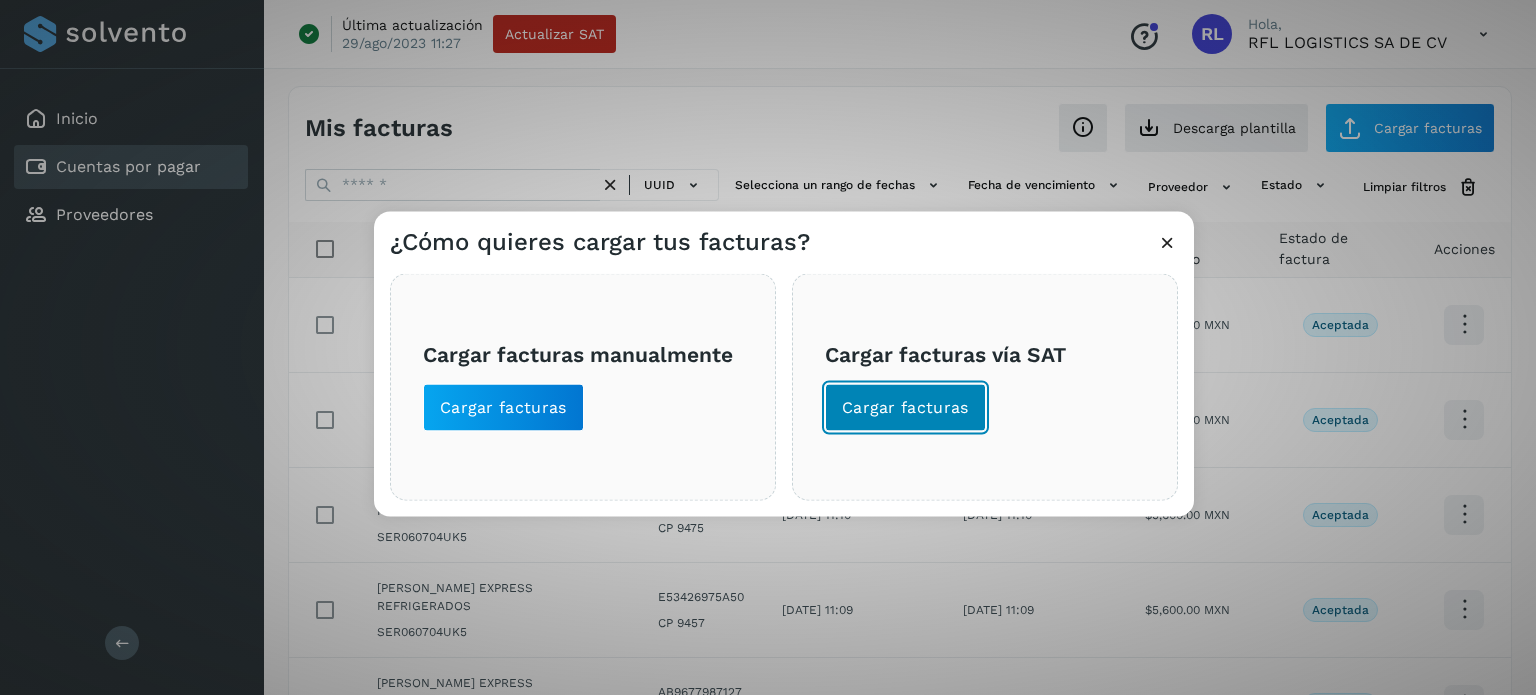 click on "Cargar facturas" 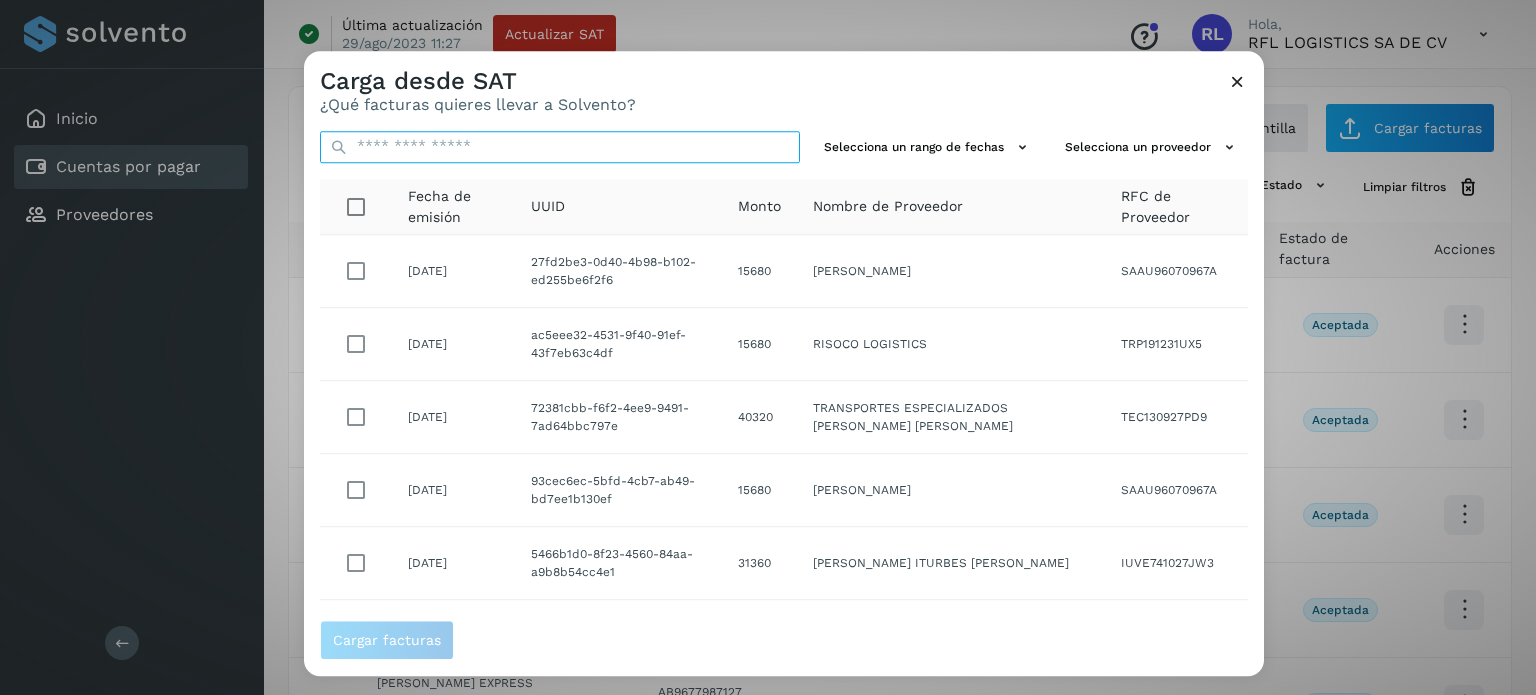 click at bounding box center [560, 147] 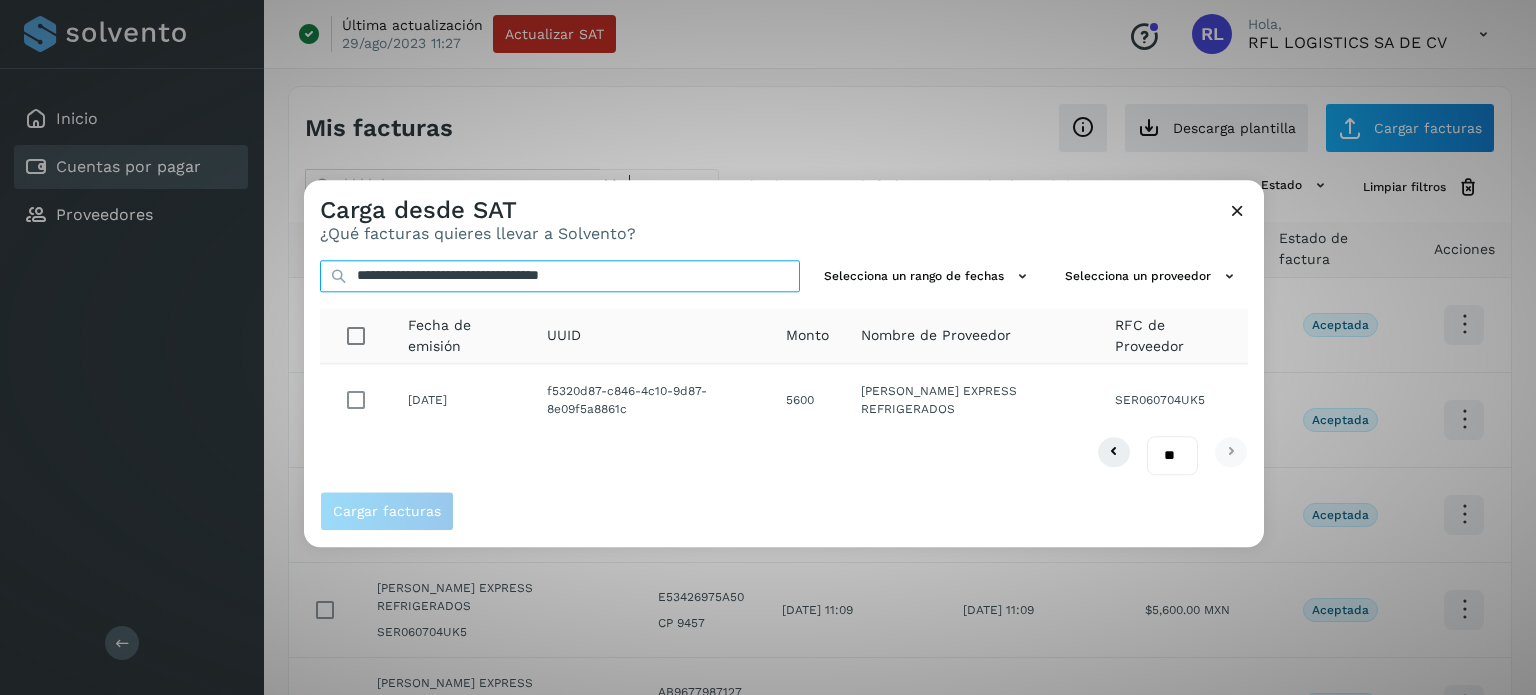 type on "**********" 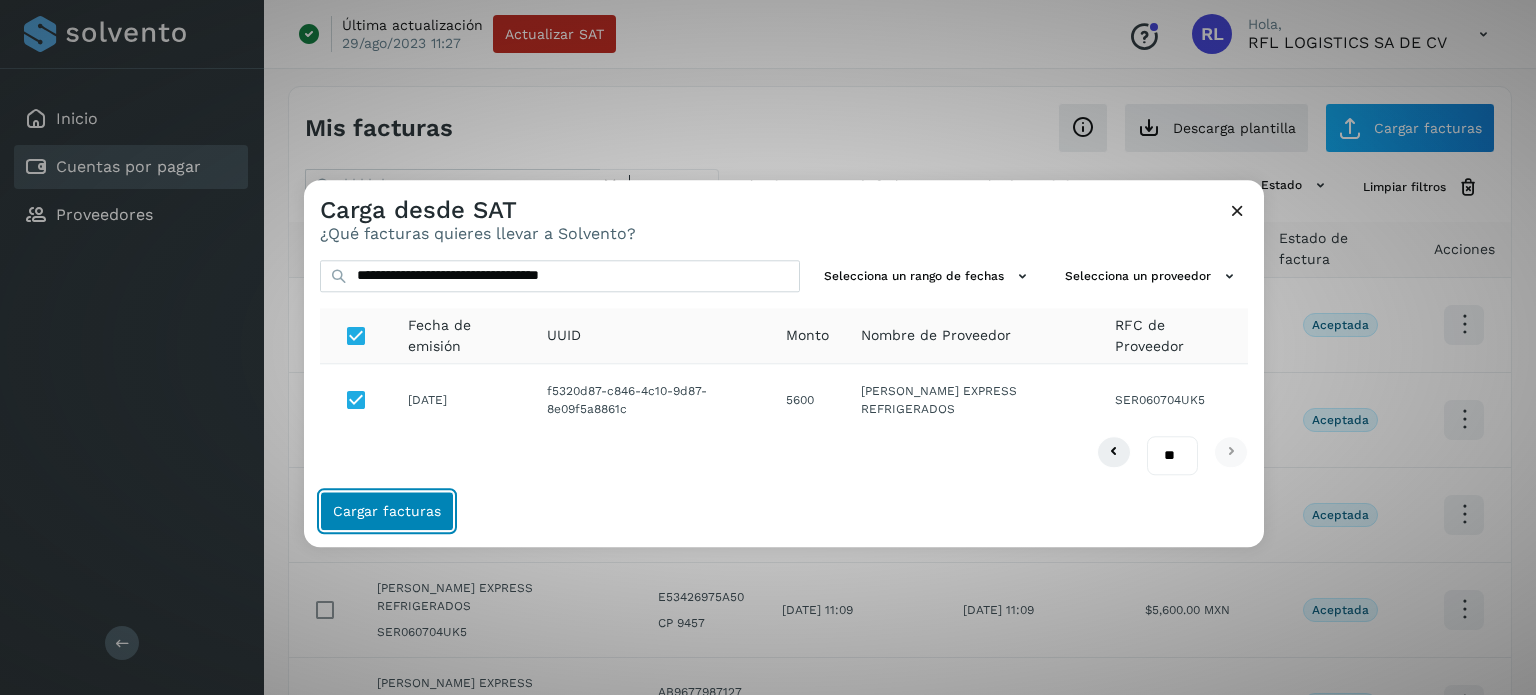 click on "Cargar facturas" 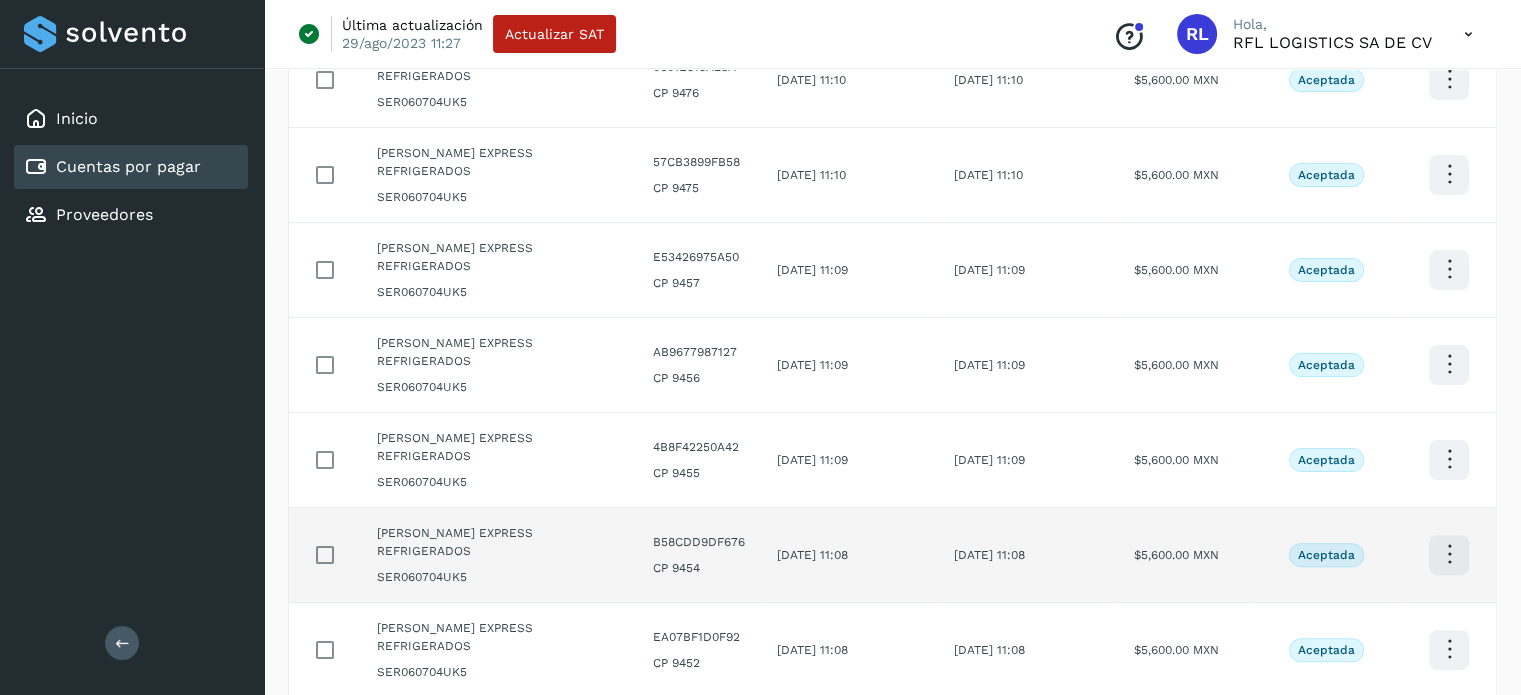 scroll, scrollTop: 445, scrollLeft: 0, axis: vertical 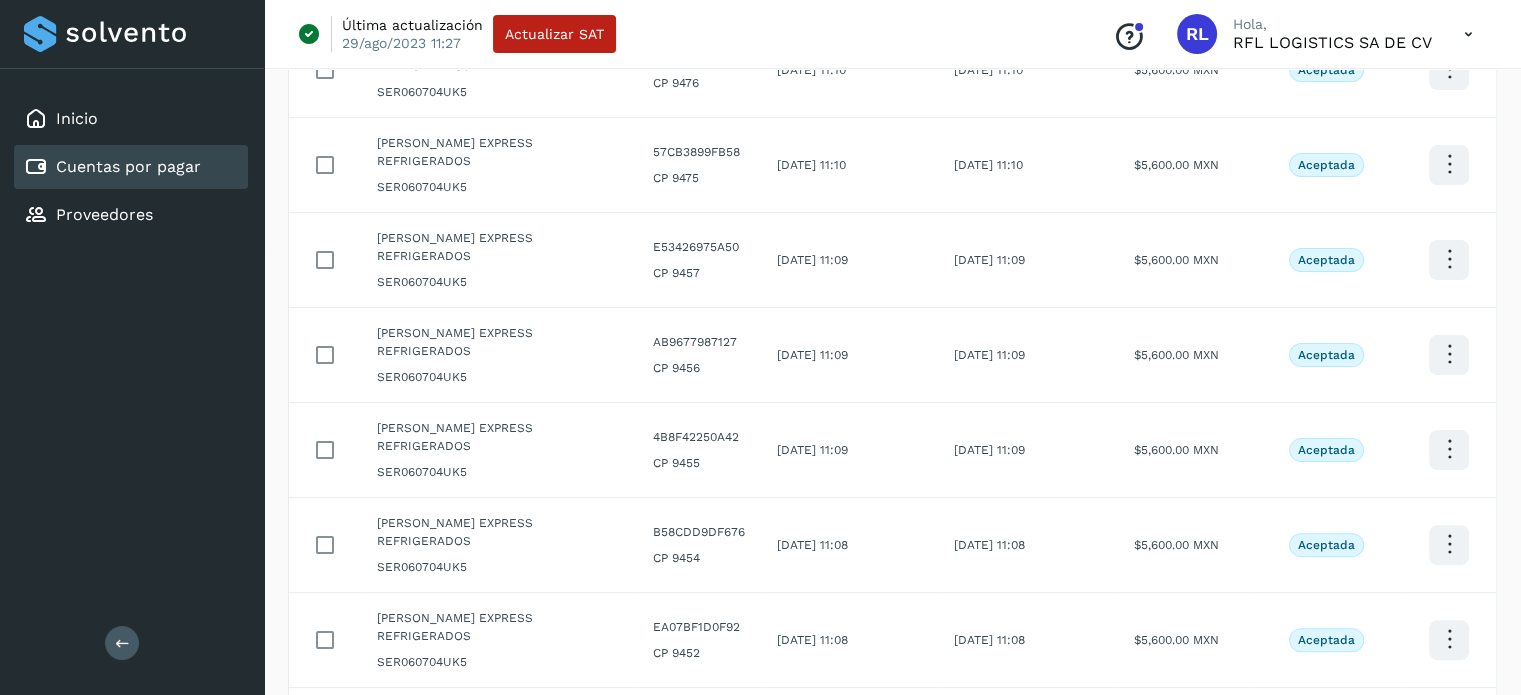 click on "Mis facturas
Ver instrucciones para cargar Facturas
Descarga plantilla Cargar facturas UUID Selecciona un rango de fechas
Selecciona el rango de fechas en el que se carga la factura.
Fecha de vencimiento
Selecciona rango de fechas cuando vence la factura
Proveedor estado Limpiar filtros Razón social y RFC UUID / Folio Fecha y hora de carga Fecha de vencimiento Monto efectivo Estado de factura Acciones [PERSON_NAME] EXPRESS REFRIGERADOS SER060704UK5 8E09F5A8861C CP 9479 [DATE] 11:10 [DATE] 11:10 $5,600.00 MXN Aceptada [PERSON_NAME] EXPRESS REFRIGERADOS SER060704UK5 FA8311A27488 CP 9477 [DATE] 11:10 [DATE] 11:10 $5,600.00 MXN Aceptada [PERSON_NAME] EXPRESS REFRIGERADOS SER060704UK5 0601E919A28A CP 9476 [DATE] 11:10 [DATE] 11:10 $5,600.00 MXN Aceptada [PERSON_NAME] EXPRESS REFRIGERADOS SER060704UK5 57CB3899FB58 CP 9475 [DATE] 11:10 $5,600.00 MXN" at bounding box center [892, 248] 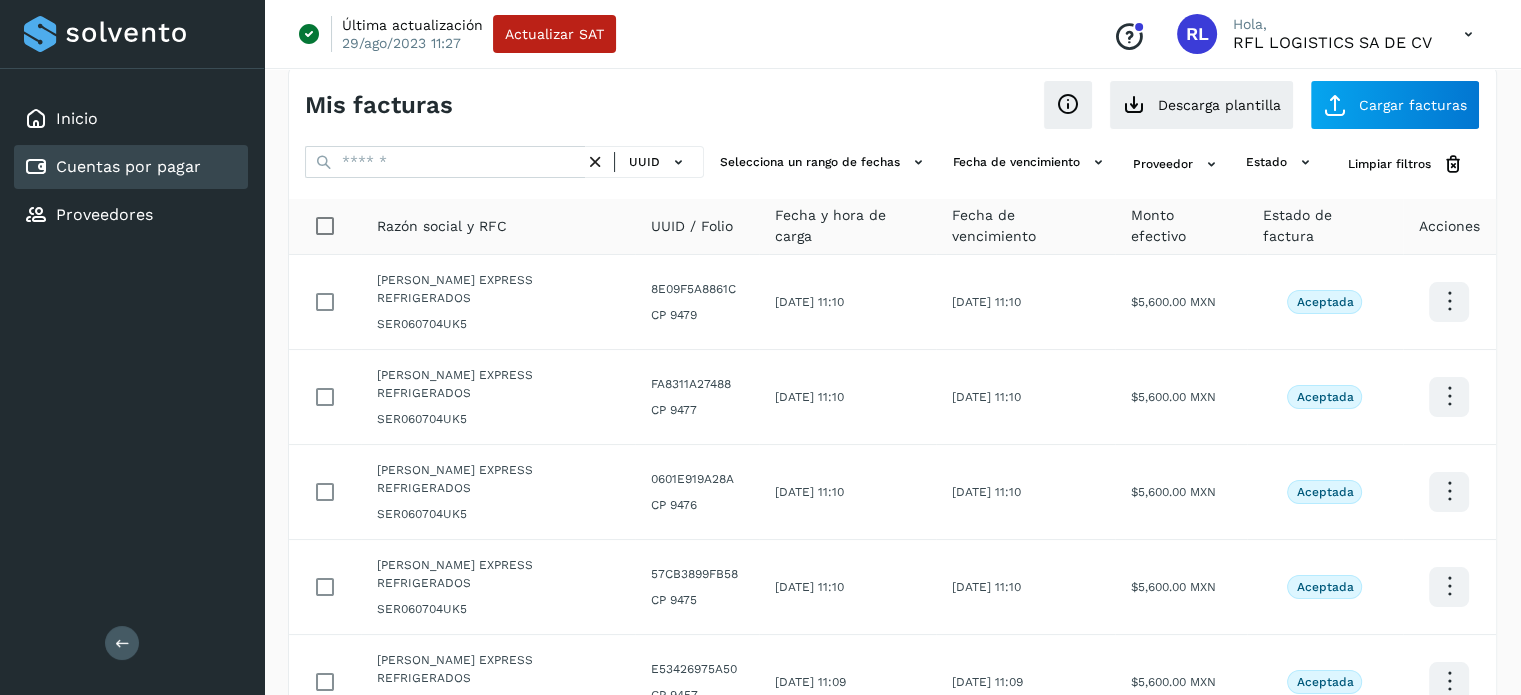 scroll, scrollTop: 0, scrollLeft: 0, axis: both 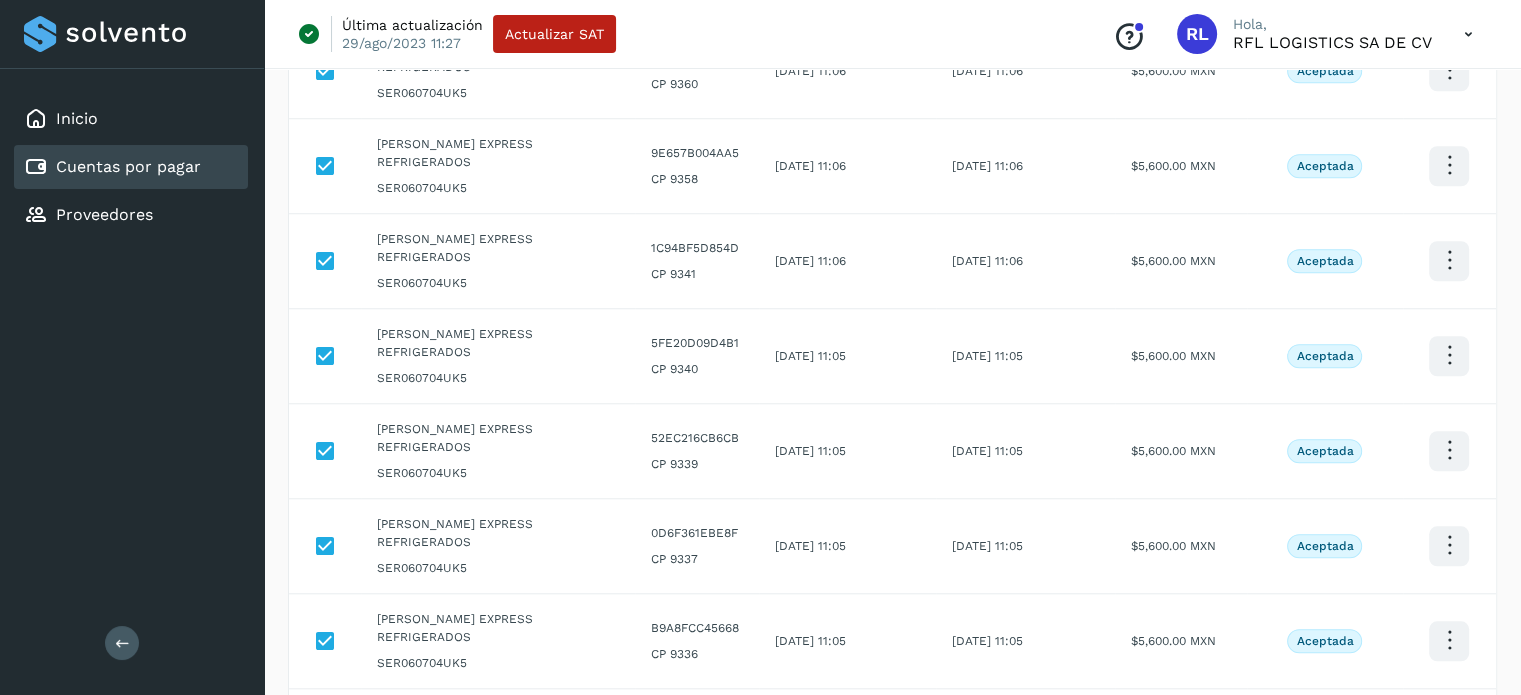 click on "Enviar por adelanto" 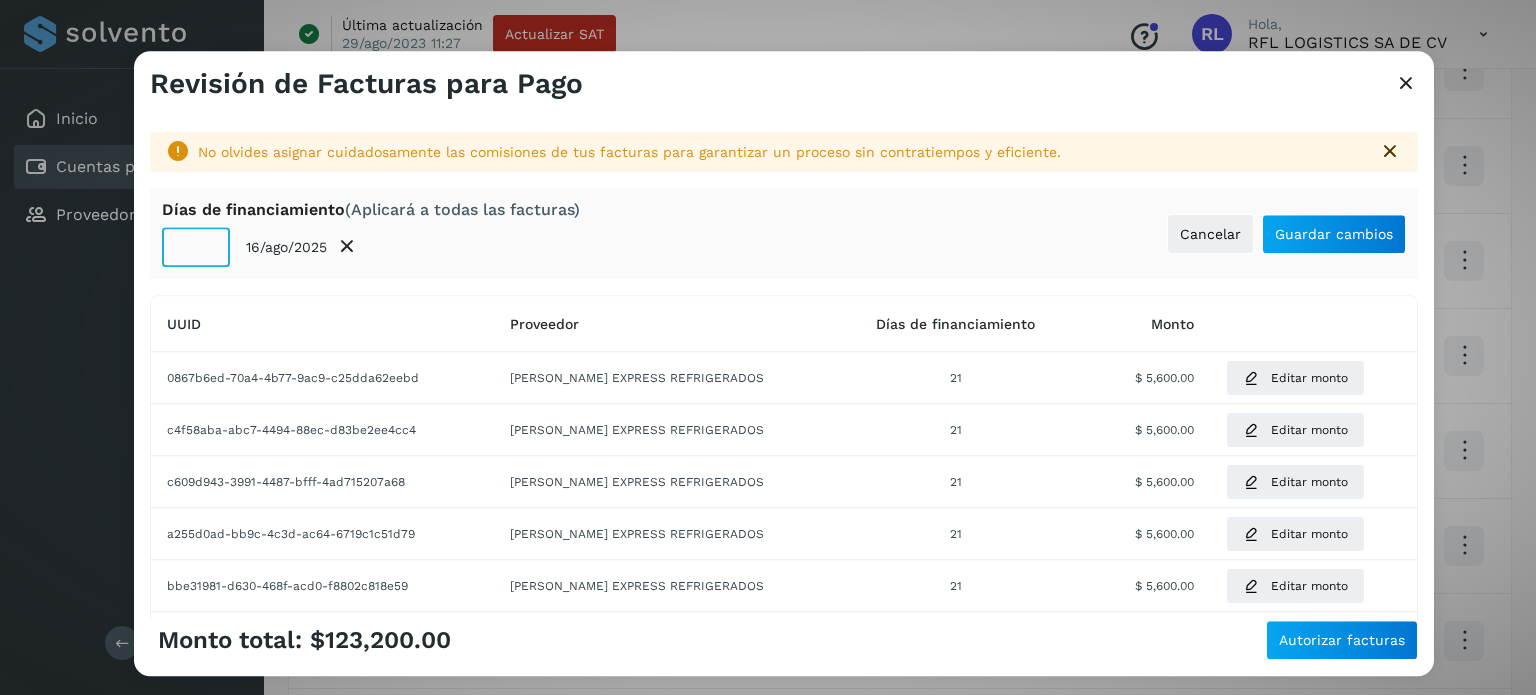 click on "**" 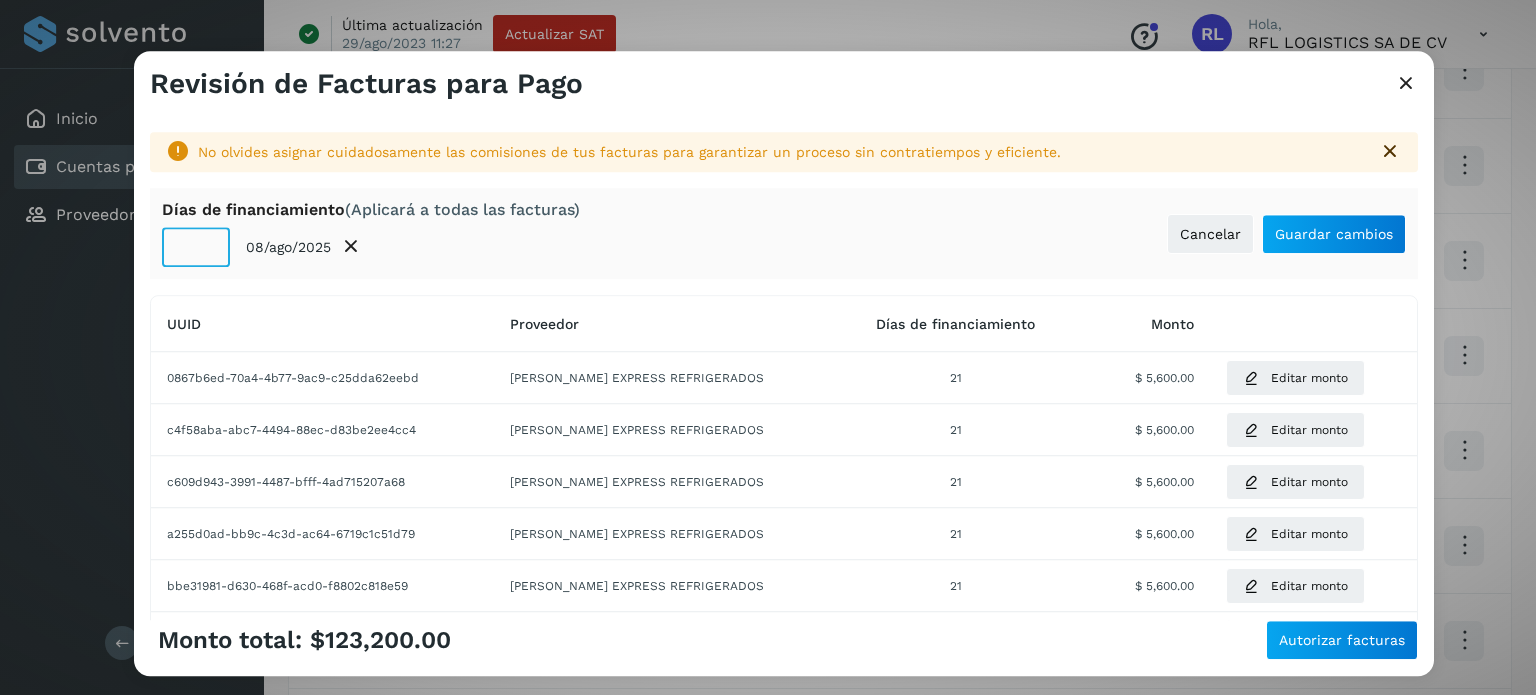 type on "**" 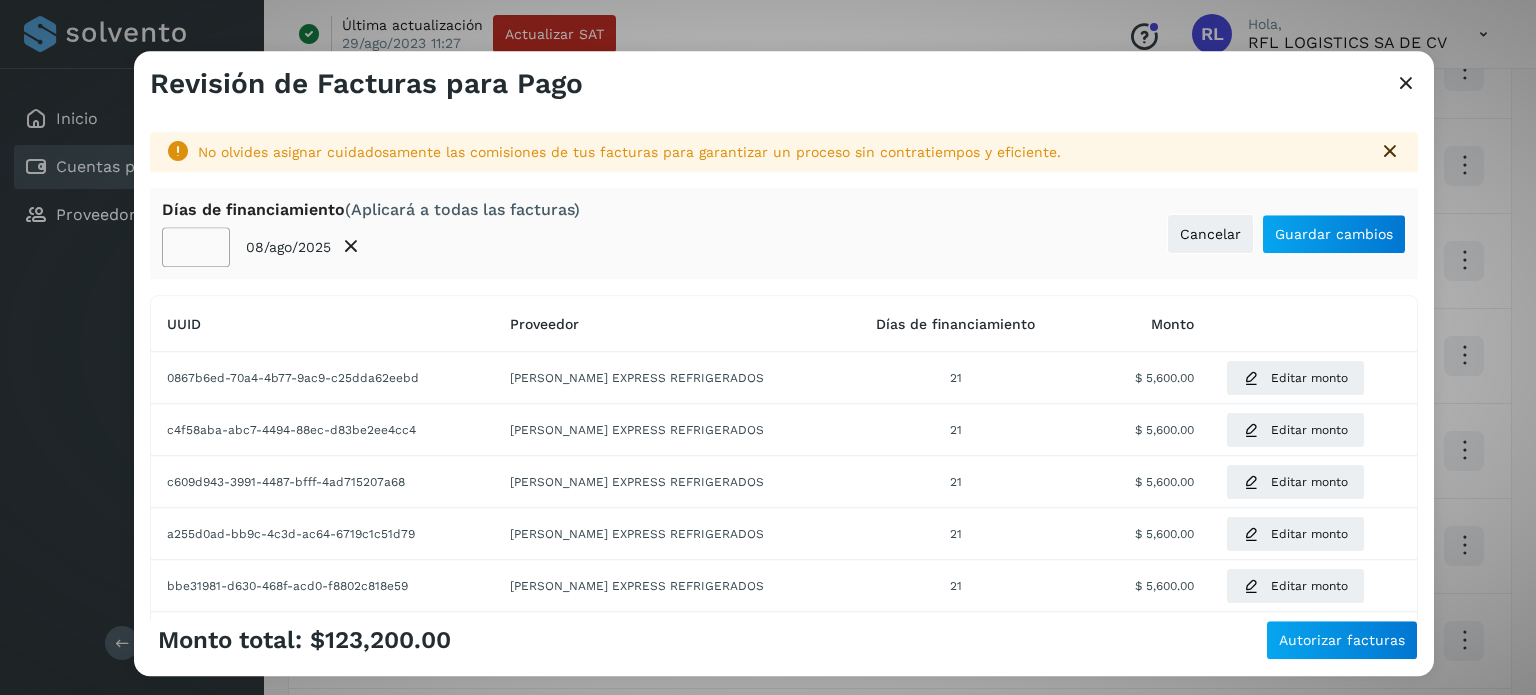 click on "[PERSON_NAME] de financiamiento  (Aplicará a todas las facturas) ** 08/ago/2025 Cancelar Guardar cambios" at bounding box center (784, 233) 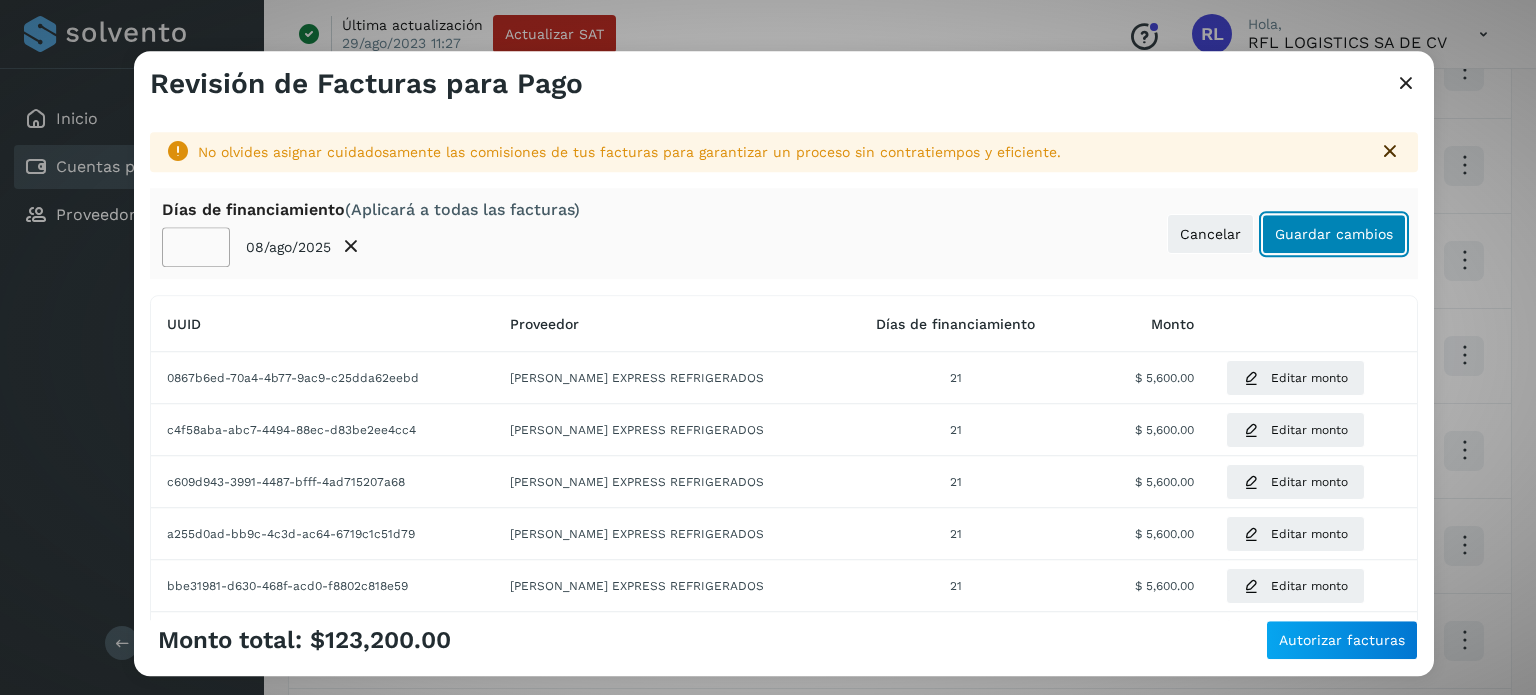 click on "Guardar cambios" 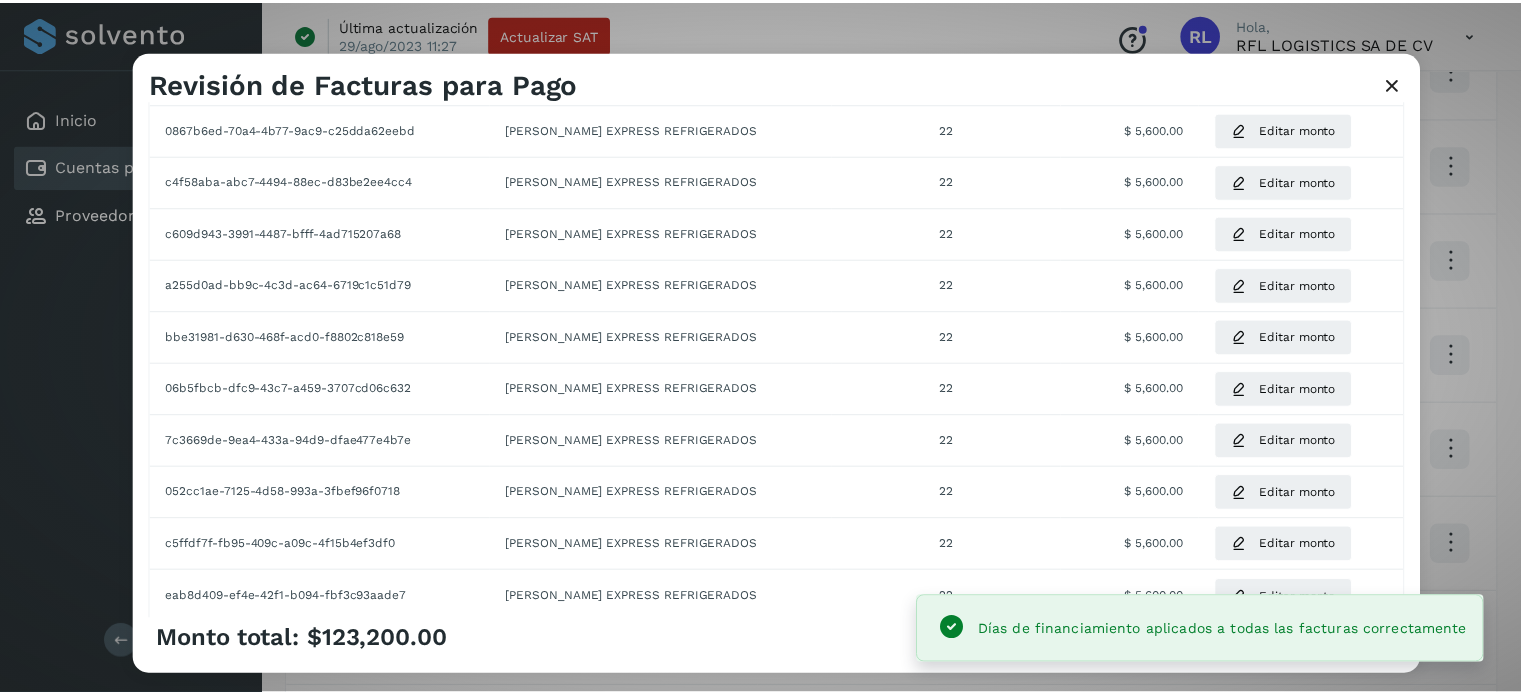 scroll, scrollTop: 392, scrollLeft: 0, axis: vertical 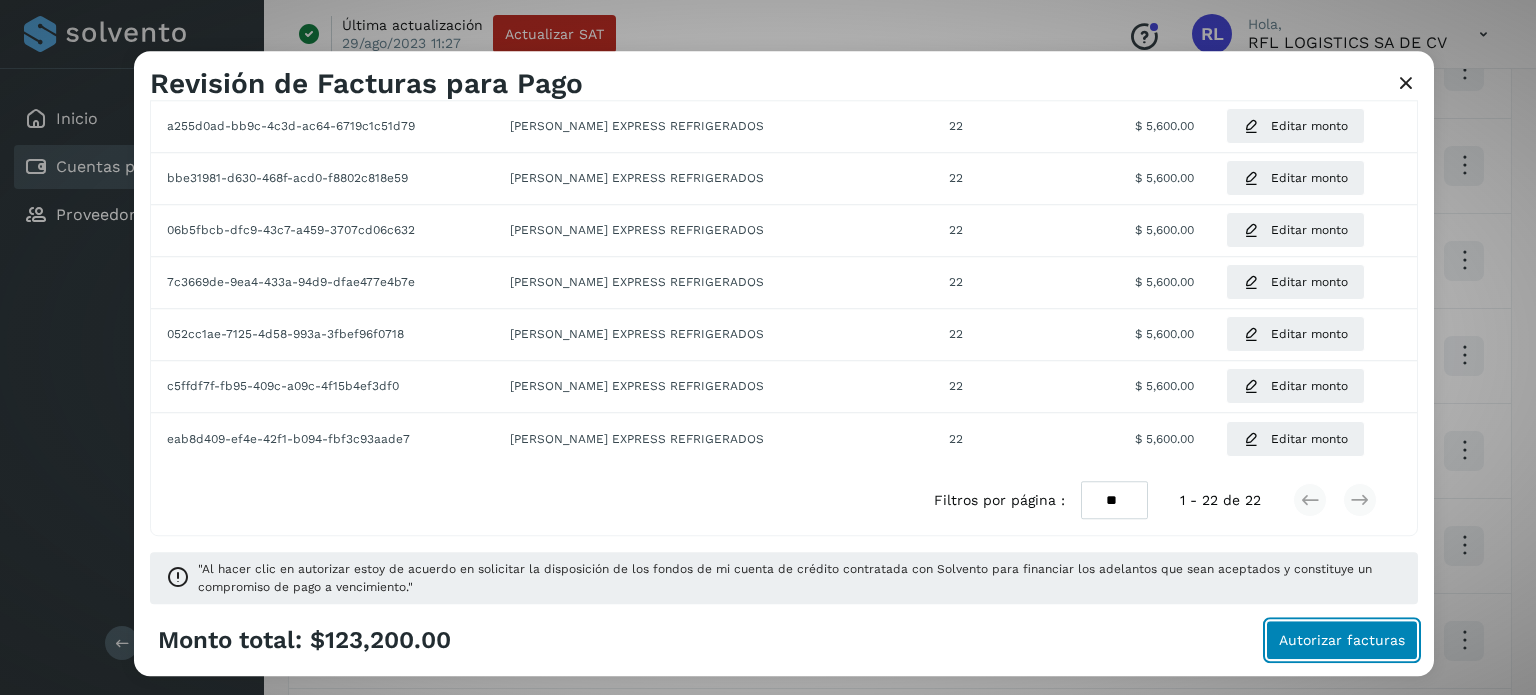 click on "Autorizar facturas" 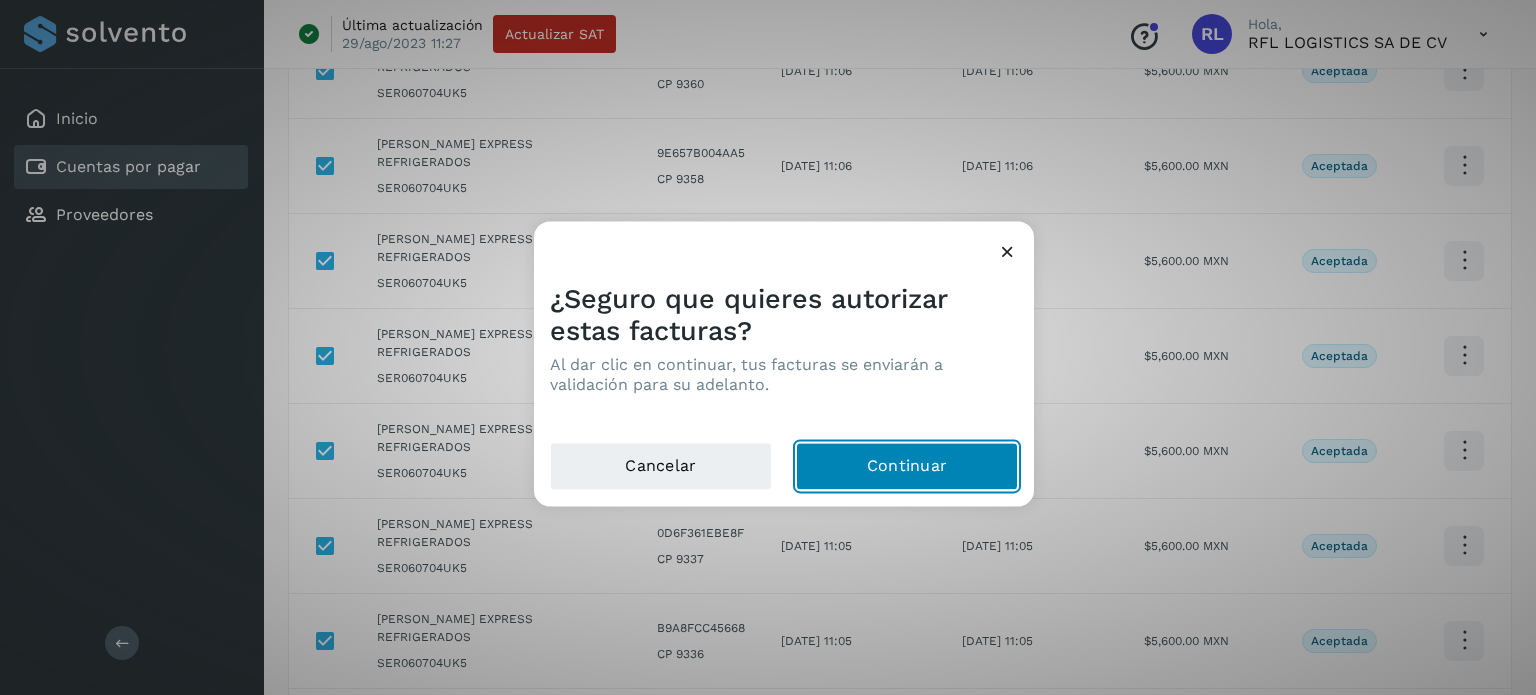 click on "Continuar" 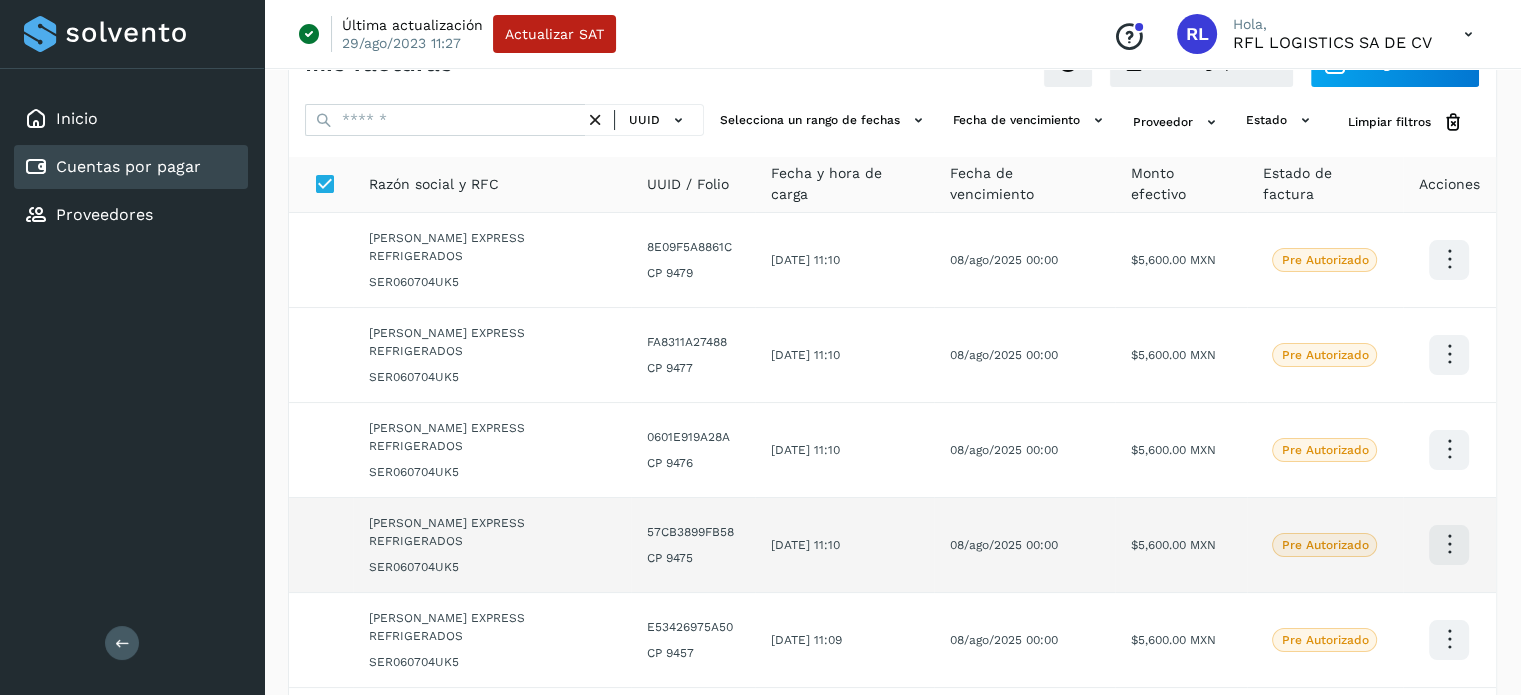 scroll, scrollTop: 0, scrollLeft: 0, axis: both 